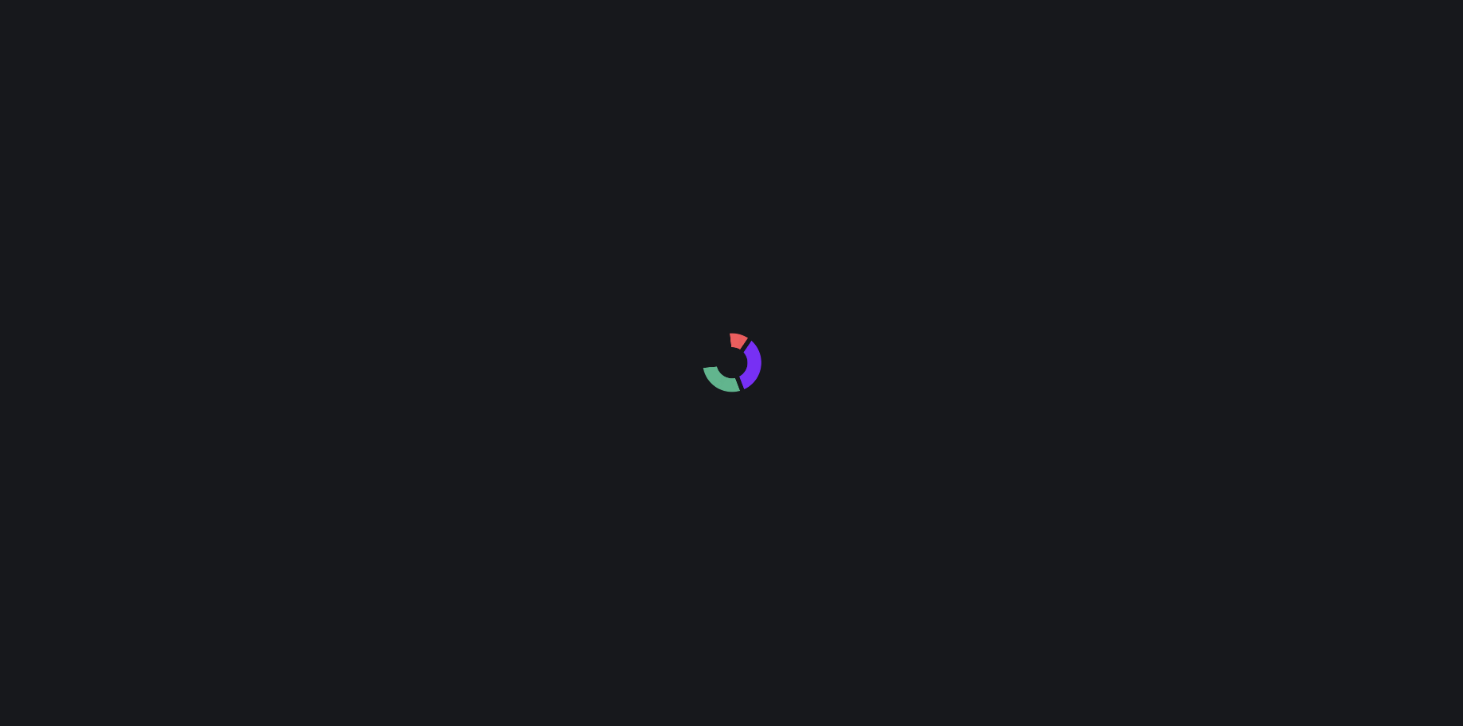 scroll, scrollTop: 0, scrollLeft: 0, axis: both 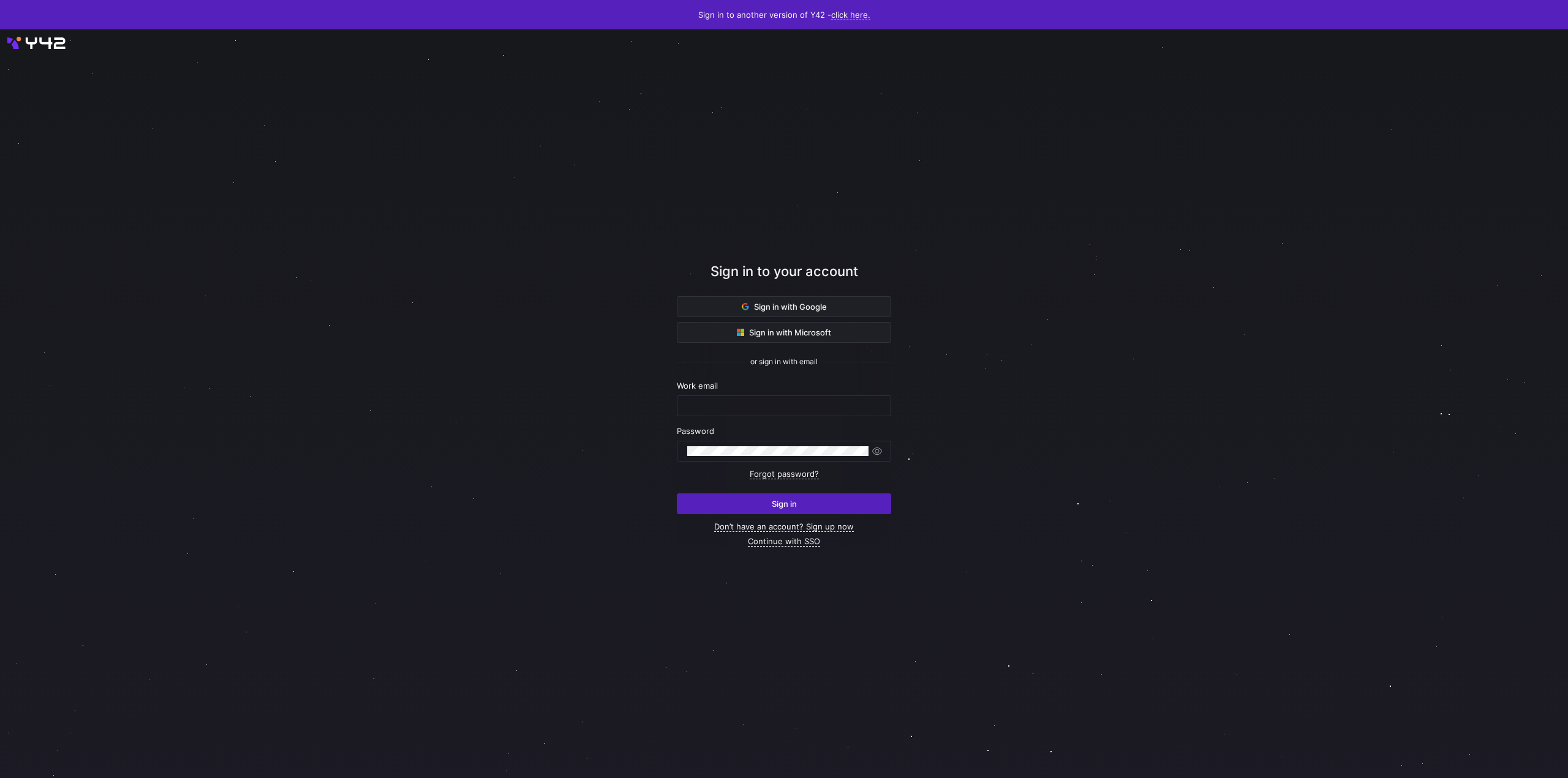 click 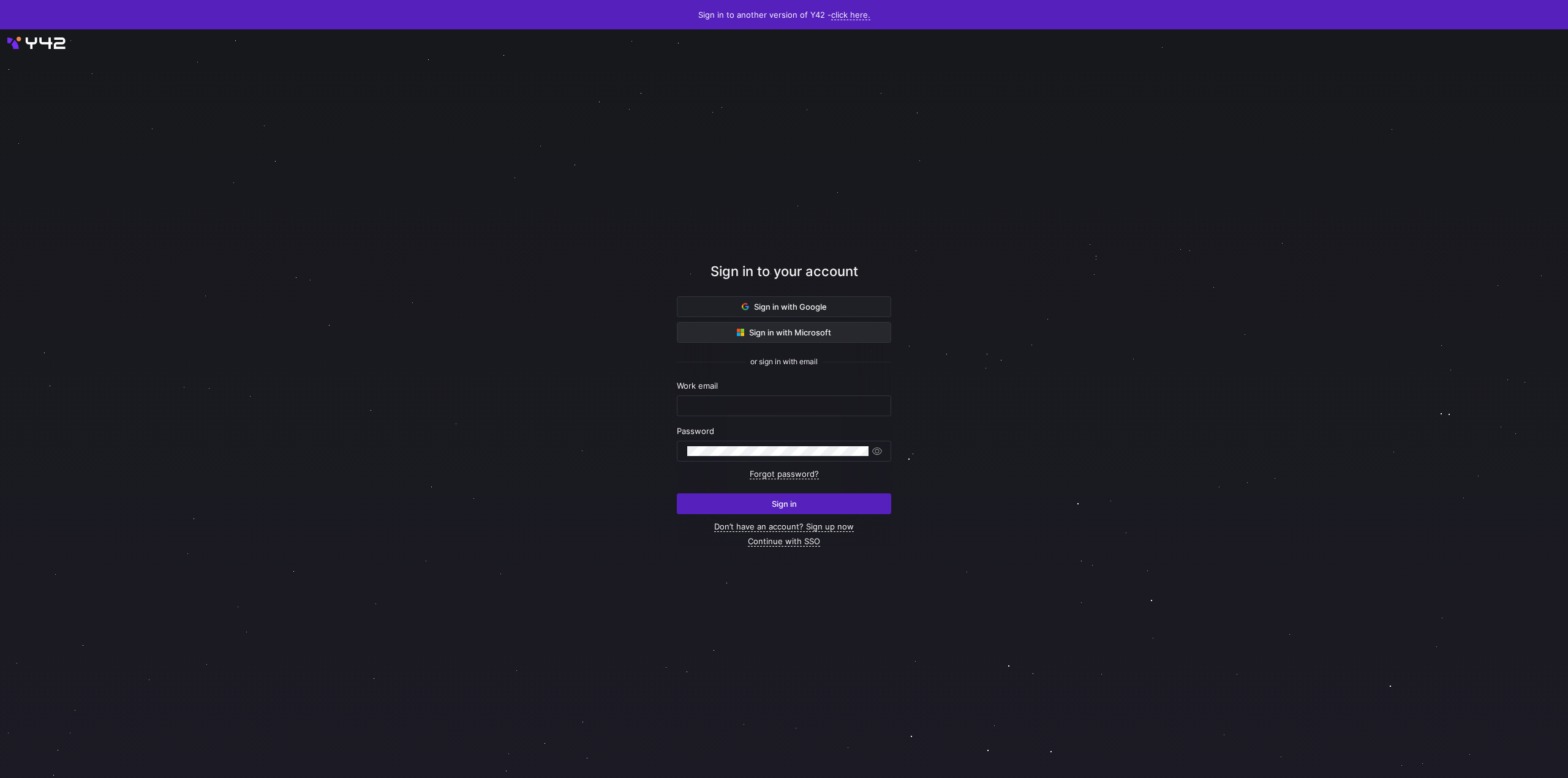 click on "Sign in with Microsoft" 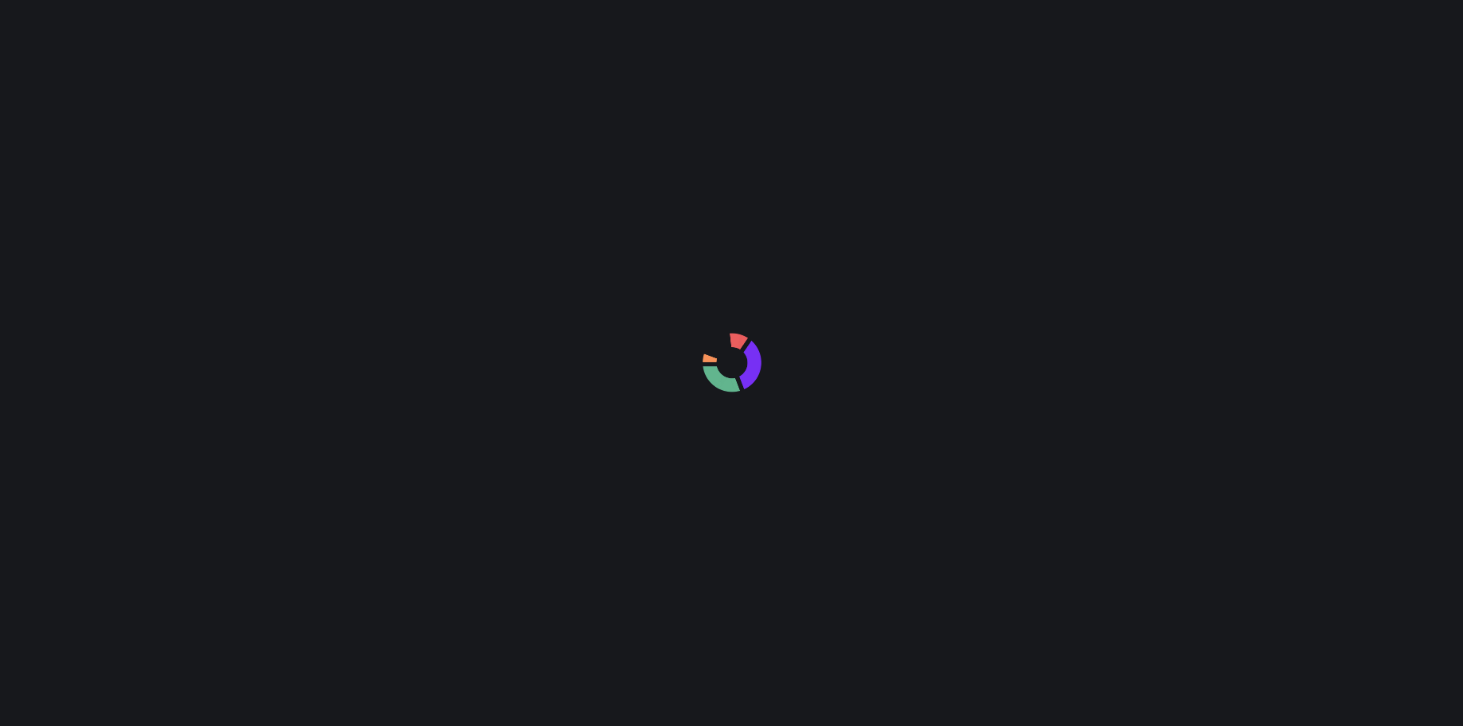 scroll, scrollTop: 0, scrollLeft: 0, axis: both 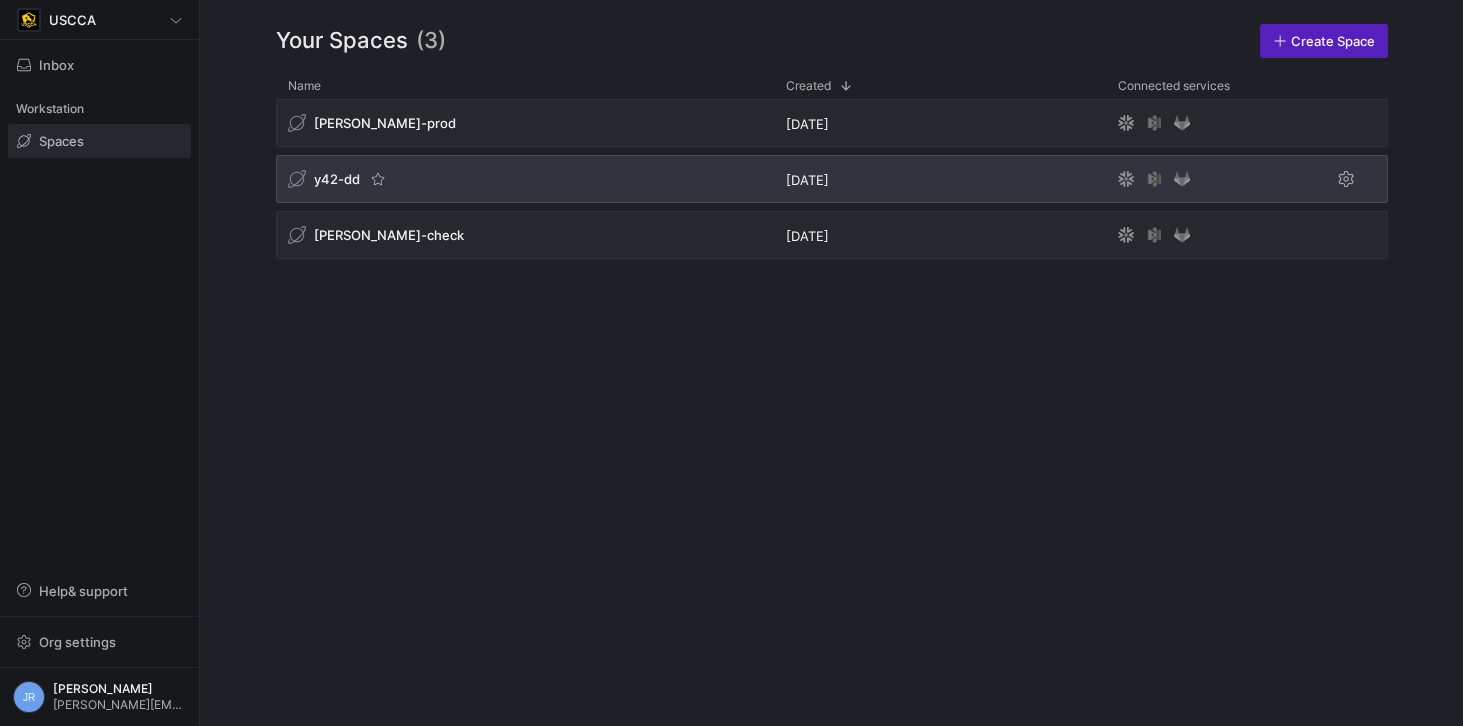 click on "y42-dd" 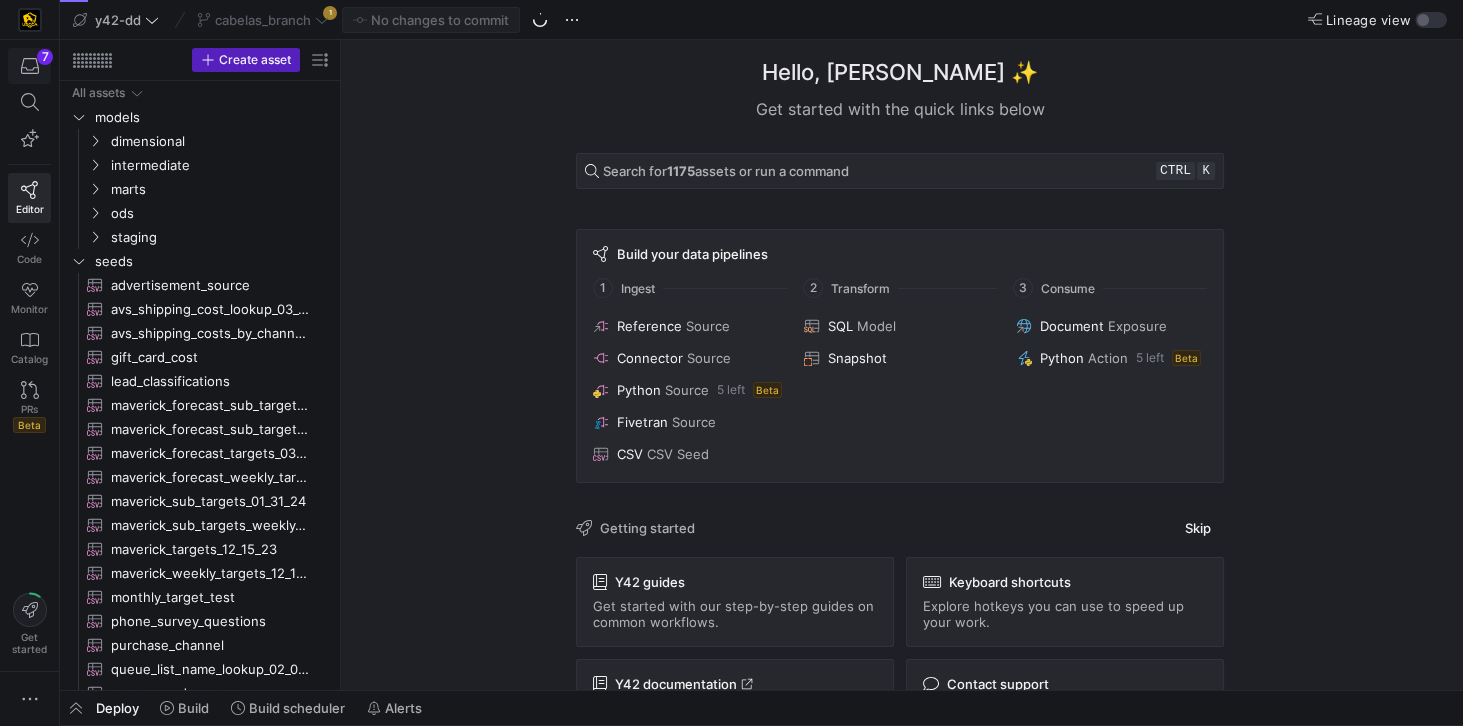 click 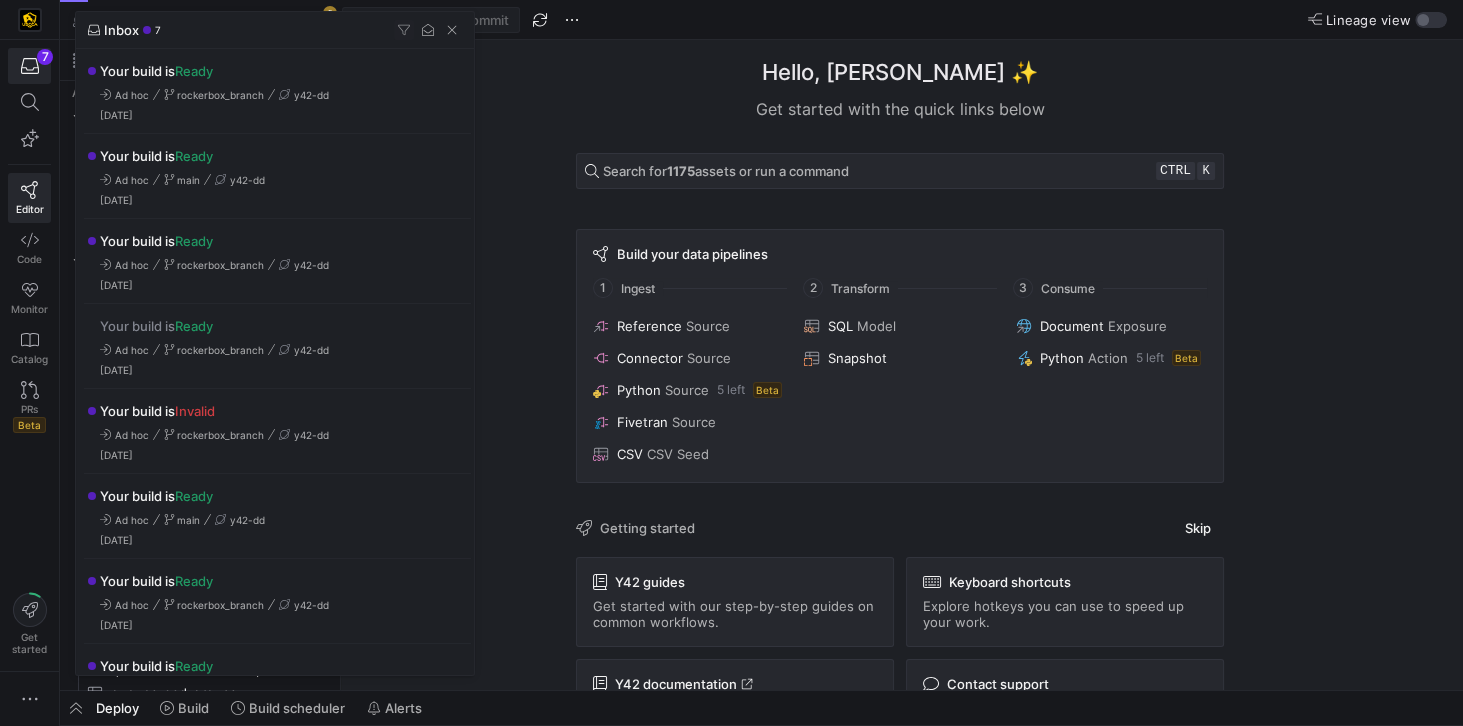 click at bounding box center [731, 363] 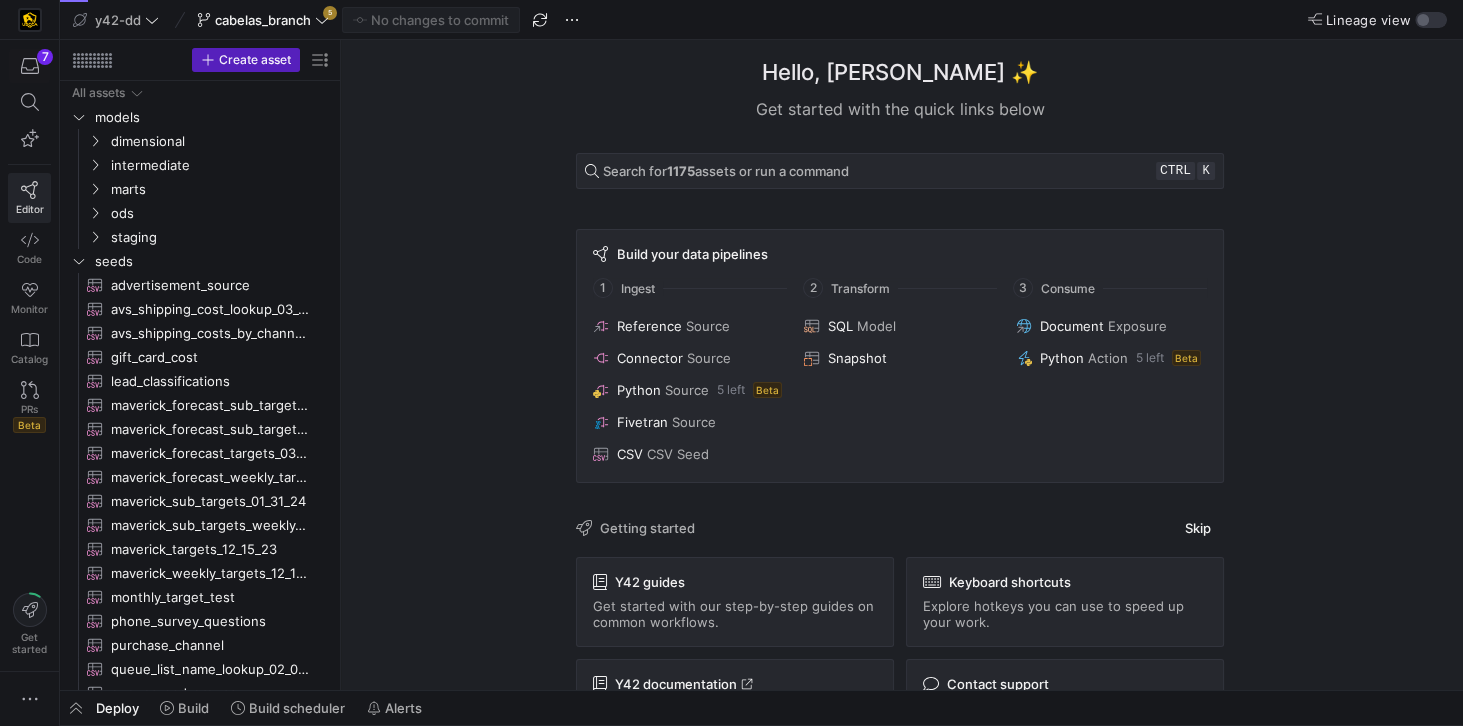 click 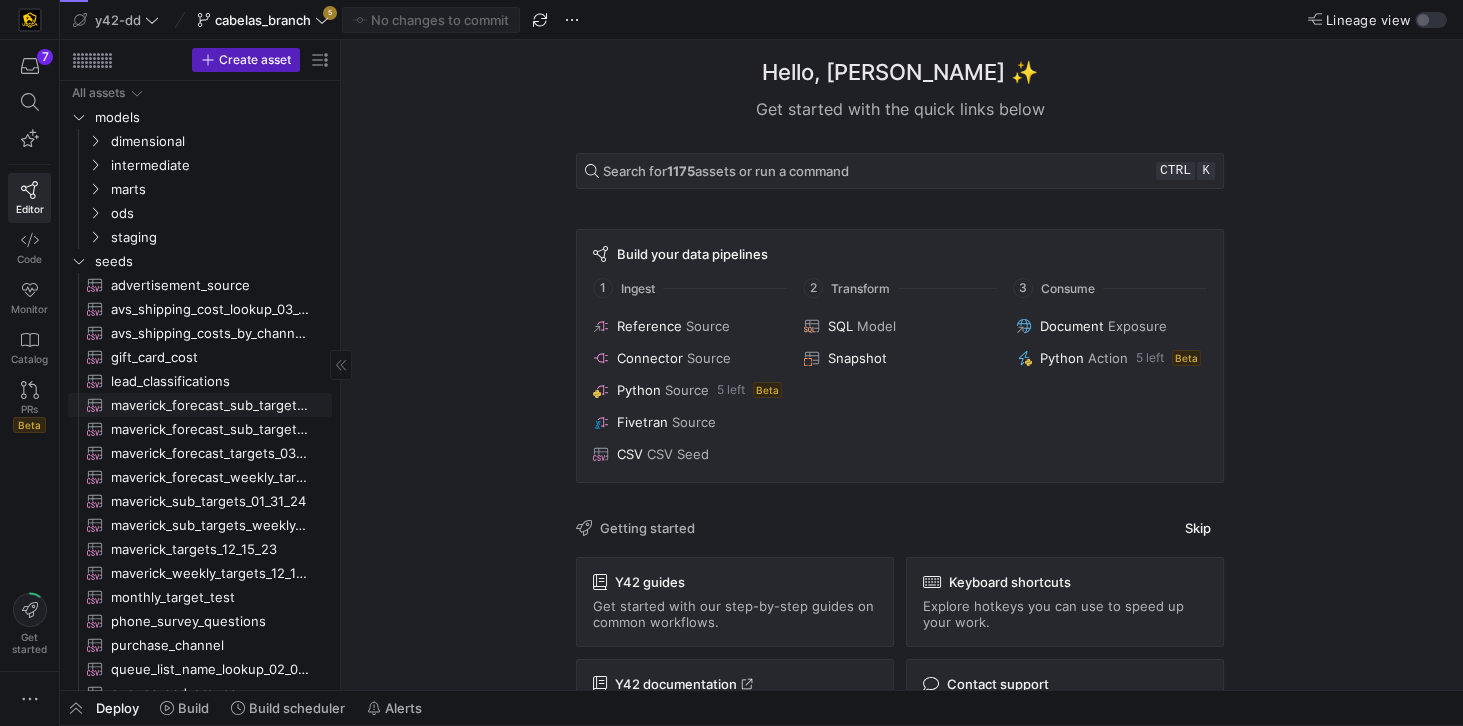 scroll, scrollTop: 49, scrollLeft: 0, axis: vertical 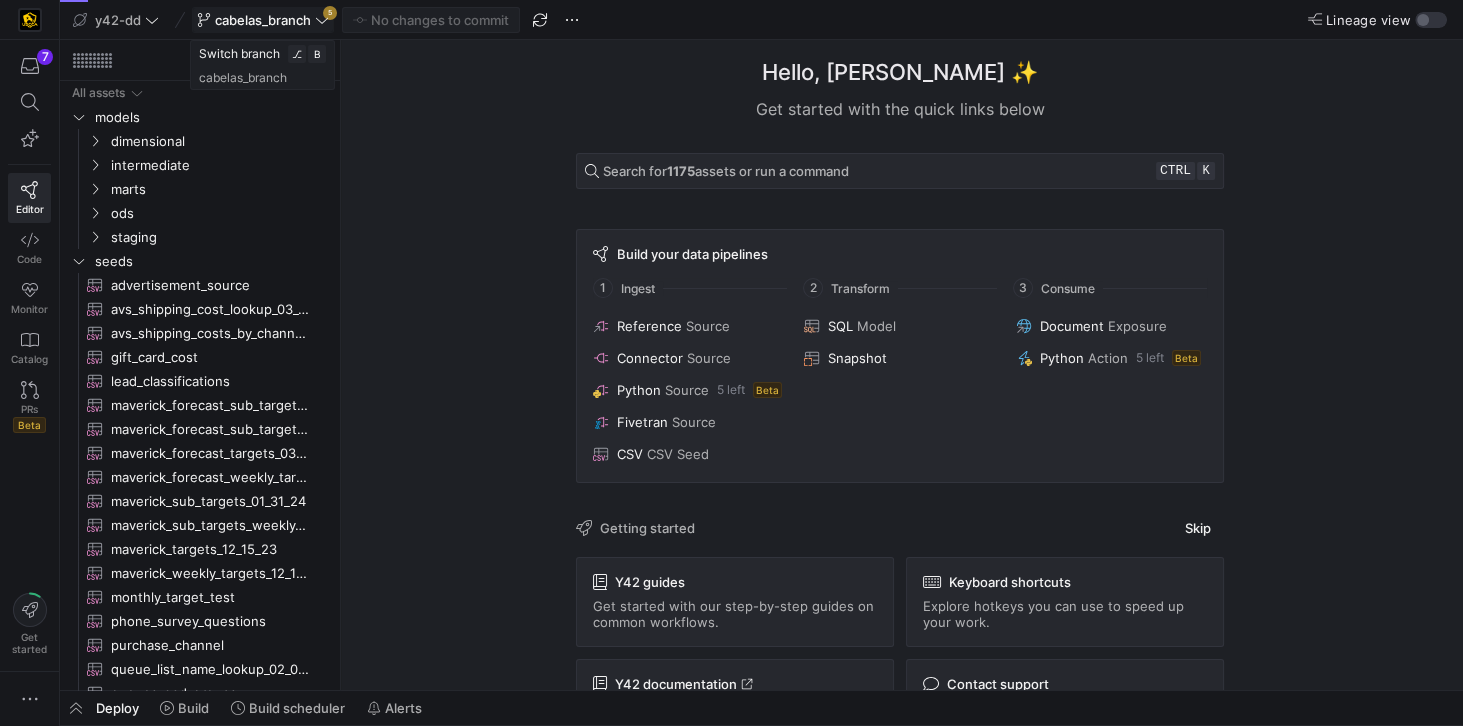 click on "cabelas_branch" 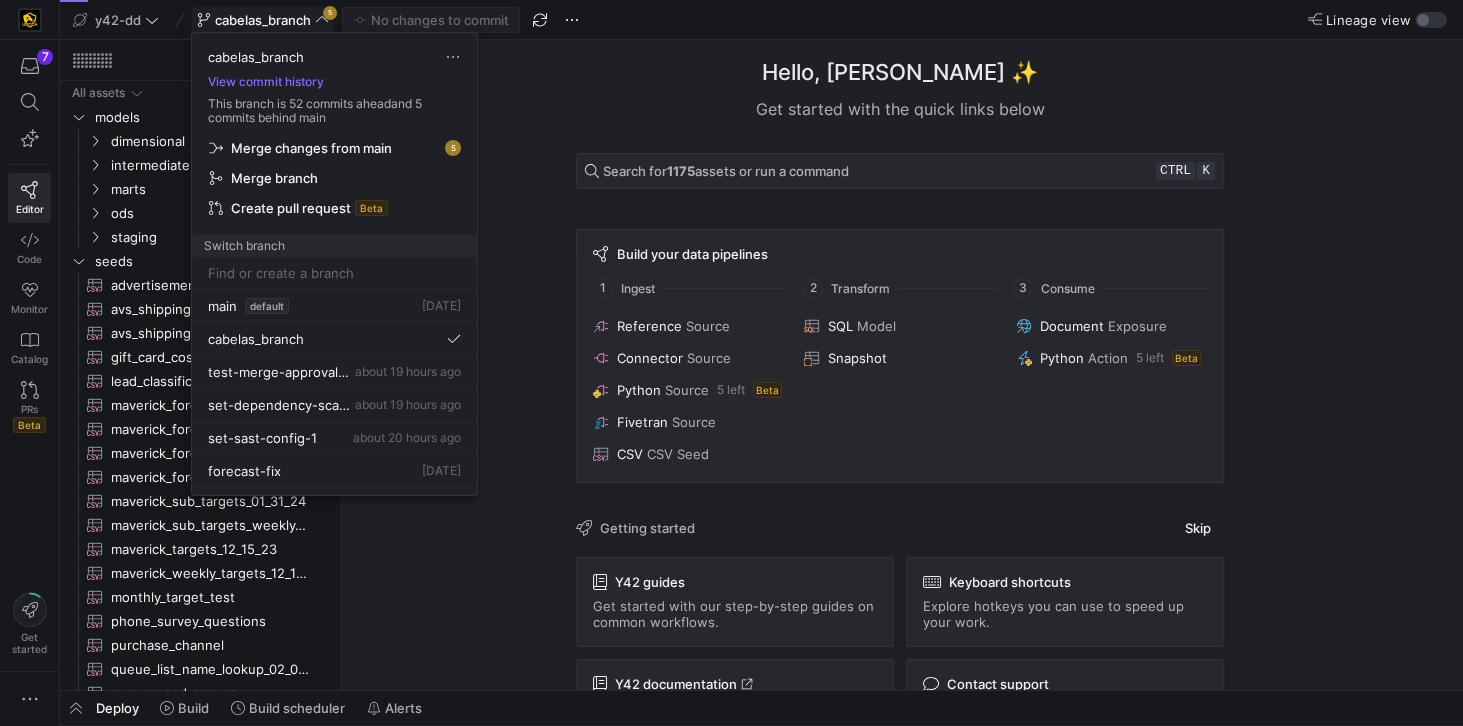 click at bounding box center (731, 363) 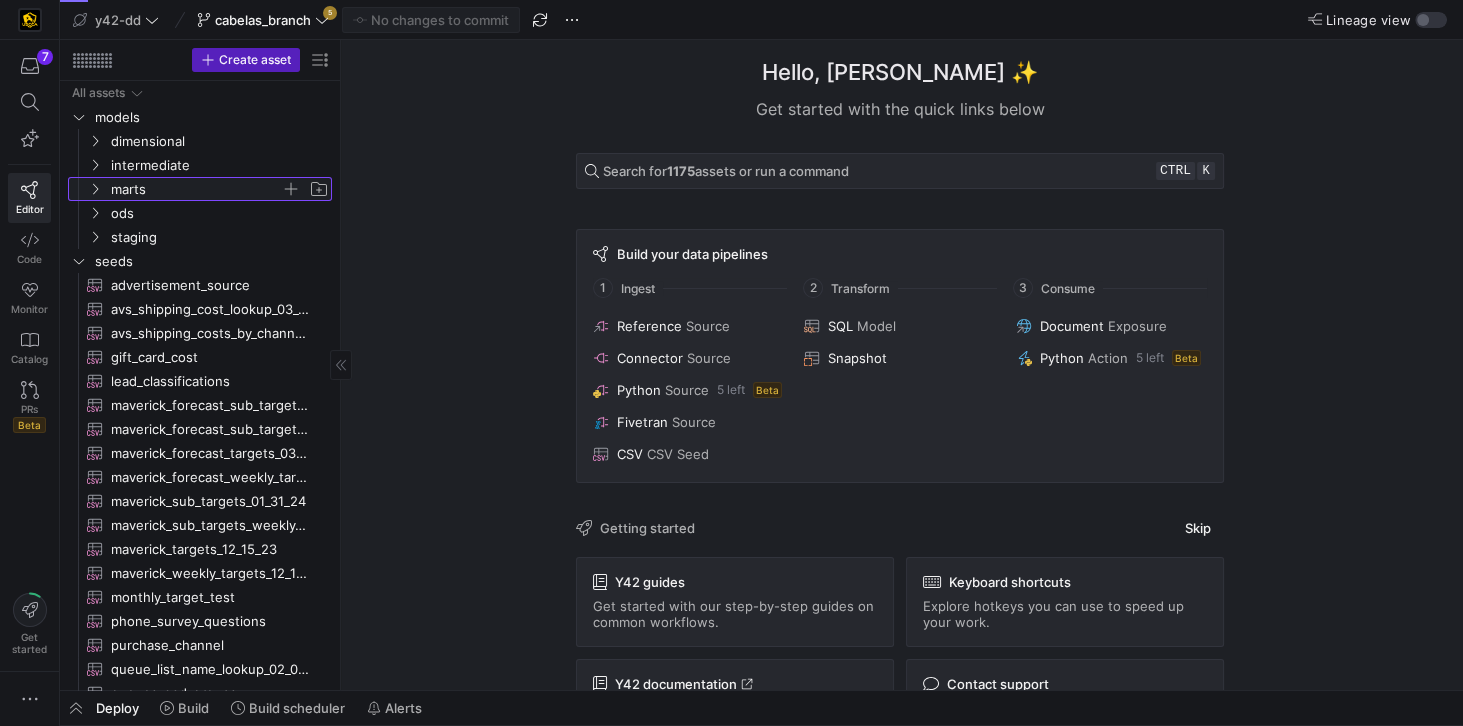 click on "marts" 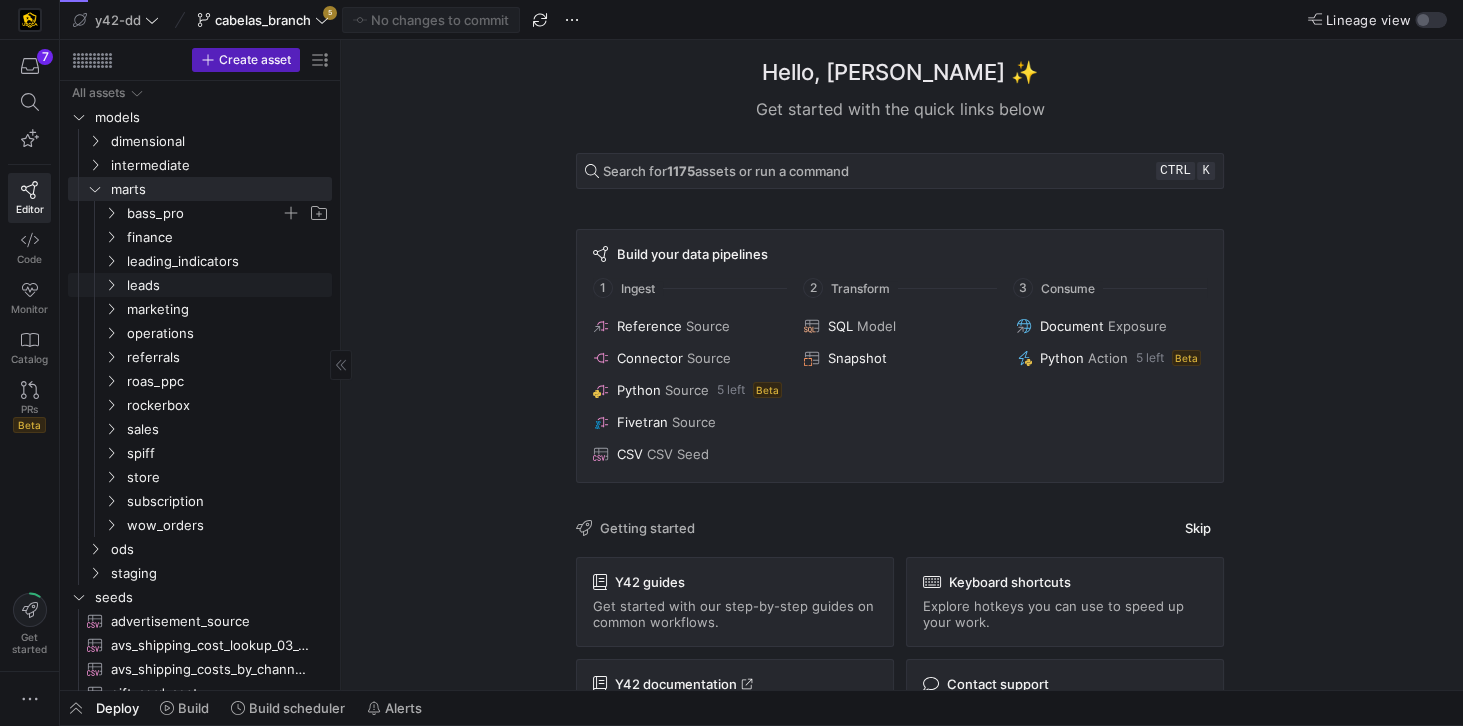click on "bass_pro" 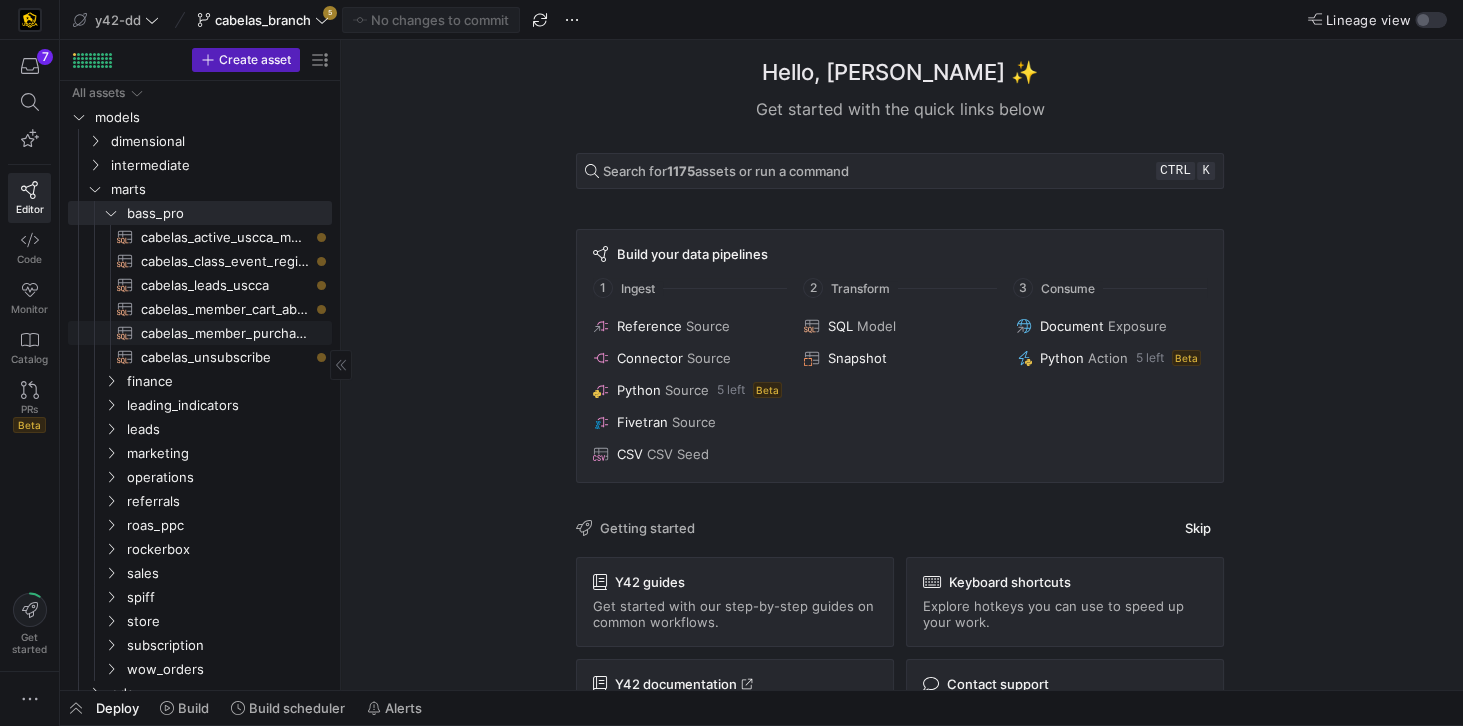 click on "cabelas_member_purchase​​​​​​​​​​" 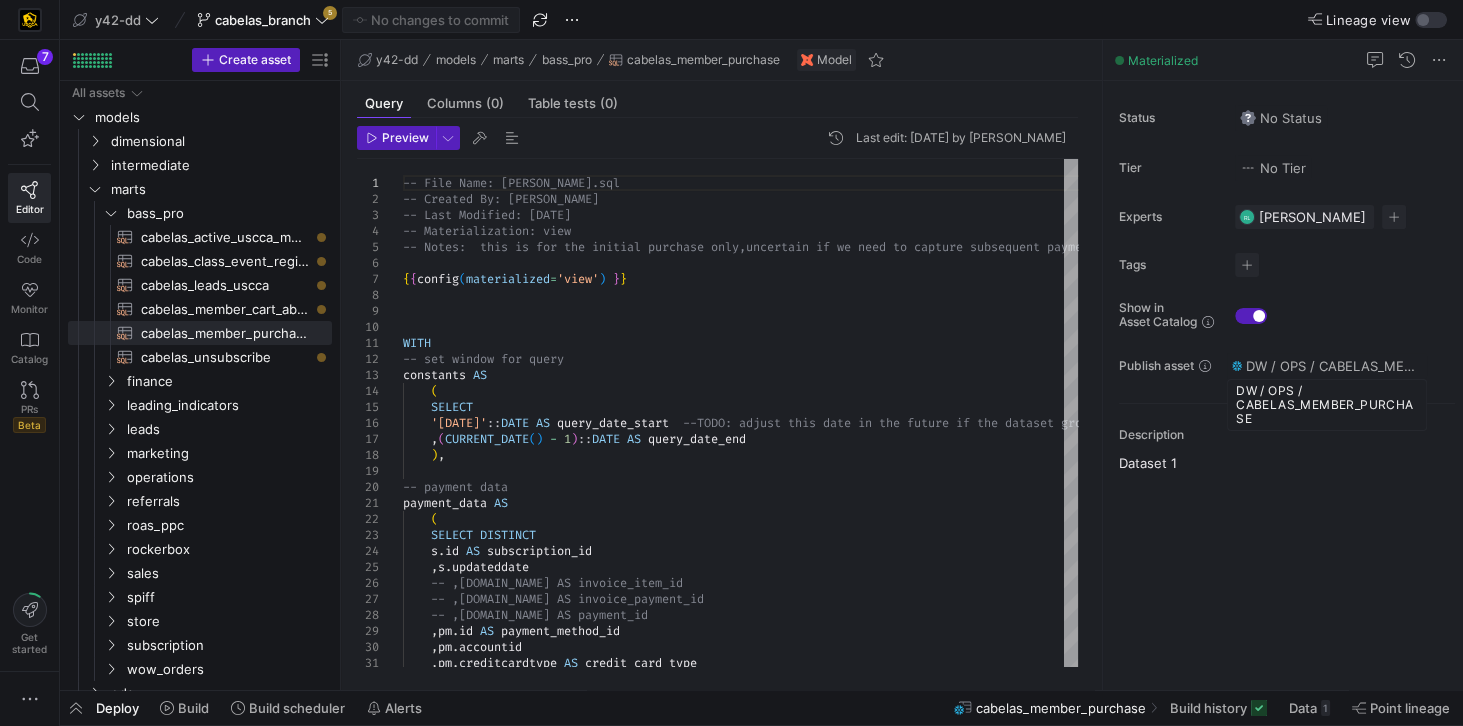 drag, startPoint x: 1256, startPoint y: 418, endPoint x: 1238, endPoint y: 388, distance: 34.98571 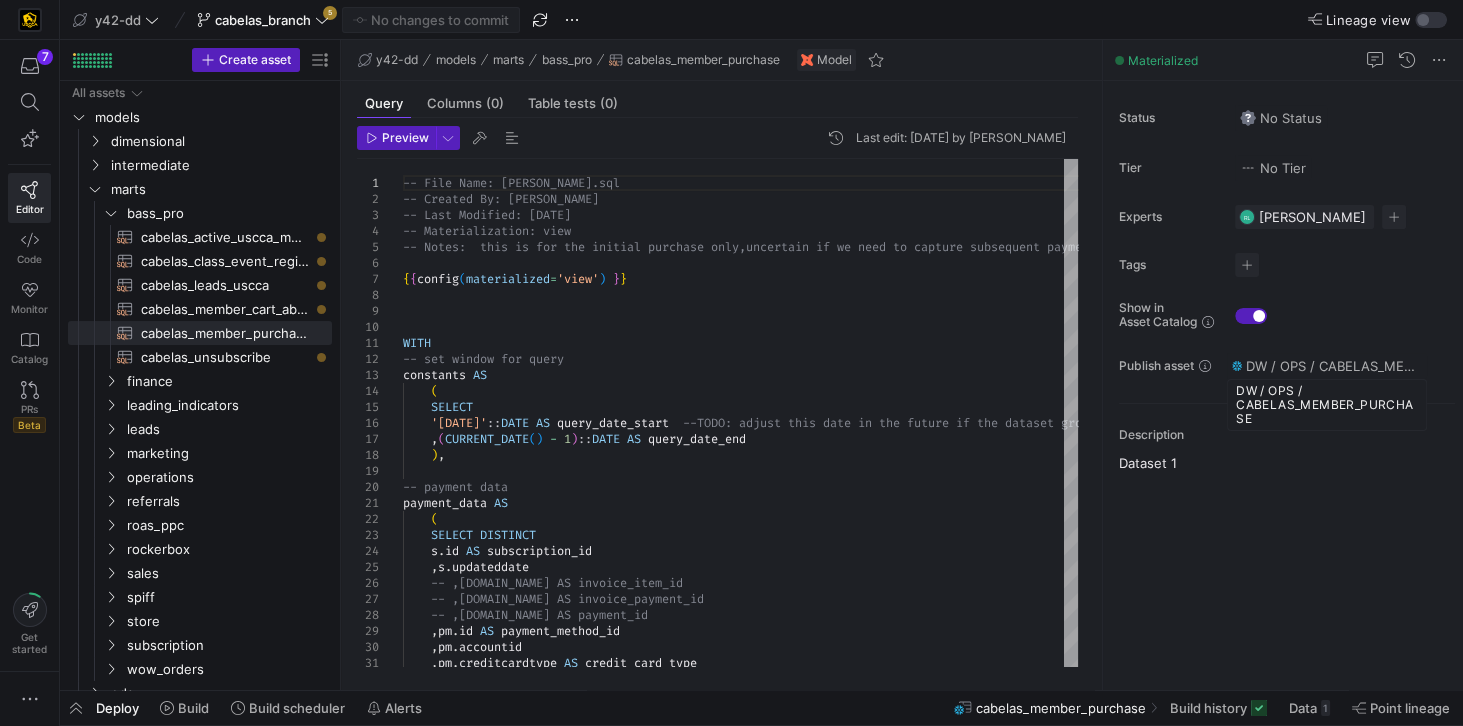 copy on "DW / OPS / CABELAS_MEMBER_PURCHASE" 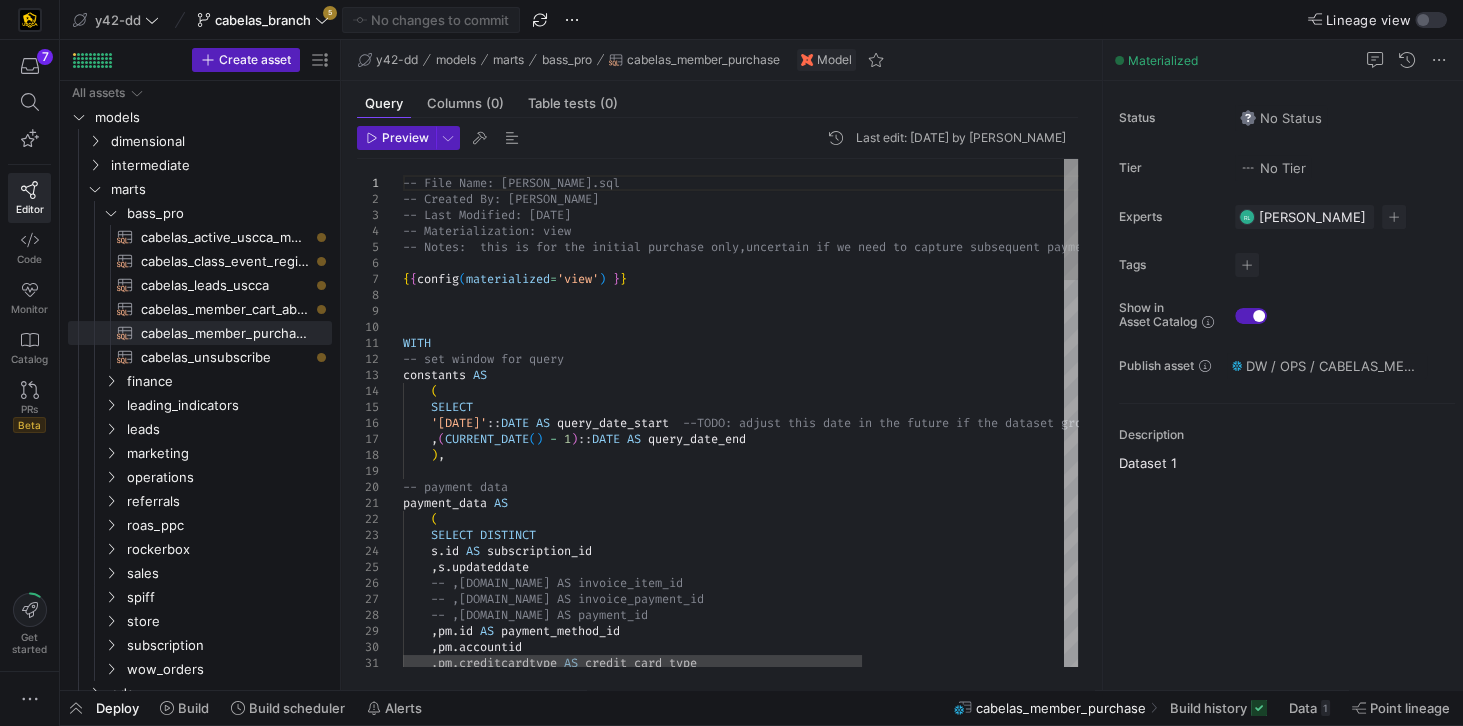 scroll, scrollTop: 0, scrollLeft: 0, axis: both 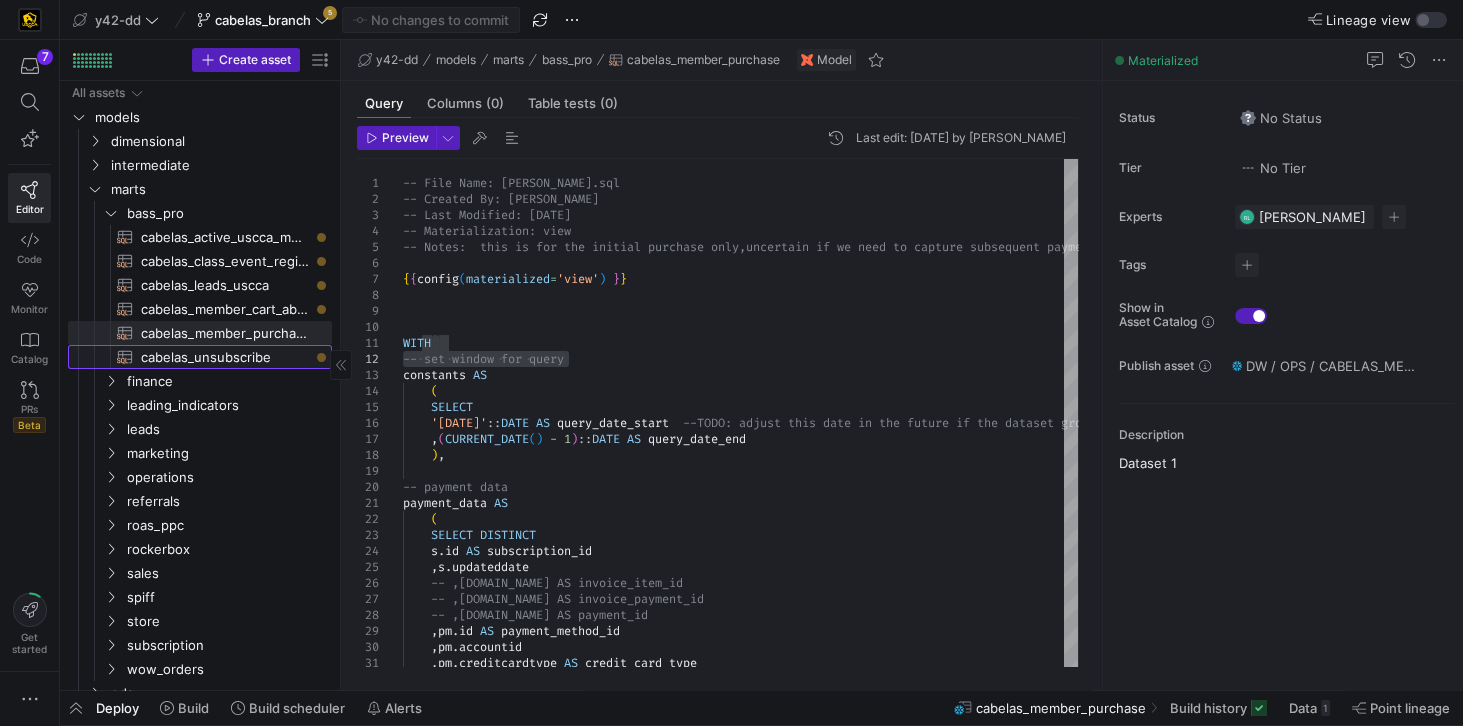 click on "cabelas_unsubscribe​​​​​​​​​​" 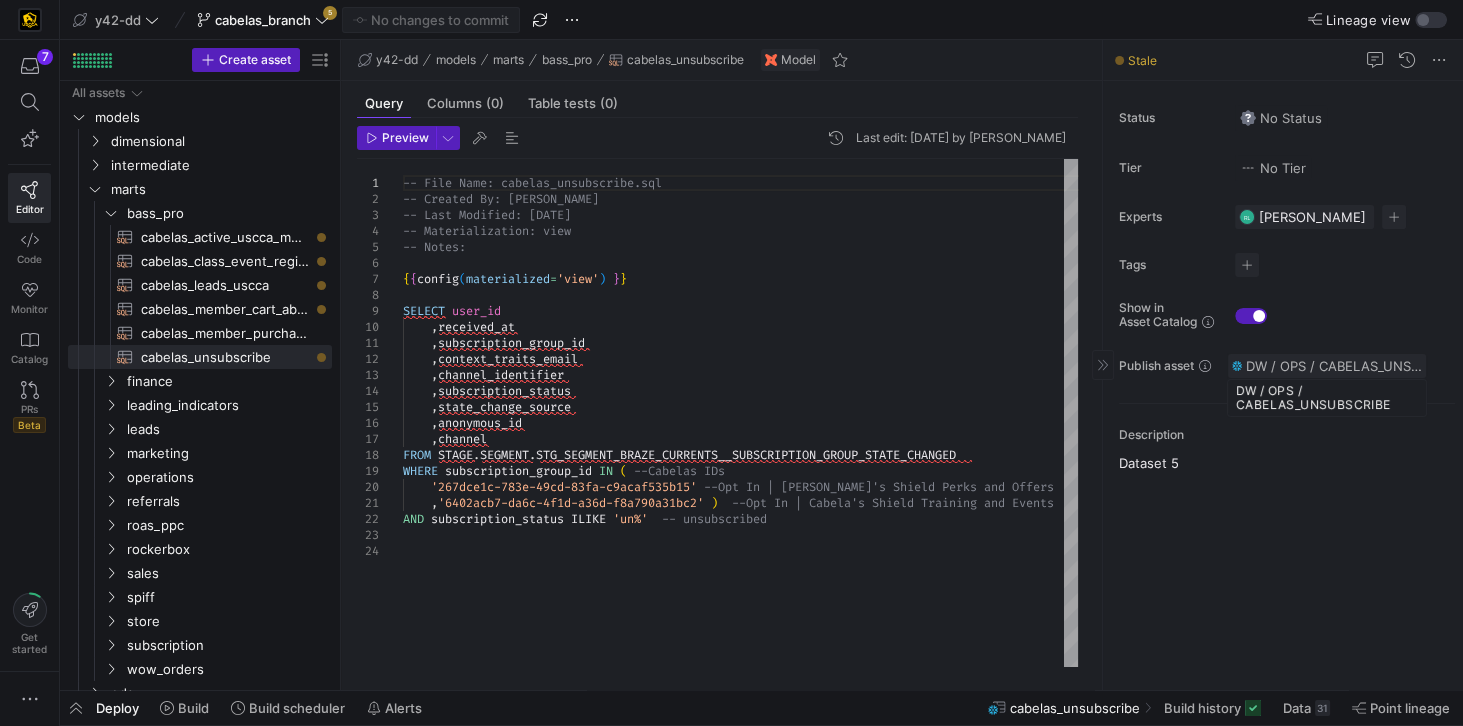 click on "DW / OPS / CABELAS_UNSUBSCRIBE" at bounding box center [1334, 366] 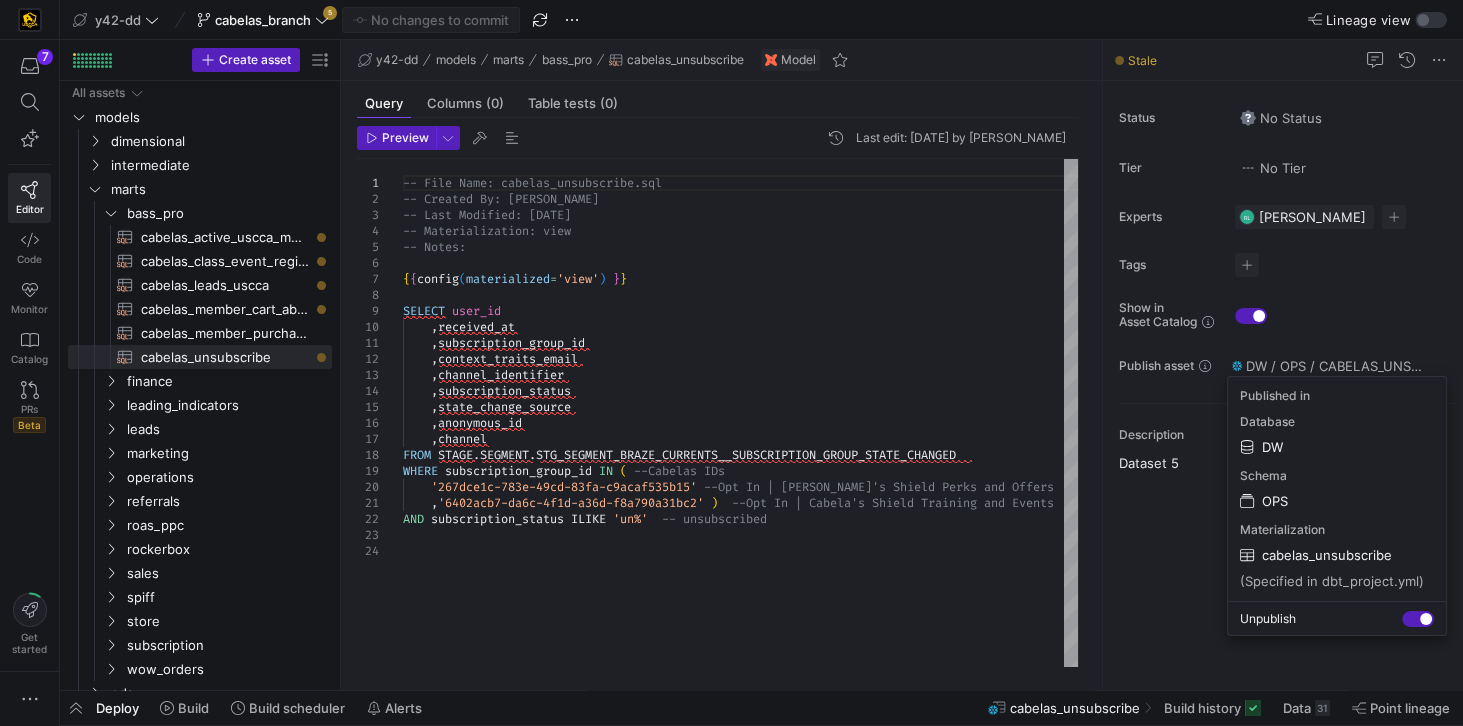 click at bounding box center (731, 363) 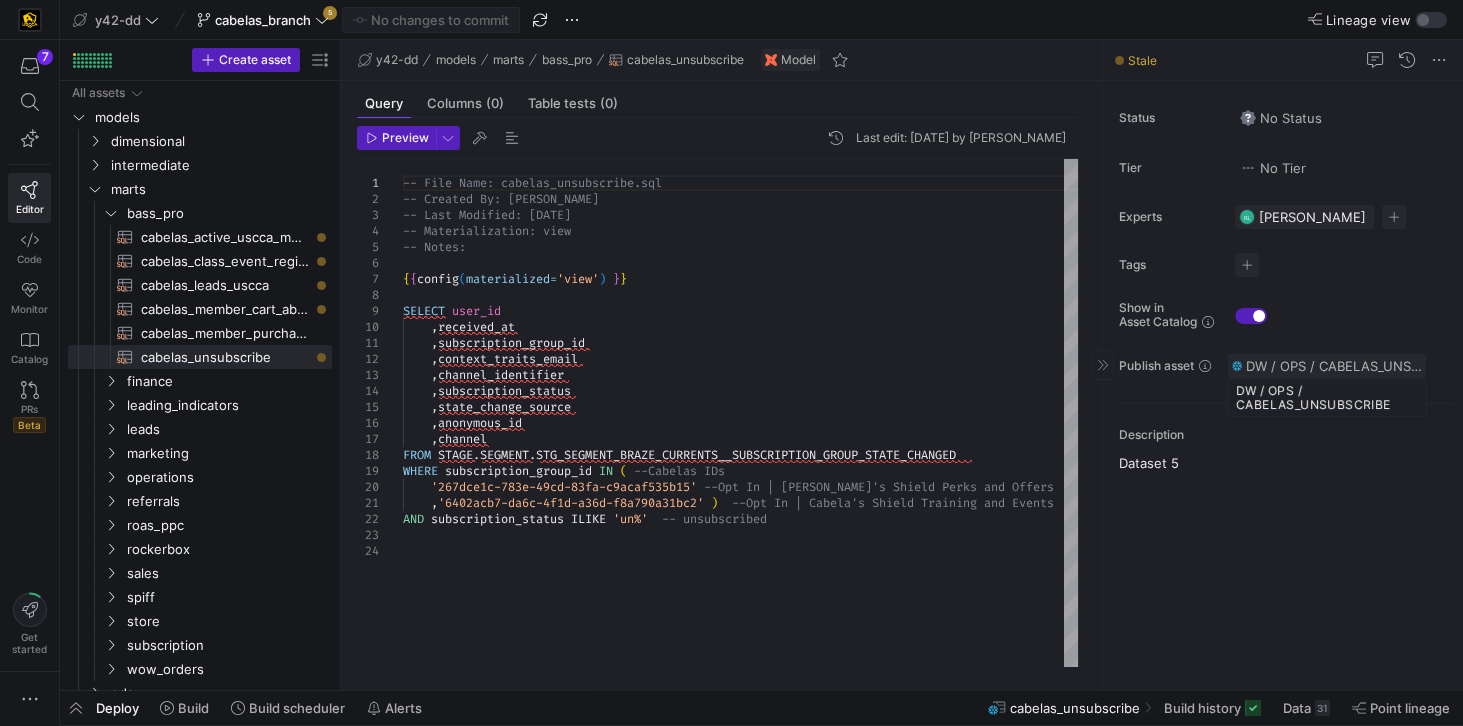 click on "DW / OPS / CABELAS_UNSUBSCRIBE" at bounding box center (1327, 366) 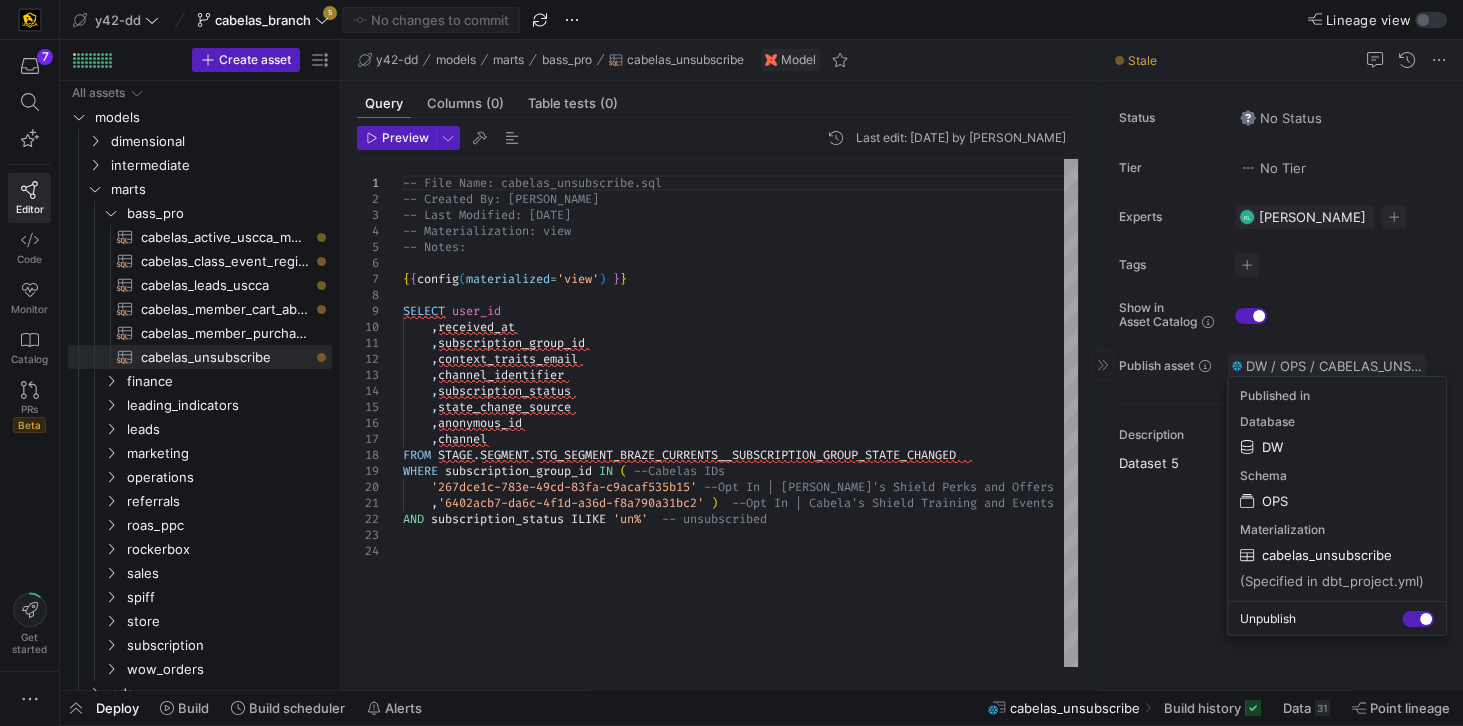 drag, startPoint x: 1427, startPoint y: 361, endPoint x: 1258, endPoint y: 362, distance: 169.00296 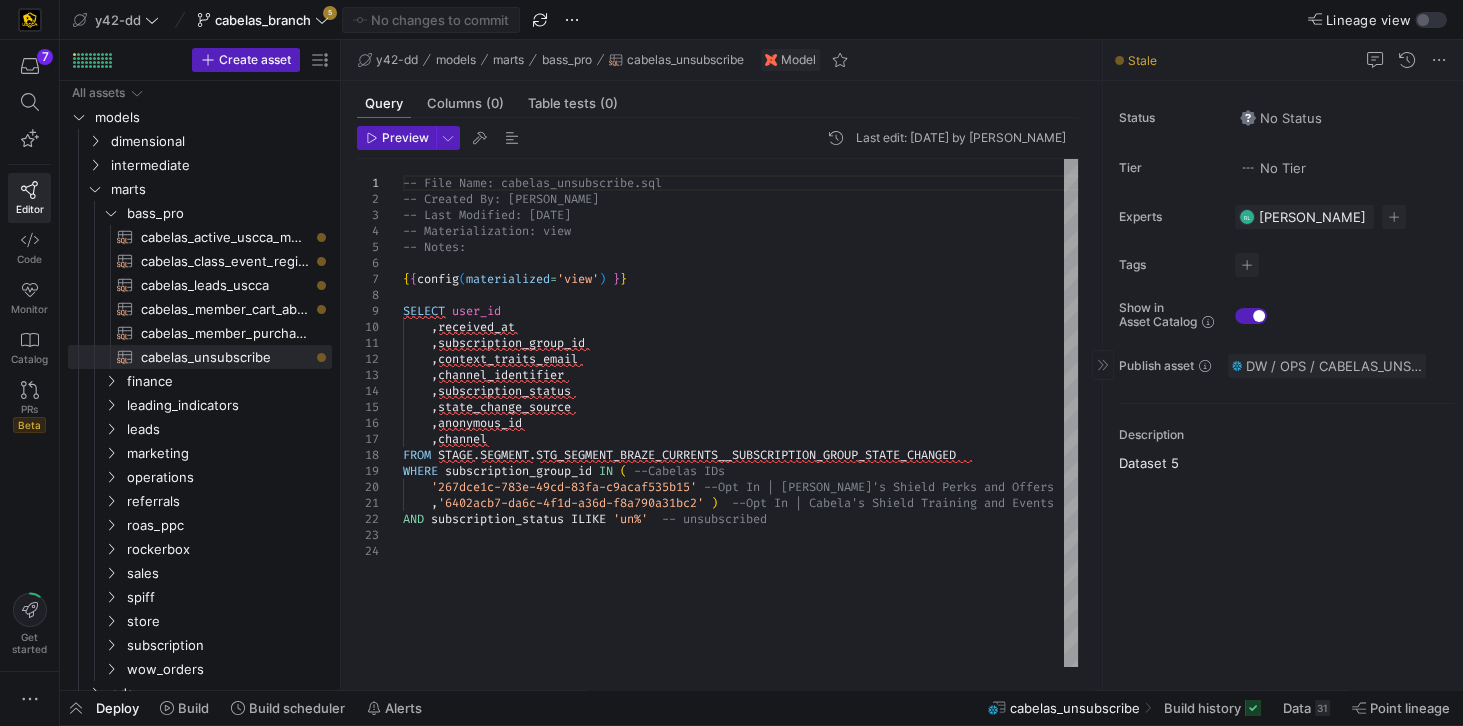click on "DW / OPS / CABELAS_UNSUBSCRIBE" at bounding box center (1334, 366) 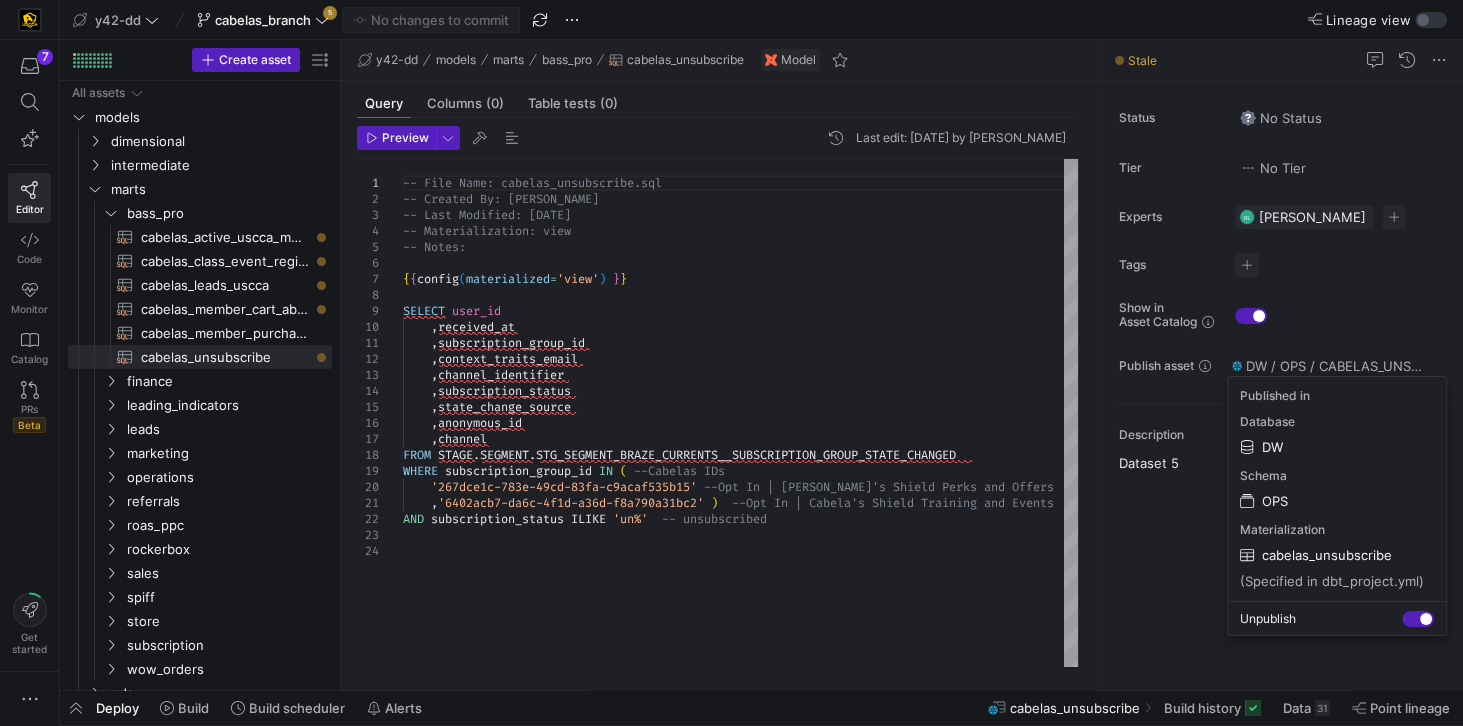 click at bounding box center (731, 363) 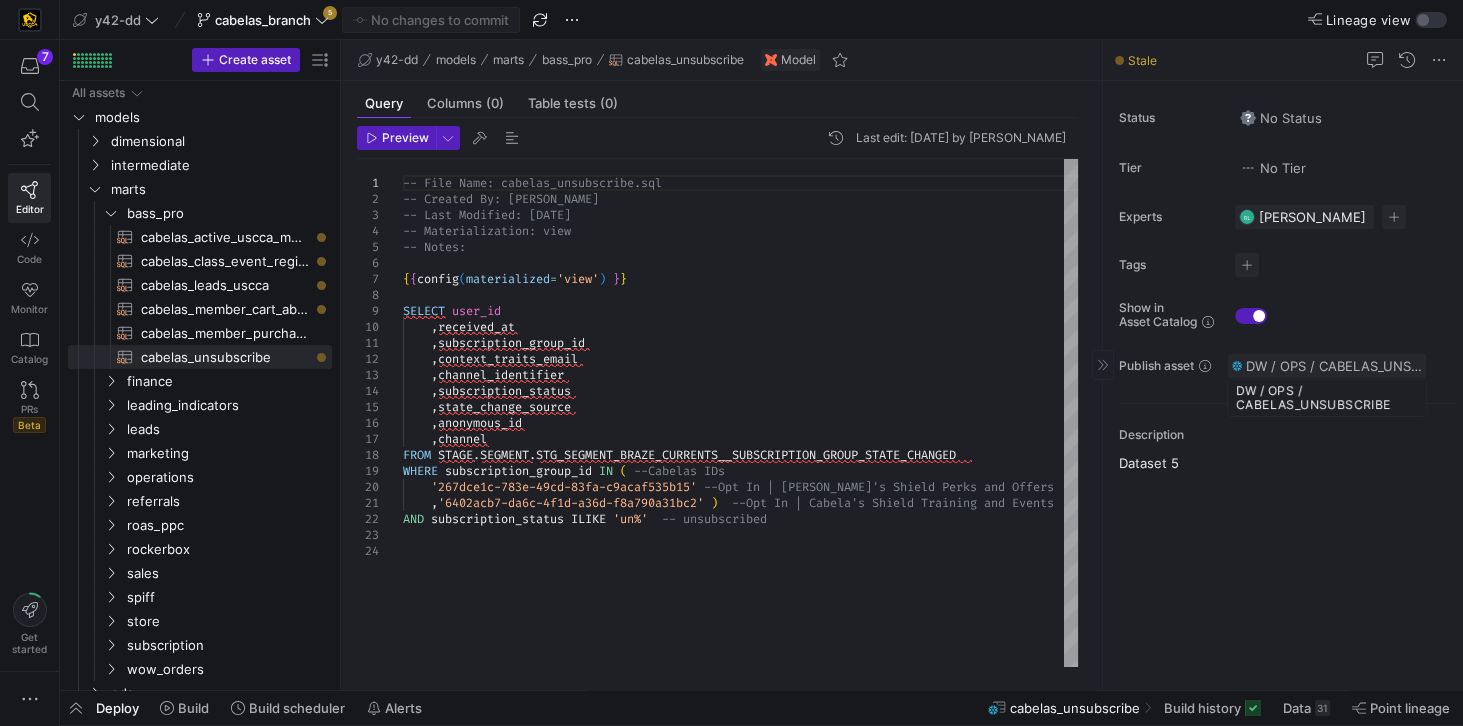 drag, startPoint x: 1245, startPoint y: 368, endPoint x: 1420, endPoint y: 356, distance: 175.41095 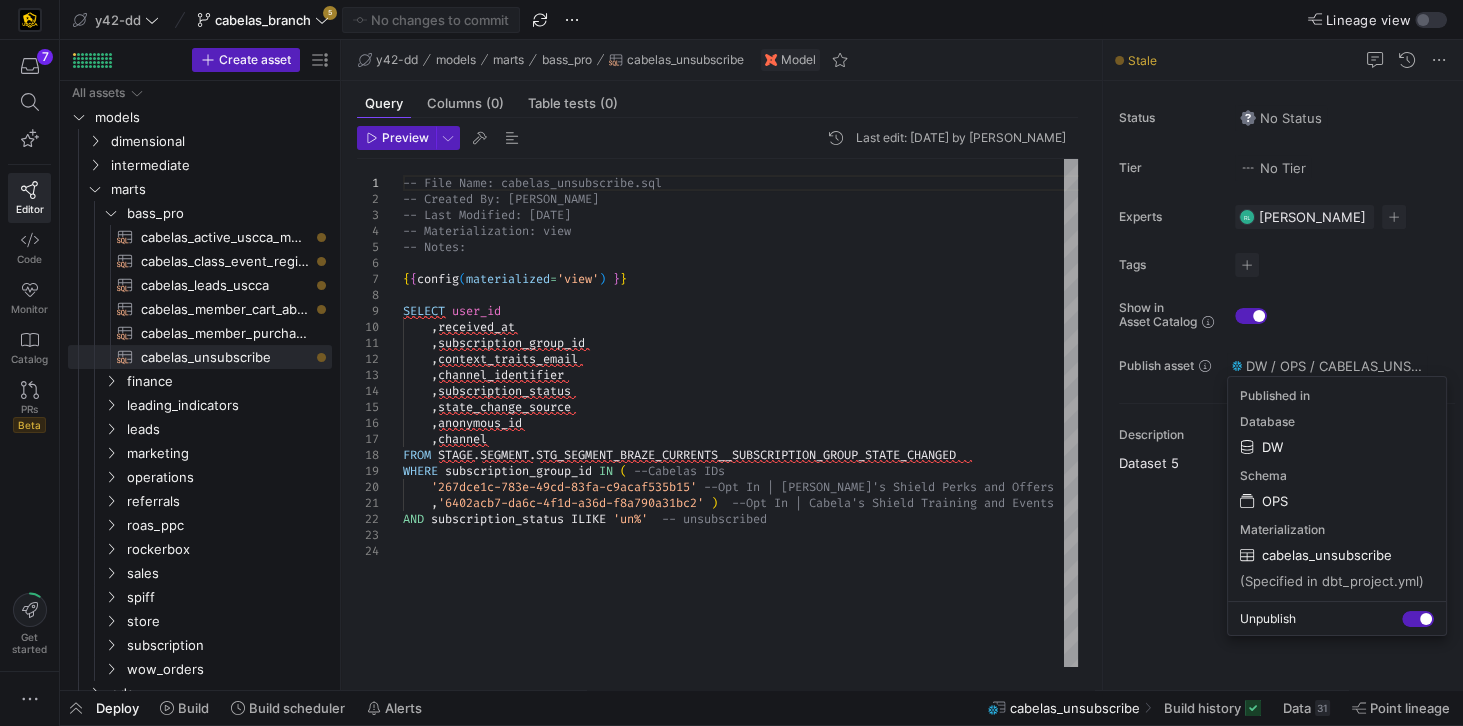 click at bounding box center [731, 363] 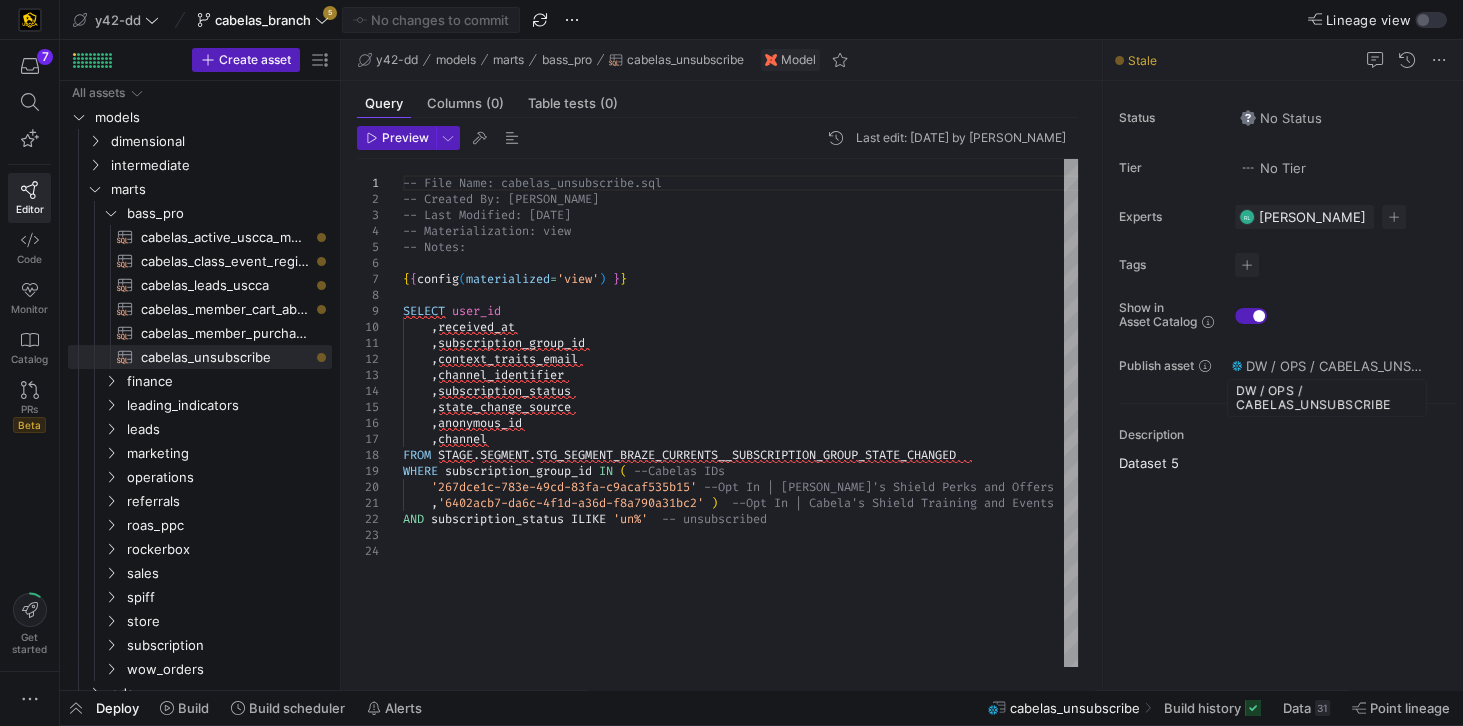 drag, startPoint x: 1318, startPoint y: 364, endPoint x: 830, endPoint y: 529, distance: 515.1398 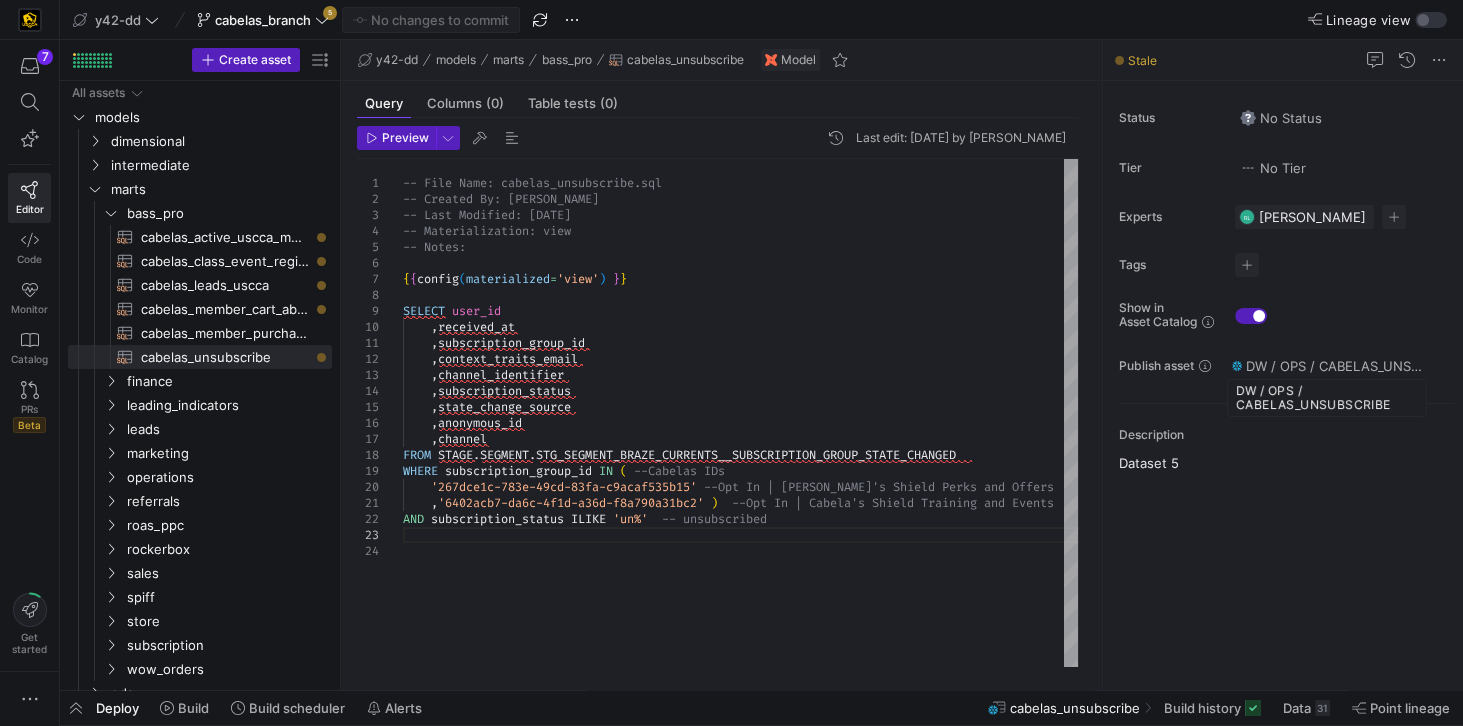 drag, startPoint x: 1393, startPoint y: 402, endPoint x: 1227, endPoint y: 386, distance: 166.7693 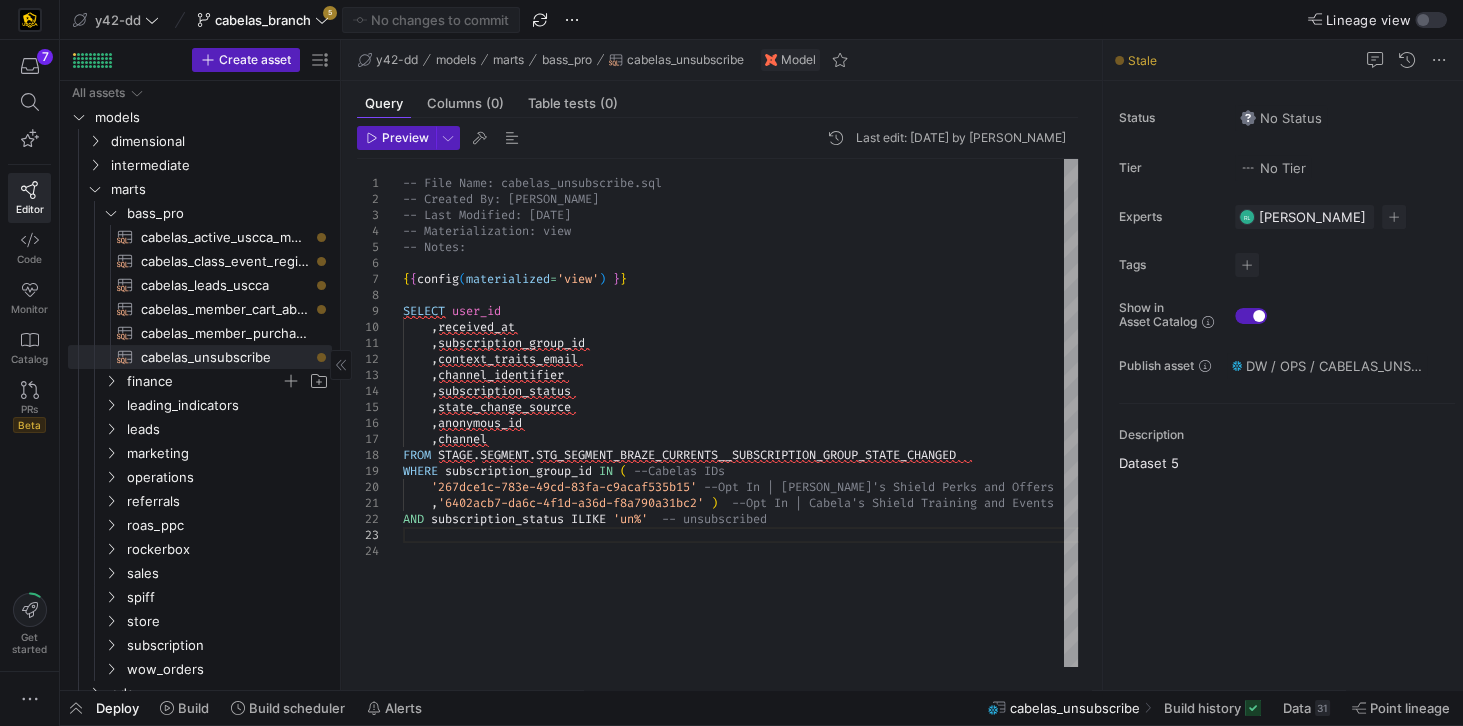 copy on "DW / OPS / CABELAS_UNSUBSCRIBE" 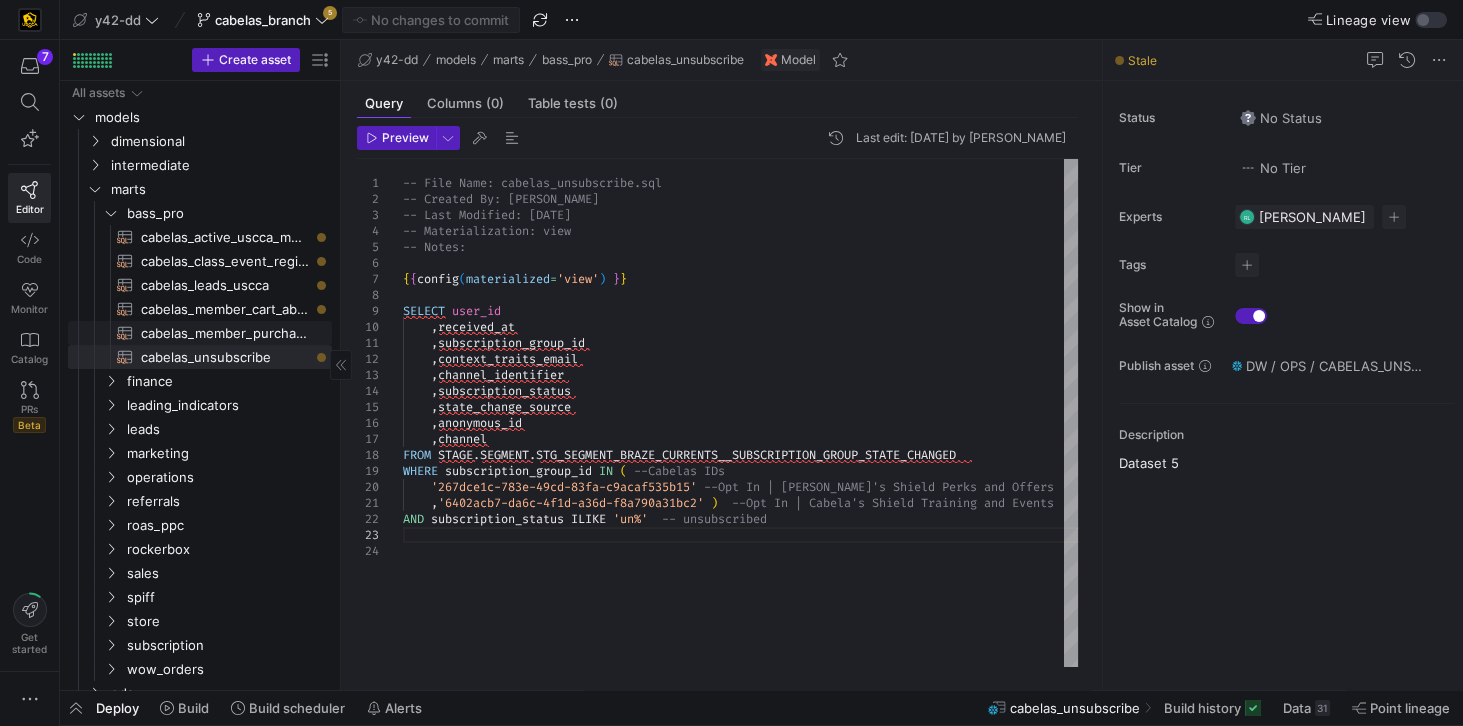 click on "cabelas_member_purchase​​​​​​​​​​" 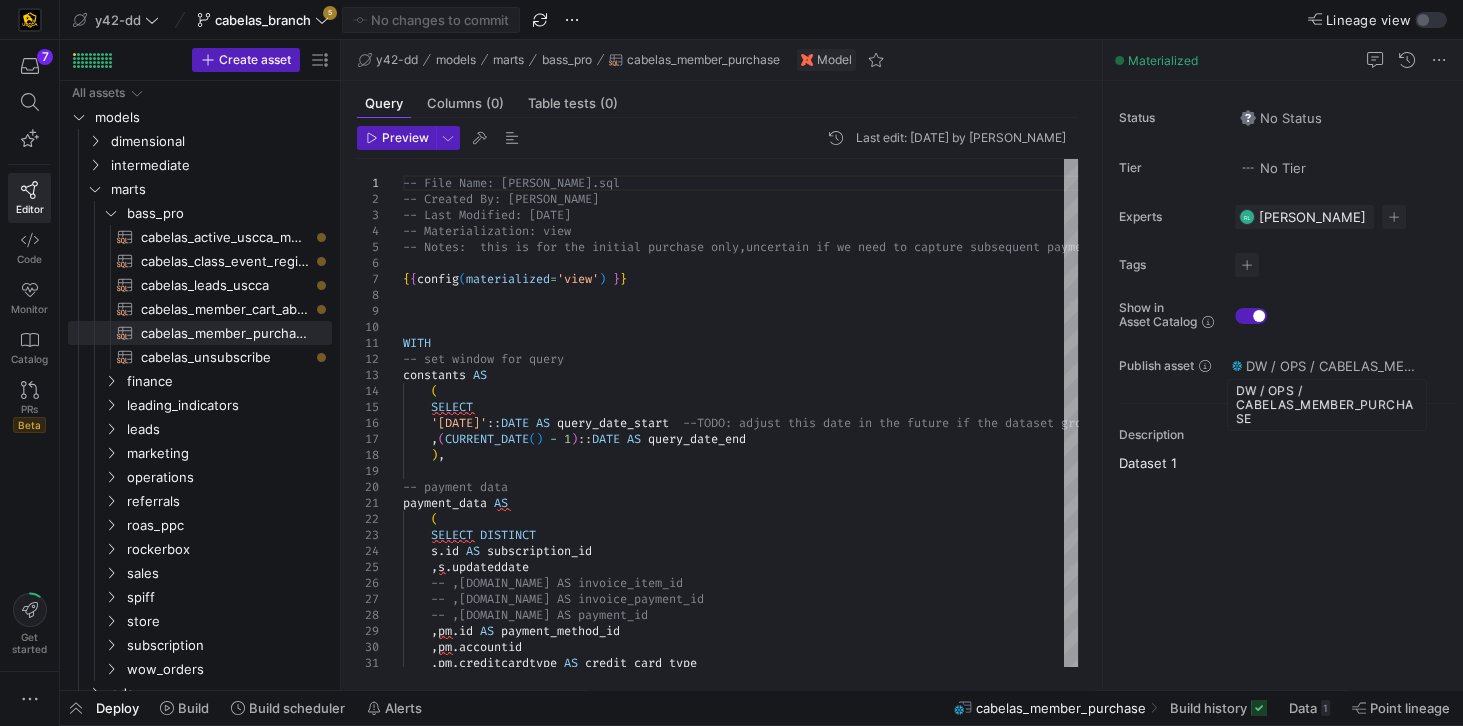 drag, startPoint x: 1276, startPoint y: 424, endPoint x: 1230, endPoint y: 394, distance: 54.91812 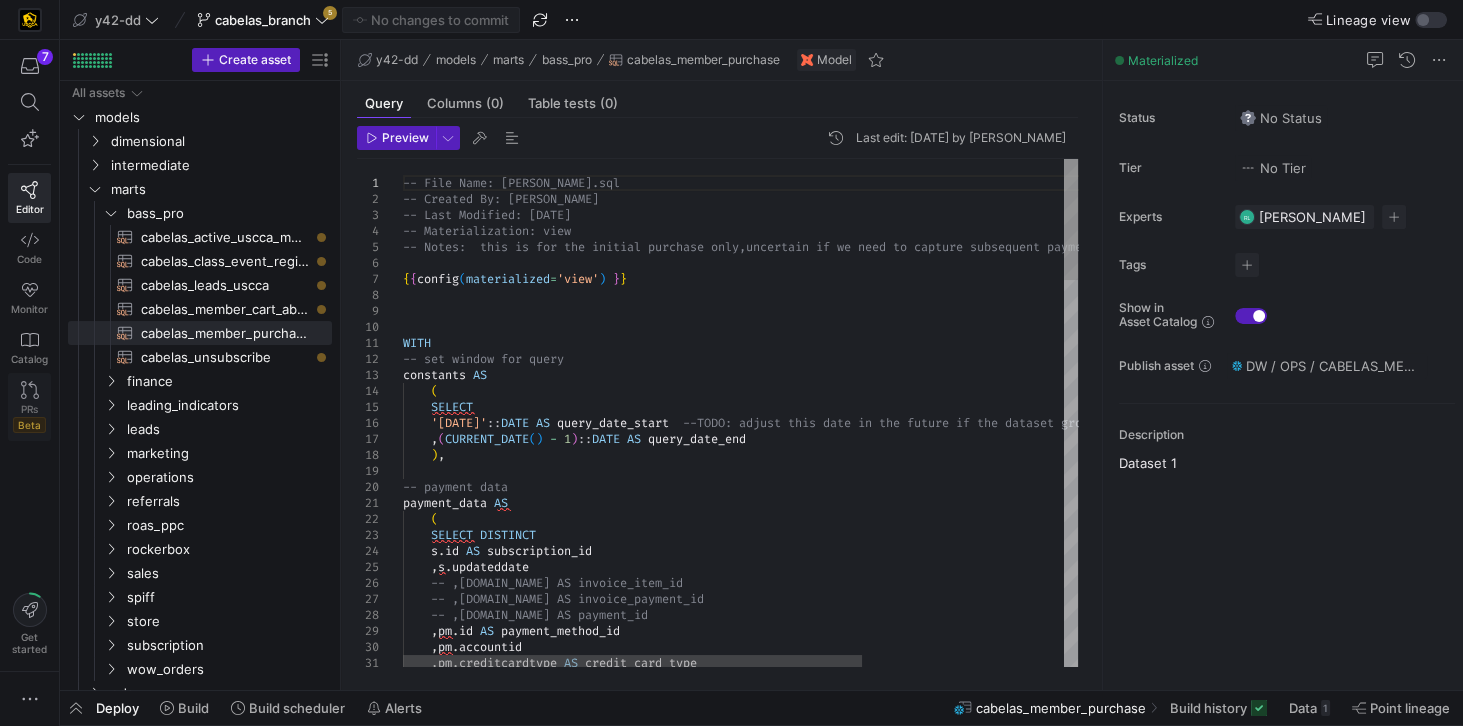 copy on "DW / OPS / CABELAS_MEMBER_PURCHASE" 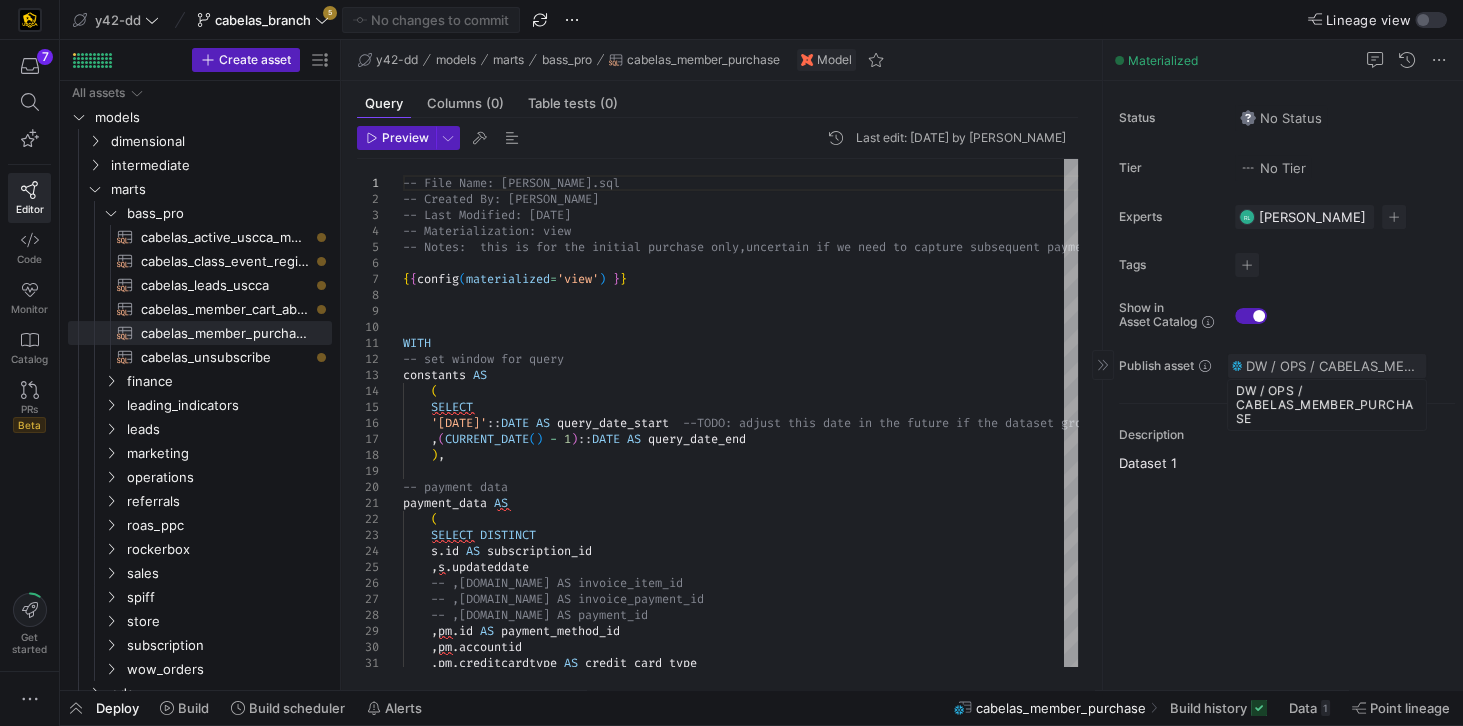 click on "DW / OPS / CABELAS_MEMBER_PURCHASE" at bounding box center (1334, 366) 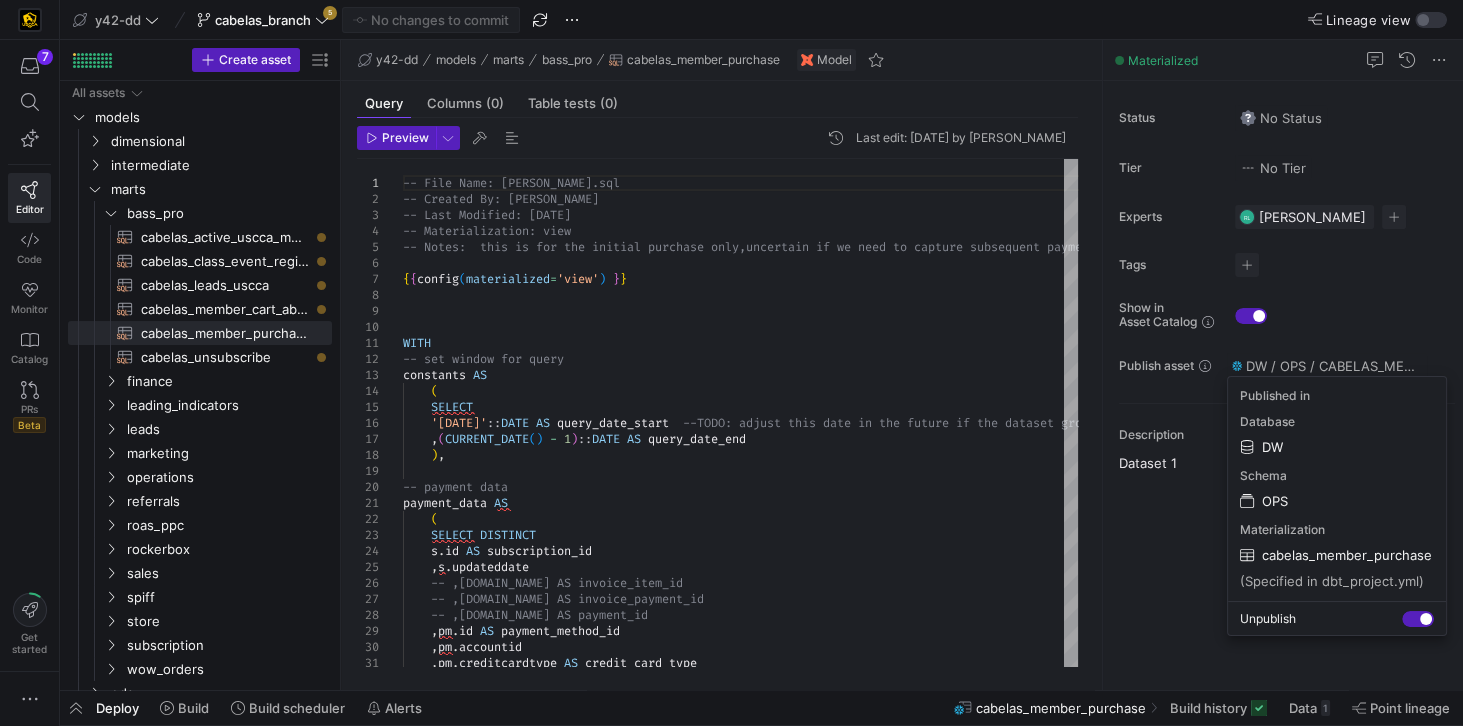 drag, startPoint x: 1244, startPoint y: 361, endPoint x: 1397, endPoint y: 361, distance: 153 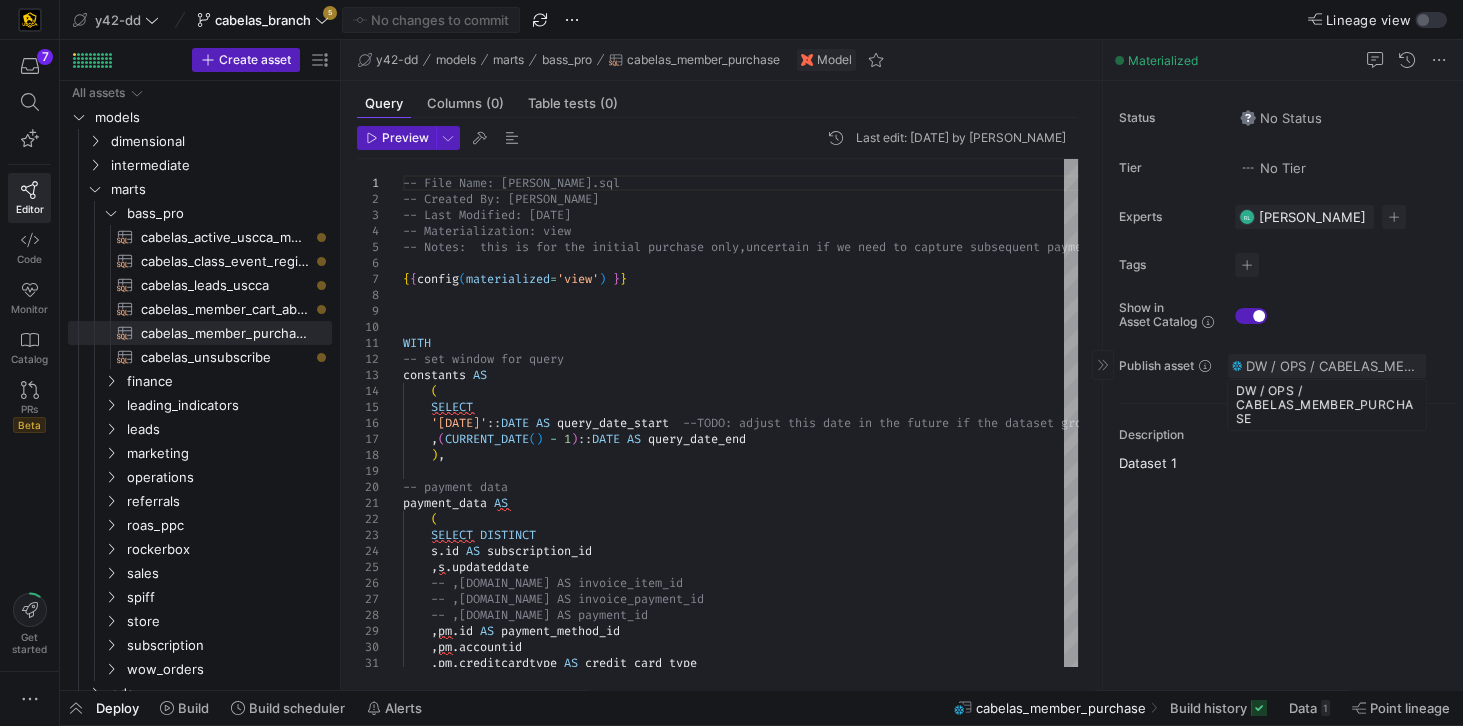 click on "DW / OPS / CABELAS_MEMBER_PURCHASE" at bounding box center (1334, 366) 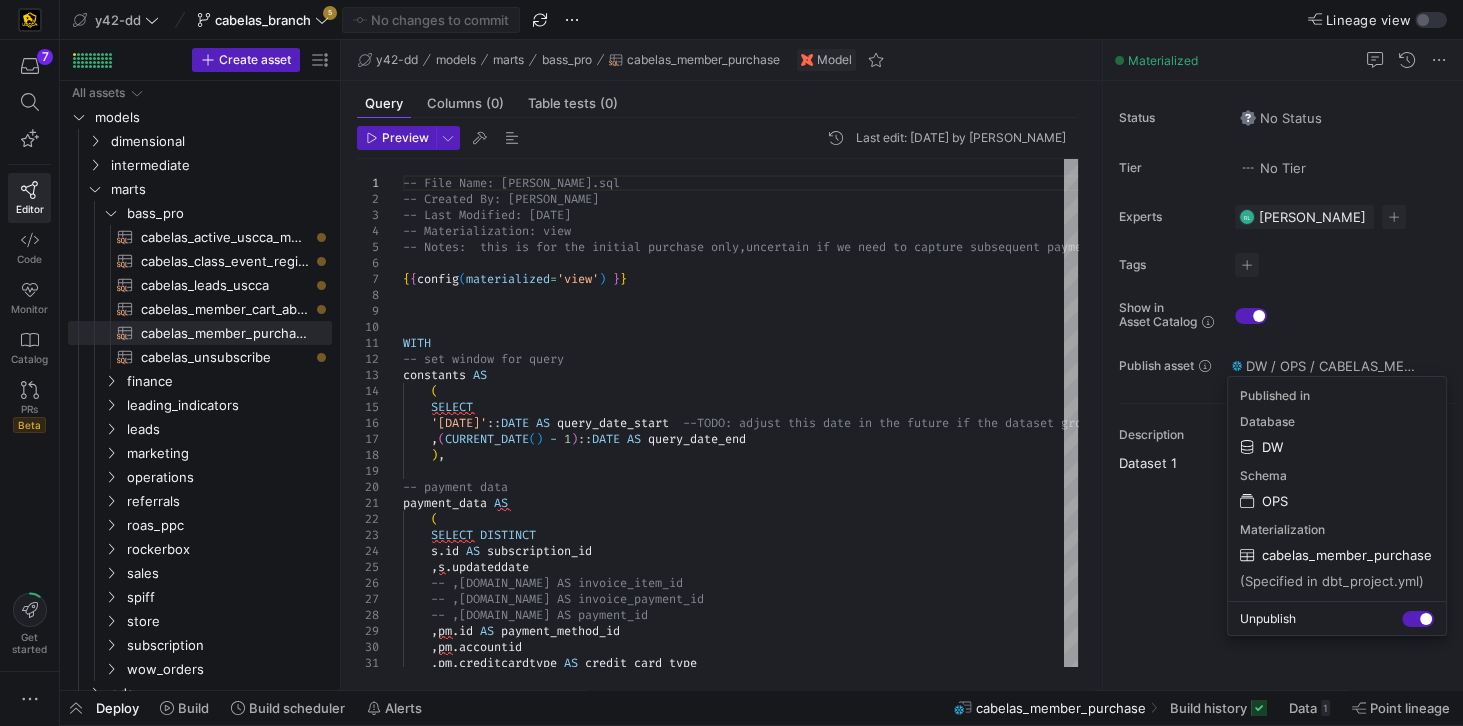 click at bounding box center (731, 363) 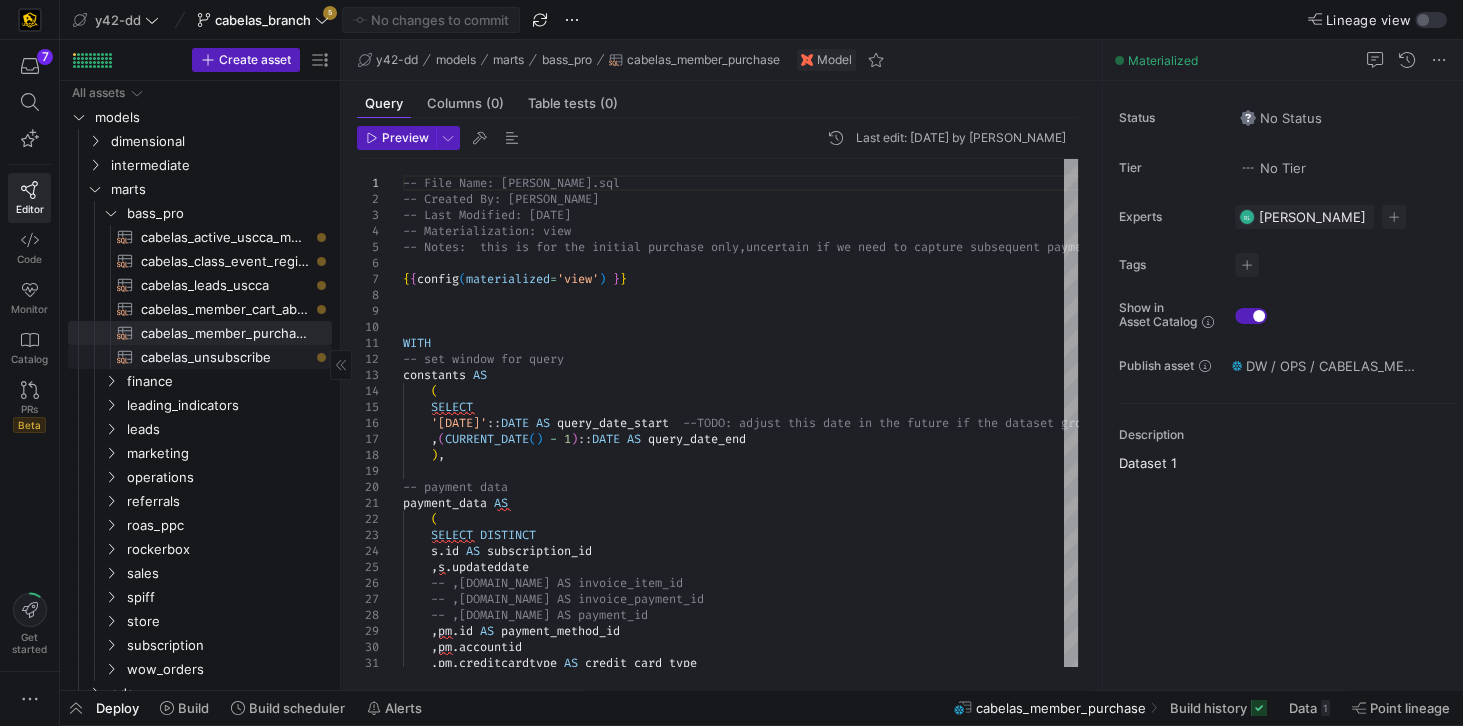 click on "cabelas_unsubscribe​​​​​​​​​​" 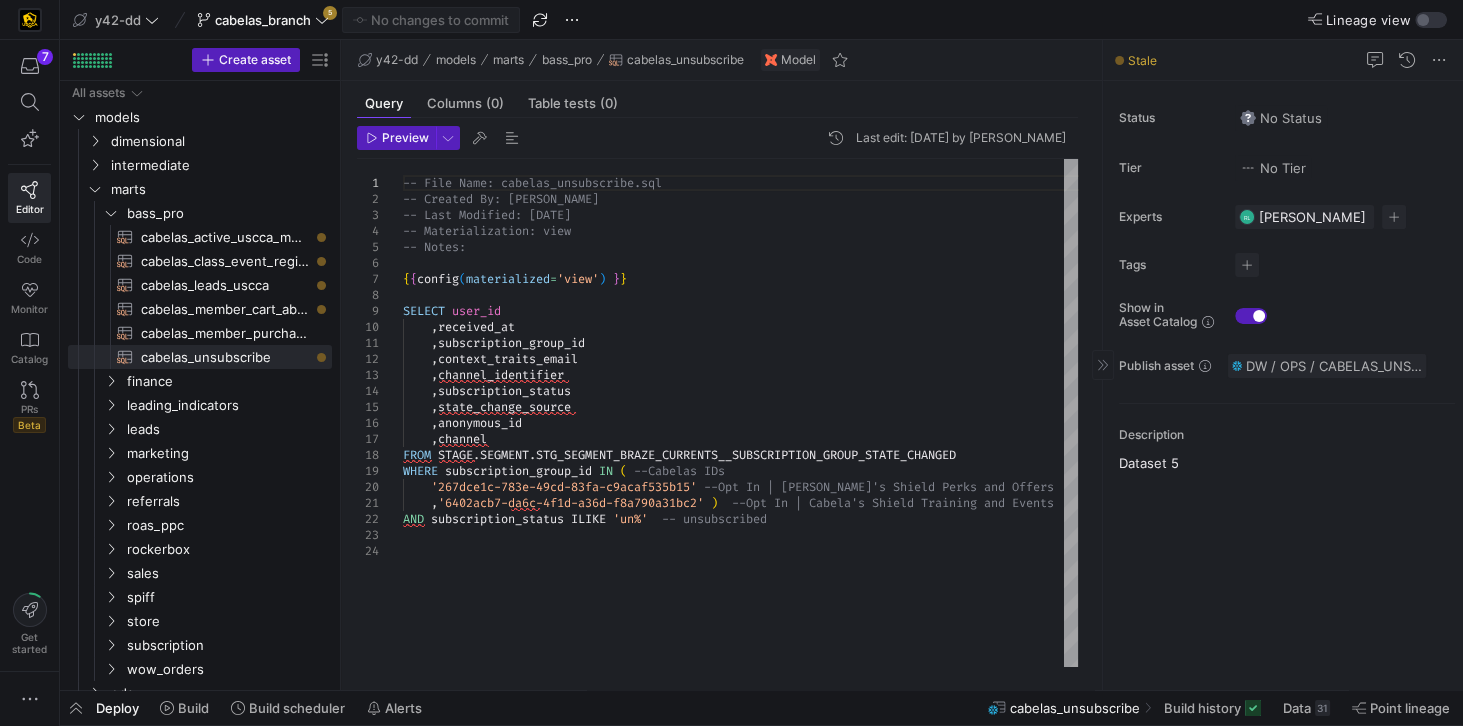 click on "DW / OPS / CABELAS_UNSUBSCRIBE" at bounding box center [1334, 366] 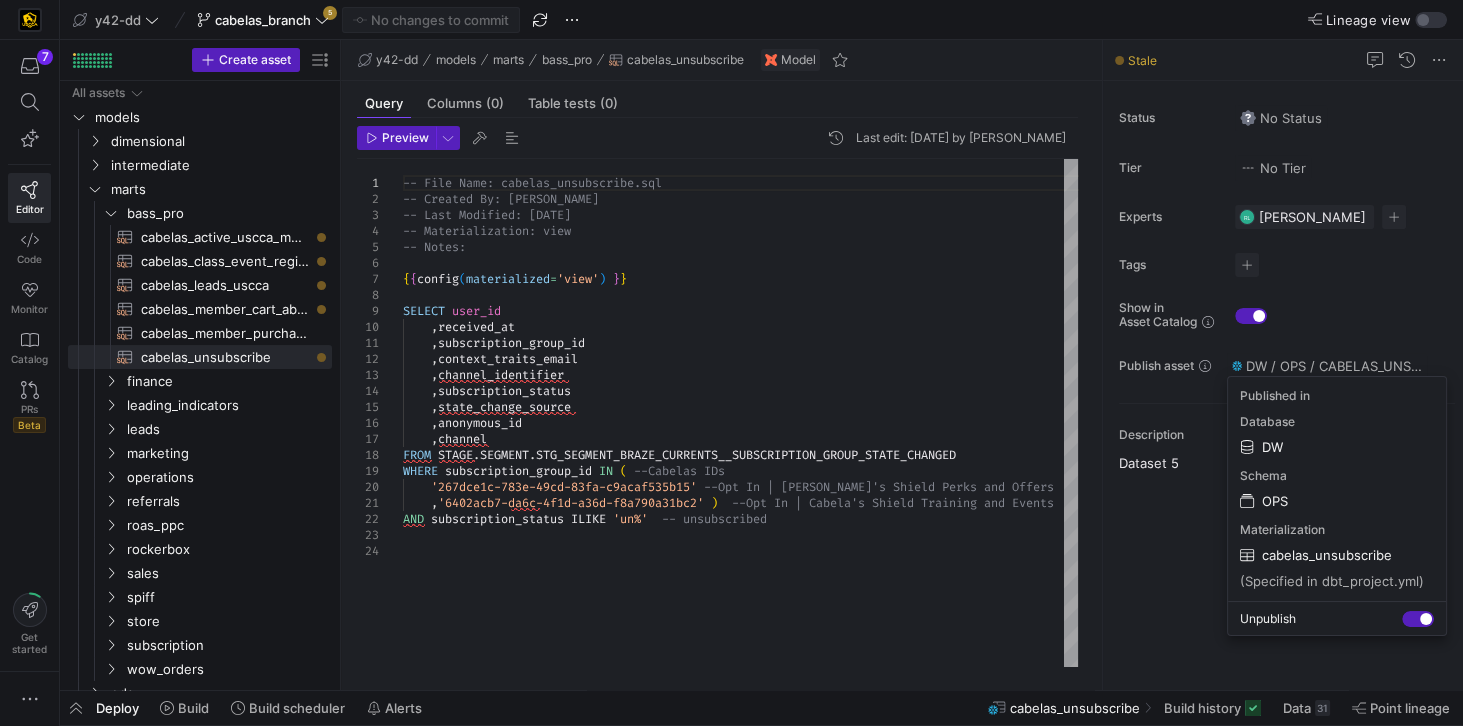 drag, startPoint x: 1401, startPoint y: 555, endPoint x: 1258, endPoint y: 550, distance: 143.08739 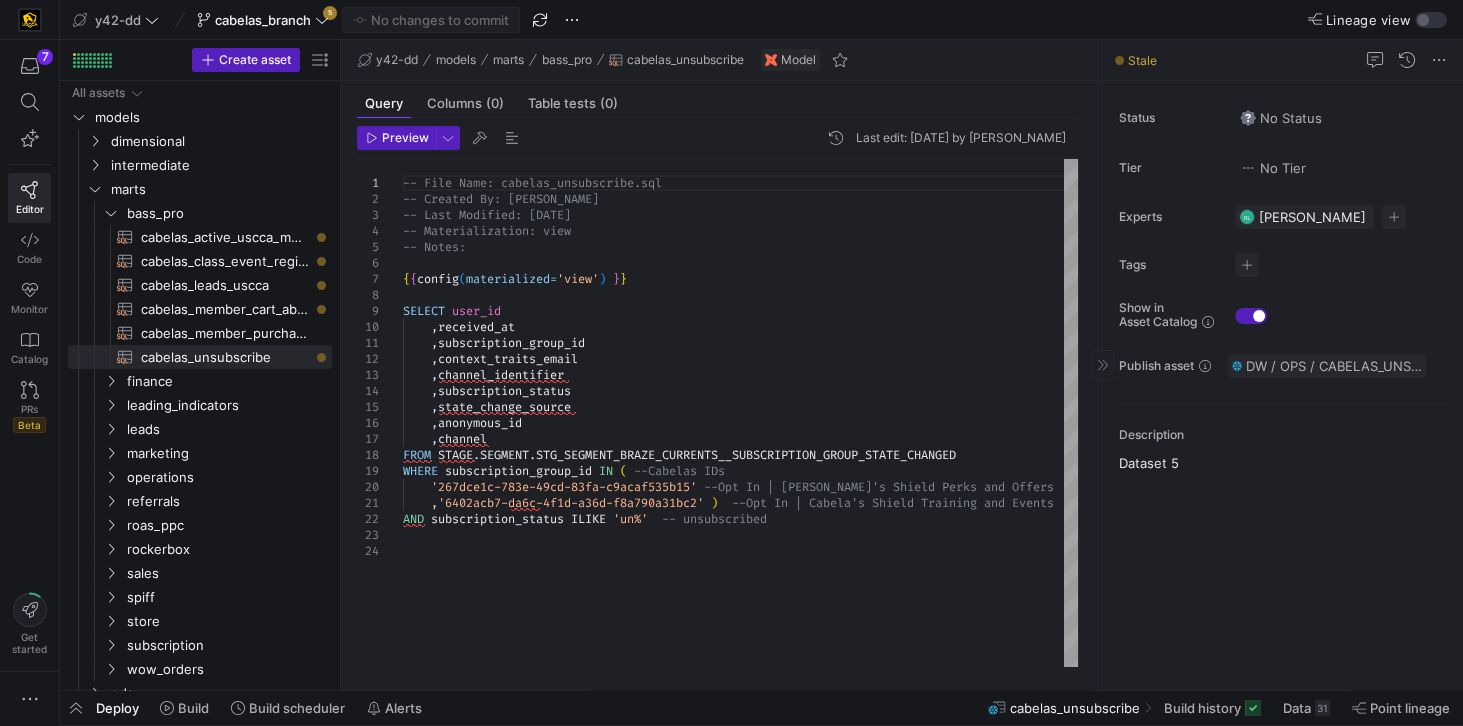 click on "DW / OPS / CABELAS_UNSUBSCRIBE" at bounding box center [1334, 366] 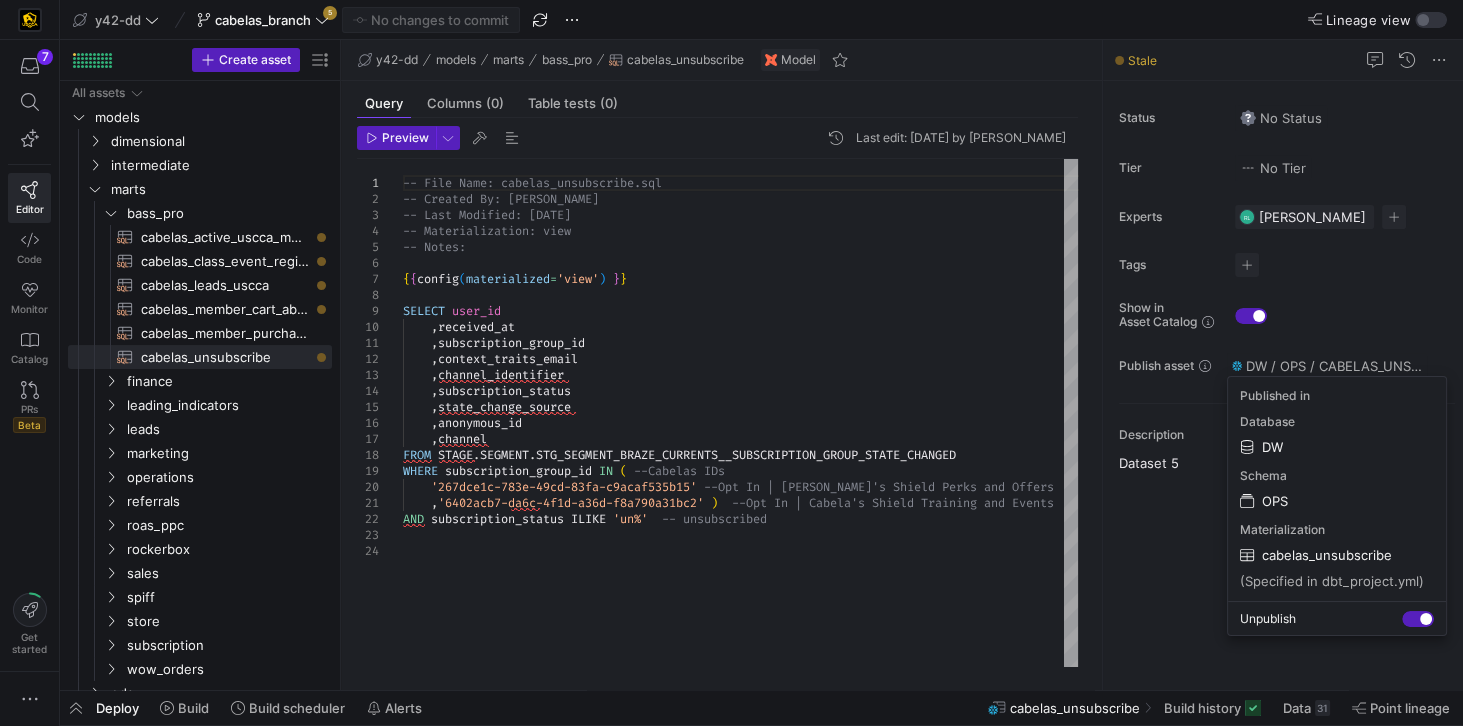 drag, startPoint x: 1418, startPoint y: 365, endPoint x: 1250, endPoint y: 367, distance: 168.0119 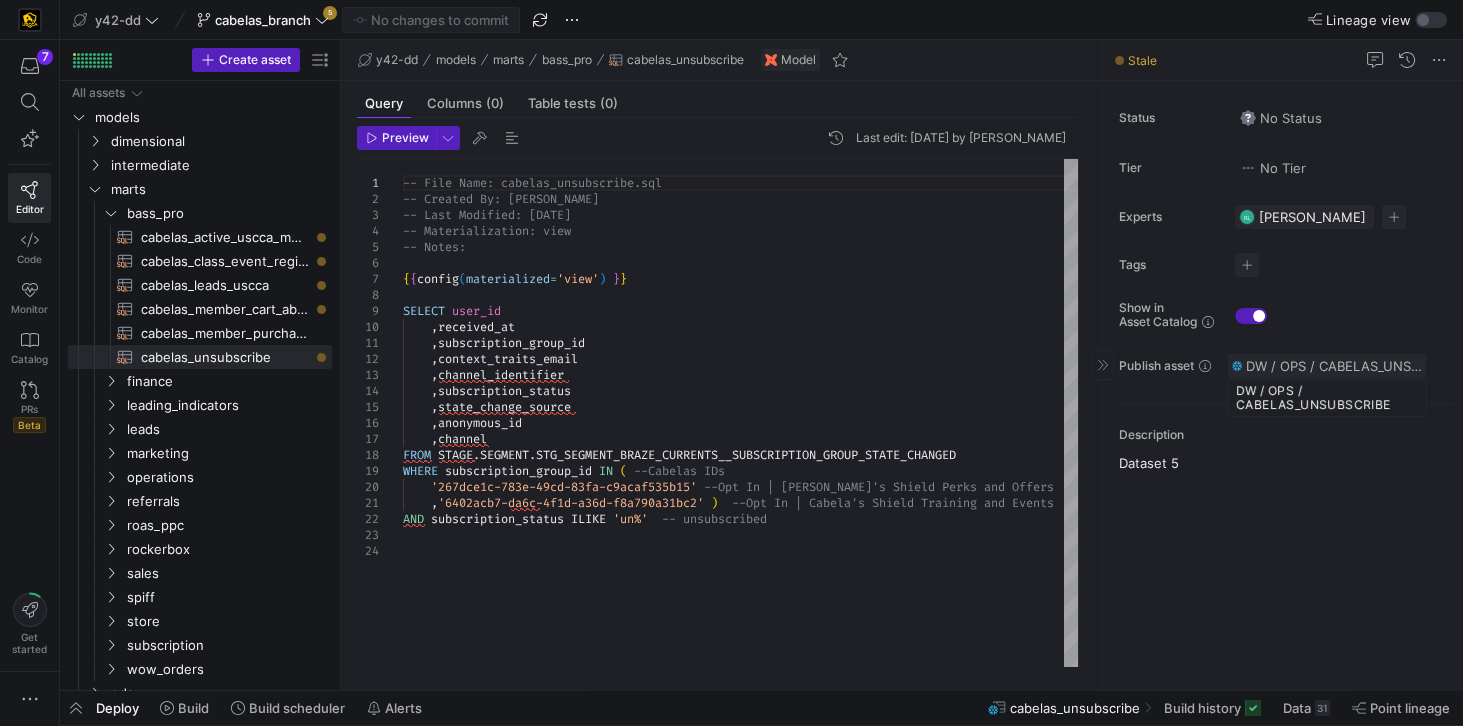 click on "DW / OPS / CABELAS_UNSUBSCRIBE" at bounding box center (1334, 366) 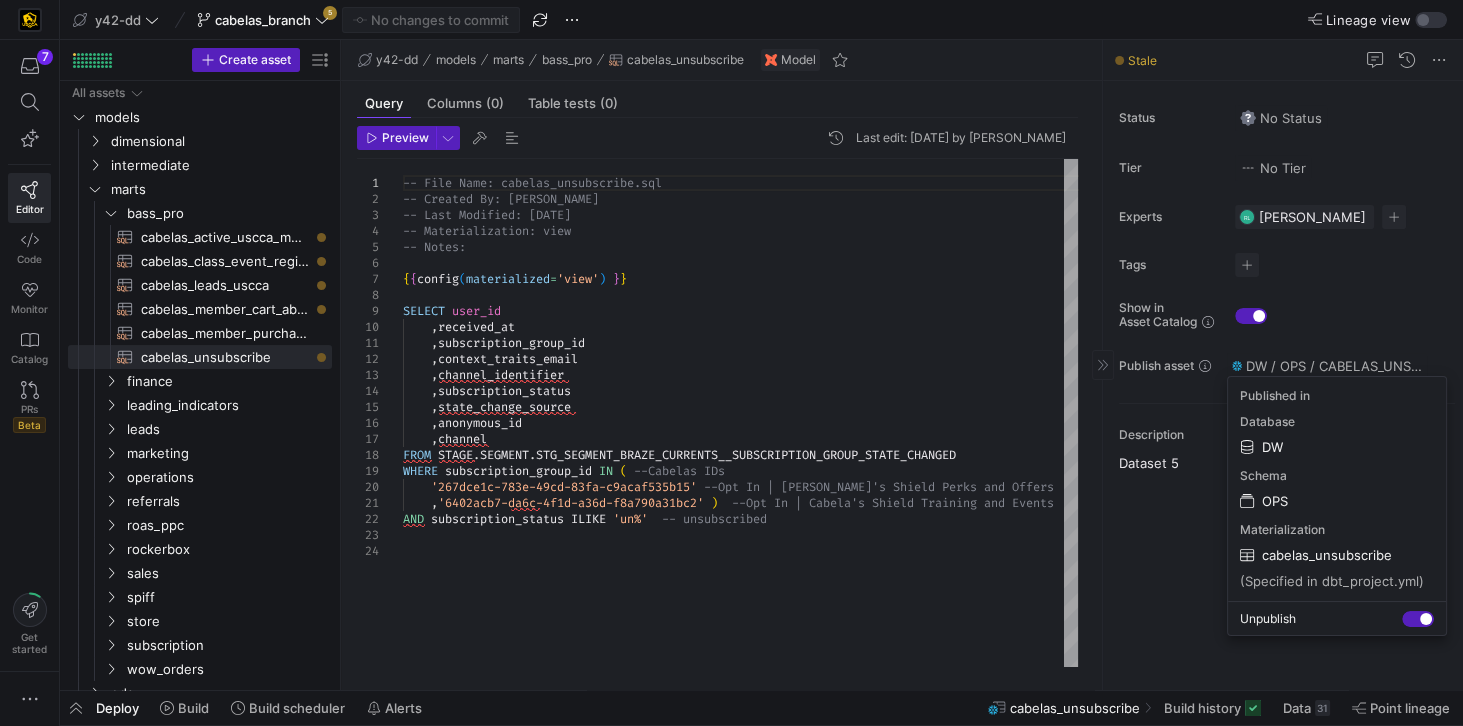 click at bounding box center [731, 363] 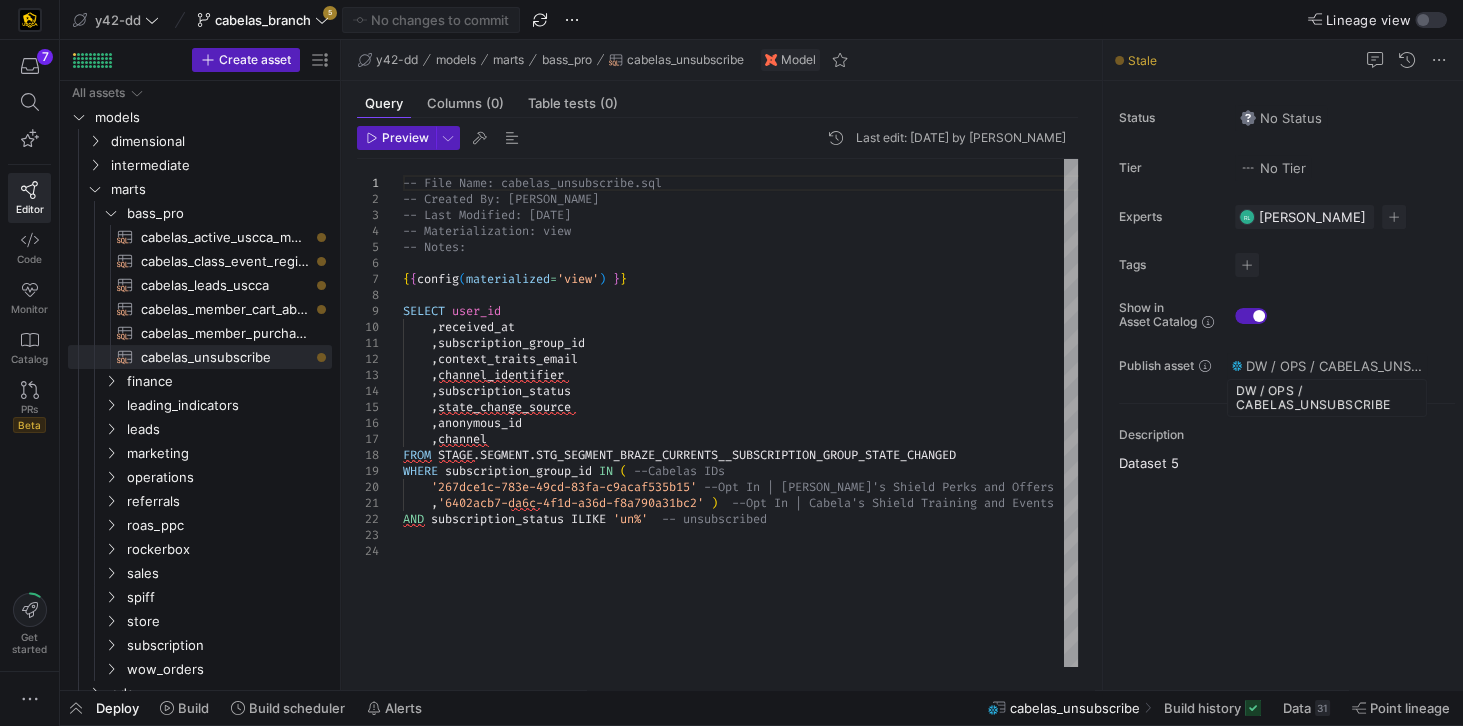 drag, startPoint x: 1395, startPoint y: 401, endPoint x: 1233, endPoint y: 405, distance: 162.04938 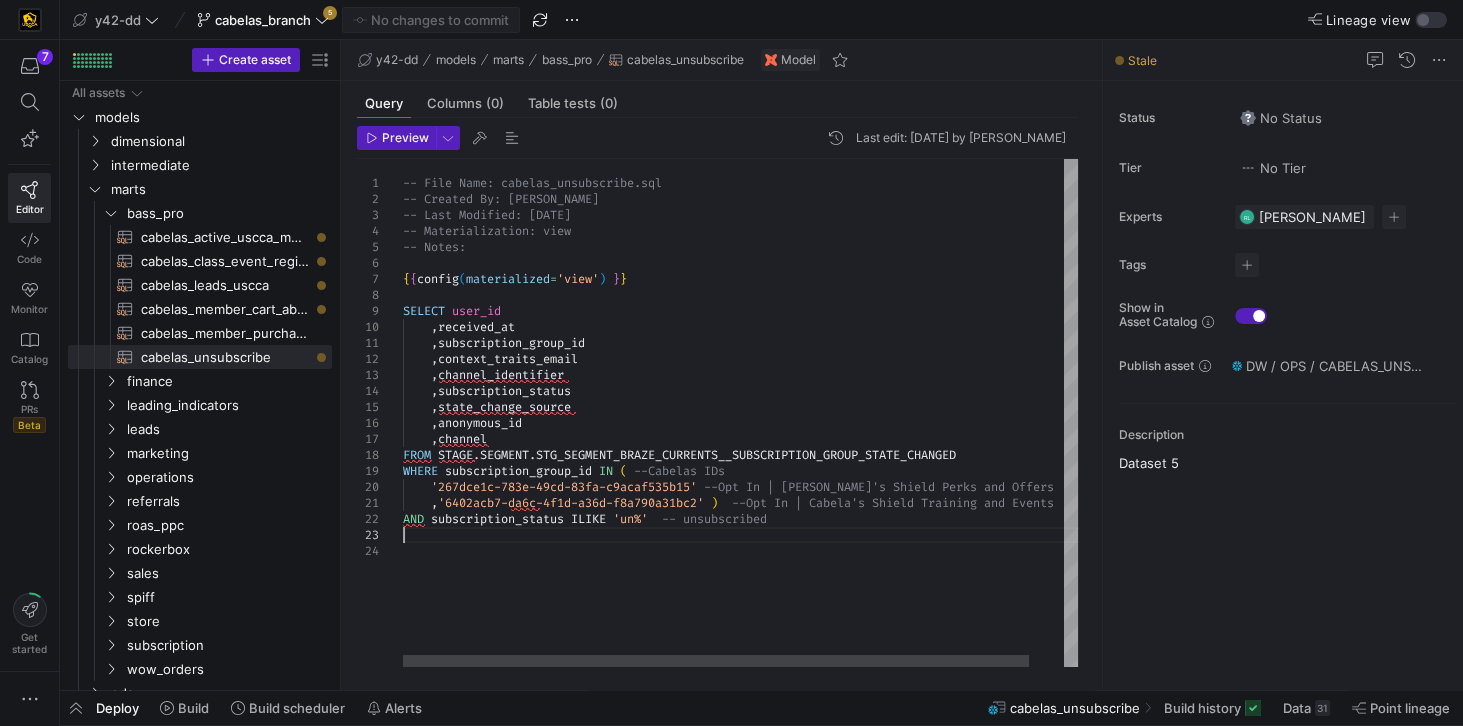 scroll, scrollTop: 0, scrollLeft: 0, axis: both 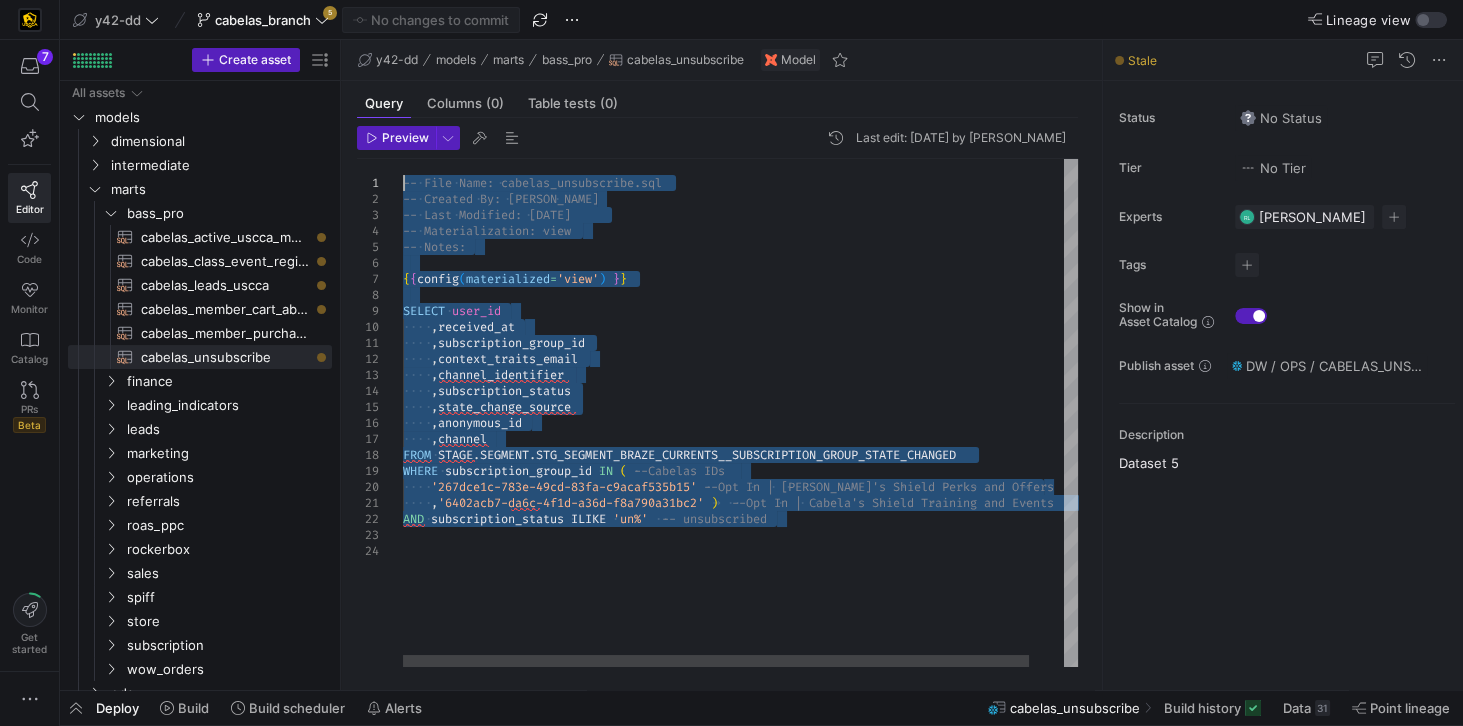 drag, startPoint x: 797, startPoint y: 521, endPoint x: 379, endPoint y: 154, distance: 556.249 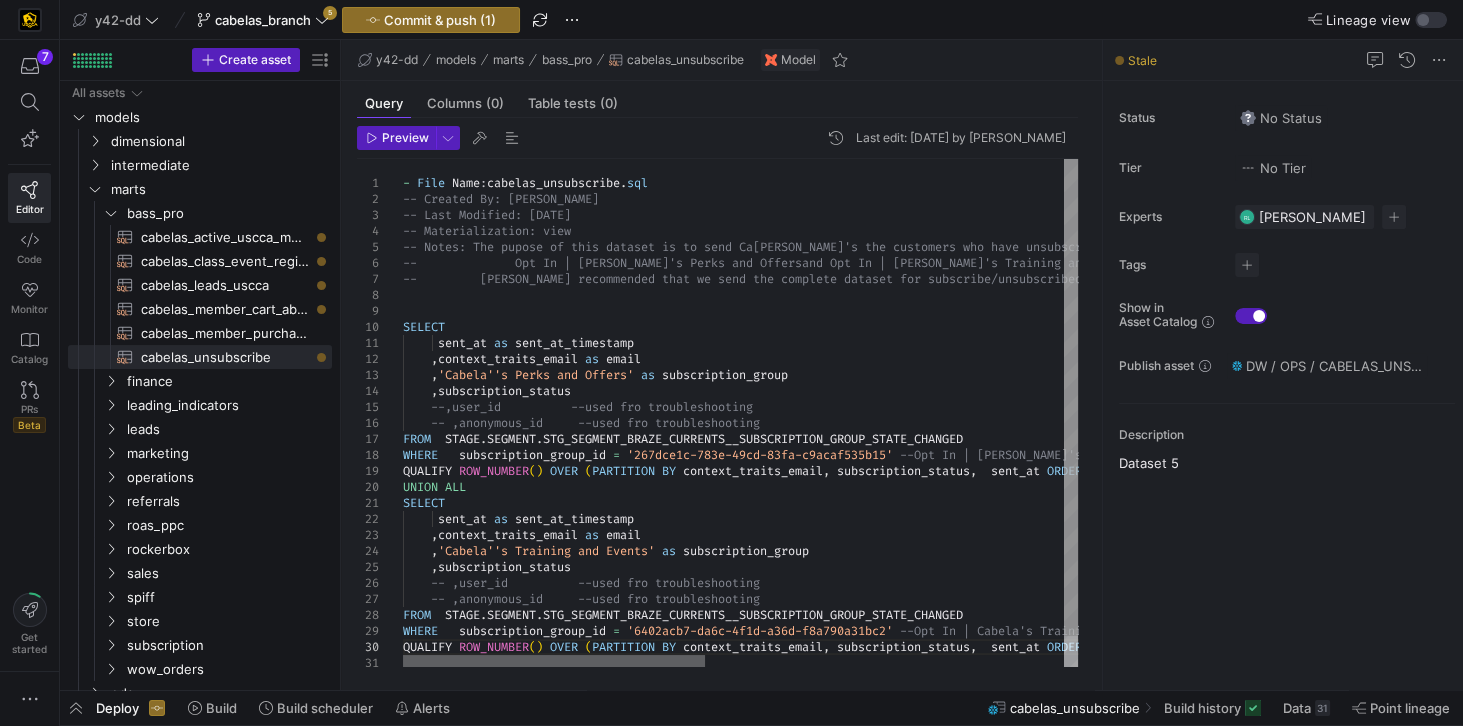 click at bounding box center (554, 661) 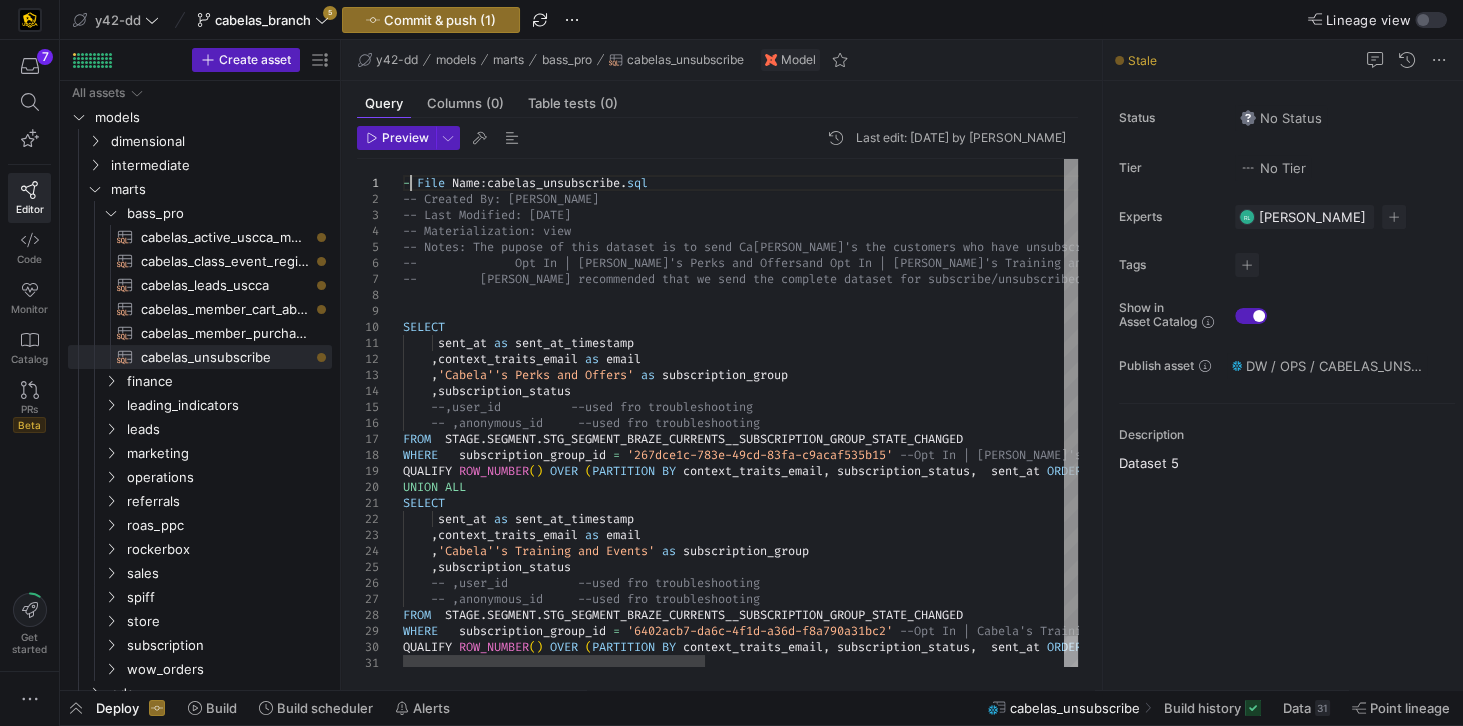 click on "-   File   Name :  cabelas_unsubscribe . sql -- Created By: [PERSON_NAME] -- Last Modified: [DATE] -- Materialization: view -- Notes: The pupose of this dataset is to send Ca bela's the customers who have unsubscribed to thei r emails for the following:   --              Opt In | [PERSON_NAME]'s Perks and Offers  and Opt In | Cabela's Training and Events --         [PERSON_NAME] recommended that we send the com plete dataset for subscribe/unsubscribed and let C [PERSON_NAME] filter out sort the recrods they need since  users commonly toggle between the two statuses.  SELECT         sent_at   as   sent_at_timestamp          , context_traits_email   as   email        , '[PERSON_NAME]''s Perks and Offers'   as   subscription_group      , subscription_status      --,user_id          --used fro troubleshooting      -- ,anonymous_id     --used fro troubleshooting FROM    STAGE . . =" at bounding box center [1140, 429] 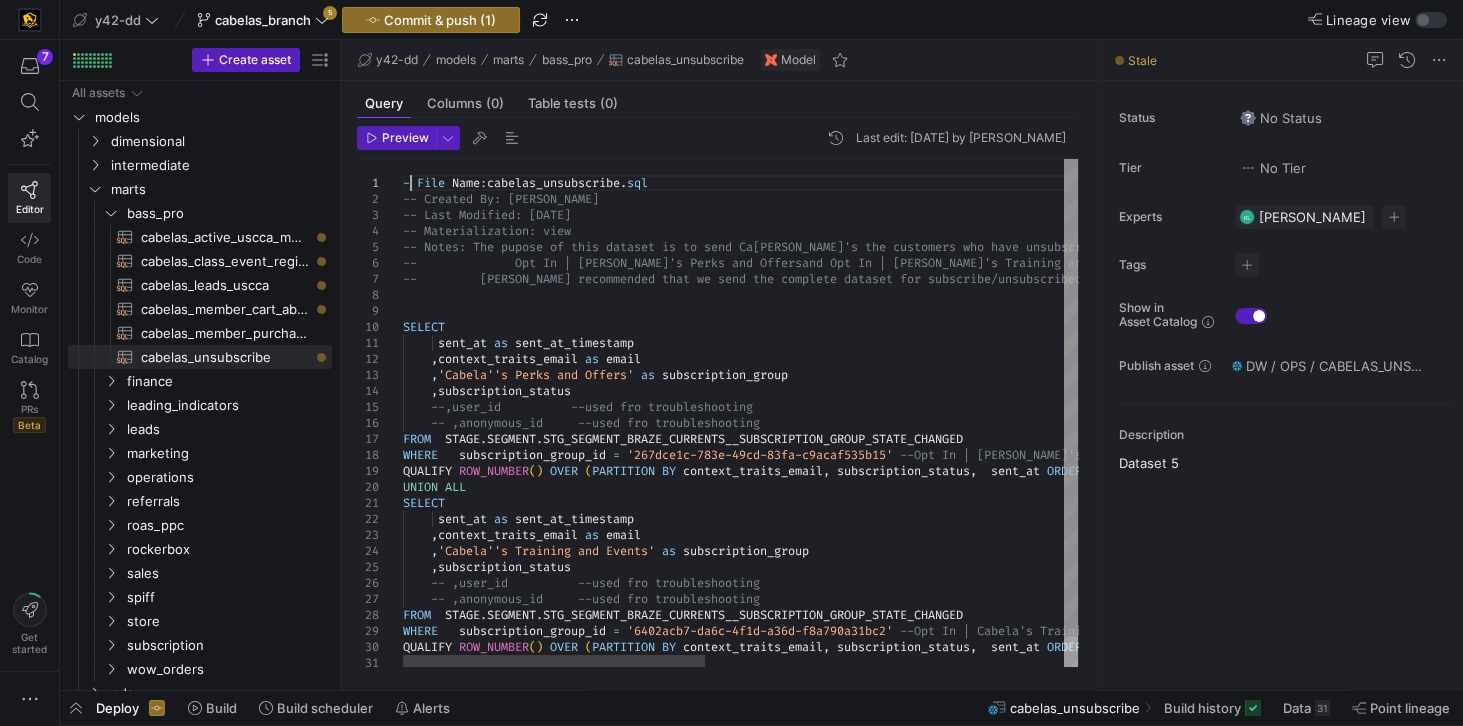 scroll, scrollTop: 0, scrollLeft: 14, axis: horizontal 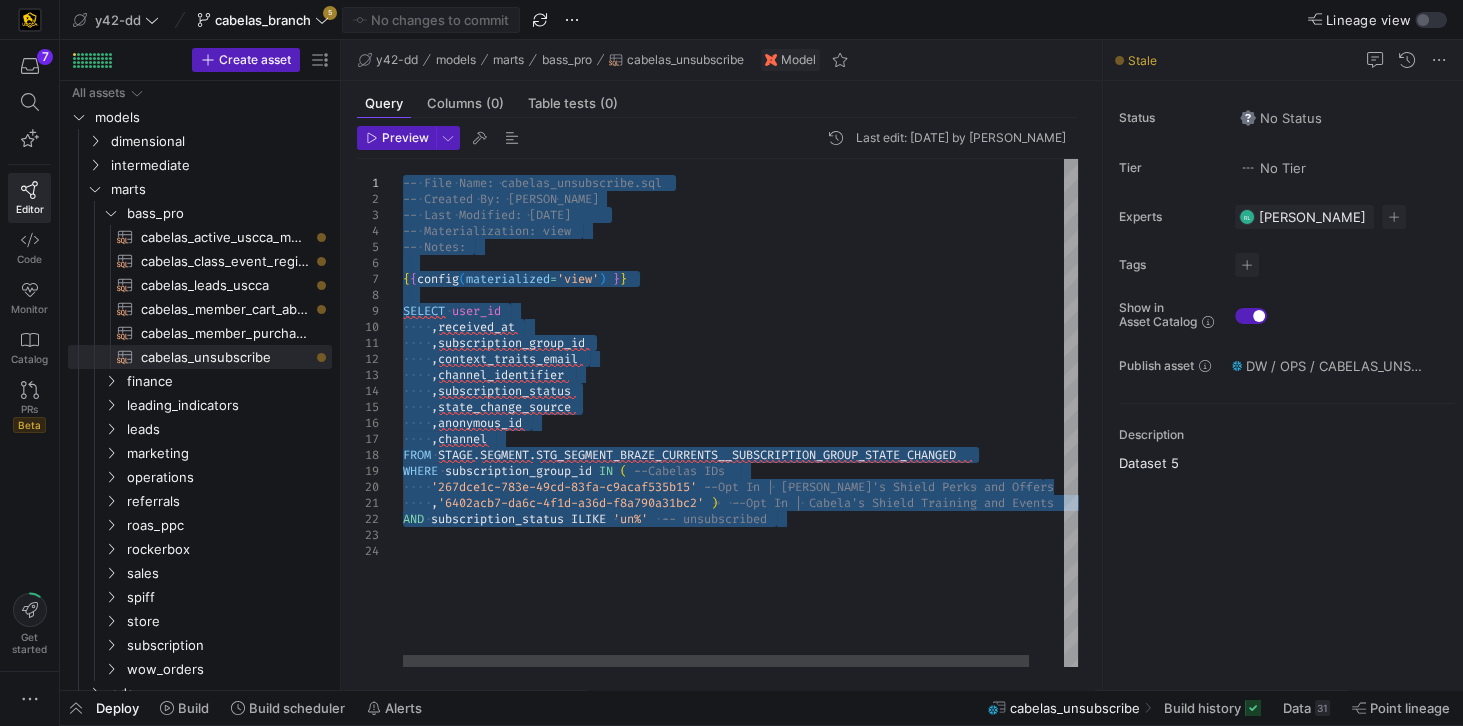 click on "-- File Name: cabelas_unsubscribe.sql -- Created By: [PERSON_NAME] -- Last Modified: [DATE] -- Materialization: view -- Notes: { { config ( materialized = 'view' )   } } SELECT   user_id      , received_at      , subscription_group_id      , context_traits_email      , channel_identifier      , subscription_status      , state_change_source      , anonymous_id      , channel FROM   STAGE . SEGMENT . STG_SEGMENT_BRAZE_CURRENTS__SUBSCRIPTION_GROUP_STA TE_CHANGED WHERE   subscription_group_id   IN   (   --Cabelas IDs      '267dce1c-783e-49cd-83fa-c9acaf535b15'   --Opt In | Cabela's Shield Perks and Offers        , '6402acb7-da6c-4f1d-a36d-f8a790a31bc2'   )    --Opt In | Cabela's Shield Training and Events AND   subscription_status   ILIKE   'un%'    -- unsubscribed" at bounding box center (759, 413) 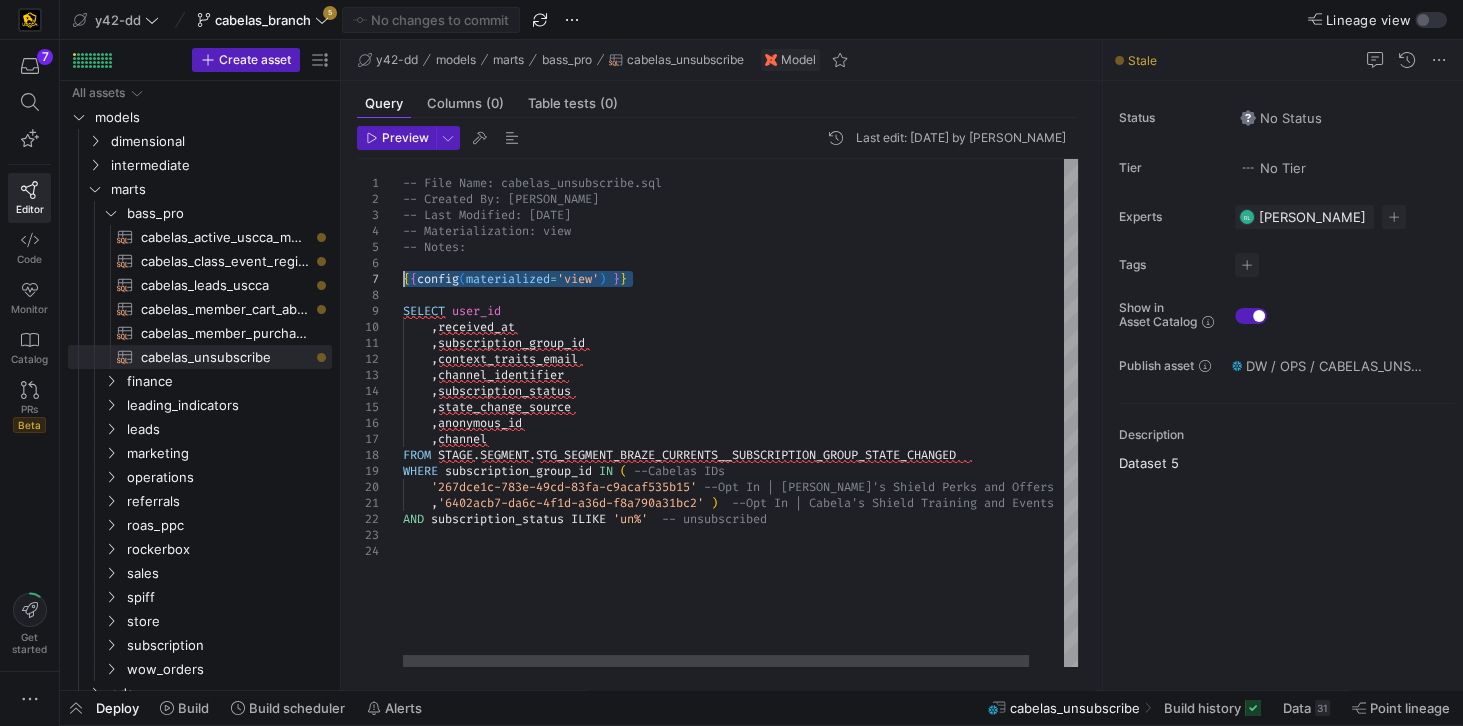 drag, startPoint x: 660, startPoint y: 281, endPoint x: 391, endPoint y: 273, distance: 269.11893 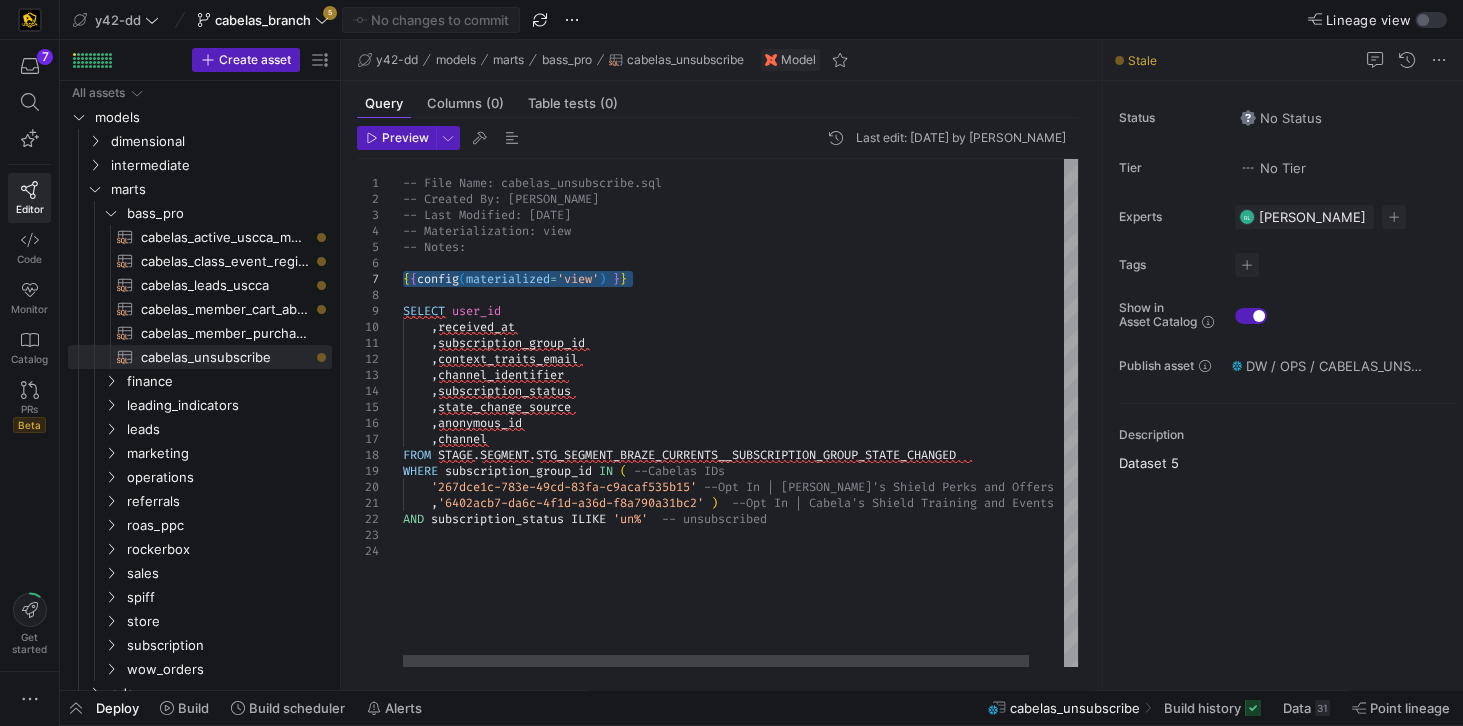 click on "-- File Name: cabelas_unsubscribe.sql" at bounding box center [532, 183] 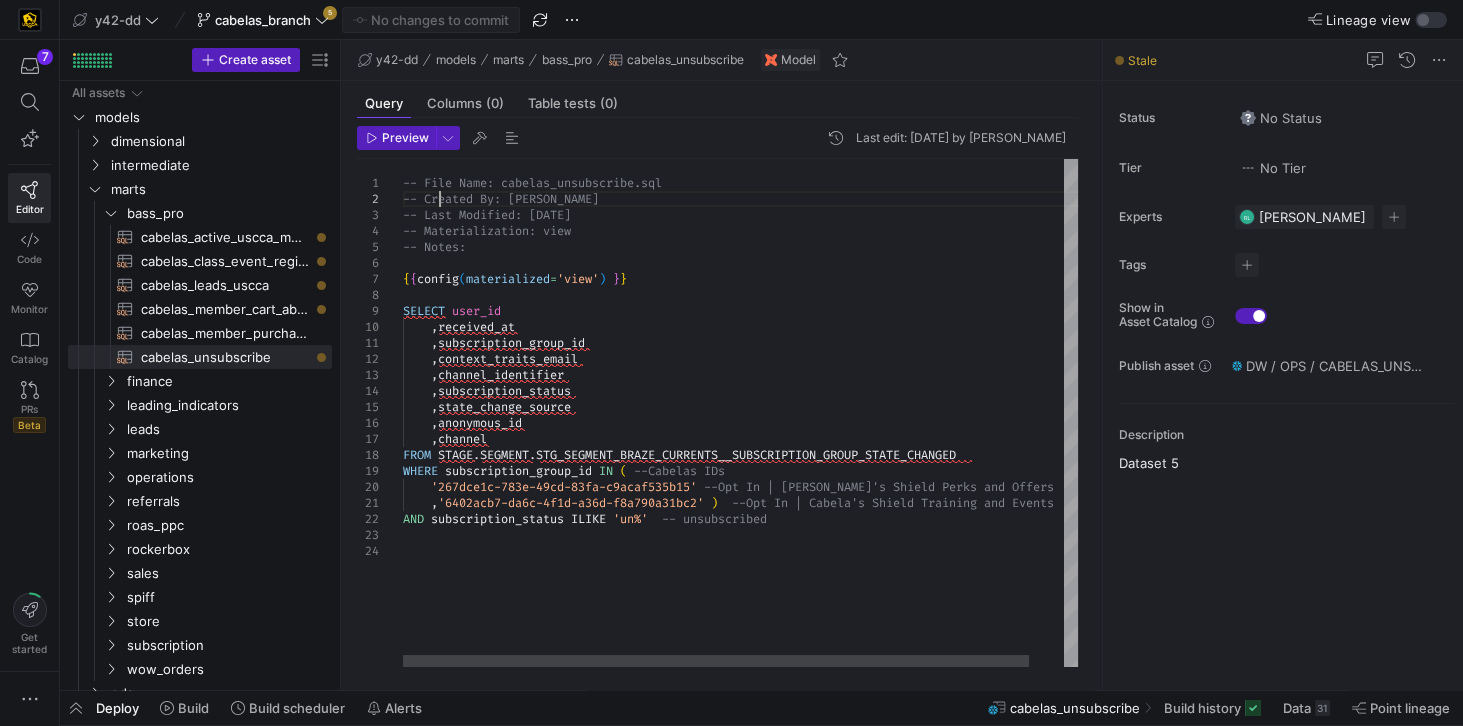 click on "-- File Name: cabelas_unsubscribe.sql -- Created By: [PERSON_NAME] -- Last Modified: [DATE] -- Materialization: view -- Notes: { { config ( materialized = 'view' )   } } SELECT   user_id      , received_at      , subscription_group_id      , context_traits_email      , channel_identifier      , subscription_status      , state_change_source      , anonymous_id      , channel FROM   STAGE . SEGMENT . STG_SEGMENT_BRAZE_CURRENTS__SUBSCRIPTION_GROUP_STA TE_CHANGED WHERE   subscription_group_id   IN   (   --Cabelas IDs      '267dce1c-783e-49cd-83fa-c9acaf535b15'   --Opt In | Cabela's Shield Perks and Offers        , '6402acb7-da6c-4f1d-a36d-f8a790a31bc2'   )    --Opt In | Cabela's Shield Training and Events AND   subscription_status   ILIKE   'un%'    -- unsubscribed" at bounding box center [759, 413] 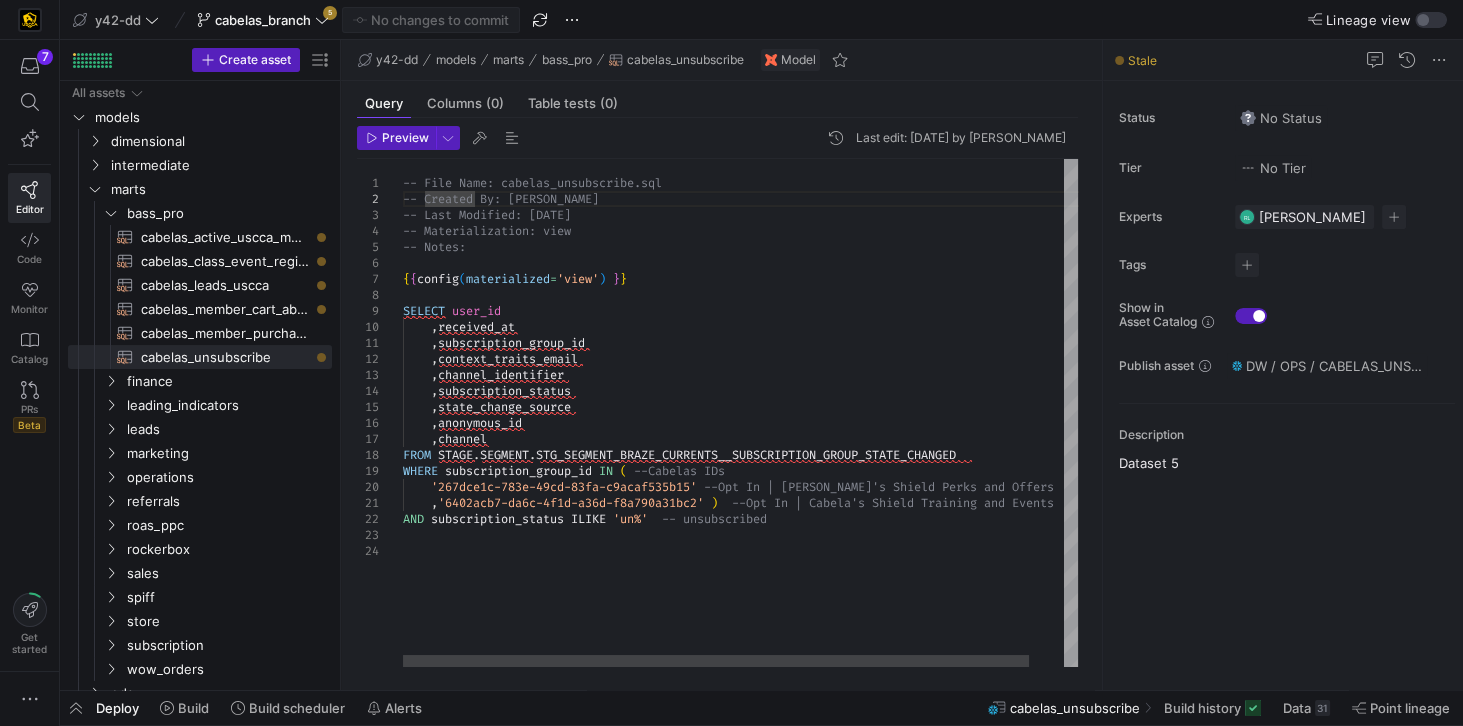 click on "-- File Name: cabelas_unsubscribe.sql -- Created By: [PERSON_NAME] -- Last Modified: [DATE] -- Materialization: view -- Notes: { { config ( materialized = 'view' )   } } SELECT   user_id      , received_at      , subscription_group_id      , context_traits_email      , channel_identifier      , subscription_status      , state_change_source      , anonymous_id      , channel FROM   STAGE . SEGMENT . STG_SEGMENT_BRAZE_CURRENTS__SUBSCRIPTION_GROUP_STA TE_CHANGED WHERE   subscription_group_id   IN   (   --Cabelas IDs      '267dce1c-783e-49cd-83fa-c9acaf535b15'   --Opt In | Cabela's Shield Perks and Offers        , '6402acb7-da6c-4f1d-a36d-f8a790a31bc2'   )    --Opt In | Cabela's Shield Training and Events AND   subscription_status   ILIKE   'un%'    -- unsubscribed" at bounding box center (759, 413) 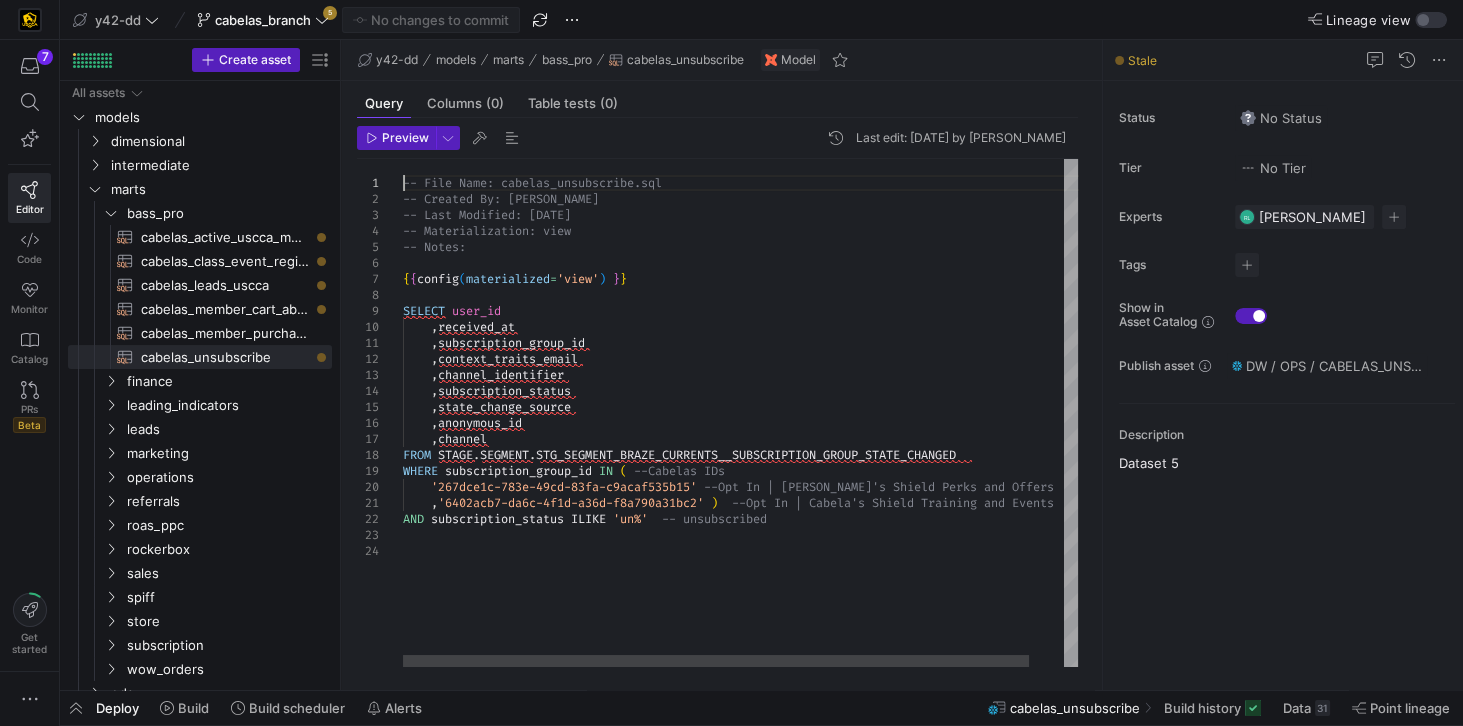 click on "-- File Name: cabelas_unsubscribe.sql -- Created By: [PERSON_NAME] -- Last Modified: [DATE] -- Materialization: view -- Notes: { { config ( materialized = 'view' )   } } SELECT   user_id      , received_at      , subscription_group_id      , context_traits_email      , channel_identifier      , subscription_status      , state_change_source      , anonymous_id      , channel FROM   STAGE . SEGMENT . STG_SEGMENT_BRAZE_CURRENTS__SUBSCRIPTION_GROUP_STA TE_CHANGED WHERE   subscription_group_id   IN   (   --Cabelas IDs      '267dce1c-783e-49cd-83fa-c9acaf535b15'   --Opt In | Cabela's Shield Perks and Offers        , '6402acb7-da6c-4f1d-a36d-f8a790a31bc2'   )    --Opt In | Cabela's Shield Training and Events AND   subscription_status   ILIKE   'un%'    -- unsubscribed" at bounding box center [759, 413] 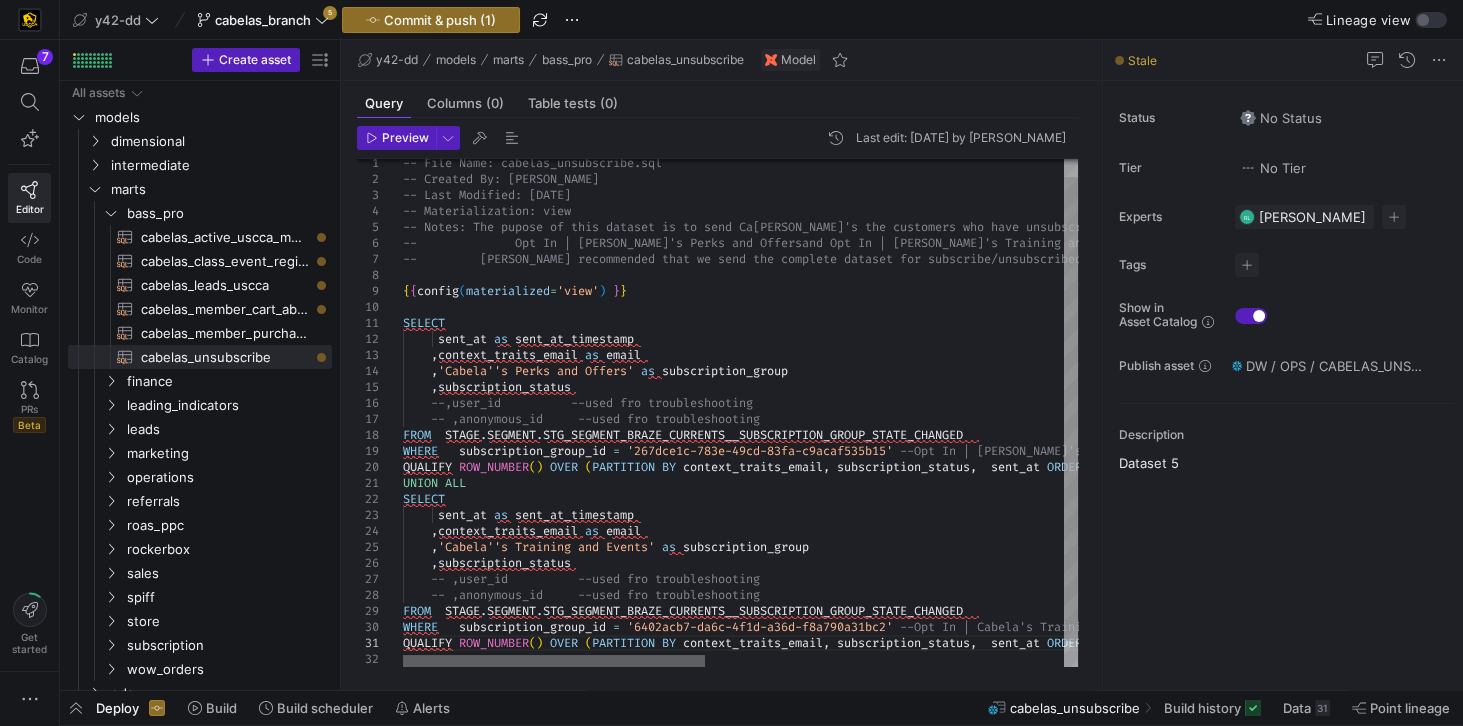 click at bounding box center (554, 661) 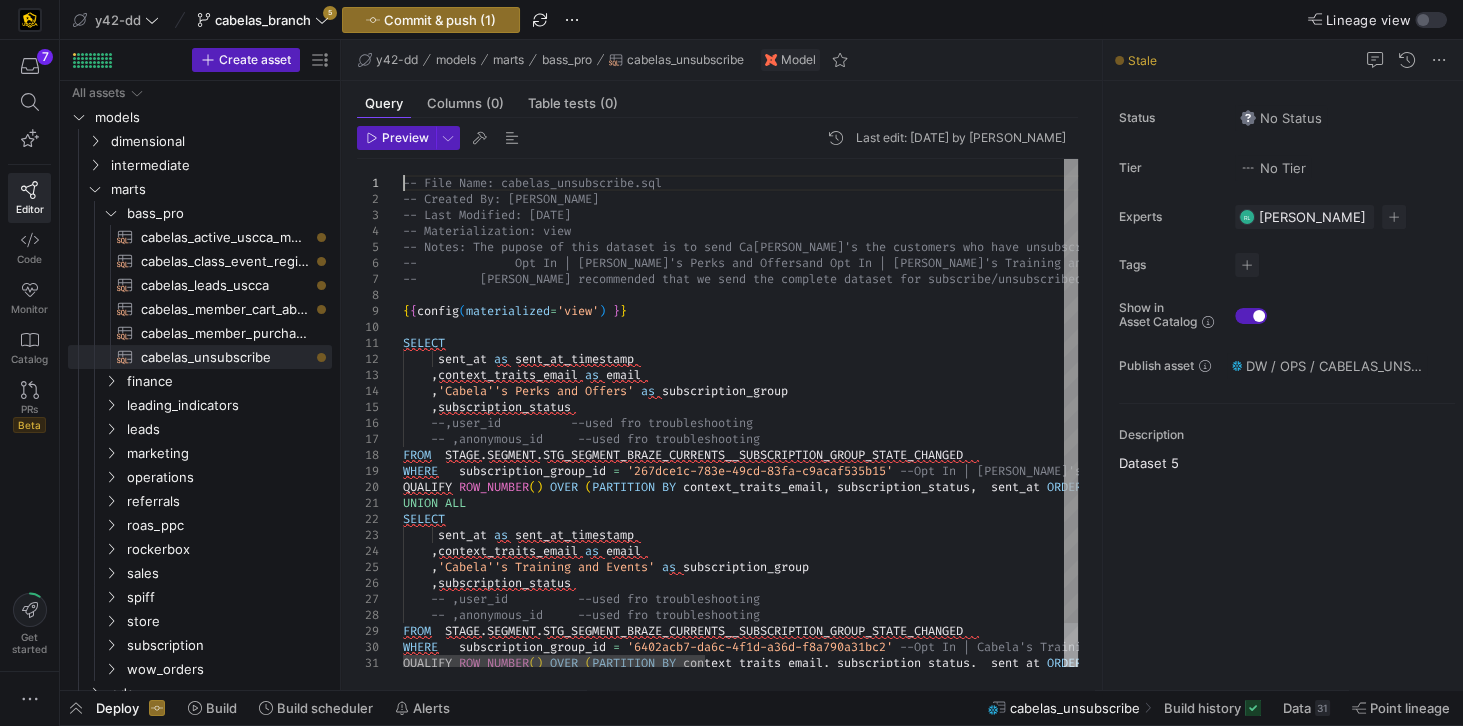 click on "-- File Name: cabelas_unsubscribe.sql -- Created By: [PERSON_NAME] -- Last Modified: [DATE] -- Materialization: view -- Notes: The pupose of this dataset is to send Ca bela's the customers who have unsubscribed to thei r emails for the following:   --              Opt In | [PERSON_NAME]'s Perks and Offers  and Opt In | Cabela's Training and Events --         [PERSON_NAME] recommended that we send the com plete dataset for subscribe/unsubscribed and let C [PERSON_NAME] filter out sort the recrods they need since  users commonly toggle between the two statuses.  { { config ( materialized = 'view' )   } } SELECT         sent_at   as   sent_at_timestamp          , context_traits_email   as   email        , 'Cabela''s Perks and Offers'   as   subscription_group      , subscription_status      --,user_id          --used fro troubleshooting      FROM    STAGE . SEGMENT . TE_CHANGED =" at bounding box center [1140, 437] 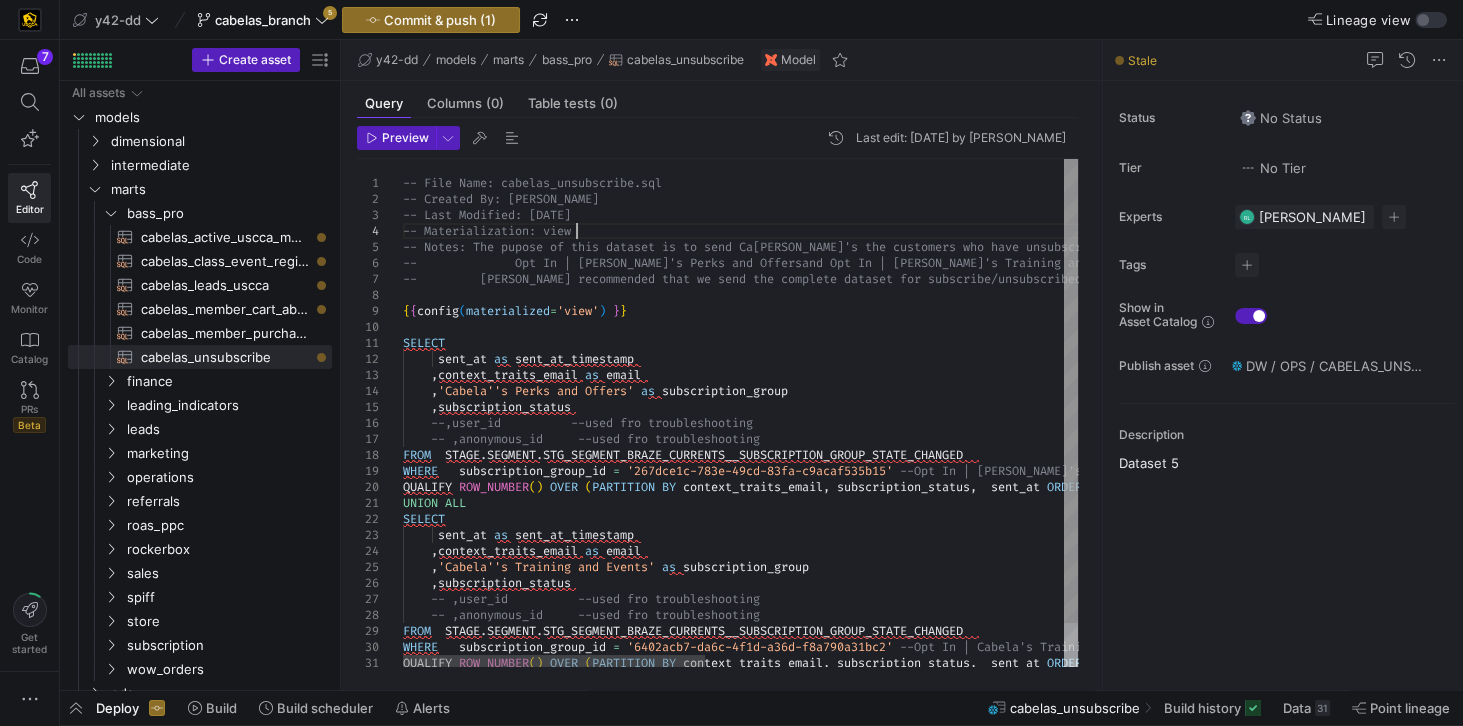 click on "-- File Name: cabelas_unsubscribe.sql -- Created By: [PERSON_NAME] -- Last Modified: [DATE] -- Materialization: view -- Notes: The pupose of this dataset is to send Ca bela's the customers who have unsubscribed to thei r emails for the following:   --              Opt In | [PERSON_NAME]'s Perks and Offers  and Opt In | Cabela's Training and Events --         [PERSON_NAME] recommended that we send the com plete dataset for subscribe/unsubscribed and let C [PERSON_NAME] filter out sort the recrods they need since  users commonly toggle between the two statuses.  { { config ( materialized = 'view' )   } } SELECT         sent_at   as   sent_at_timestamp          , context_traits_email   as   email        , 'Cabela''s Perks and Offers'   as   subscription_group      , subscription_status      --,user_id          --used fro troubleshooting      FROM    STAGE . SEGMENT . TE_CHANGED =" at bounding box center [1140, 437] 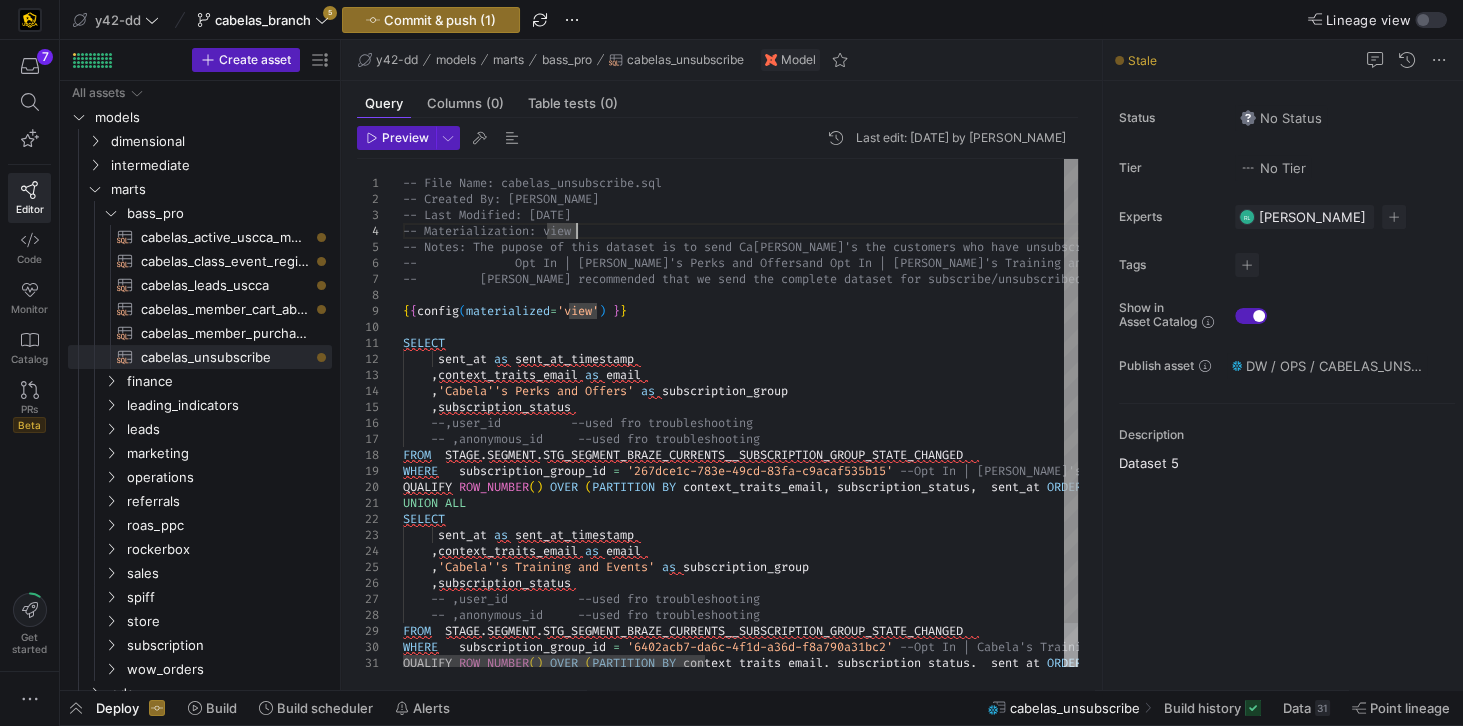 click on "-- File Name: cabelas_unsubscribe.sql -- Created By: [PERSON_NAME] -- Last Modified: [DATE] -- Materialization: view -- Notes: The pupose of this dataset is to send Ca bela's the customers who have unsubscribed to thei r emails for the following:   --              Opt In | [PERSON_NAME]'s Perks and Offers  and Opt In | Cabela's Training and Events --         [PERSON_NAME] recommended that we send the com plete dataset for subscribe/unsubscribed and let C [PERSON_NAME] filter out sort the recrods they need since  users commonly toggle between the two statuses.  { { config ( materialized = 'view' )   } } SELECT         sent_at   as   sent_at_timestamp          , context_traits_email   as   email        , 'Cabela''s Perks and Offers'   as   subscription_group      , subscription_status      --,user_id          --used fro troubleshooting      FROM    STAGE . SEGMENT . TE_CHANGED =" at bounding box center [1140, 437] 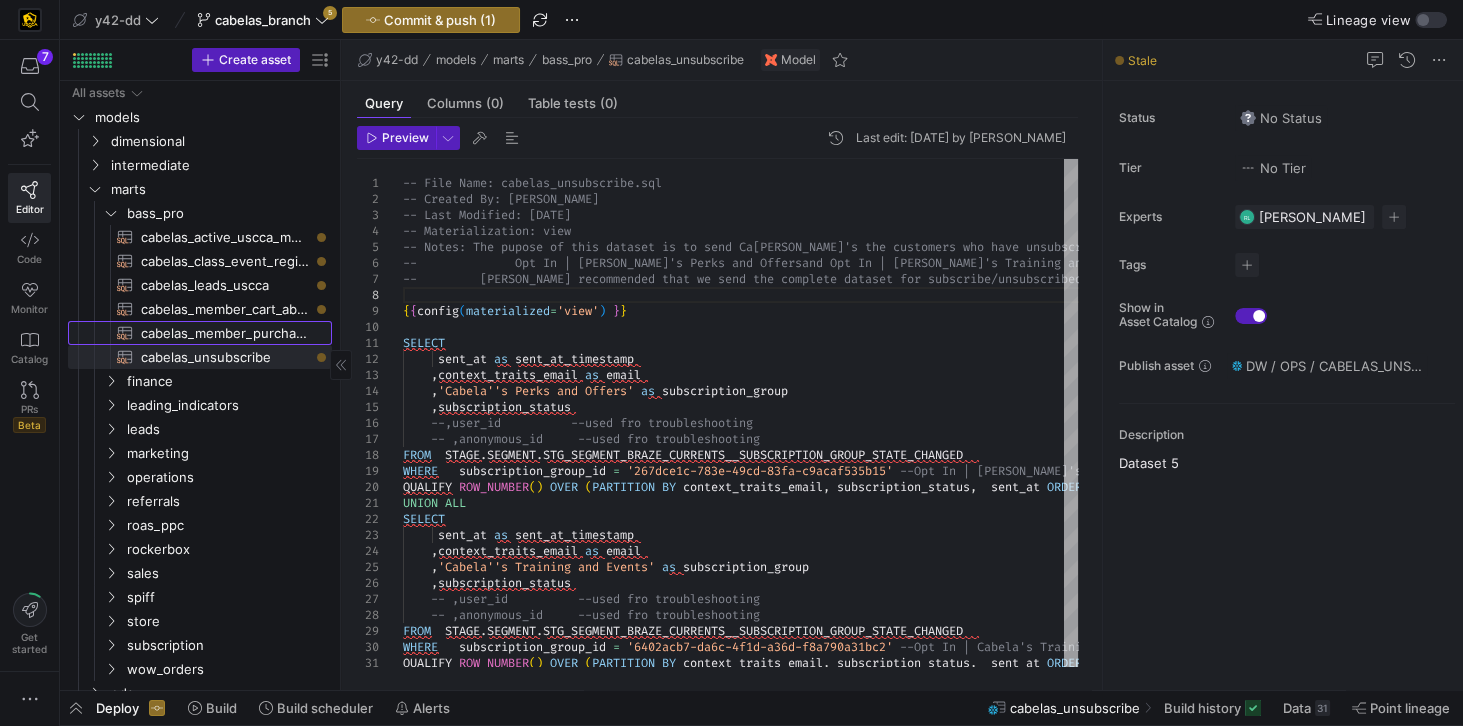 click on "cabelas_member_purchase​​​​​​​​​​" 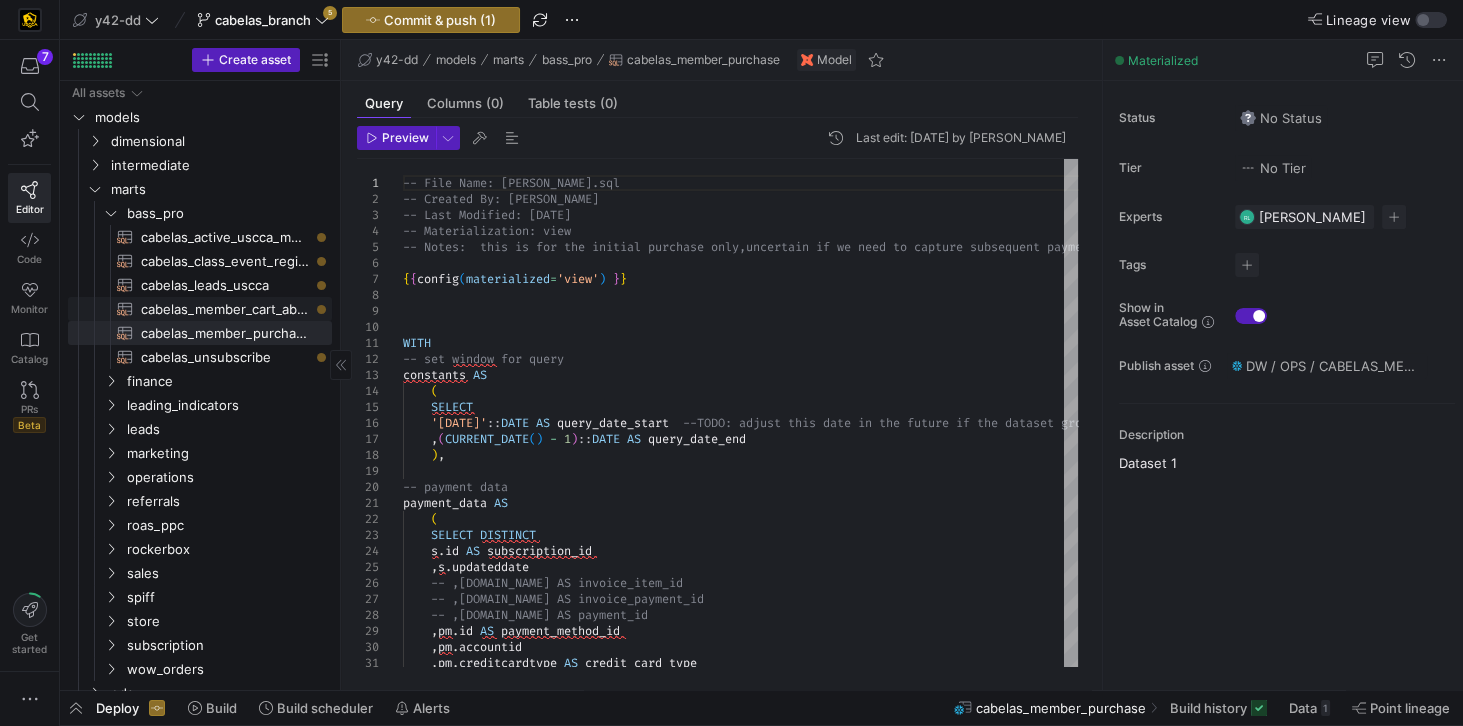 click on "cabelas_member_cart_abandon​​​​​​​​​​" 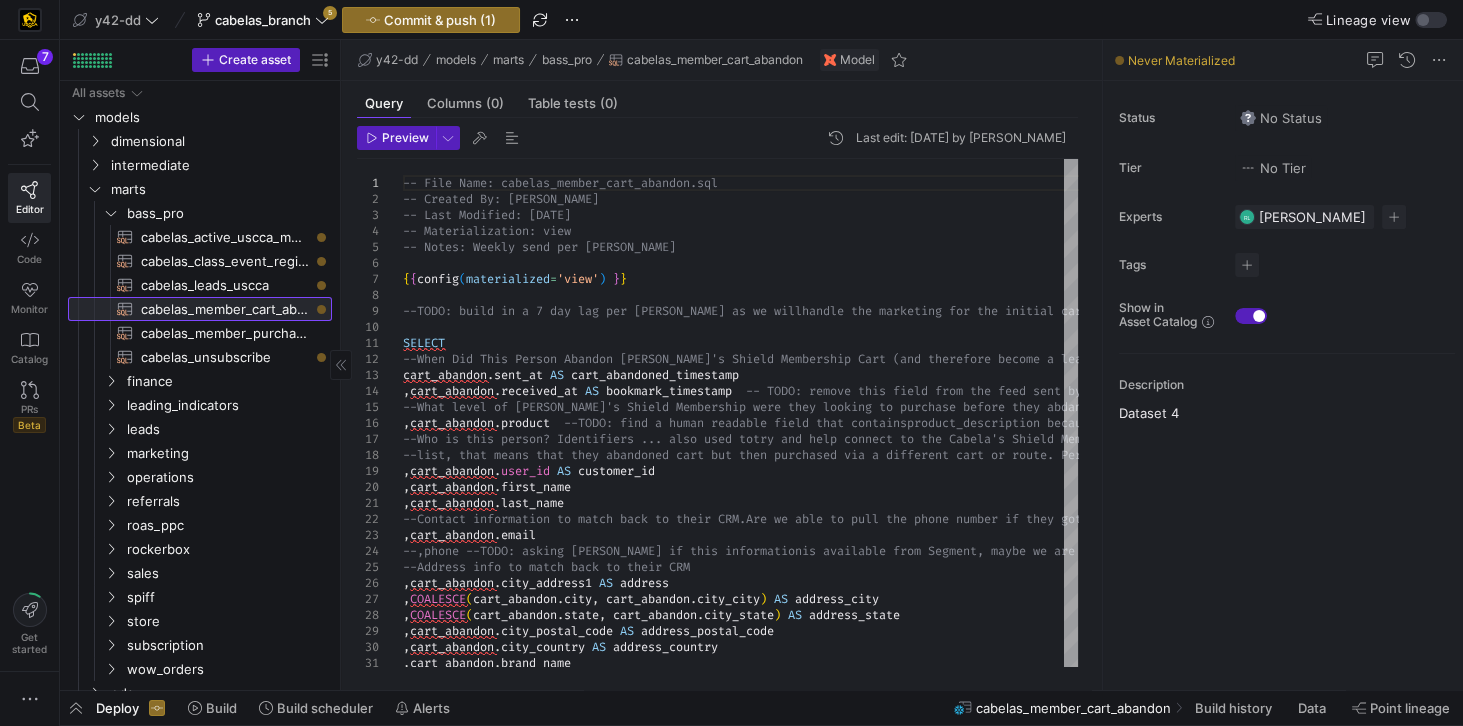 click on "cabelas_member_cart_abandon​​​​​​​​​​" 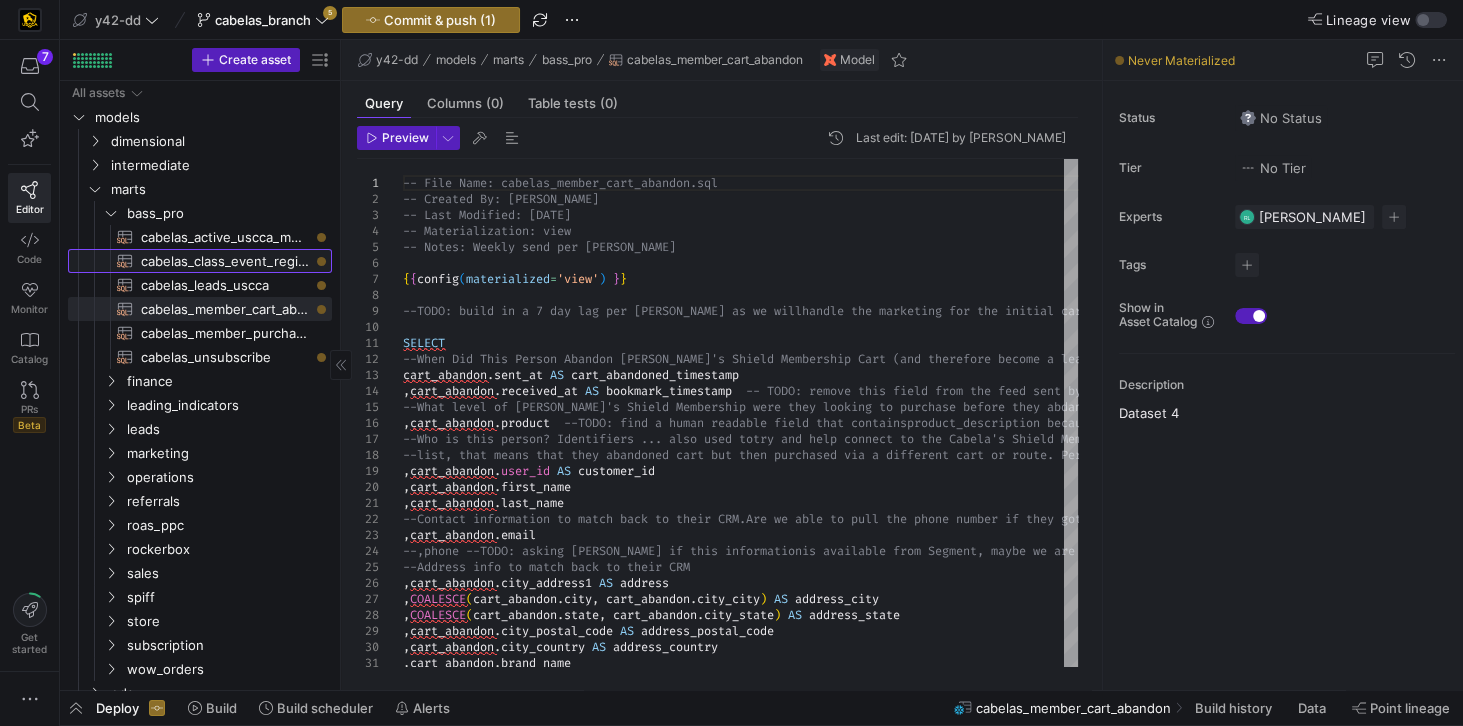 click on "cabelas_class_event_registrants​​​​​​​​​​" 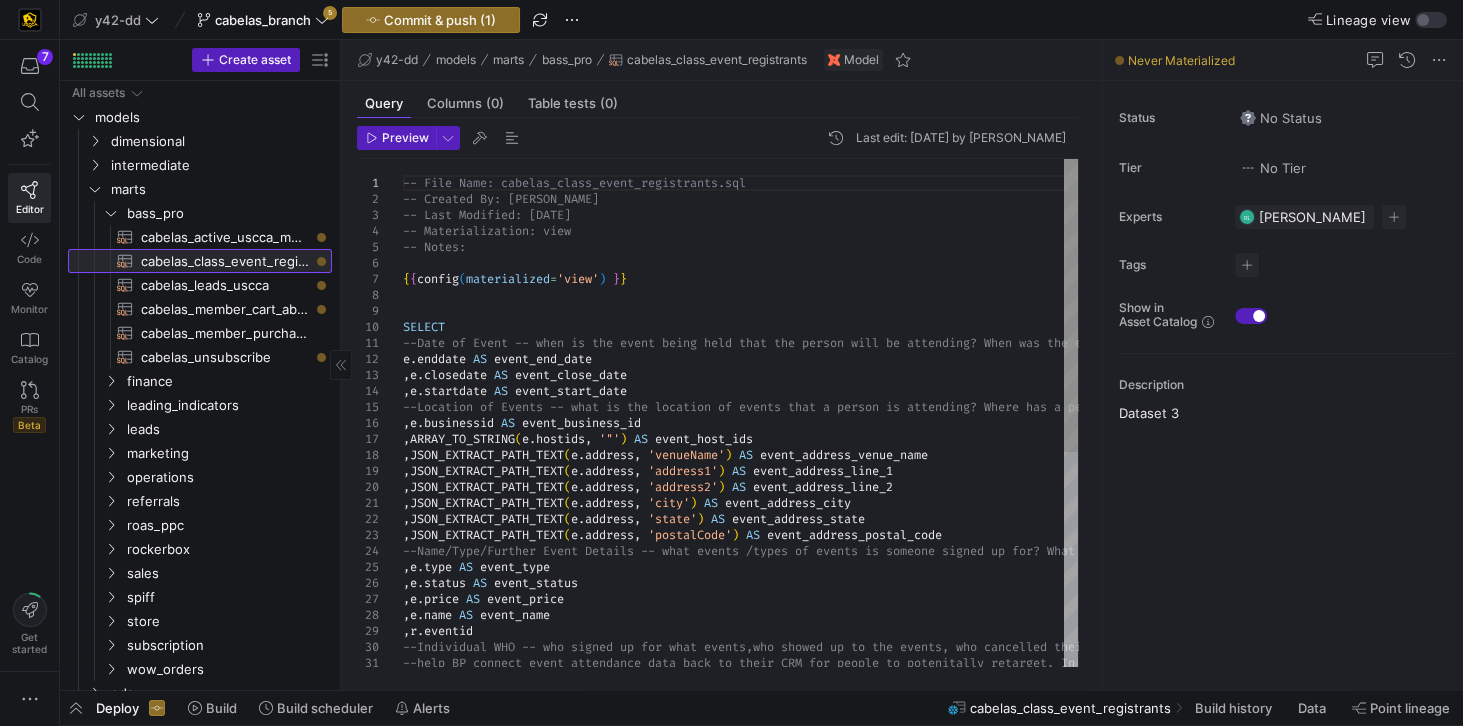 click on "cabelas_class_event_registrants​​​​​​​​​​" 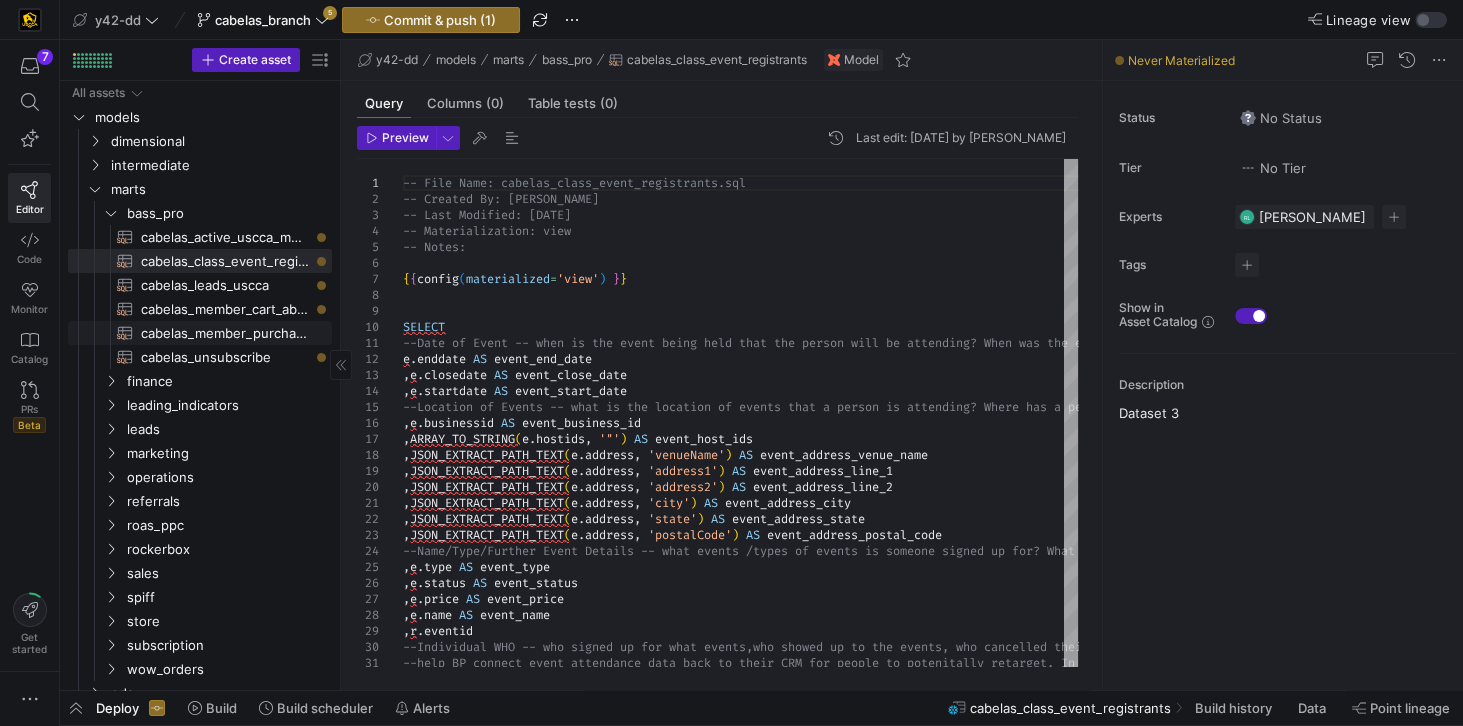 click on "cabelas_member_purchase​​​​​​​​​​" 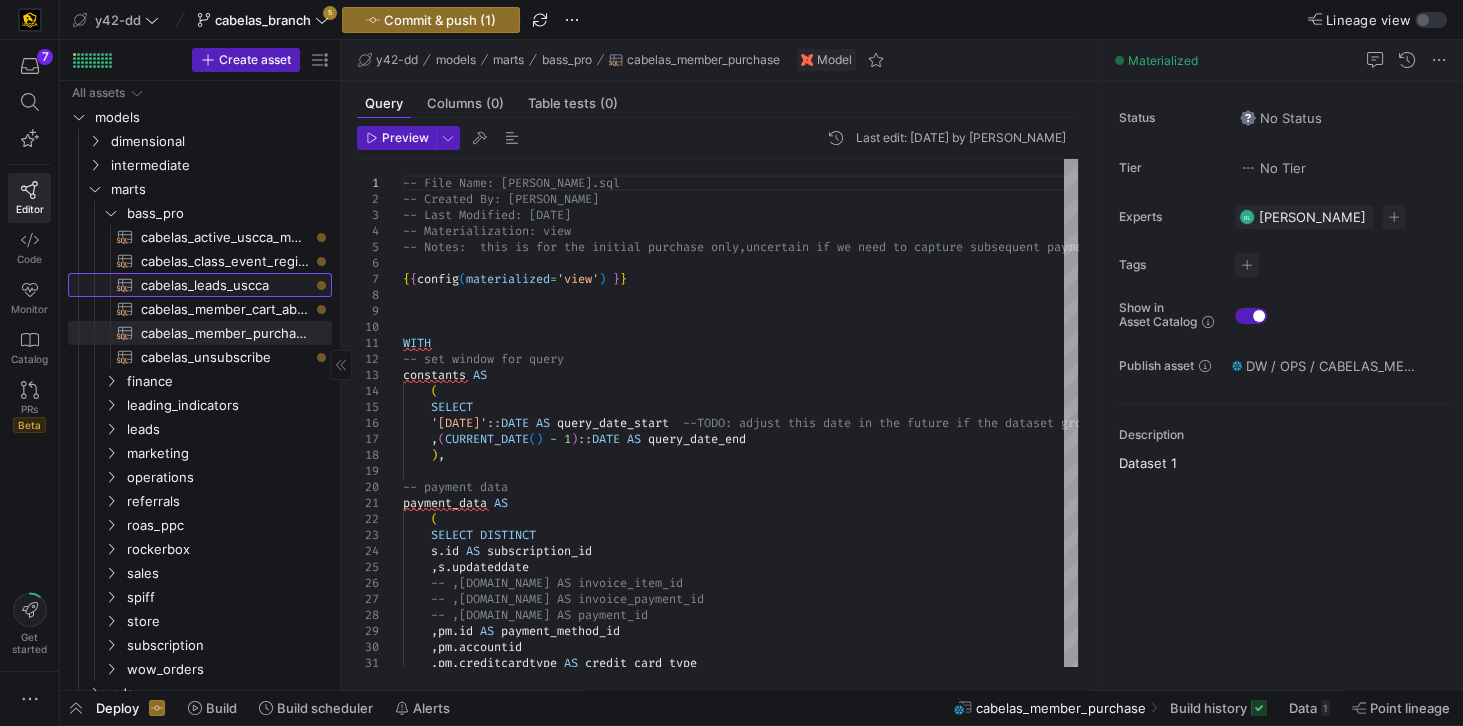 click on "cabelas_leads_uscca​​​​​​​​​​" 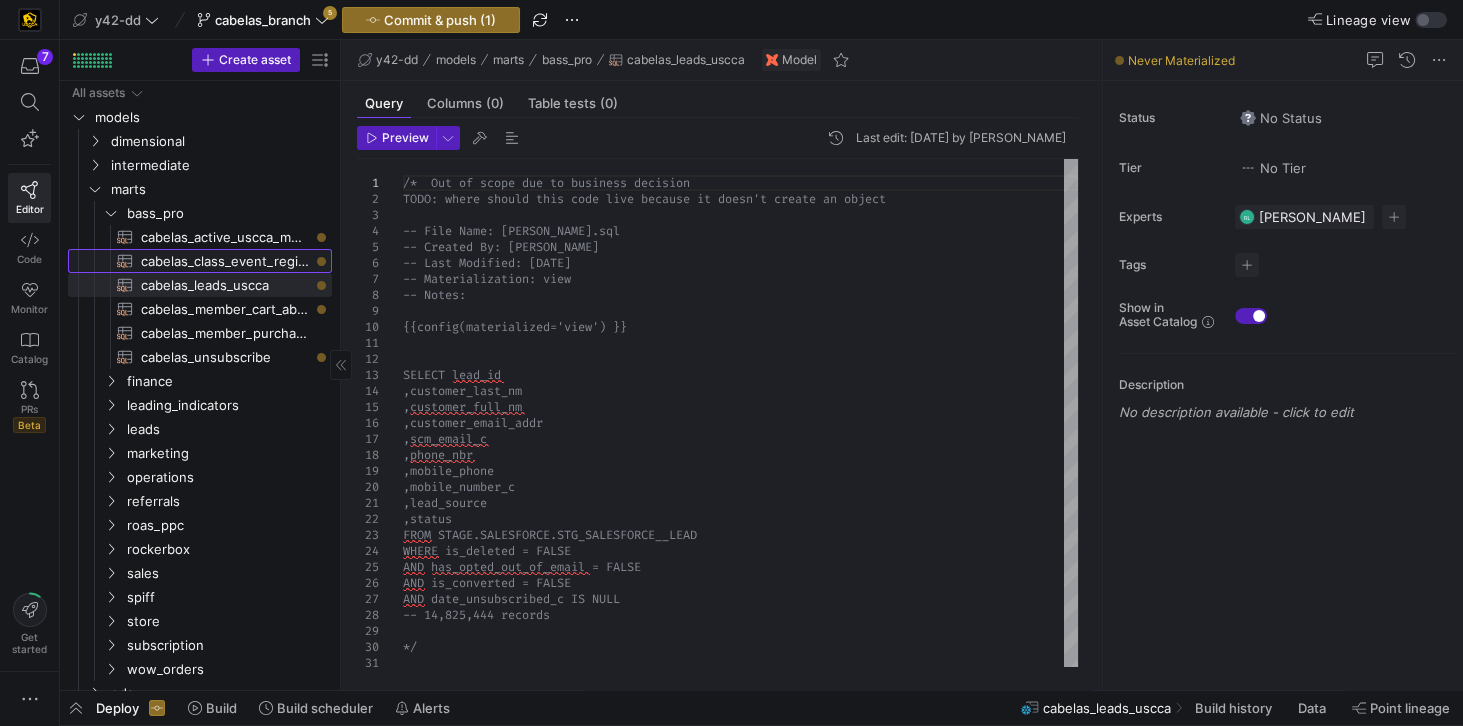 click on "cabelas_class_event_registrants​​​​​​​​​​" 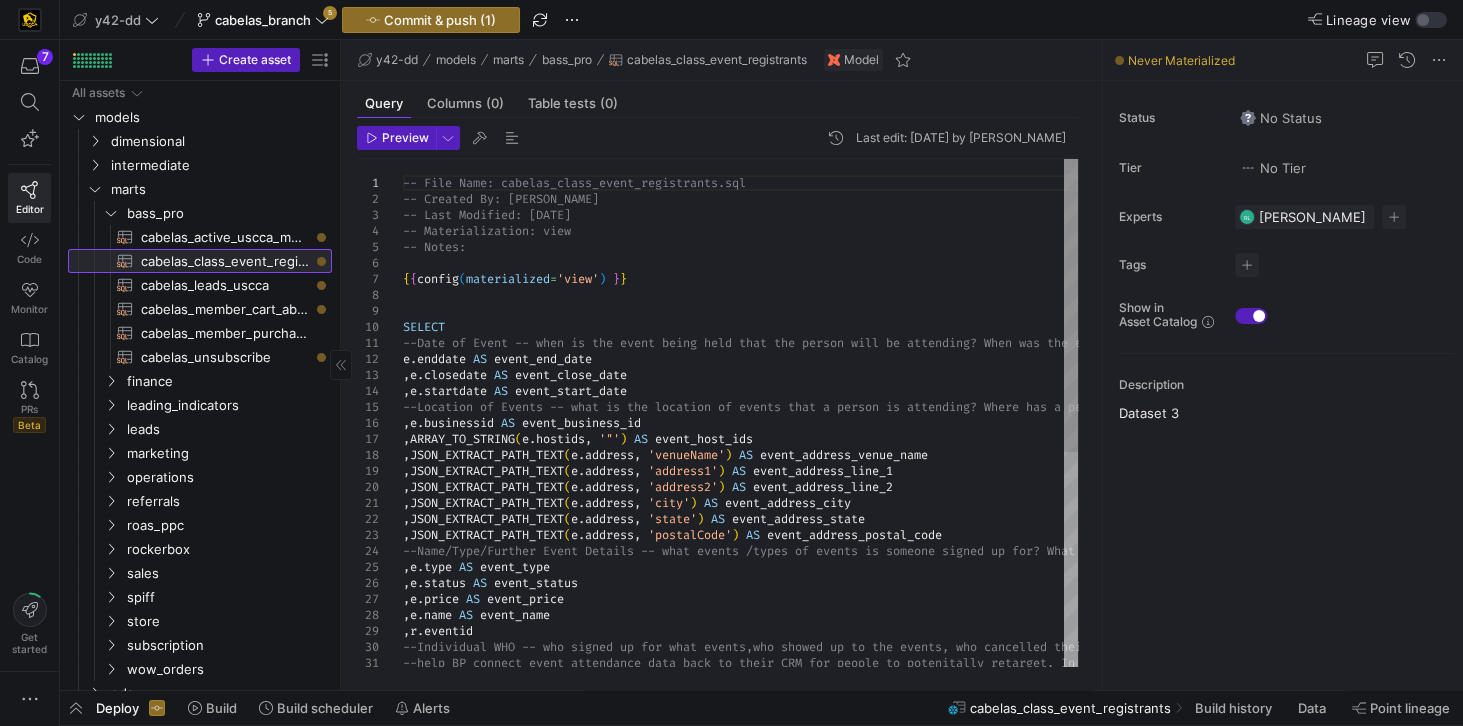 click on "cabelas_class_event_registrants​​​​​​​​​​" 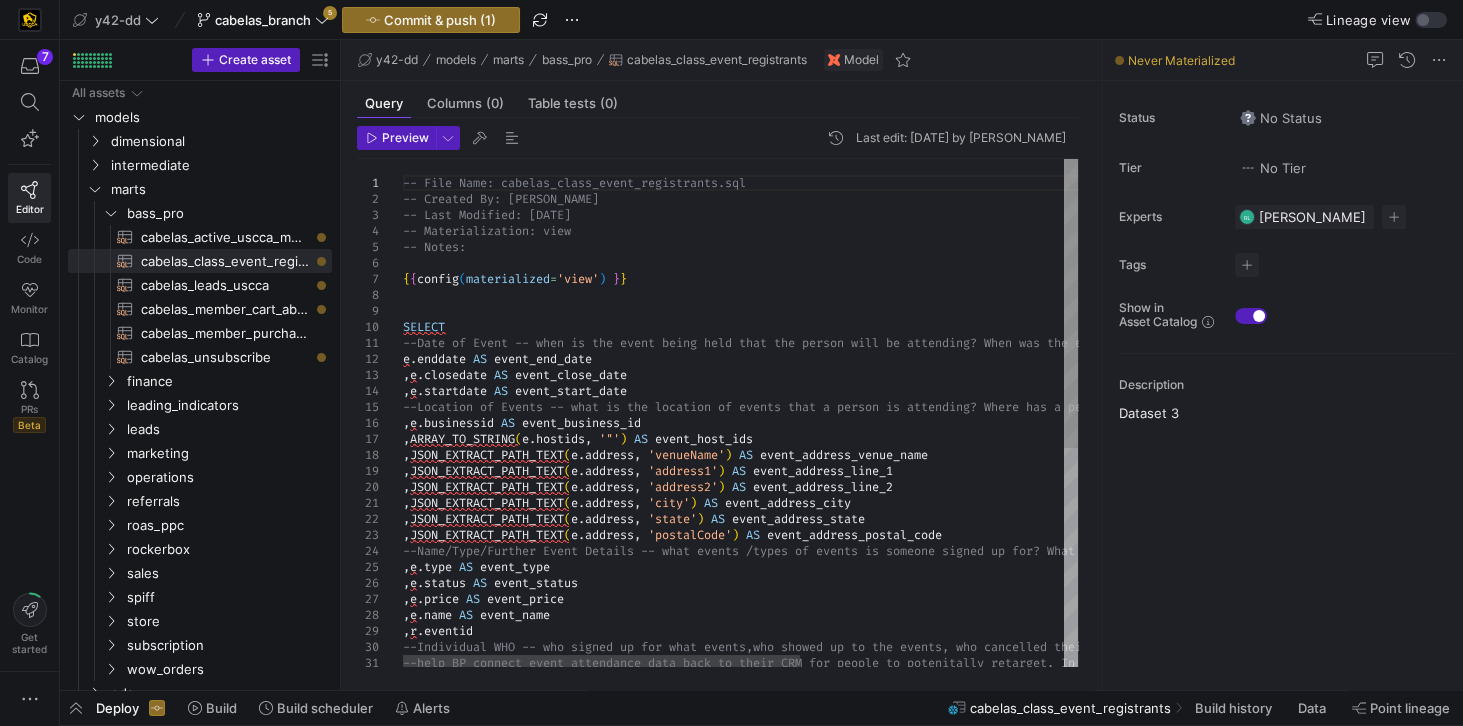 scroll, scrollTop: 0, scrollLeft: 0, axis: both 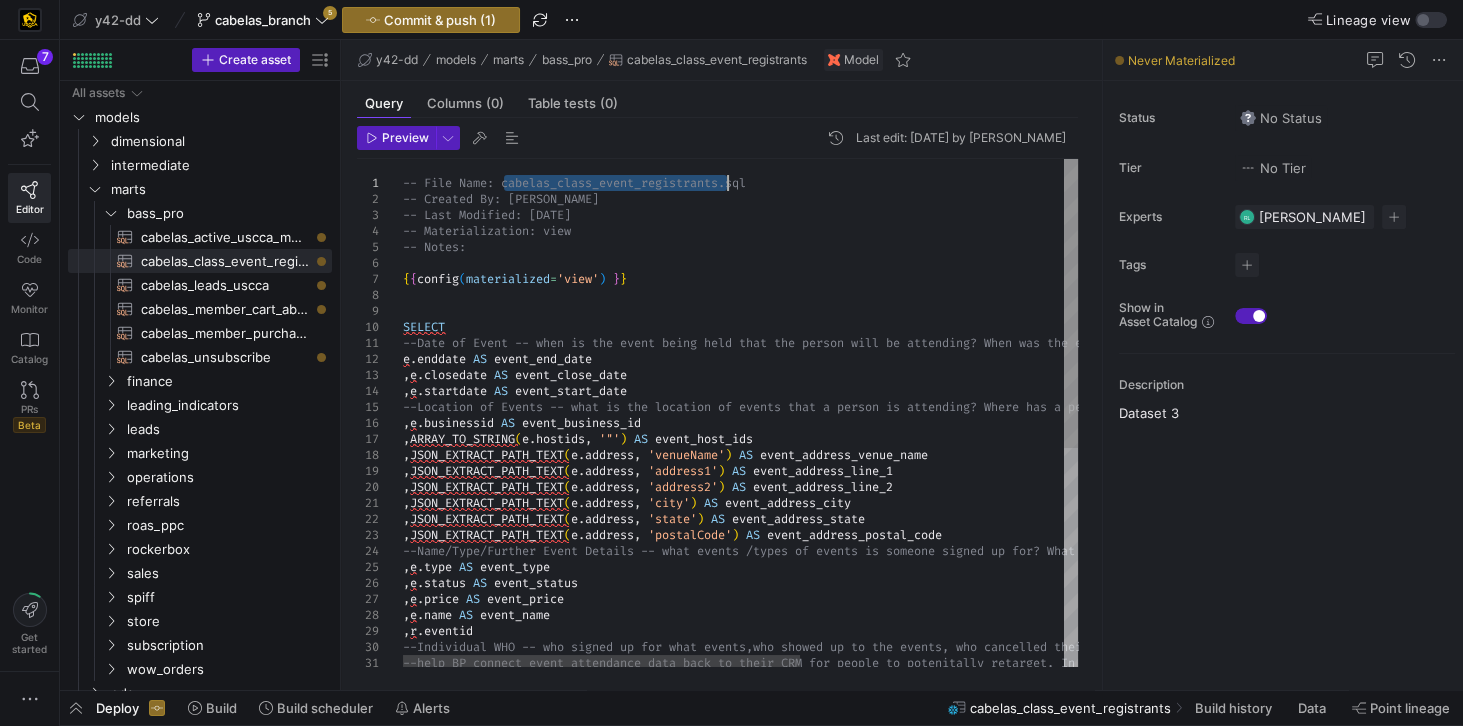 drag, startPoint x: 505, startPoint y: 182, endPoint x: 726, endPoint y: 186, distance: 221.0362 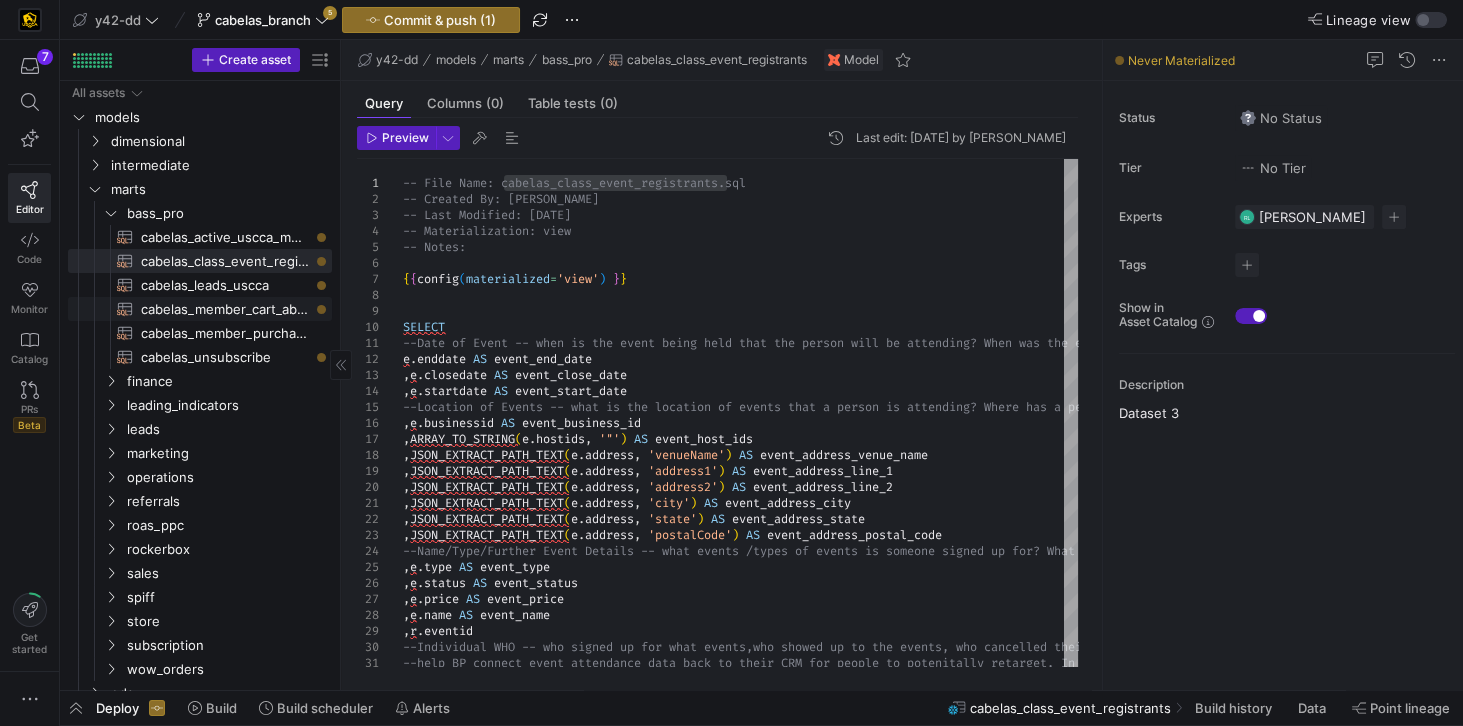 click on "cabelas_member_cart_abandon​​​​​​​​​​" 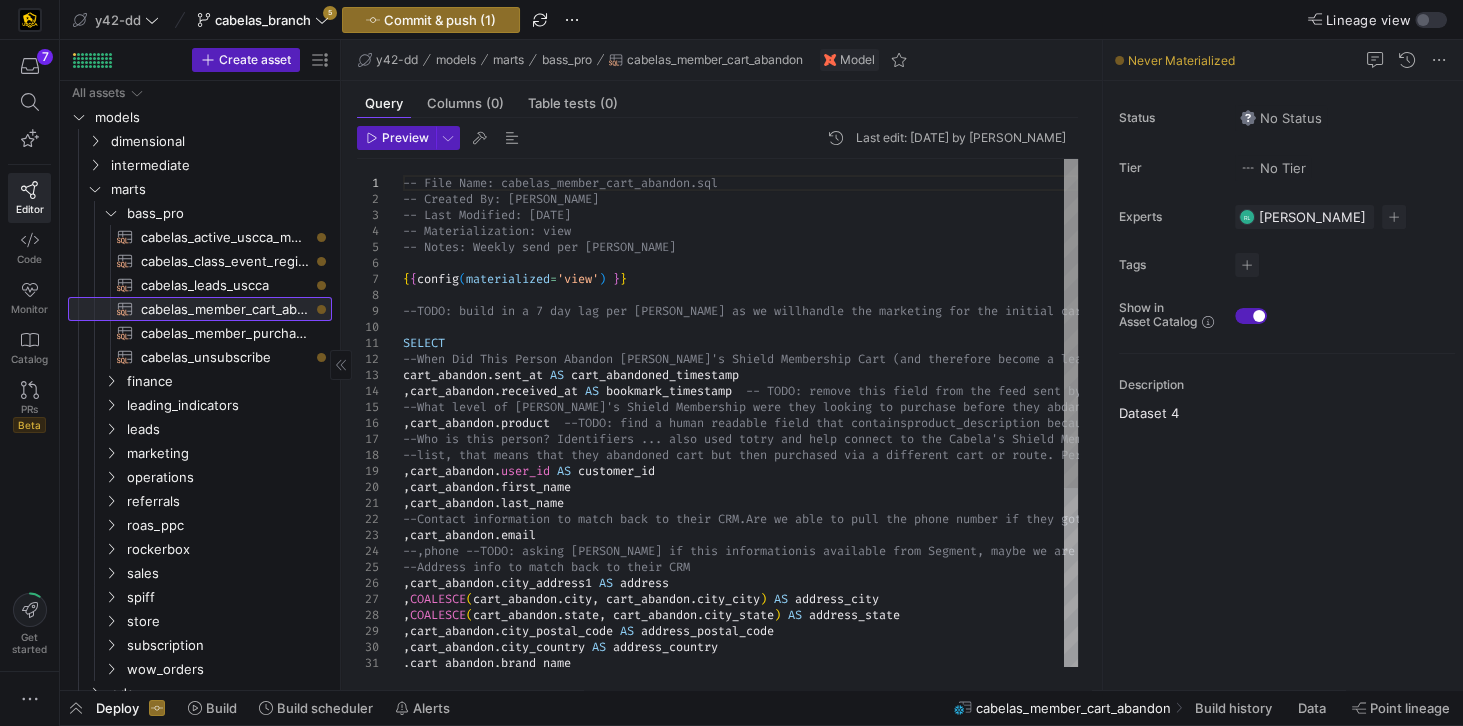 click on "cabelas_member_cart_abandon​​​​​​​​​​" 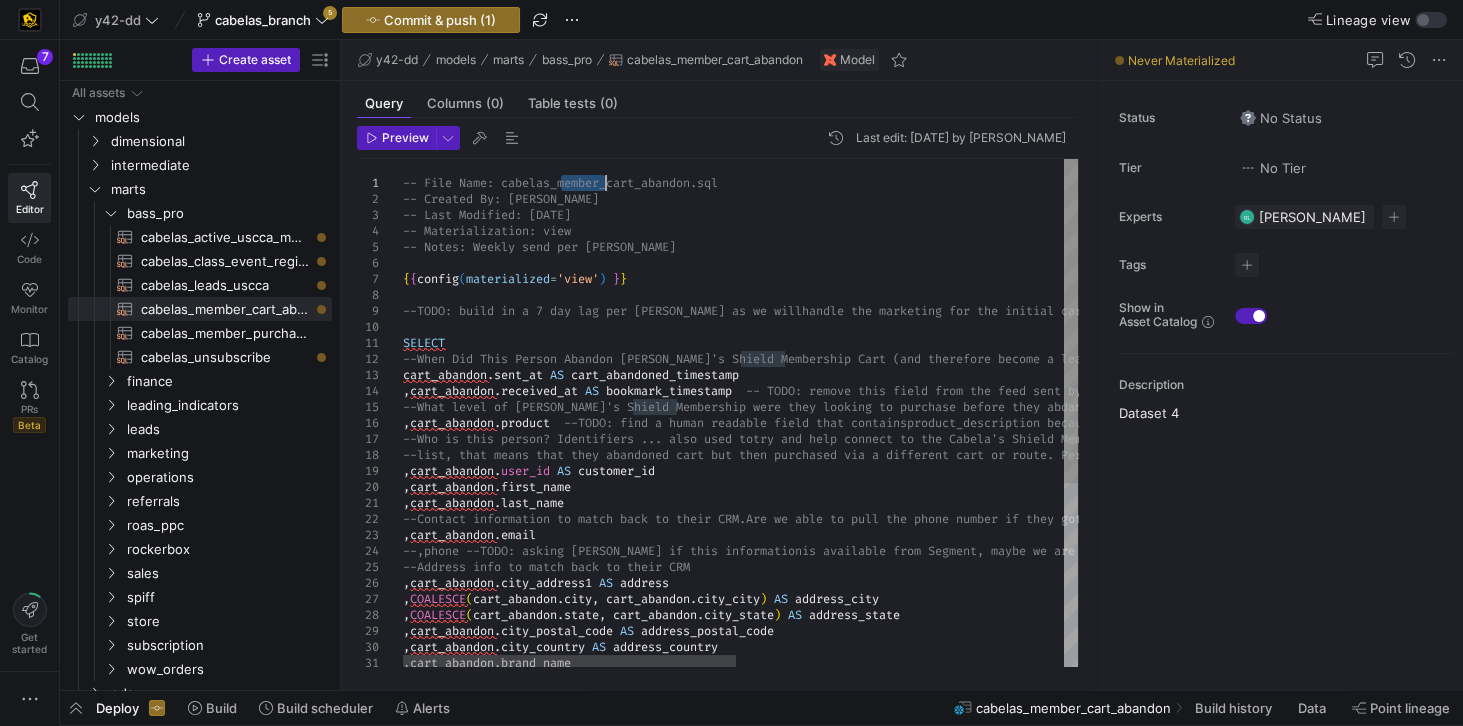 drag, startPoint x: 562, startPoint y: 182, endPoint x: 604, endPoint y: 185, distance: 42.107006 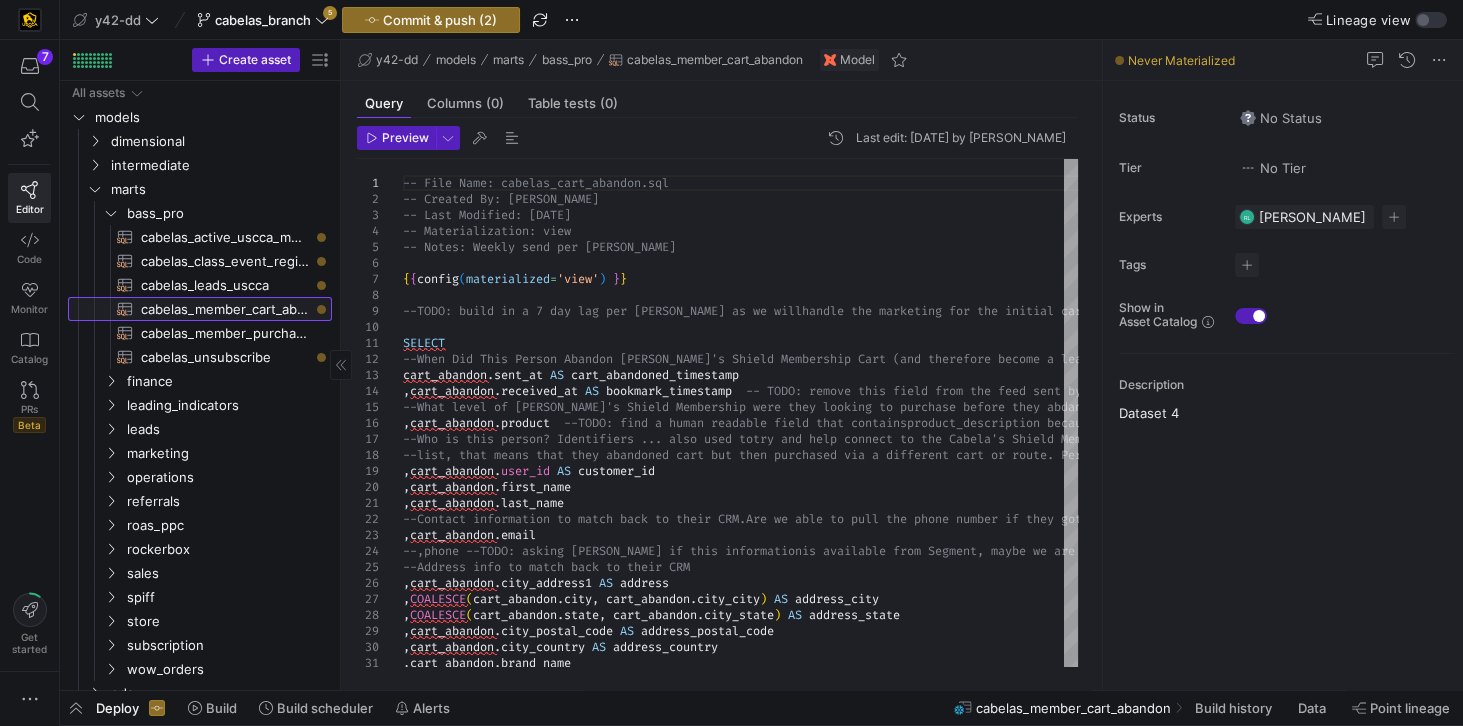 click on "cabelas_member_cart_abandon​​​​​​​​​​" 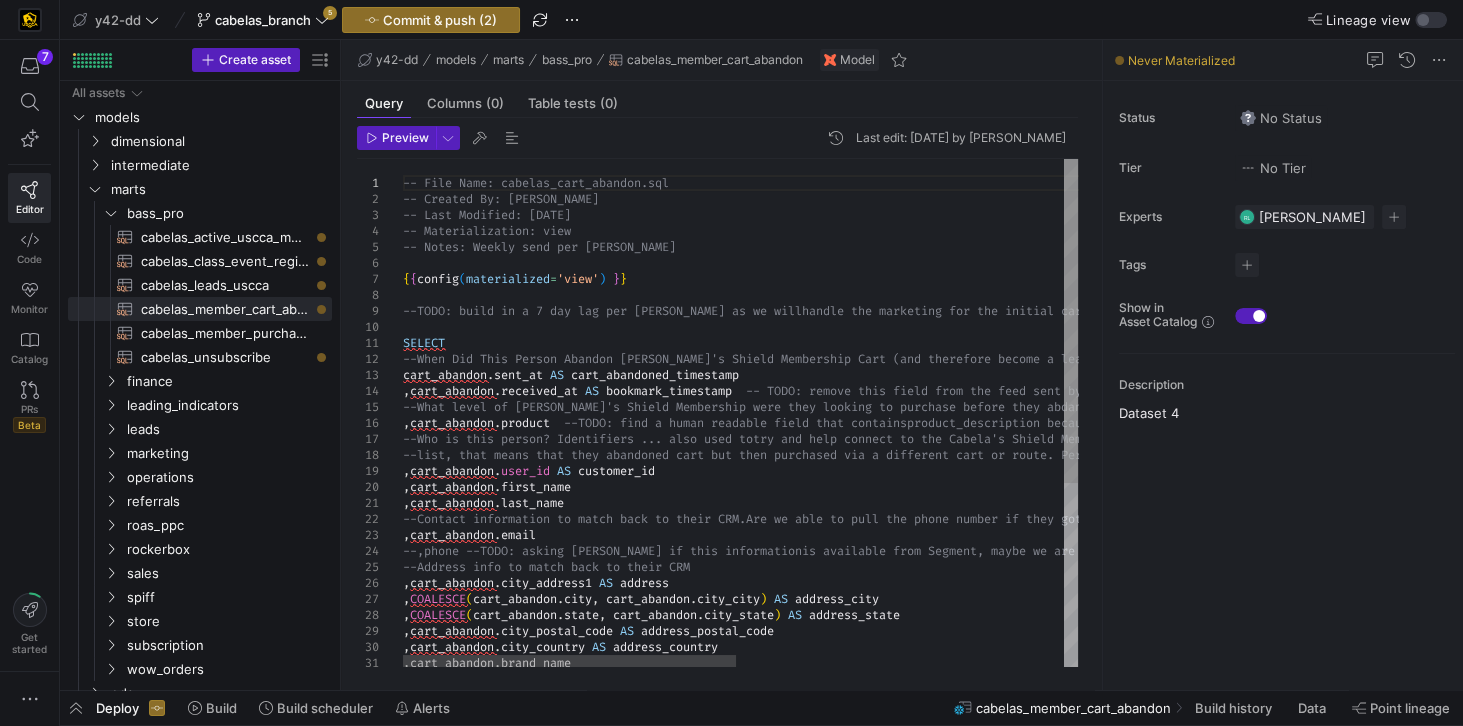 scroll, scrollTop: 0, scrollLeft: 157, axis: horizontal 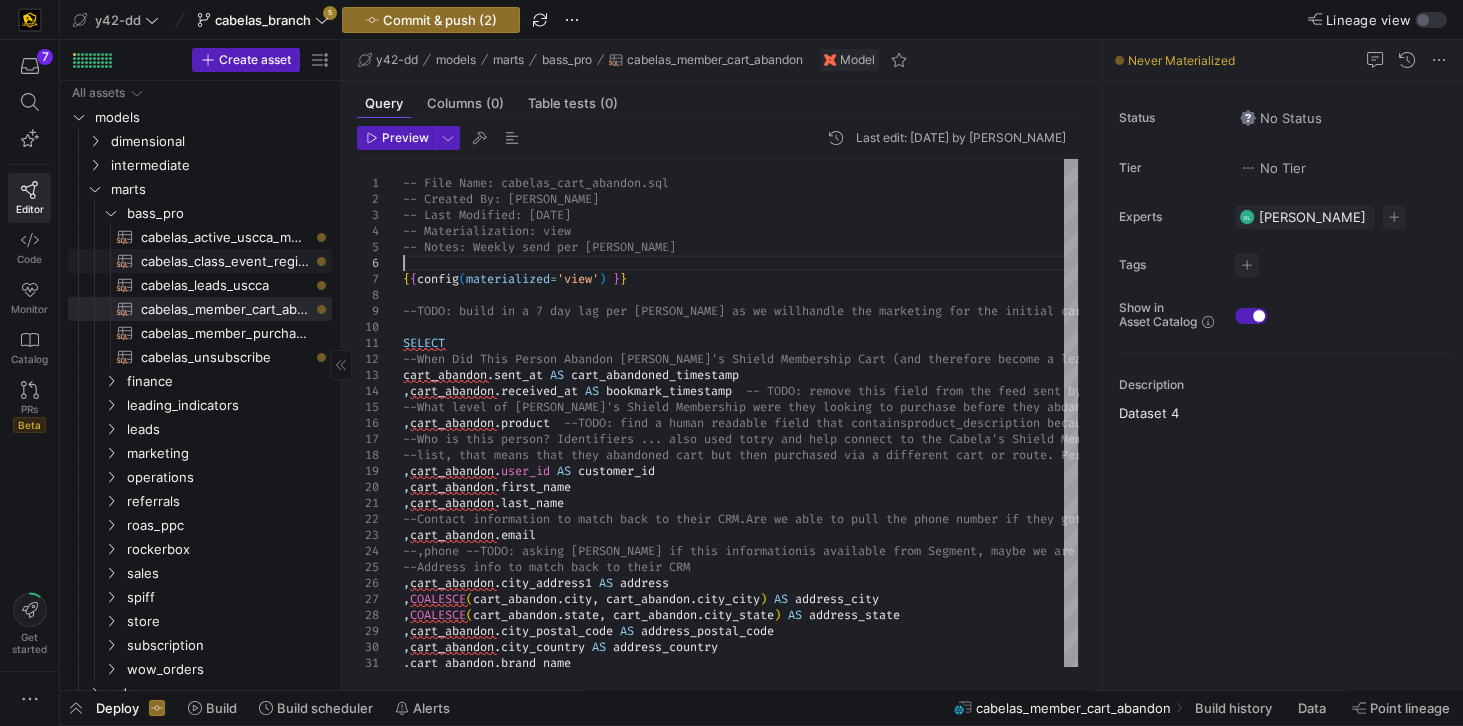 click on "cabelas_class_event_registrants​​​​​​​​​​" 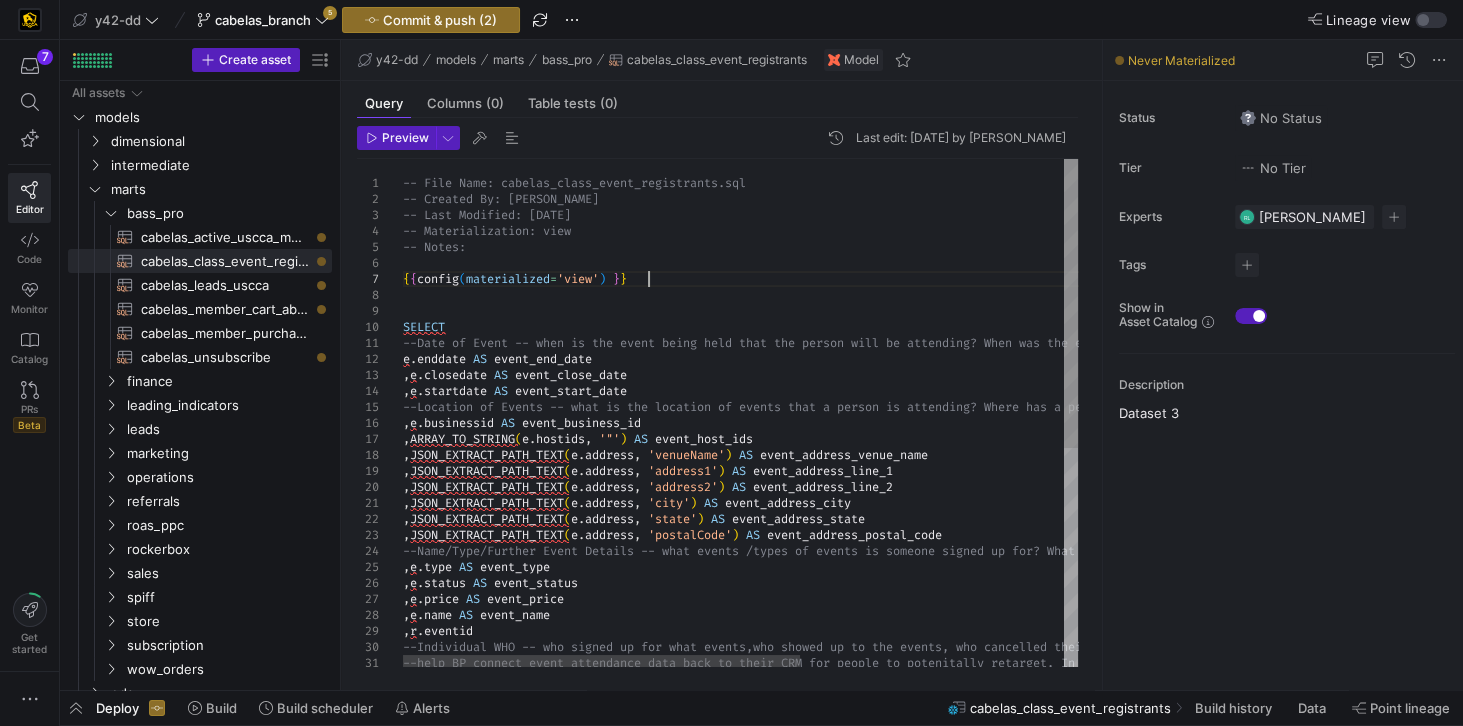 scroll, scrollTop: 0, scrollLeft: 0, axis: both 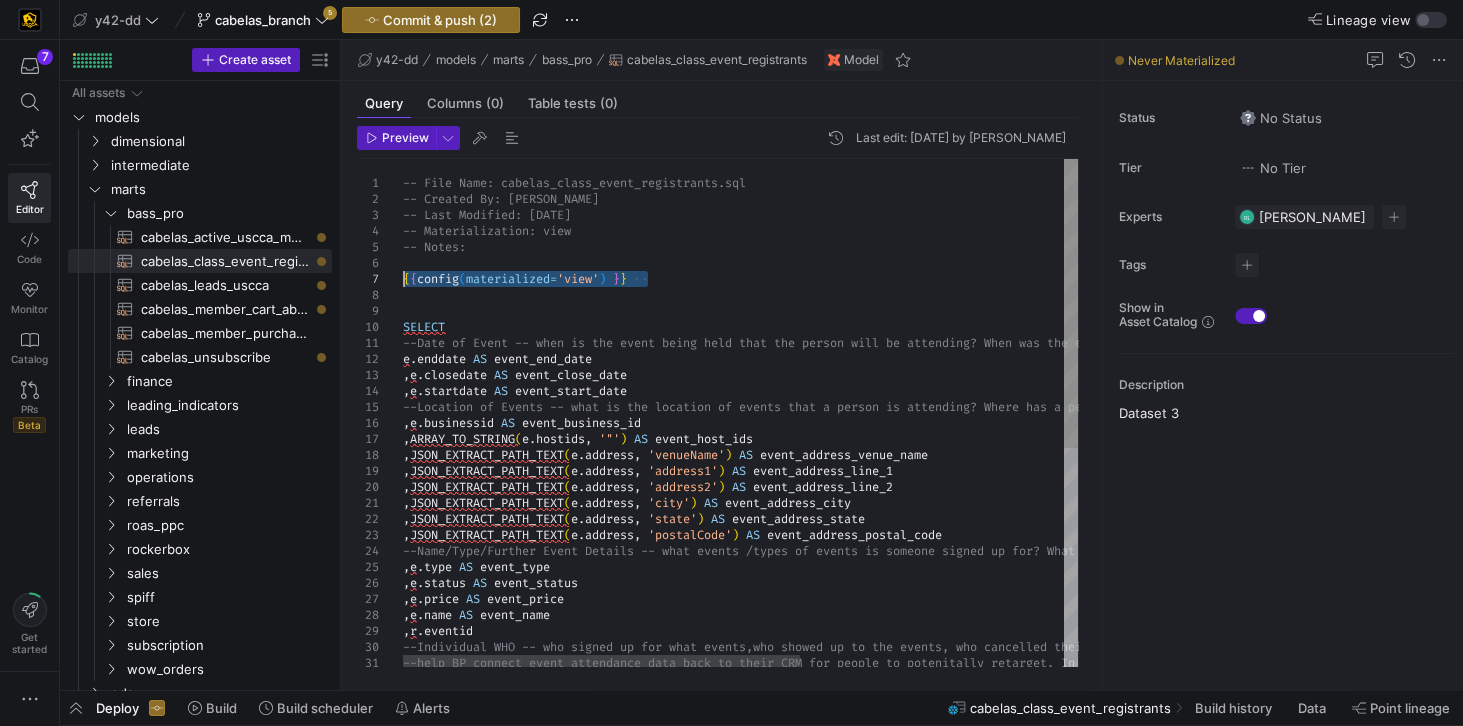 drag, startPoint x: 661, startPoint y: 284, endPoint x: 402, endPoint y: 274, distance: 259.193 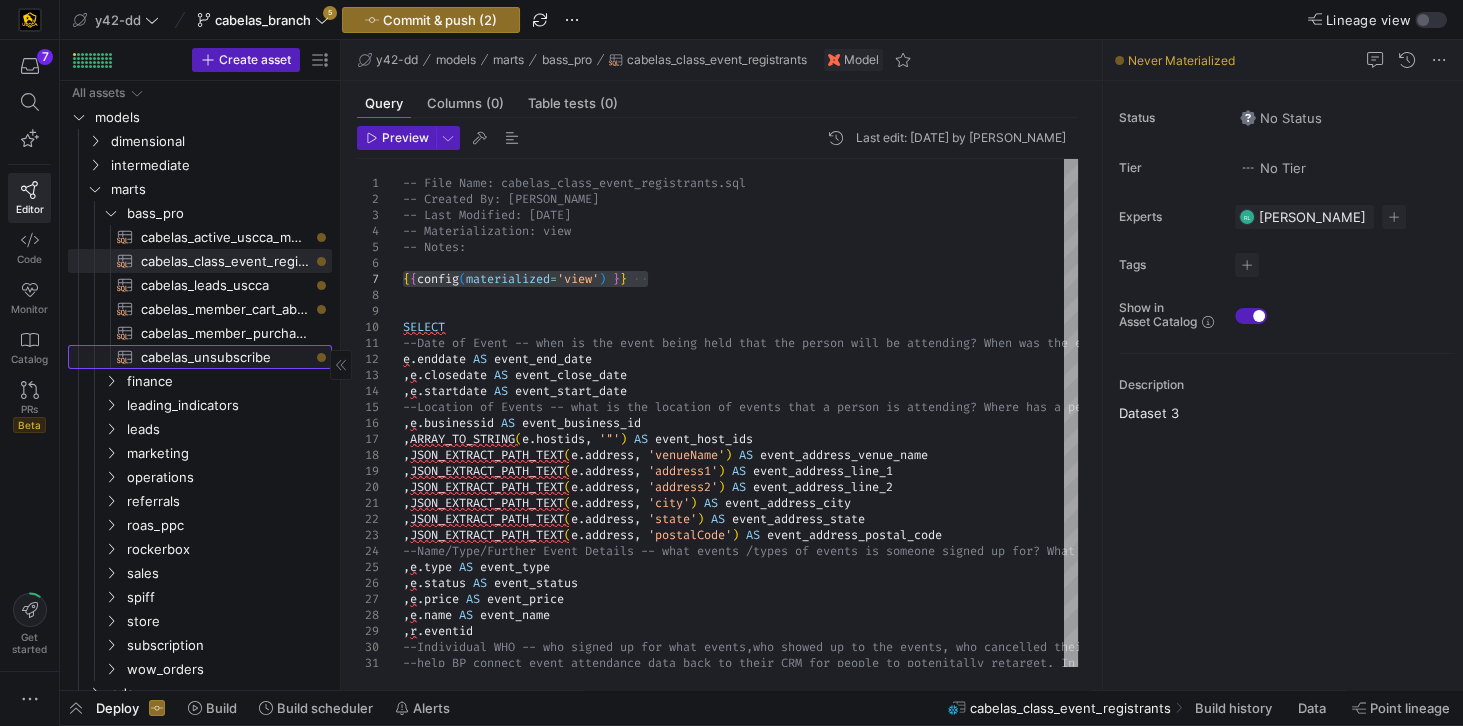 click on "cabelas_unsubscribe​​​​​​​​​​" 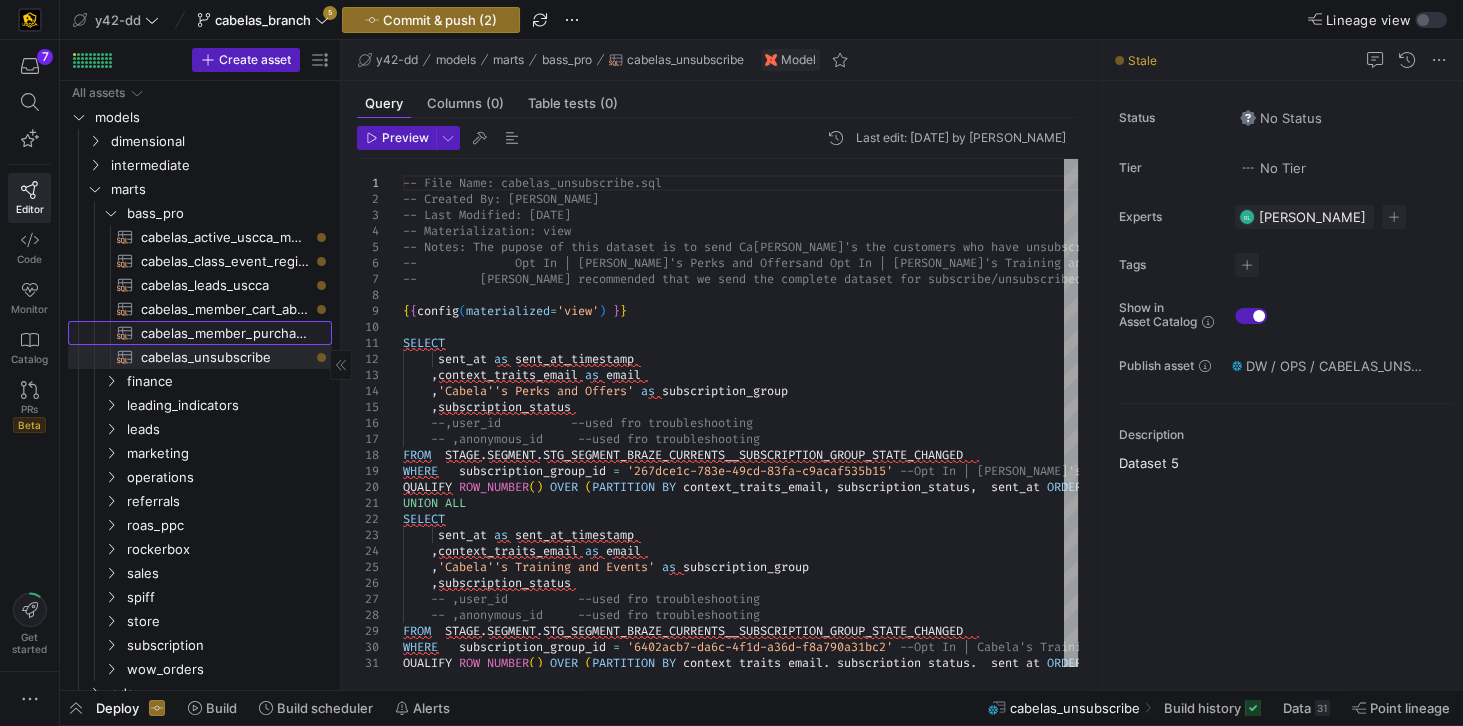click on "cabelas_member_purchase​​​​​​​​​​" 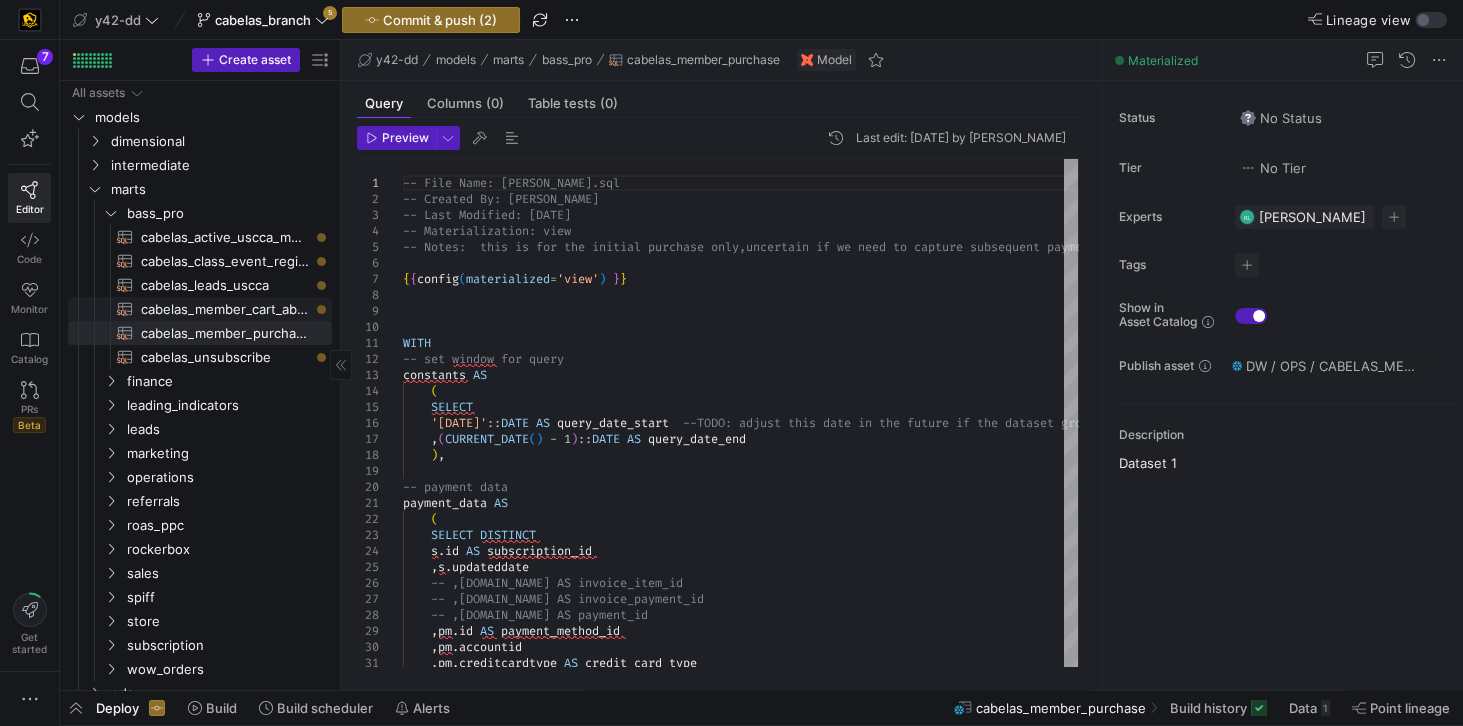 click on "cabelas_member_cart_abandon​​​​​​​​​​" 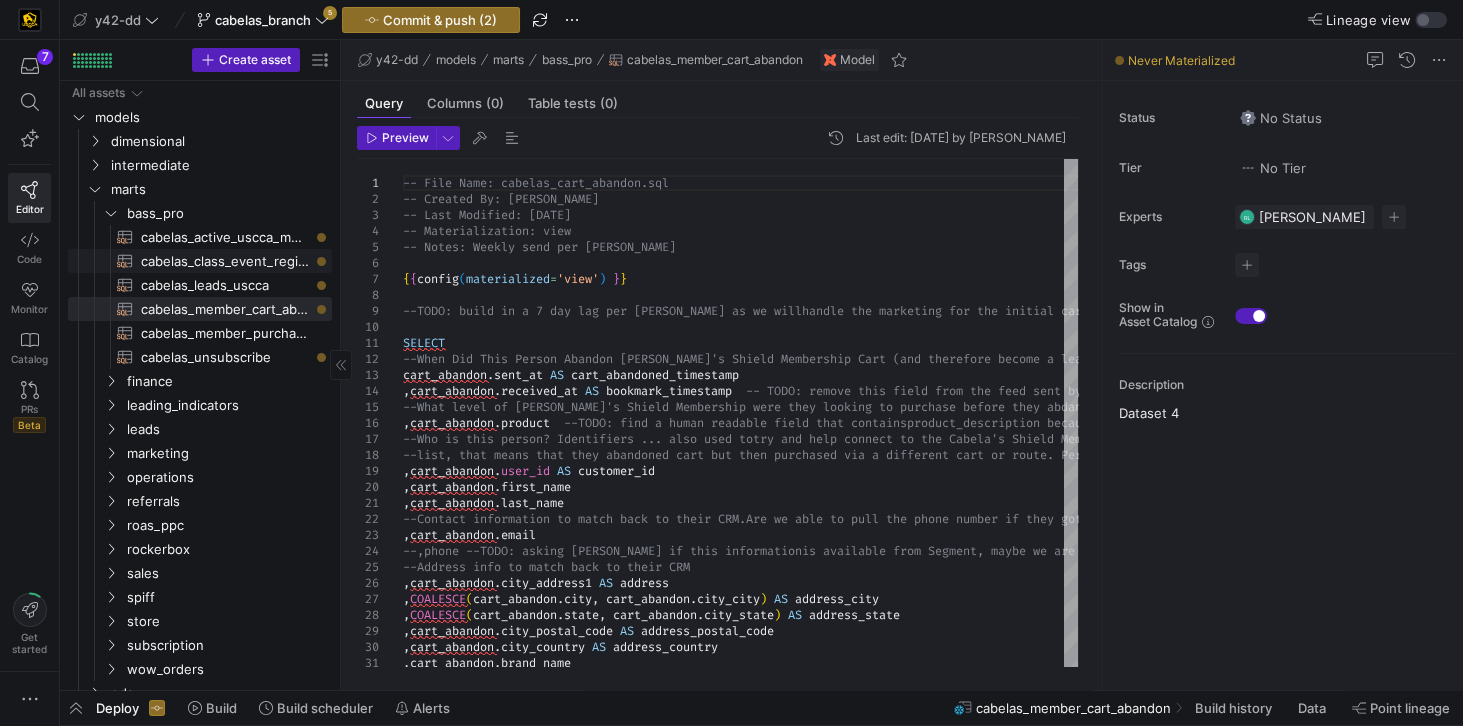 click on "cabelas_class_event_registrants​​​​​​​​​​" 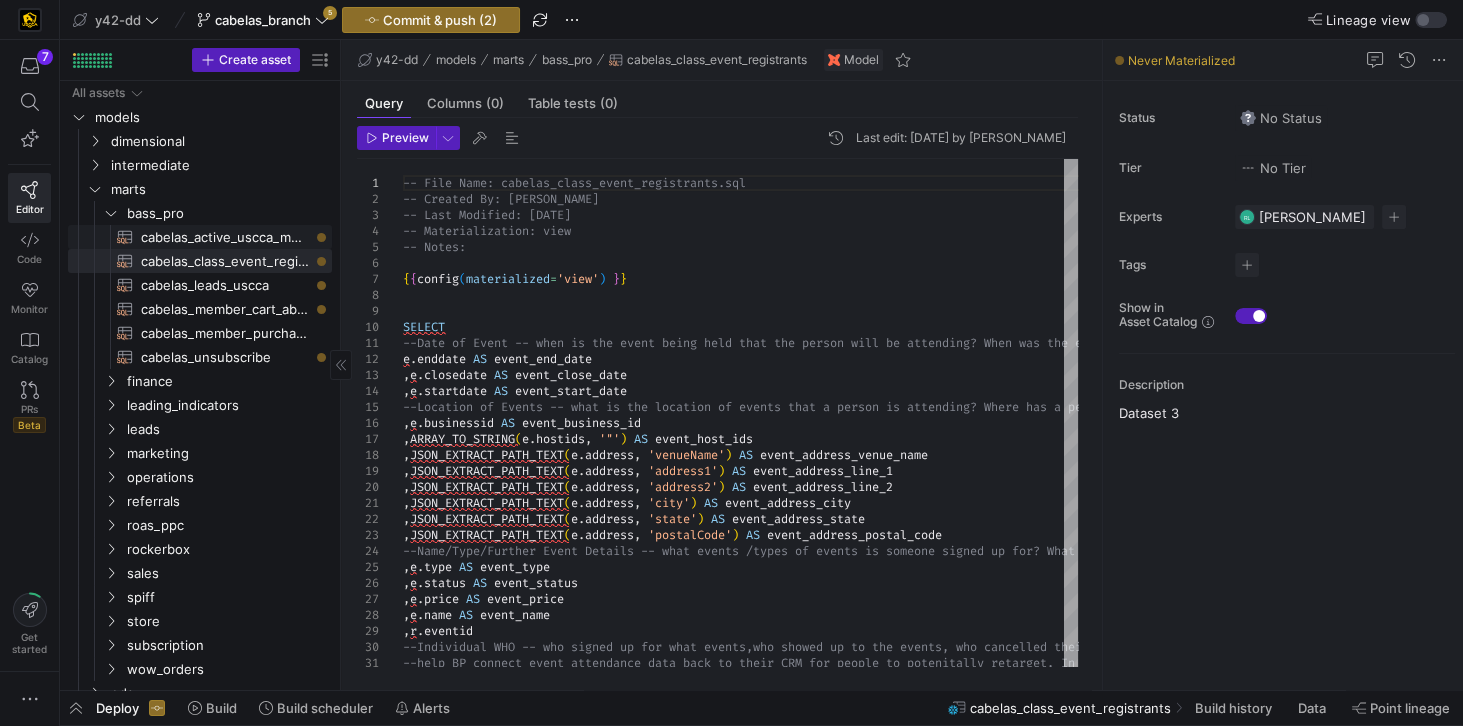 click on "cabelas_active_uscca_member​​​​​​​​​​" 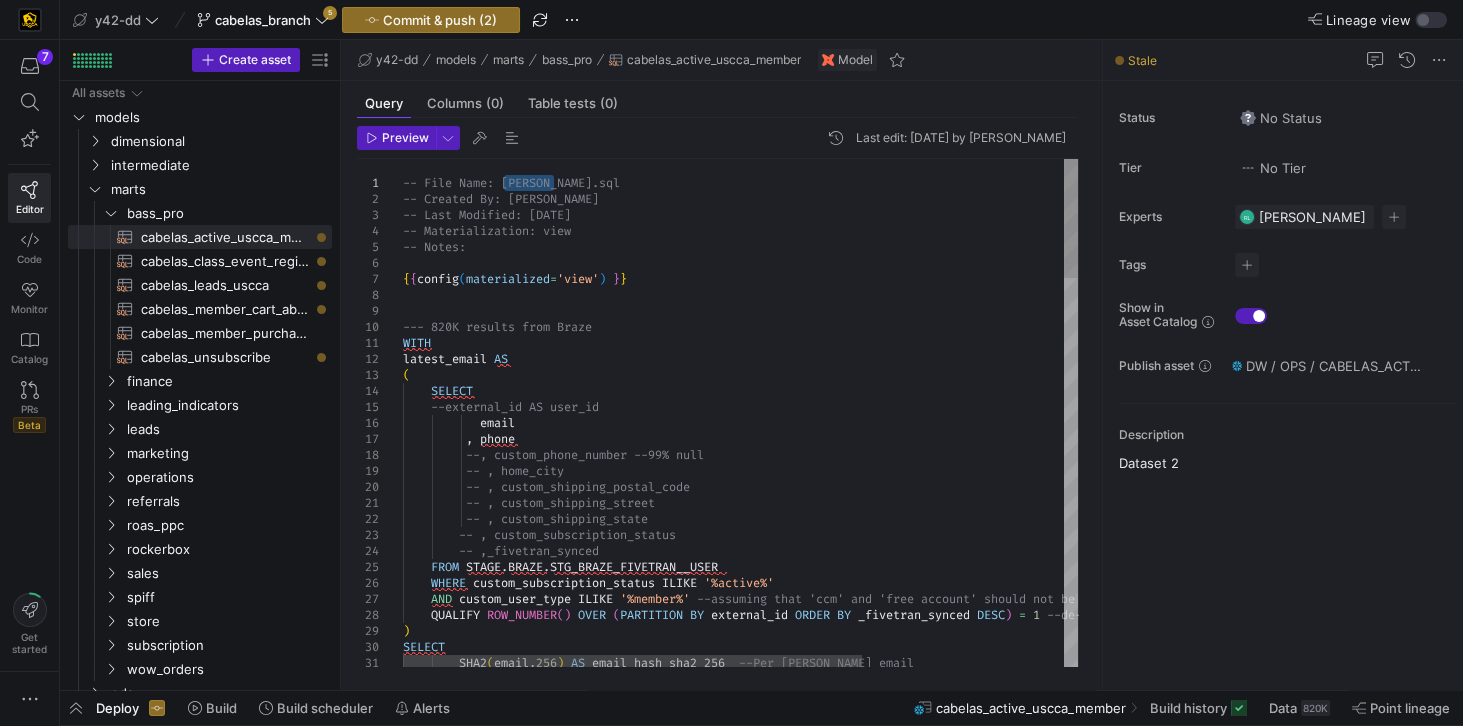 drag, startPoint x: 504, startPoint y: 184, endPoint x: 551, endPoint y: 188, distance: 47.169907 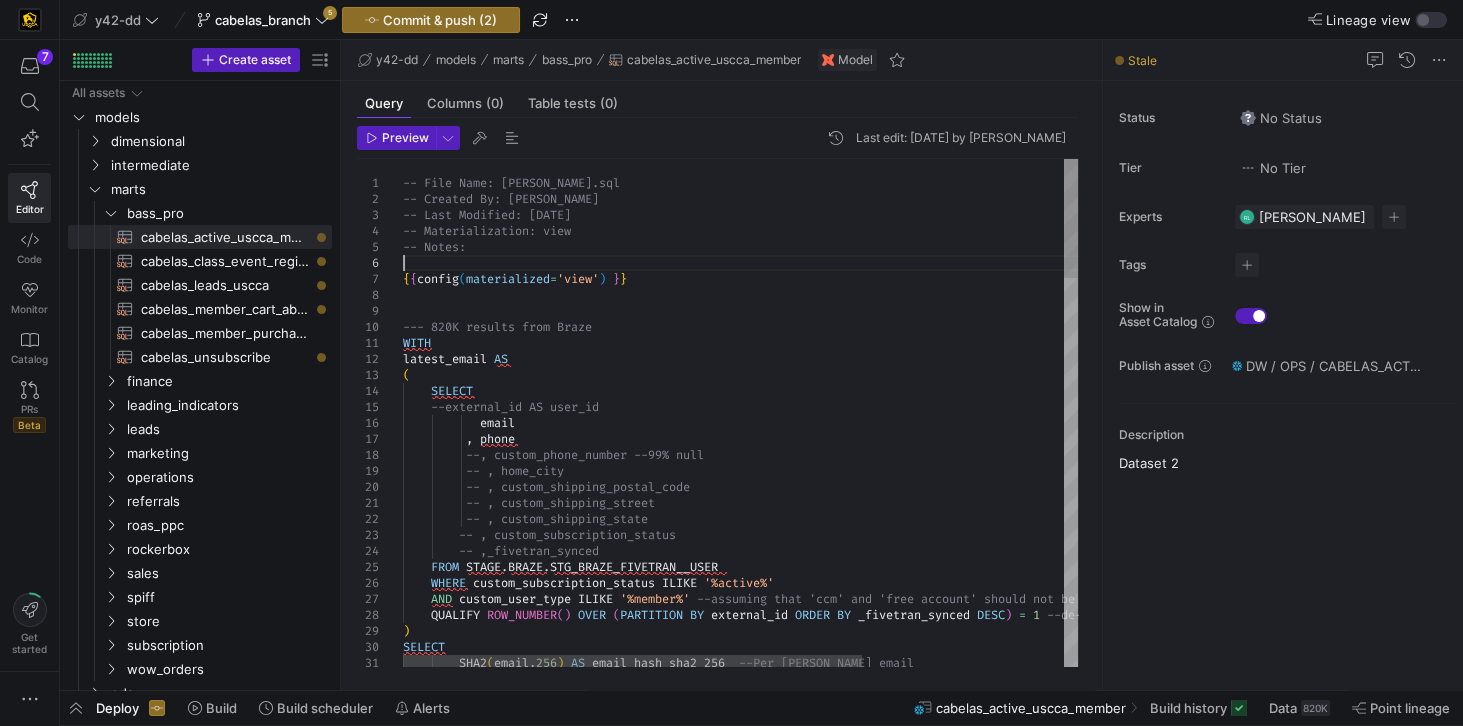 click on "-- File Name: [PERSON_NAME].sql -- Created By: [PERSON_NAME] -- Last Modified: [DATE] -- Materialization: view -- Notes: { { config ( materialized = 'view' )   } } --- 820K results from Braze WITH   latest_email   AS (      SELECT        --external_id AS user_id             email           ,   phone                      --, custom_phone_number --99% null           -- , home_city           -- , custom_shipping_postal_code           -- , custom_shipping_street           -- , custom_shipping_state          -- , custom_subscription_status          -- ,_fivetran_synced      FROM   STAGE . [GEOGRAPHIC_DATA] . STG_BRAZE_FIVETRAN__USER      WHERE   custom_subscription_status   ILIKE   '%active%'      AND   custom_user_type   ILIKE   '%member%'   --assuming that 'ccm' and 'free account' should no t be excluded from Cabelas marketing?        (" at bounding box center [888, 1237] 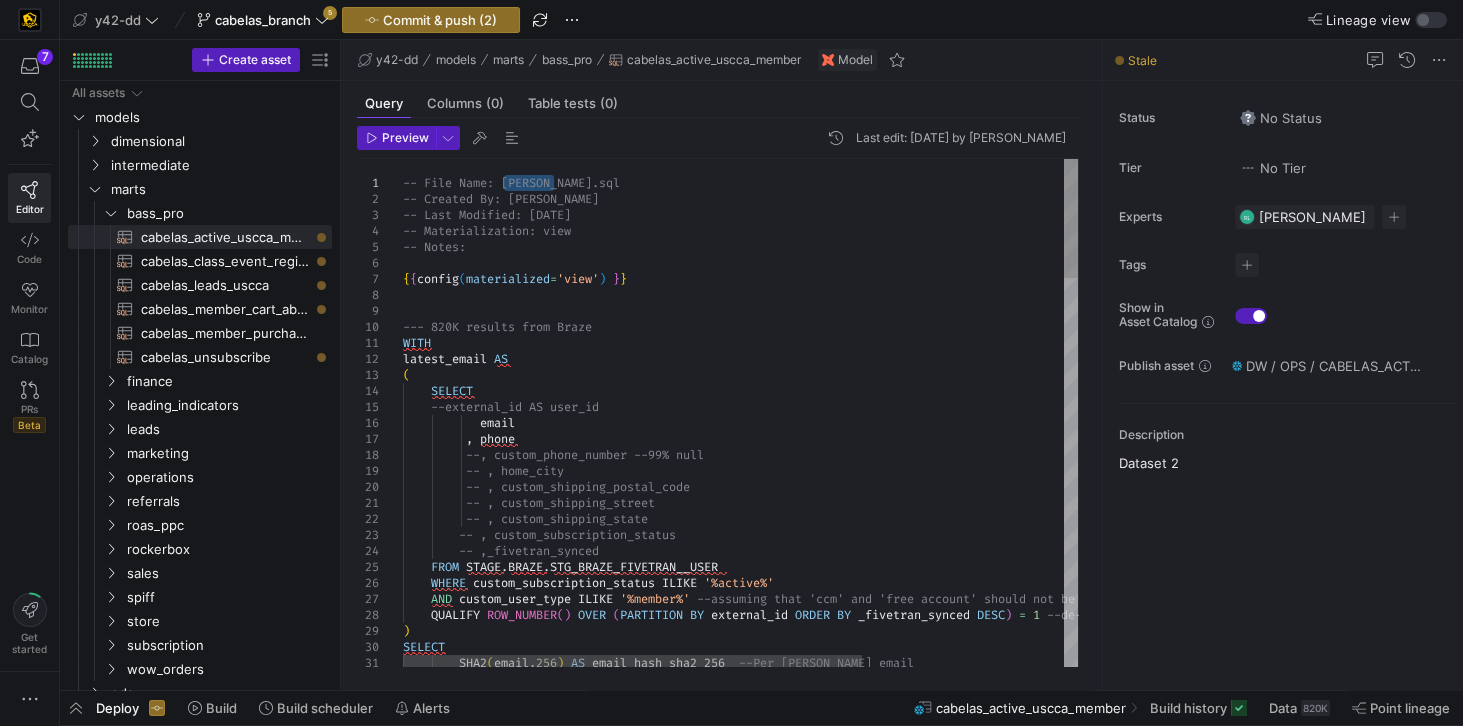 drag, startPoint x: 504, startPoint y: 181, endPoint x: 552, endPoint y: 181, distance: 48 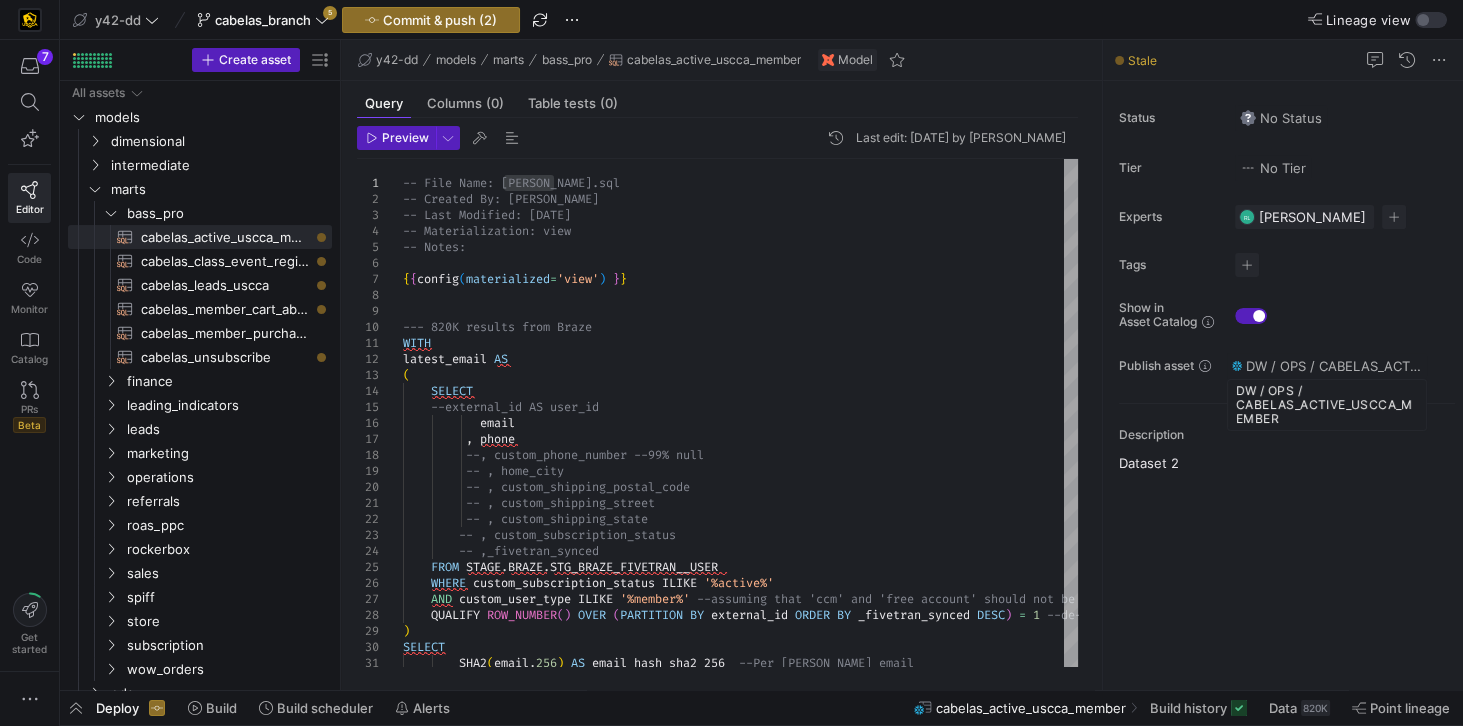 drag, startPoint x: 1278, startPoint y: 422, endPoint x: 1234, endPoint y: 390, distance: 54.405884 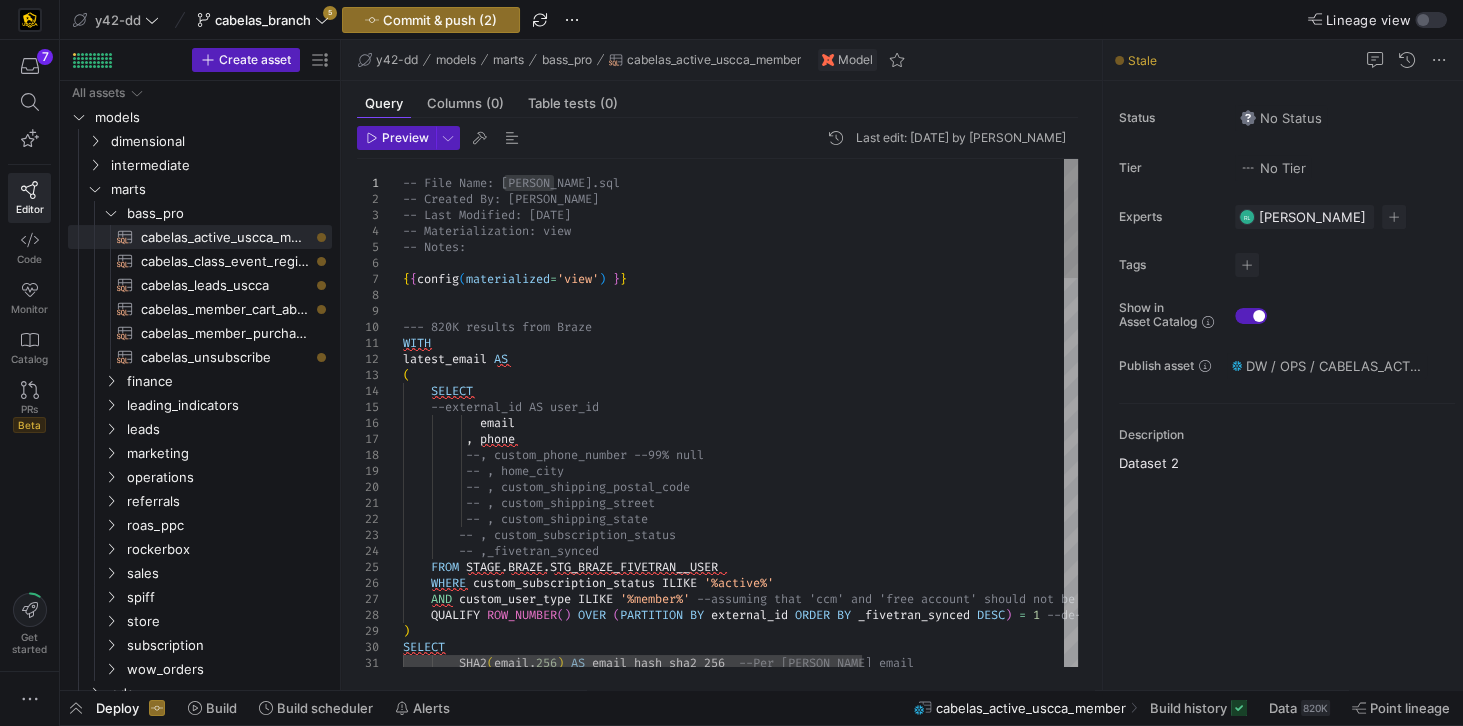 click on "-- File Name: [PERSON_NAME].sql -- Created By: [PERSON_NAME] -- Last Modified: [DATE] -- Materialization: view -- Notes: { { config ( materialized = 'view' )   } } --- 820K results from Braze WITH   latest_email   AS (      SELECT        --external_id AS user_id             email           ,   phone                      --, custom_phone_number --99% null           -- , home_city           -- , custom_shipping_postal_code           -- , custom_shipping_street           -- , custom_shipping_state          -- , custom_subscription_status          -- ,_fivetran_synced      FROM   STAGE . [GEOGRAPHIC_DATA] . STG_BRAZE_FIVETRAN__USER      WHERE   custom_subscription_status   ILIKE   '%active%'      AND   custom_user_type   ILIKE   '%member%'   --assuming that 'ccm' and 'free account' should no t be excluded from Cabelas marketing?        (" at bounding box center (888, 1237) 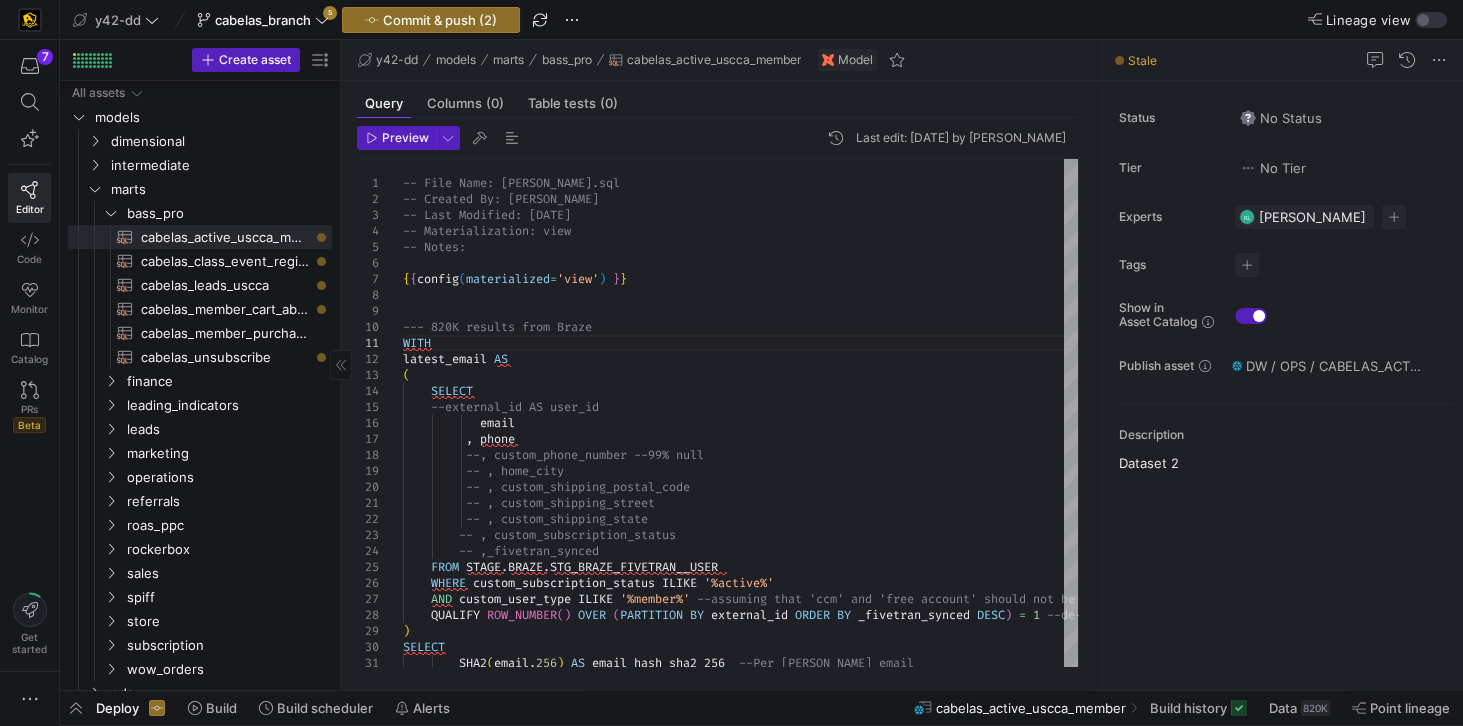 scroll, scrollTop: 400, scrollLeft: 0, axis: vertical 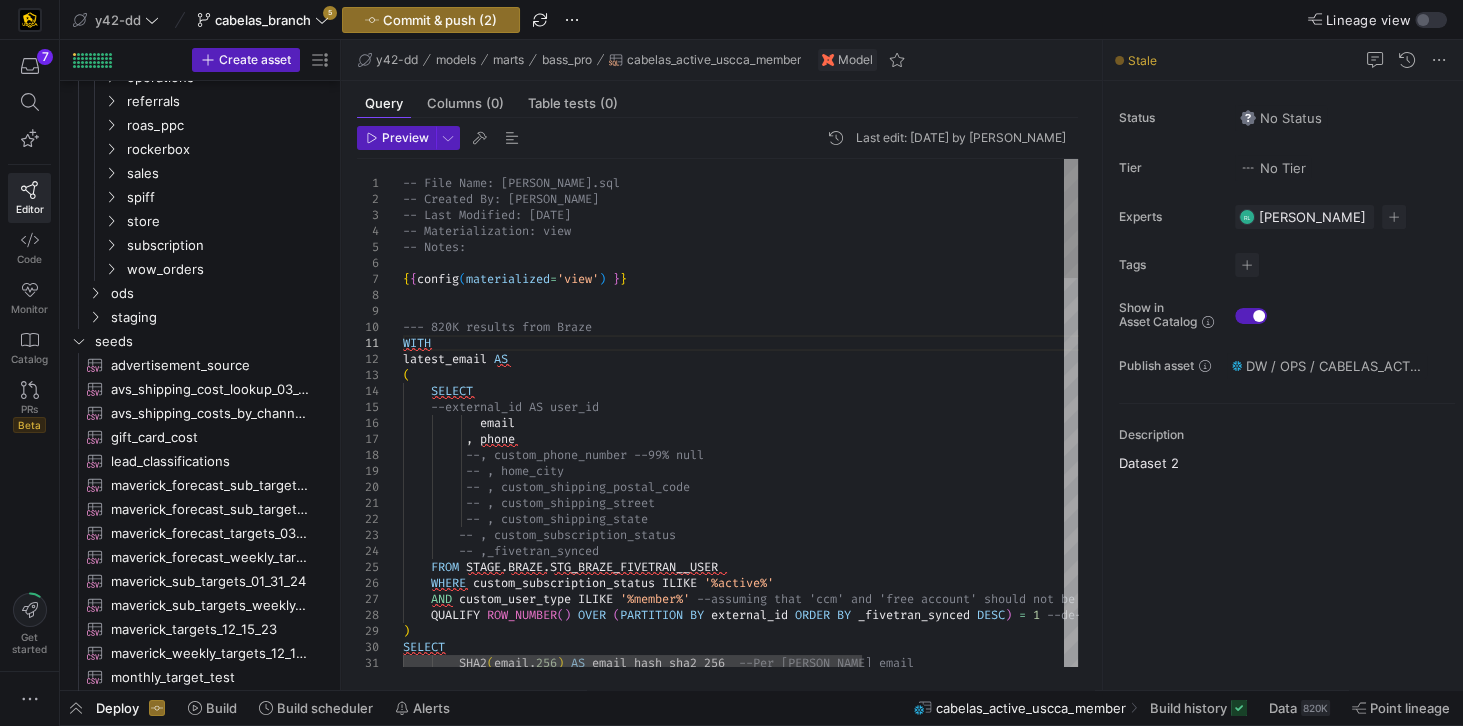 type on "-- File Name: [PERSON_NAME].sql
-- Created By: [PERSON_NAME]
-- Last Modified: [DATE]
-- Materialization: view
-- Notes:
{{config(materialized='view') }}
--- 820K results from Braze" 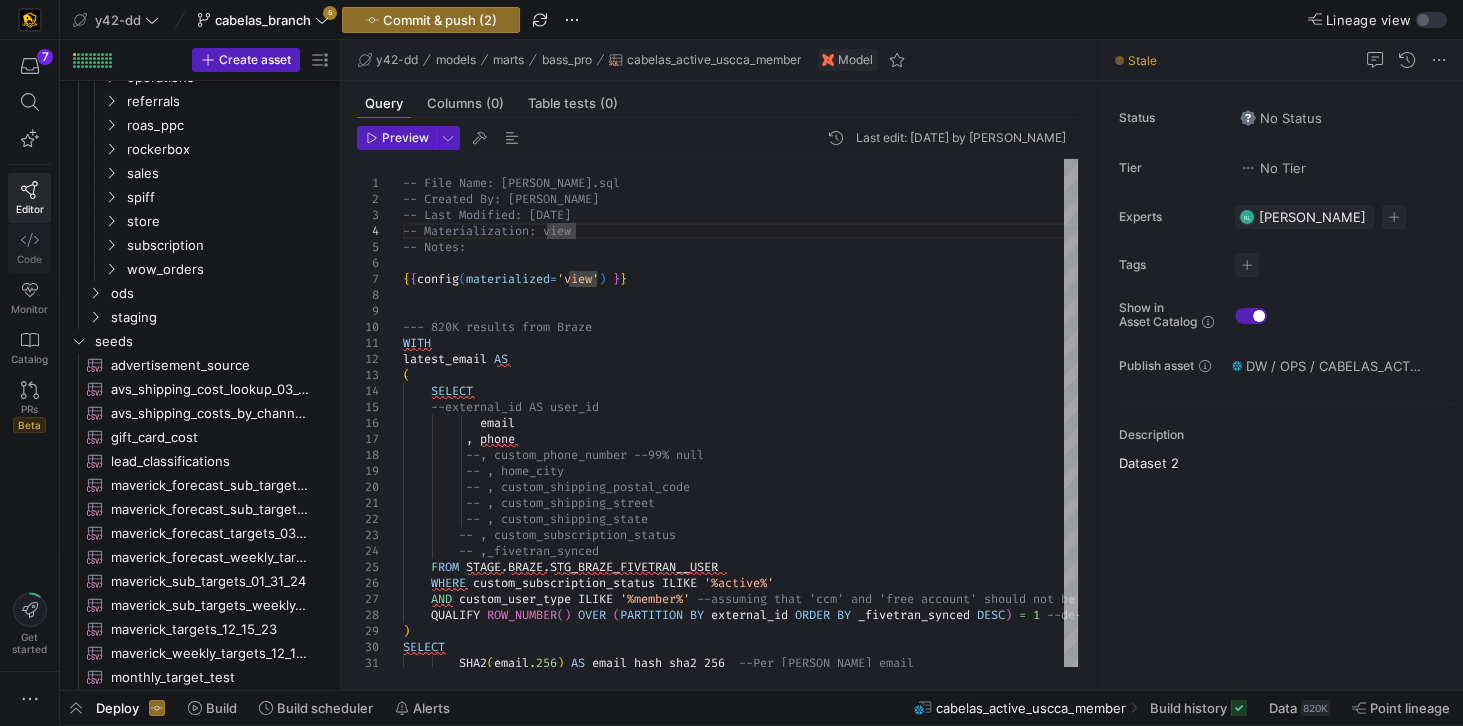 click 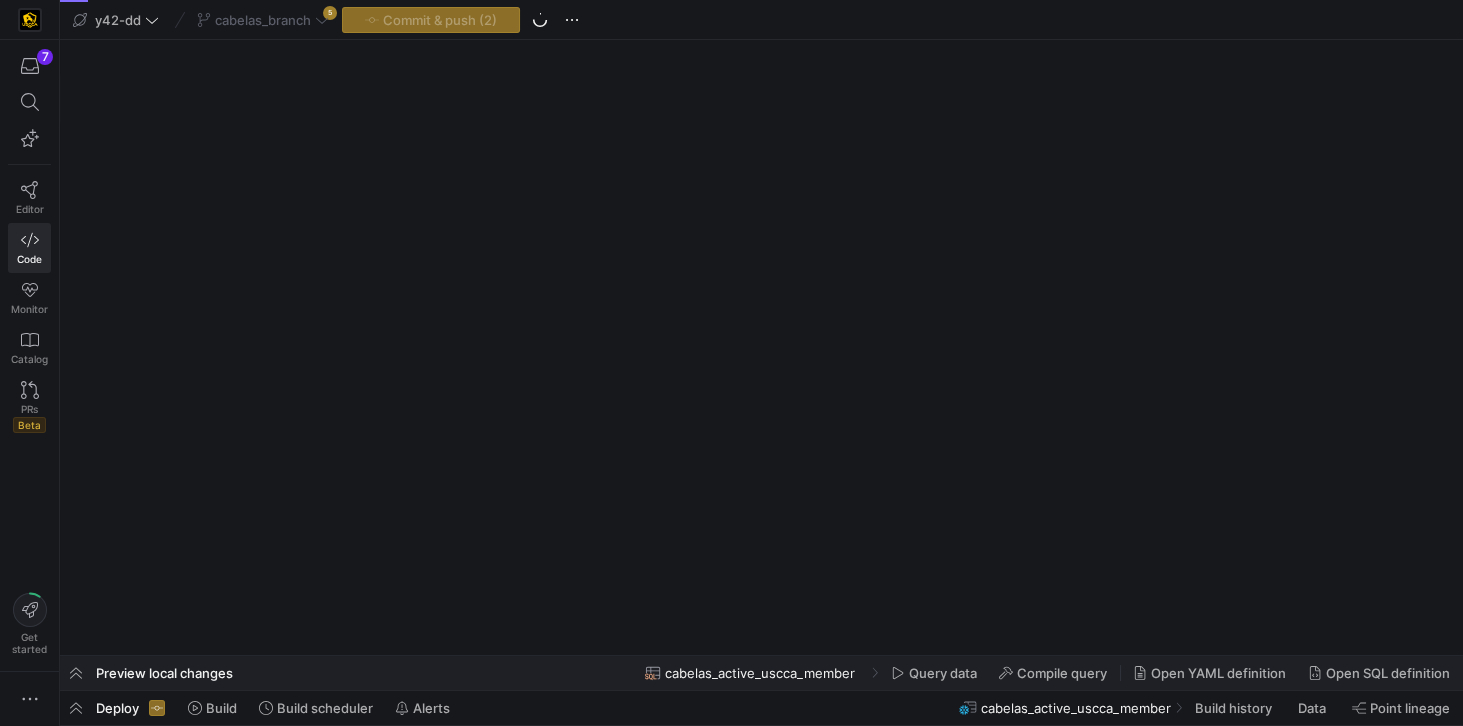 scroll, scrollTop: 0, scrollLeft: 0, axis: both 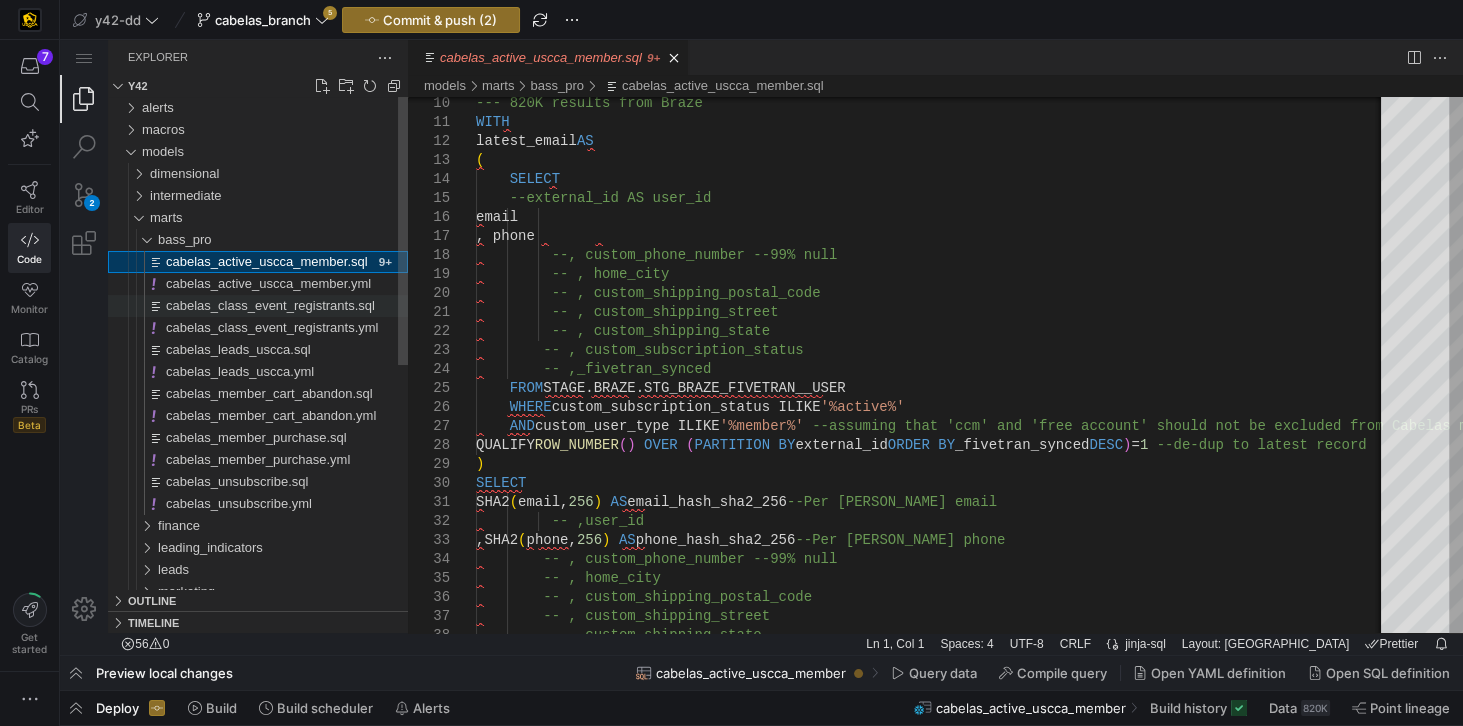click on "cabelas_class_event_registrants.sql" at bounding box center (270, 305) 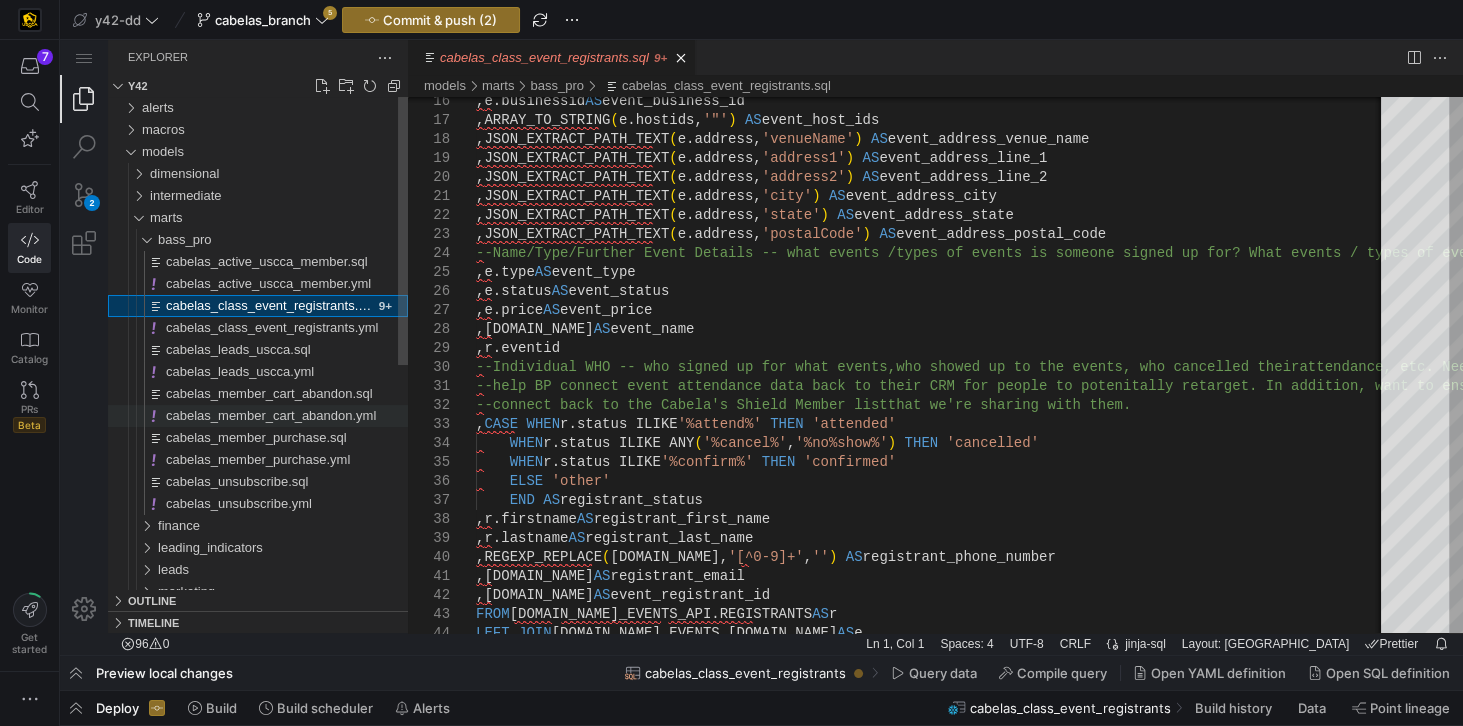 click on "cabelas_member_cart_abandon.yml" at bounding box center (271, 415) 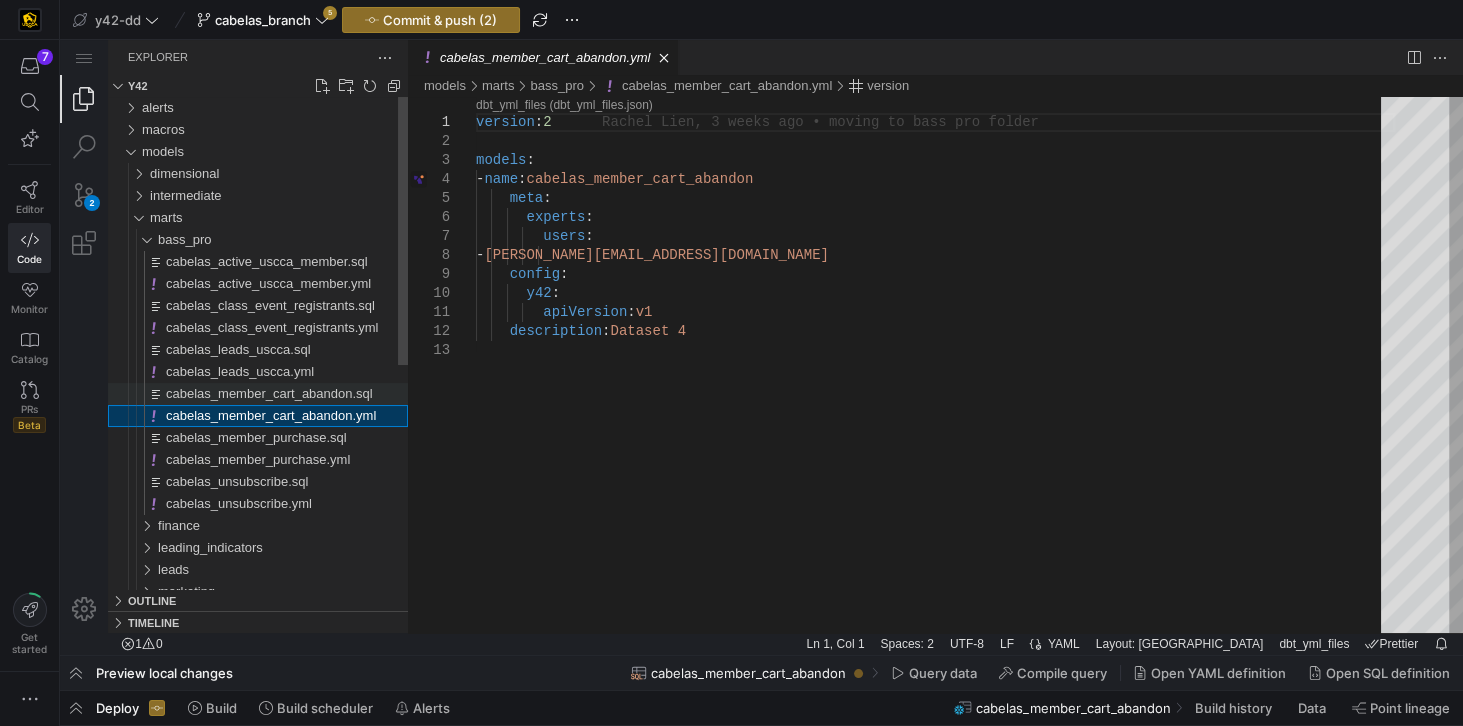 click on "cabelas_member_cart_abandon.sql" at bounding box center [269, 393] 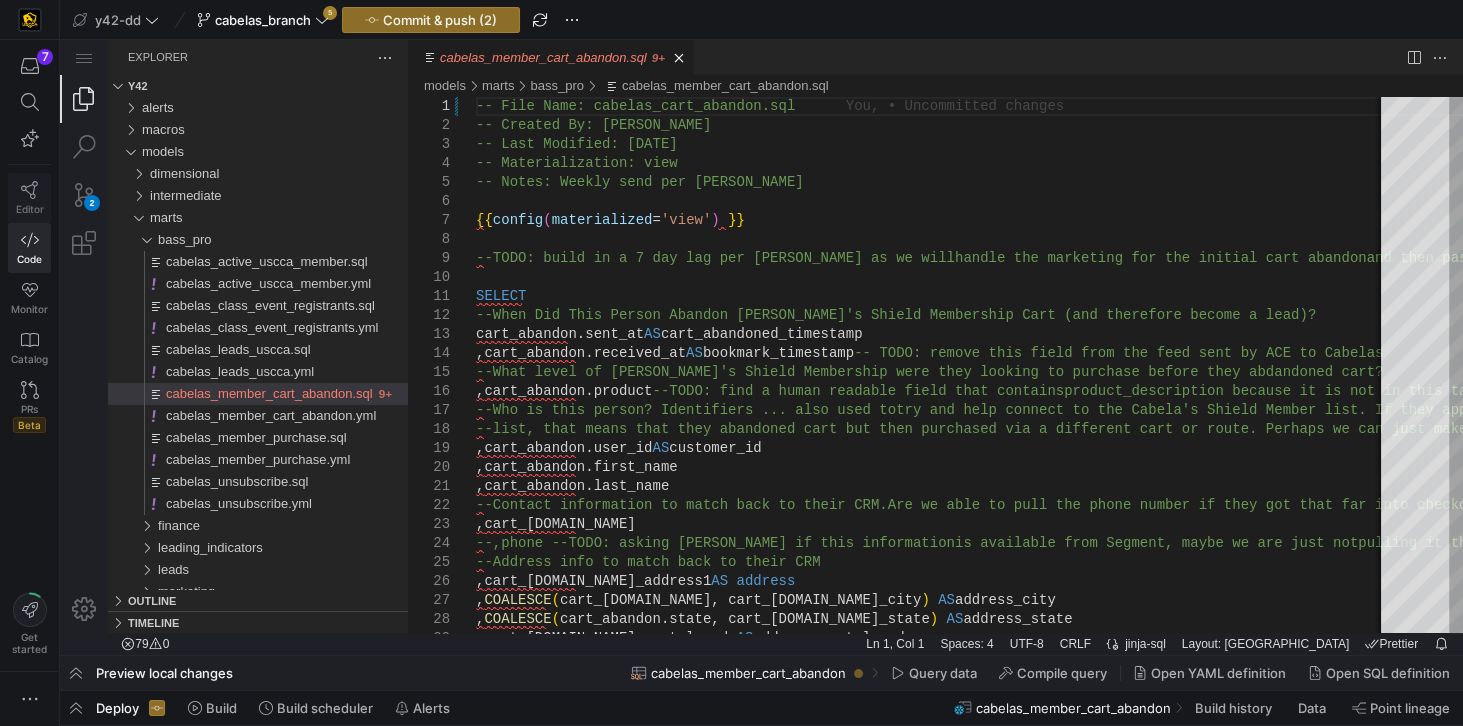 click 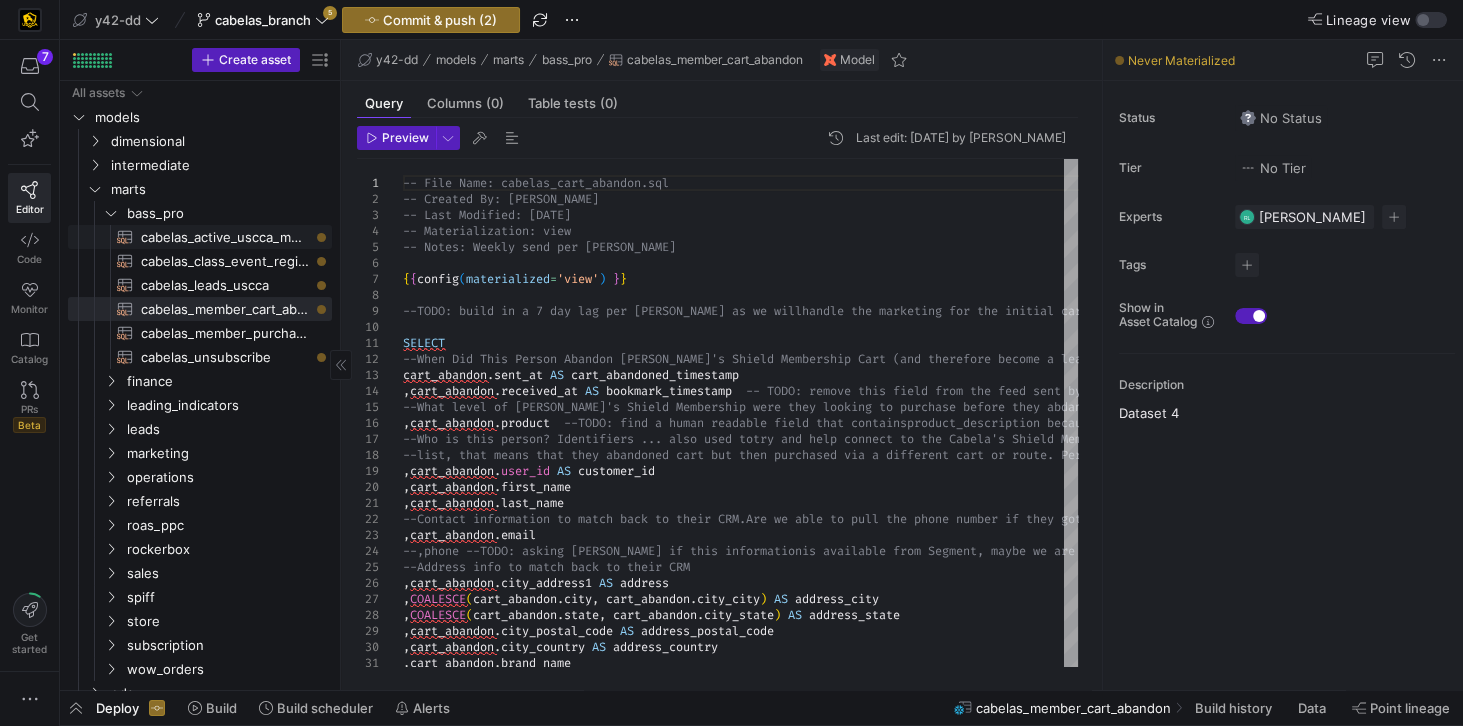 click on "cabelas_active_uscca_member​​​​​​​​​​" 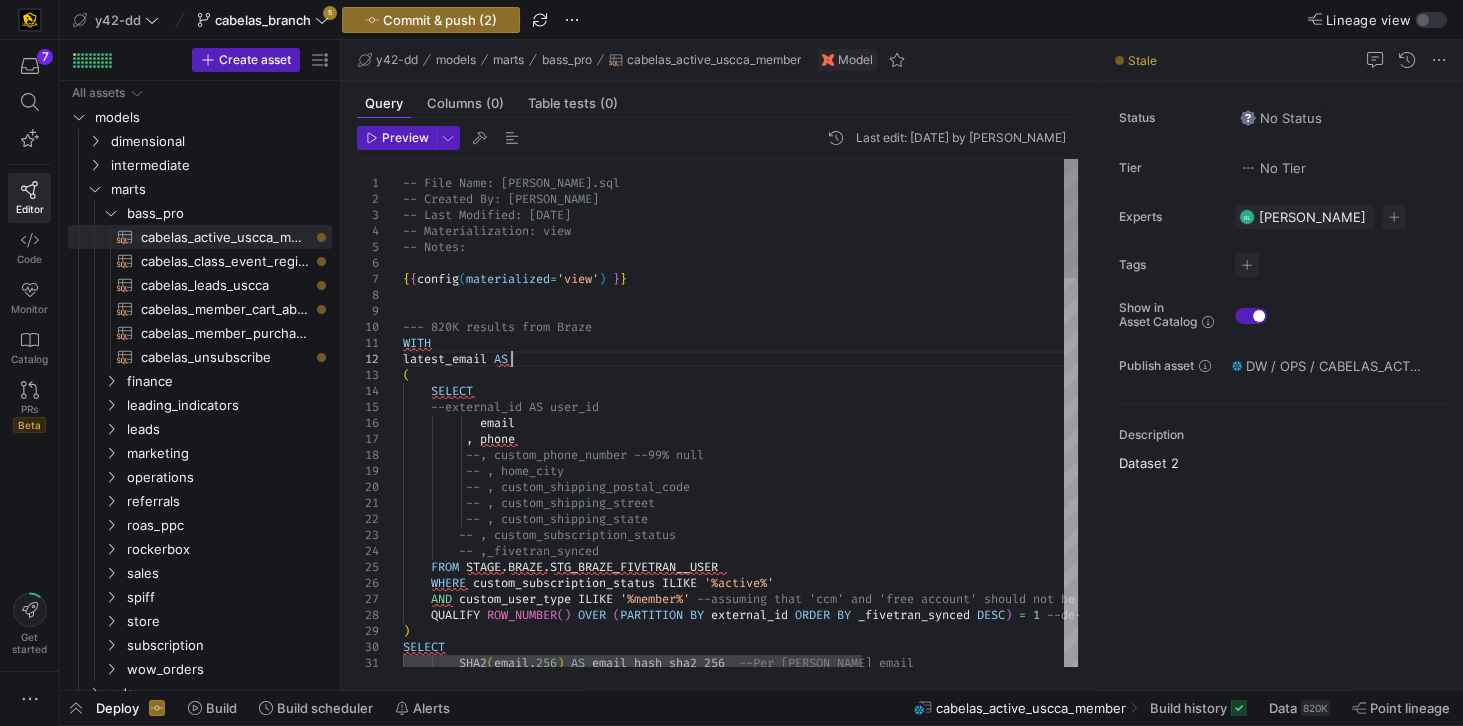 scroll, scrollTop: 0, scrollLeft: 0, axis: both 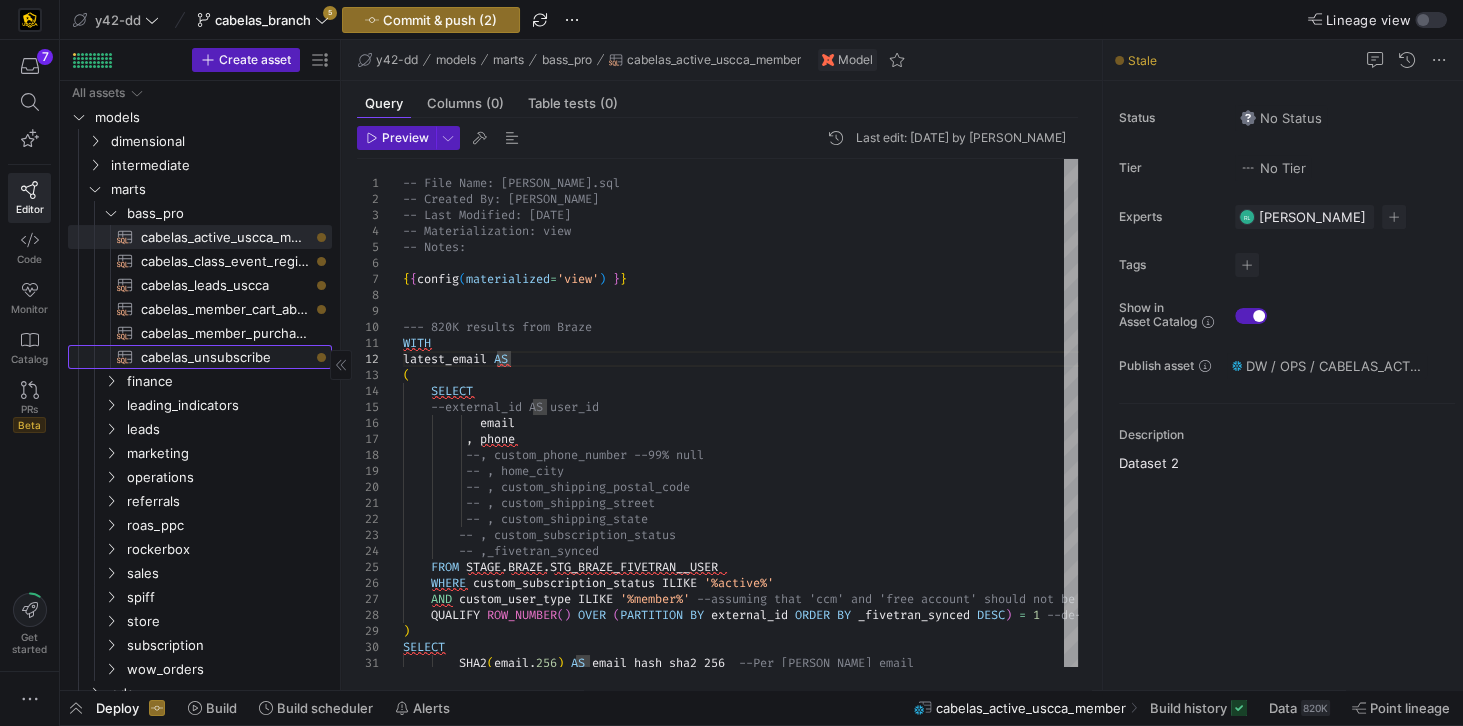 click on "cabelas_unsubscribe​​​​​​​​​​" 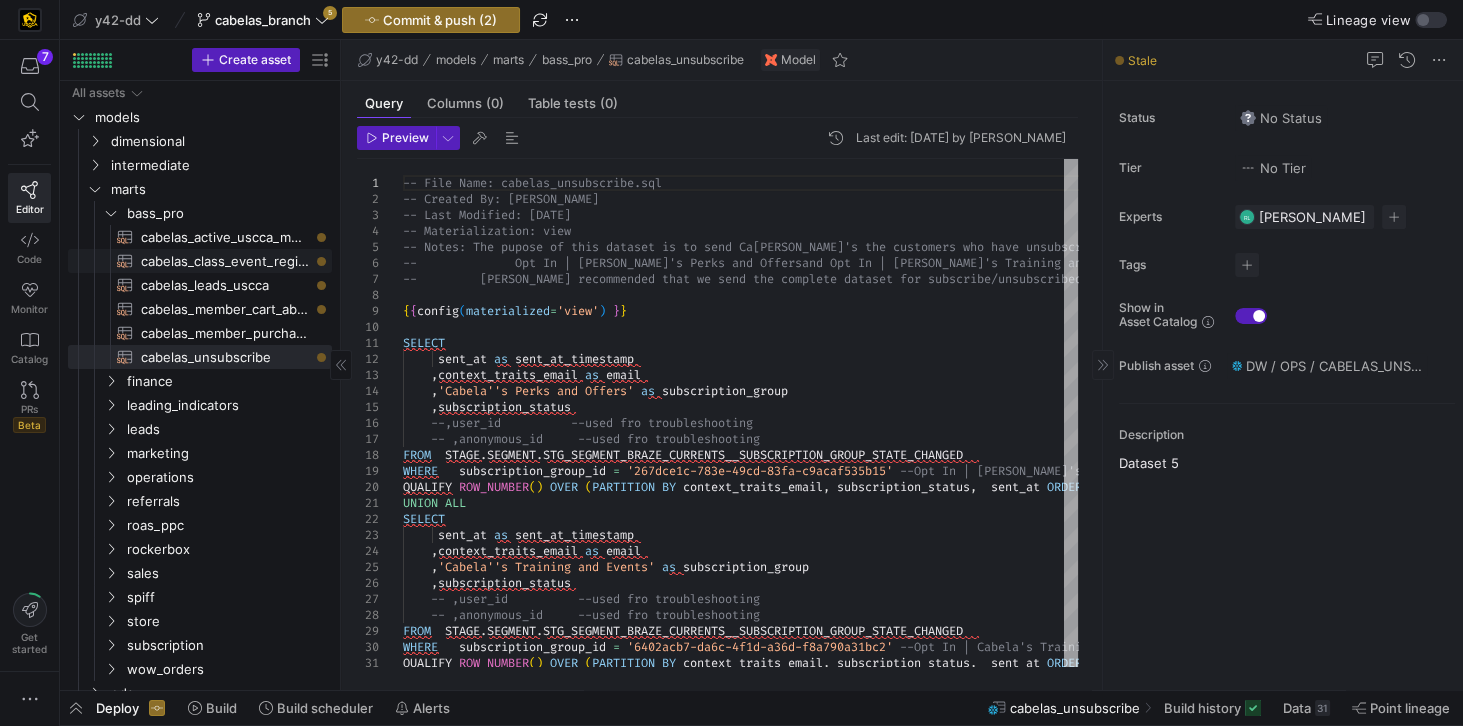 click on "cabelas_class_event_registrants​​​​​​​​​​" 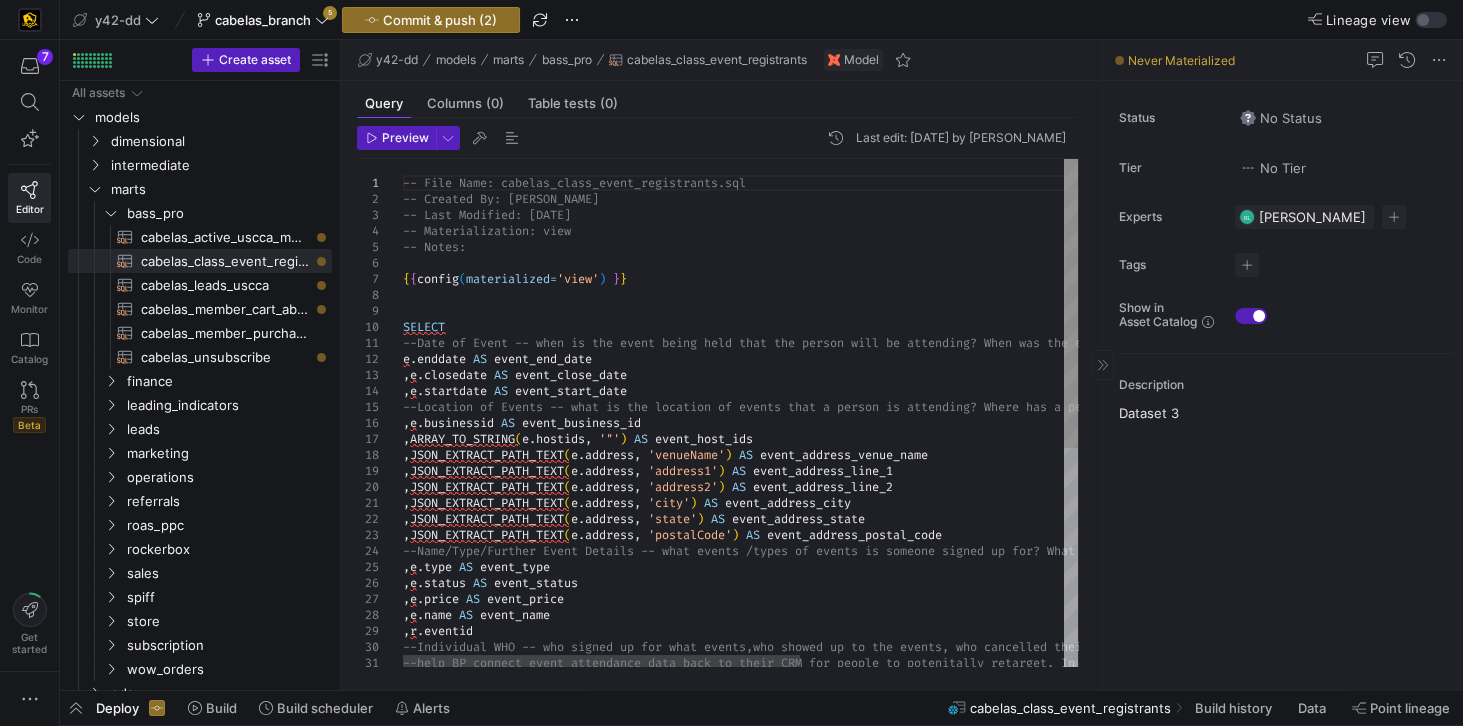 click on "-- File Name: cabelas_class_event_registrants.sql -- Created By: [PERSON_NAME] -- Last Modified: [DATE] -- Materialization: view -- Notes: { { config ( materialized = 'view' )   } }    SELECT   --Date of Event -- when is the event being held th at the person will be attending? When was the even t that a person has attended? e . enddate   AS   event_end_date , e . closedate   AS   event_close_date , e . startdate   AS   event_start_date --Location of Events -- what is the location of ev ents that a person is attending? Where has a perso n all attended past events? , e . businessid   AS   event_business_id , ARRAY_TO_STRING ( e . hostids ,   '"' )   AS   event_host_ids , JSON_EXTRACT_PATH_TEXT ( e . address ,   'venueName' )   AS   event_address_venue_name , JSON_EXTRACT_PATH_TEXT ( e . address ,   'address1' )   AS   event_address_line_1 , JSON_EXTRACT_PATH_TEXT ( e . address ,   'address2' )   AS   event_address_line_2 , ( e" at bounding box center (964, 605) 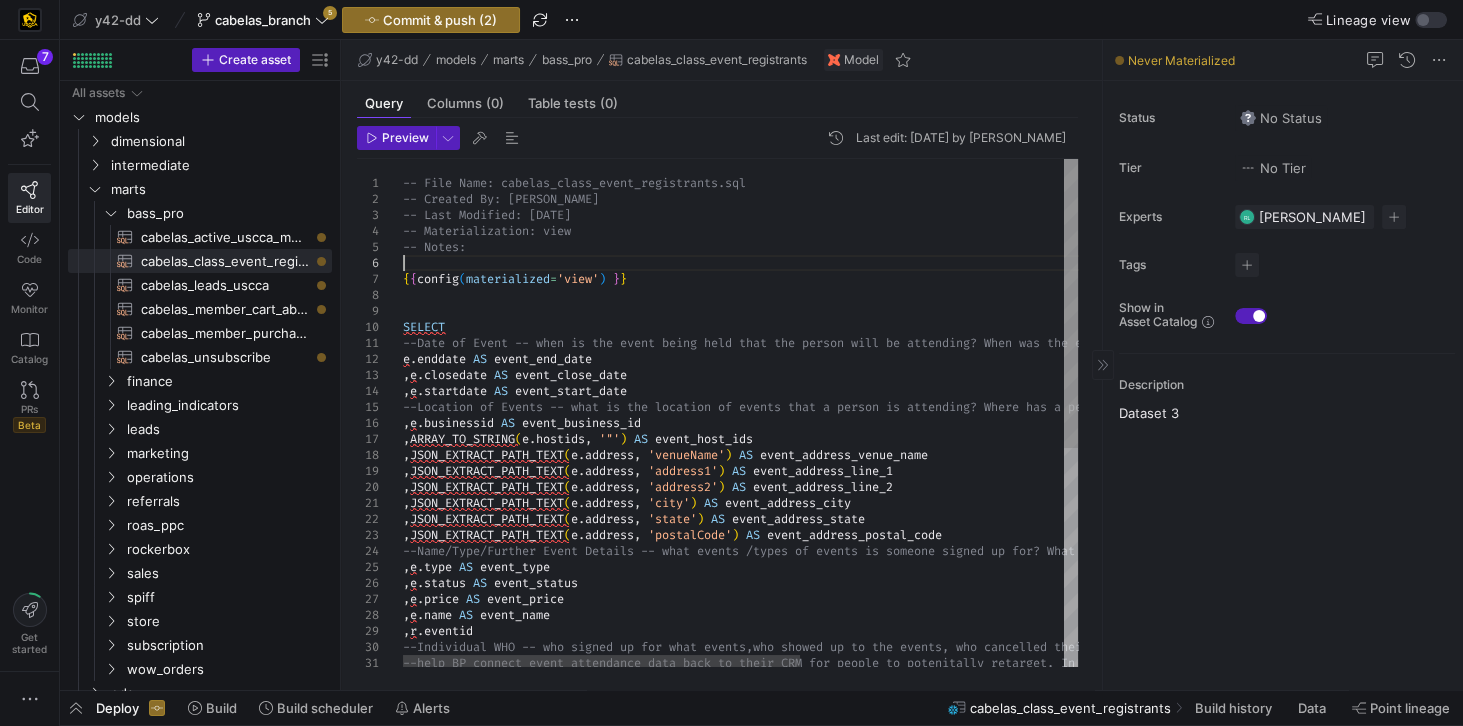 click on "-- File Name: cabelas_class_event_registrants.sql -- Created By: [PERSON_NAME] -- Last Modified: [DATE] -- Materialization: view -- Notes: { { config ( materialized = 'view' )   } }    SELECT   --Date of Event -- when is the event being held th at the person will be attending? When was the even t that a person has attended? e . enddate   AS   event_end_date , e . closedate   AS   event_close_date , e . startdate   AS   event_start_date --Location of Events -- what is the location of ev ents that a person is attending? Where has a perso n all attended past events? , e . businessid   AS   event_business_id , ARRAY_TO_STRING ( e . hostids ,   '"' )   AS   event_host_ids , JSON_EXTRACT_PATH_TEXT ( e . address ,   'venueName' )   AS   event_address_venue_name , JSON_EXTRACT_PATH_TEXT ( e . address ,   'address1' )   AS   event_address_line_1 , JSON_EXTRACT_PATH_TEXT ( e . address ,   'address2' )   AS   event_address_line_2 , ( e" at bounding box center (964, 605) 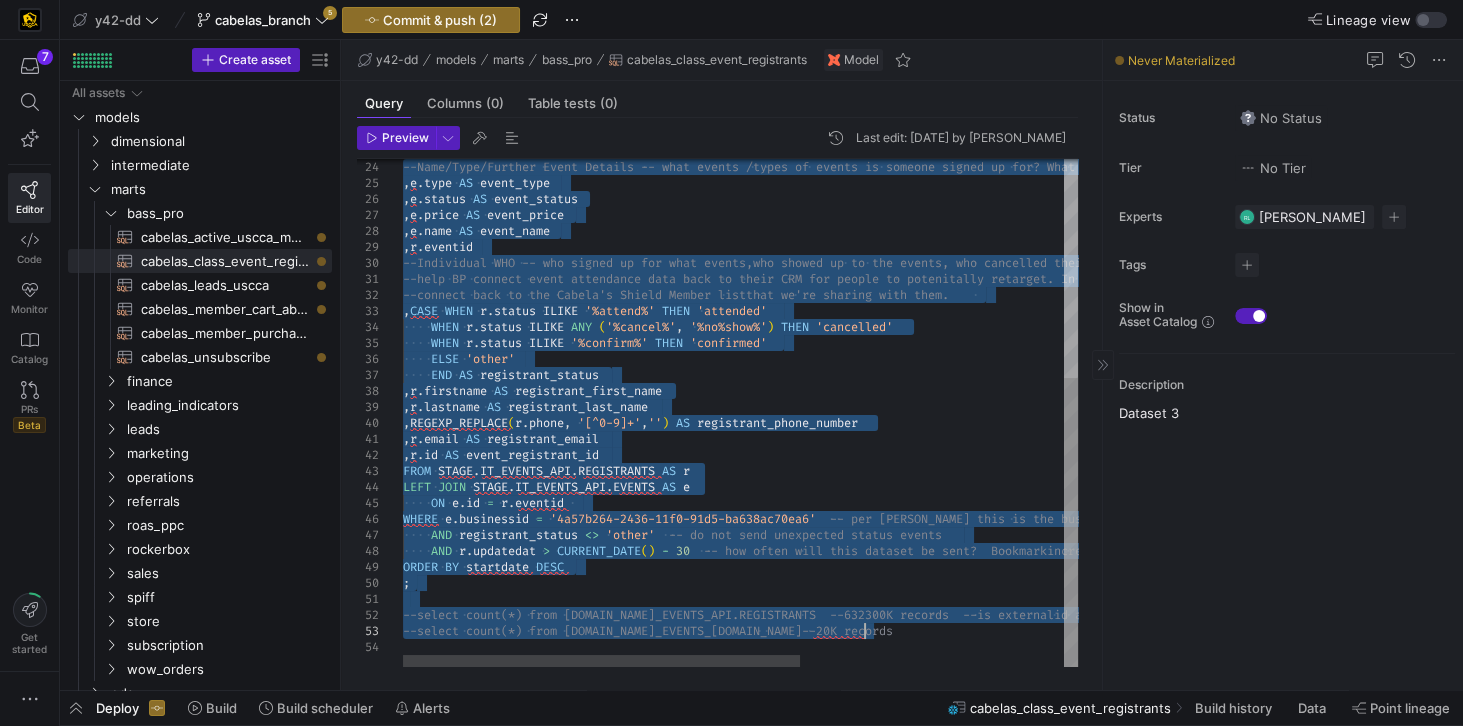 click on "--Name/Type/Further Event Details -- what events /  types of events is someone signed up for? What ev ents / types of events has someone attended? , e . type   AS   event_type , e . status   AS   event_status , e . price   AS   event_price , e . name   AS   event_name , [PERSON_NAME] eventid --Individual WHO -- who signed up for what events,  who showed up to the events, who cancelled their  attendance, etc. Need enough data to be able to  --help BP connect event attendance data back to th eir CRM for people to potenitally retarget. In add ition, want to ensure we have an ID that we could  --connect back to the Cabela's Shield Member list  that we're sharing with them.  , CASE   WHEN   r . status   [DEMOGRAPHIC_DATA]   '%attend%'   THEN   'attended'      WHEN   r . status   ILIKE   ANY   ( '%cancel%' ,   '%no%show%' )   THEN   'cancelled'      WHEN   r . status   ILIKE   '%confirm%'   THEN   'confirmed' ELSE ," at bounding box center [964, 221] 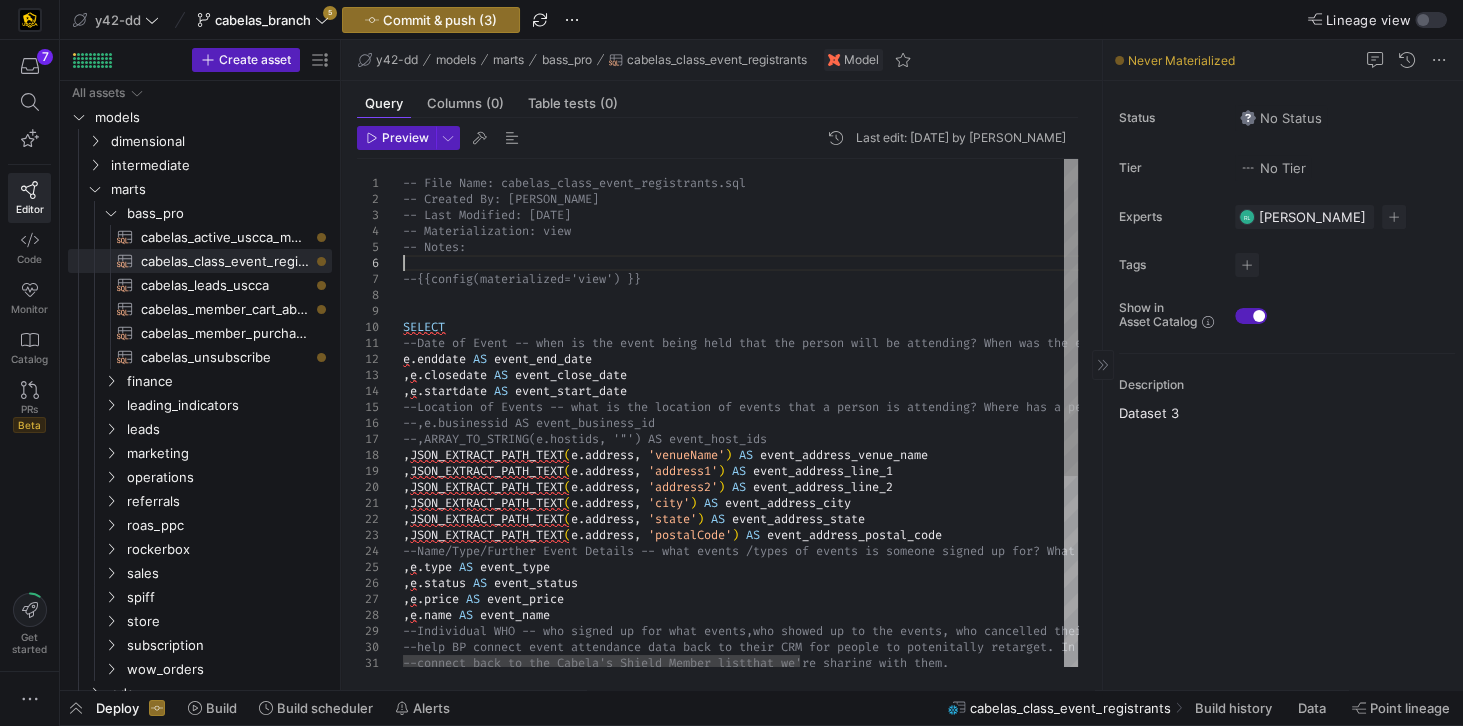 click on "--Name/Type/Further Event Details -- what events /  types of events is someone signed up for? What ev ents / types of events has someone attended? , e . type   AS   event_type , e . status   AS   event_status , e . price   AS   event_price , e . name   AS   event_name --Individual WHO -- who signed up for what events,  who showed up to the events, who cancelled their  attendance, etc. Need enough data to be able to  --help BP connect event attendance data back to th eir CRM for people to potenitally retarget. In add ition, want to ensure we have an ID that we could  --connect back to the Cabela's Shield Member list  that we're sharing with them.  , JSON_EXTRACT_PATH_TEXT ( e . address ,   'address1' )   AS   event_address_line_1 , JSON_EXTRACT_PATH_TEXT ( e . address ,   'address2' )   AS   event_address_line_2 , JSON_EXTRACT_PATH_TEXT ( e . address ,   'city' )   AS   event_address_city , ( e . address" at bounding box center [964, 565] 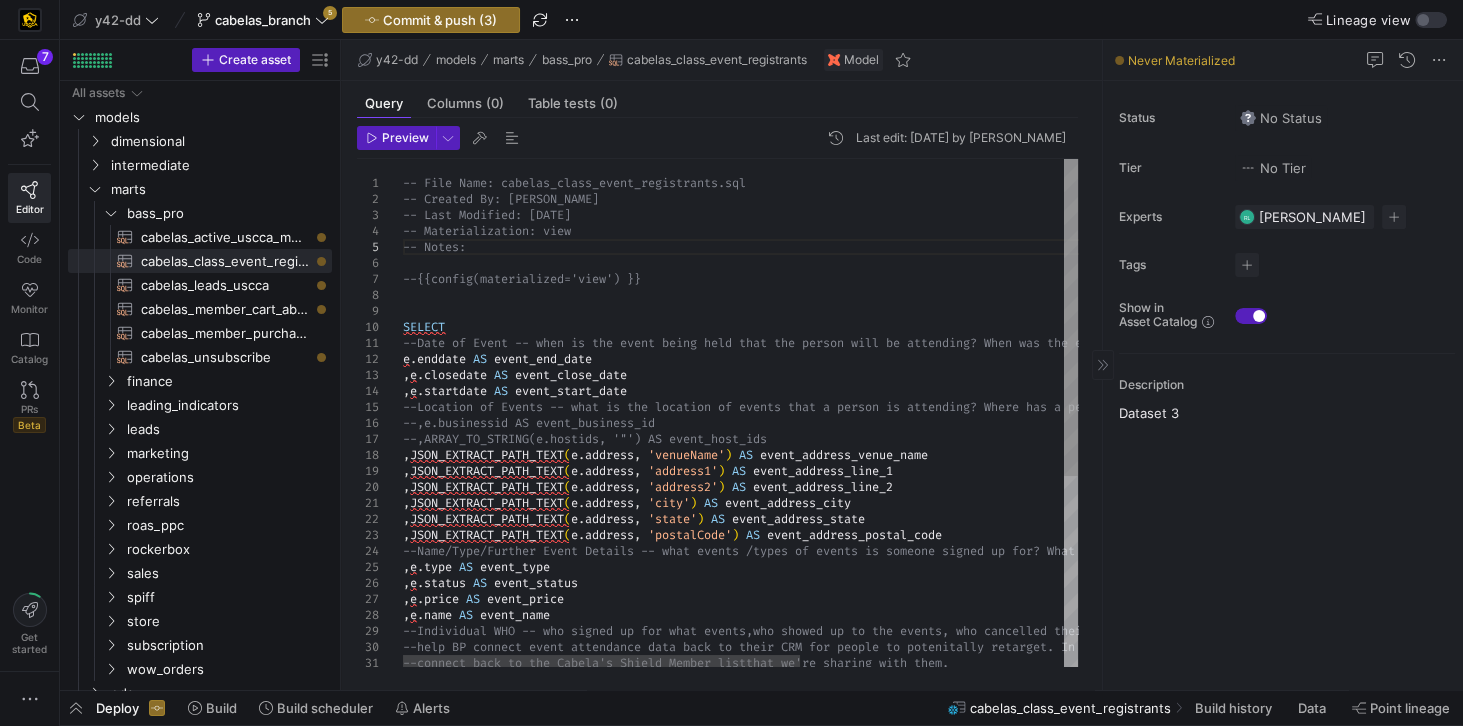 click on "--Name/Type/Further Event Details -- what events /  types of events is someone signed up for? What ev ents / types of events has someone attended? , e . type   AS   event_type , e . status   AS   event_status , e . price   AS   event_price , e . name   AS   event_name --Individual WHO -- who signed up for what events,  who showed up to the events, who cancelled their  attendance, etc. Need enough data to be able to  --help BP connect event attendance data back to th eir CRM for people to potenitally retarget. In add ition, want to ensure we have an ID that we could  --connect back to the Cabela's Shield Member list  that we're sharing with them.  , JSON_EXTRACT_PATH_TEXT ( e . address ,   'address1' )   AS   event_address_line_1 , JSON_EXTRACT_PATH_TEXT ( e . address ,   'address2' )   AS   event_address_line_2 , JSON_EXTRACT_PATH_TEXT ( e . address ,   'city' )   AS   event_address_city , ( e . address" at bounding box center (964, 565) 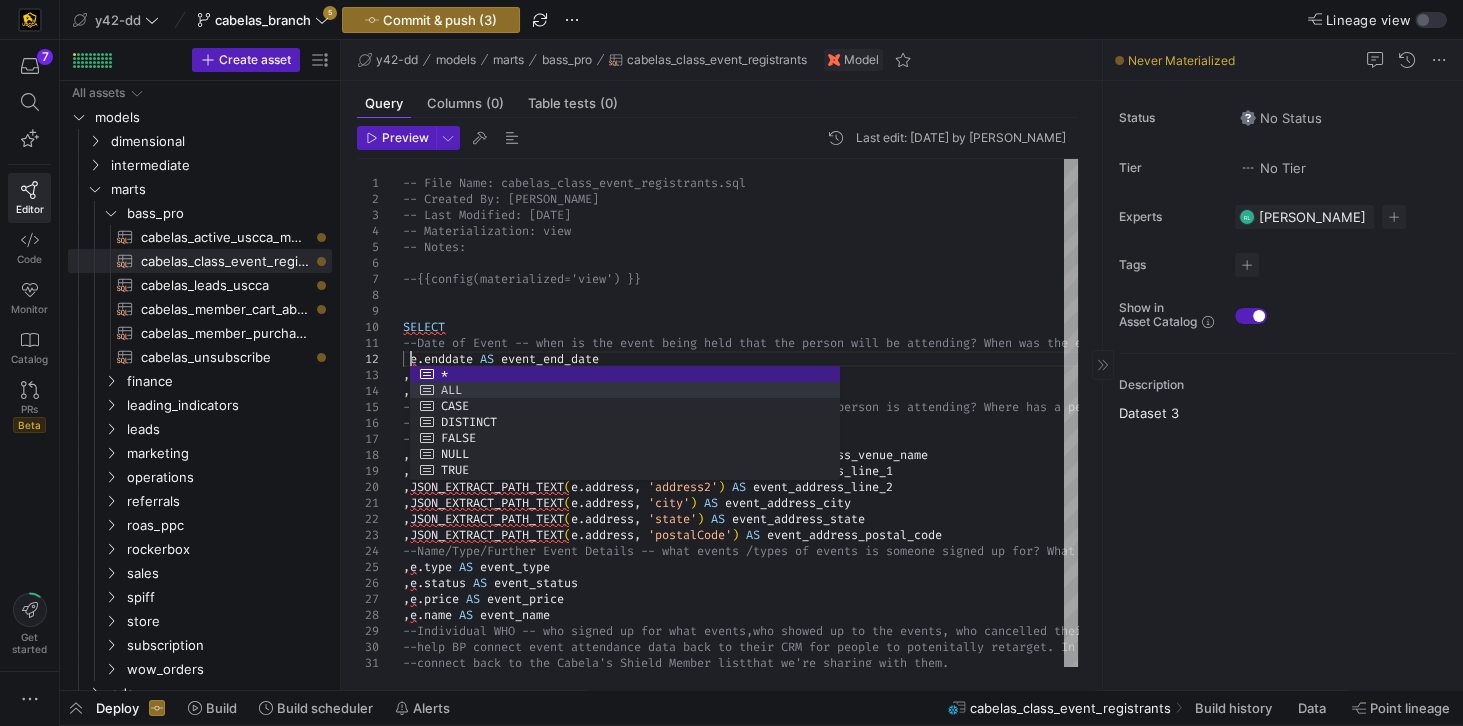 scroll, scrollTop: 15, scrollLeft: 6, axis: both 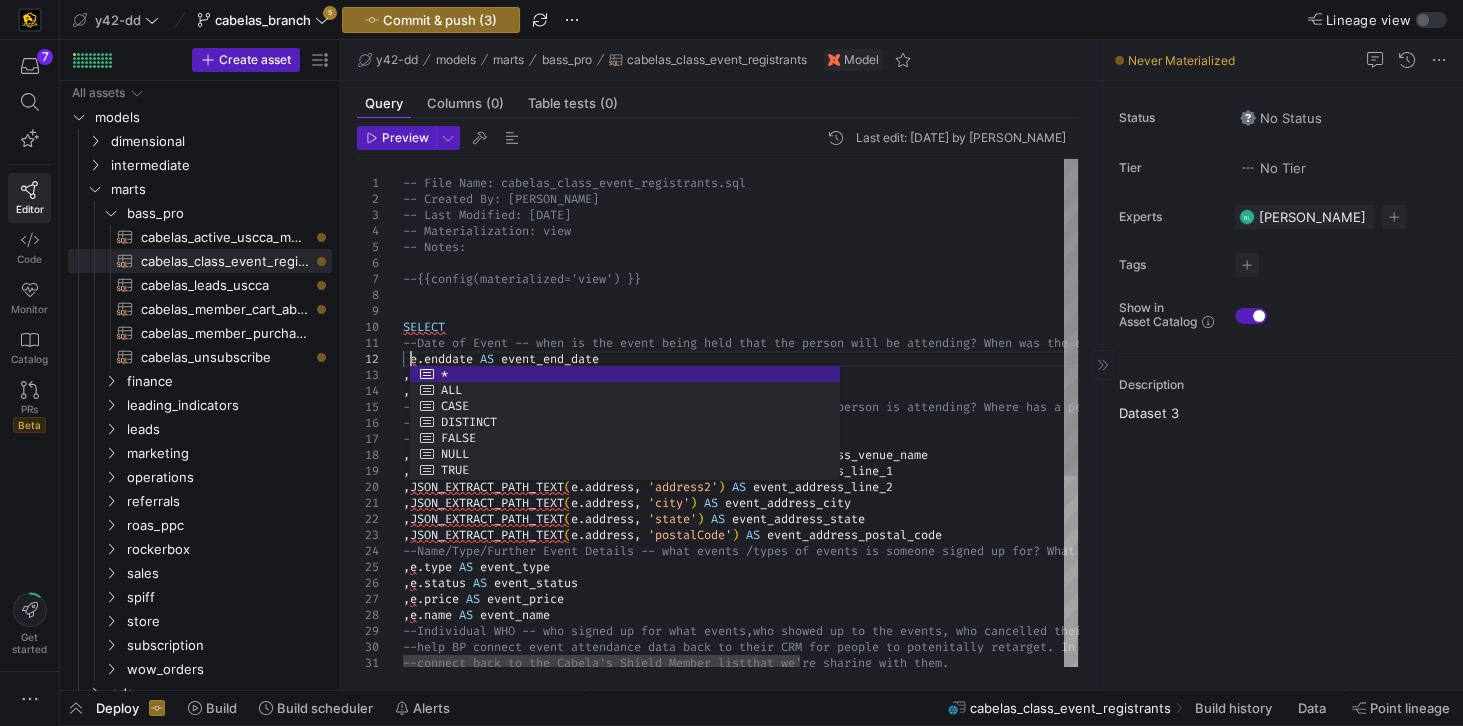 click on "--Name/Type/Further Event Details -- what events /  types of events is someone signed up for? What ev ents / types of events has someone attended? , e . type   AS   event_type , e . status   AS   event_status , e . price   AS   event_price , e . name   AS   event_name --Individual WHO -- who signed up for what events,  who showed up to the events, who cancelled their  attendance, etc. Need enough data to be able to  --help BP connect event attendance data back to th eir CRM for people to potenitally retarget. In add ition, want to ensure we have an ID that we could  --connect back to the Cabela's Shield Member list  that we're sharing with them.  , JSON_EXTRACT_PATH_TEXT ( e . address ,   'address1' )   AS   event_address_line_1 , JSON_EXTRACT_PATH_TEXT ( e . address ,   'address2' )   AS   event_address_line_2 , JSON_EXTRACT_PATH_TEXT ( e . address ,   'city' )   AS   event_address_city , ( e . address" at bounding box center [964, 565] 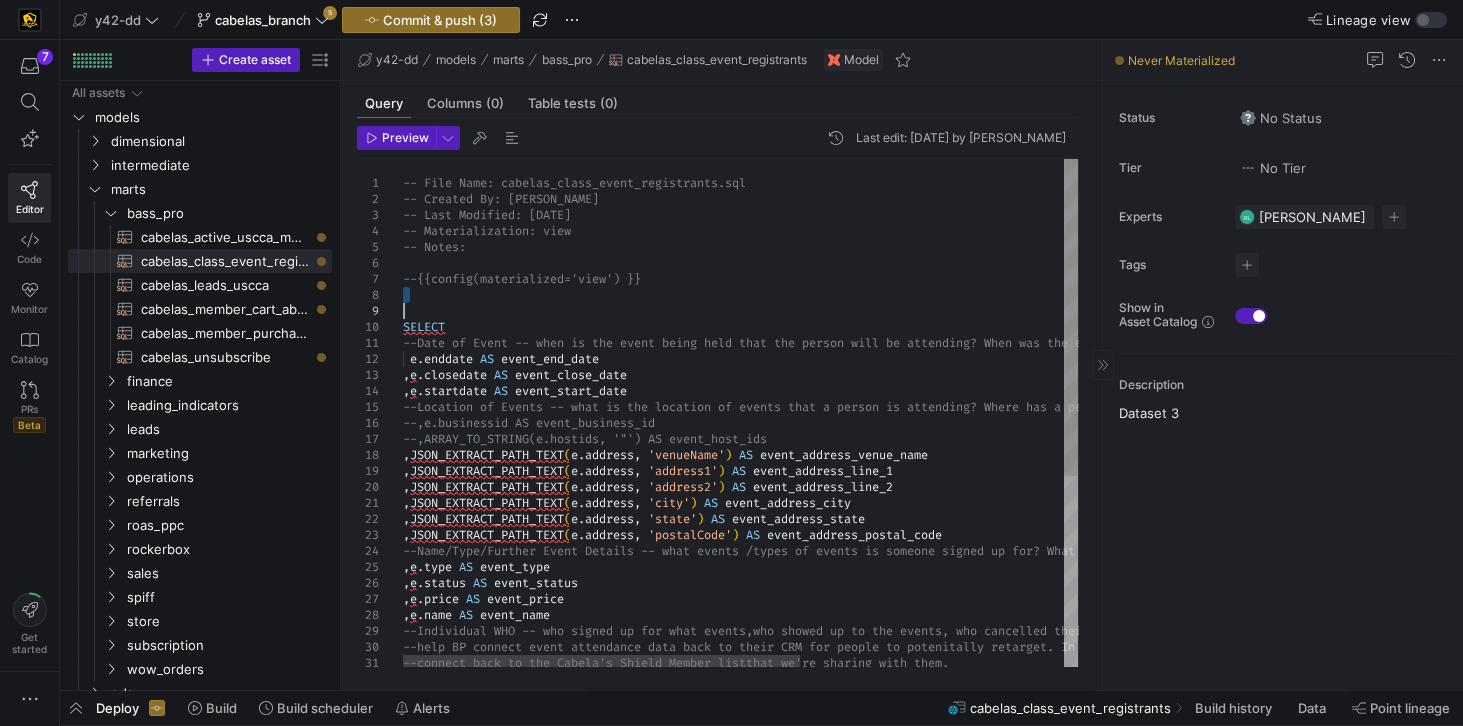 click on "--Name/Type/Further Event Details -- what events /  types of events is someone signed up for? What ev ents / types of events has someone attended? , e . type   AS   event_type , e . status   AS   event_status , e . price   AS   event_price , e . name   AS   event_name --Individual WHO -- who signed up for what events,  who showed up to the events, who cancelled their  attendance, etc. Need enough data to be able to  --help BP connect event attendance data back to th eir CRM for people to potenitally retarget. In add ition, want to ensure we have an ID that we could  --connect back to the Cabela's Shield Member list  that we're sharing with them.  , JSON_EXTRACT_PATH_TEXT ( e . address ,   'address1' )   AS   event_address_line_1 , JSON_EXTRACT_PATH_TEXT ( e . address ,   'address2' )   AS   event_address_line_2 , JSON_EXTRACT_PATH_TEXT ( e . address ,   'city' )   AS   event_address_city , ( e . address" at bounding box center (964, 565) 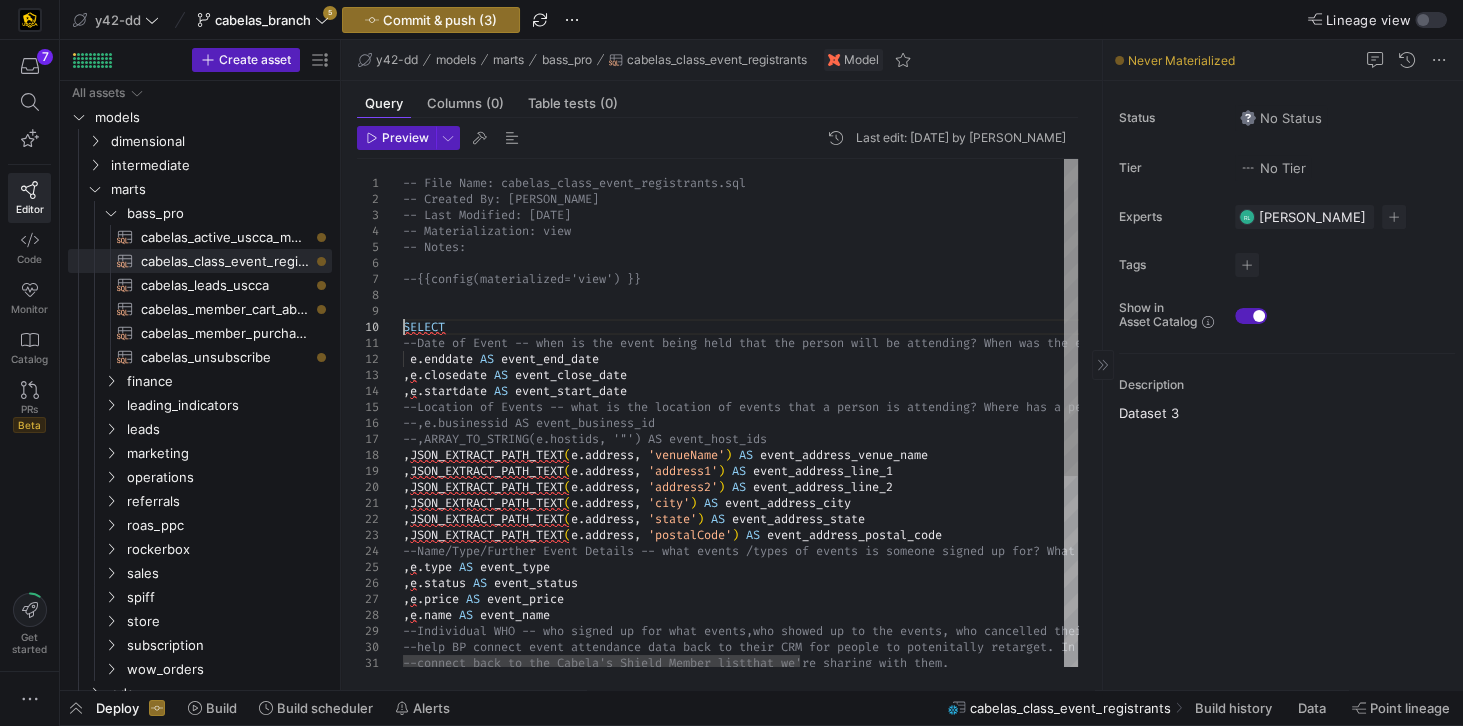 click on "--Name/Type/Further Event Details -- what events /  types of events is someone signed up for? What ev ents / types of events has someone attended? , e . type   AS   event_type , e . status   AS   event_status , e . price   AS   event_price , e . name   AS   event_name --Individual WHO -- who signed up for what events,  who showed up to the events, who cancelled their  attendance, etc. Need enough data to be able to  --help BP connect event attendance data back to th eir CRM for people to potenitally retarget. In add ition, want to ensure we have an ID that we could  --connect back to the Cabela's Shield Member list  that we're sharing with them.  , JSON_EXTRACT_PATH_TEXT ( e . address ,   'address1' )   AS   event_address_line_1 , JSON_EXTRACT_PATH_TEXT ( e . address ,   'address2' )   AS   event_address_line_2 , JSON_EXTRACT_PATH_TEXT ( e . address ,   'city' )   AS   event_address_city , ( e . address" at bounding box center (964, 565) 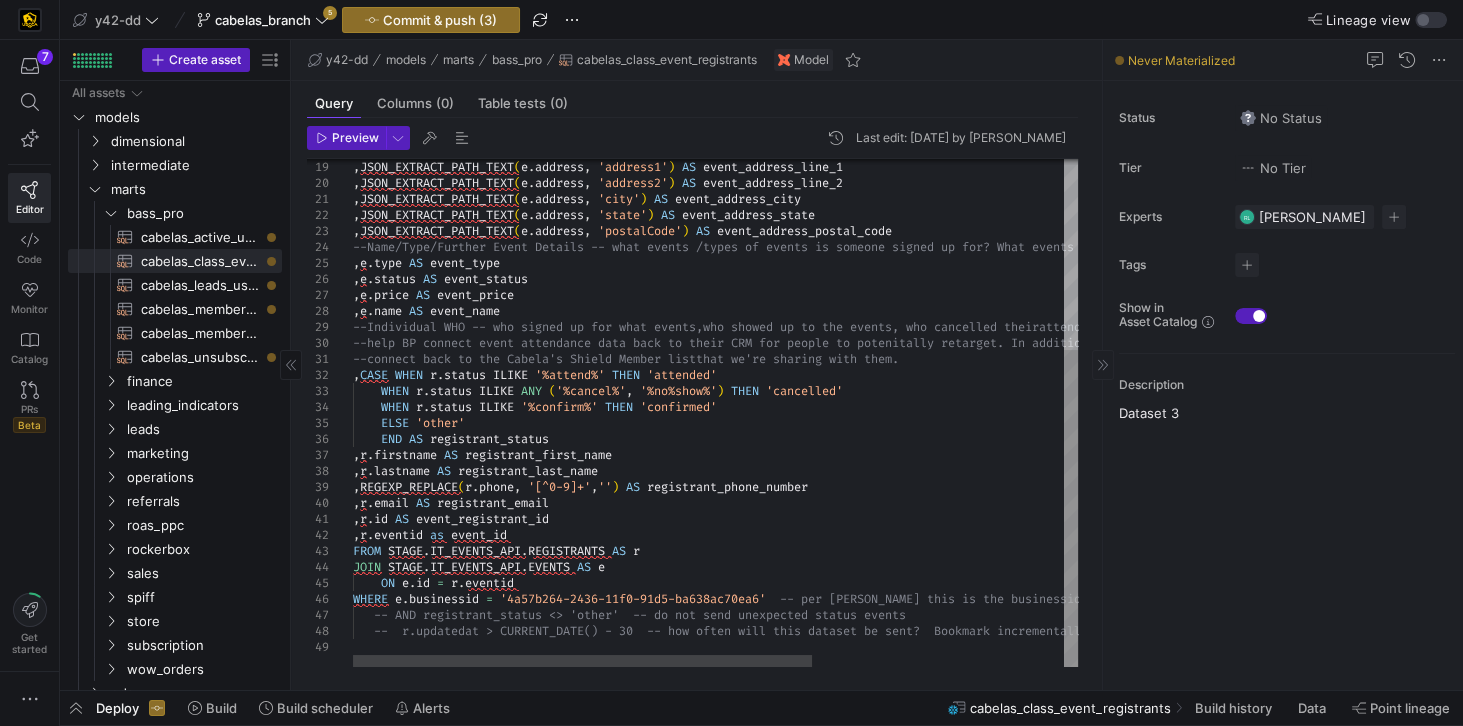 drag, startPoint x: 340, startPoint y: 436, endPoint x: 201, endPoint y: 429, distance: 139.17615 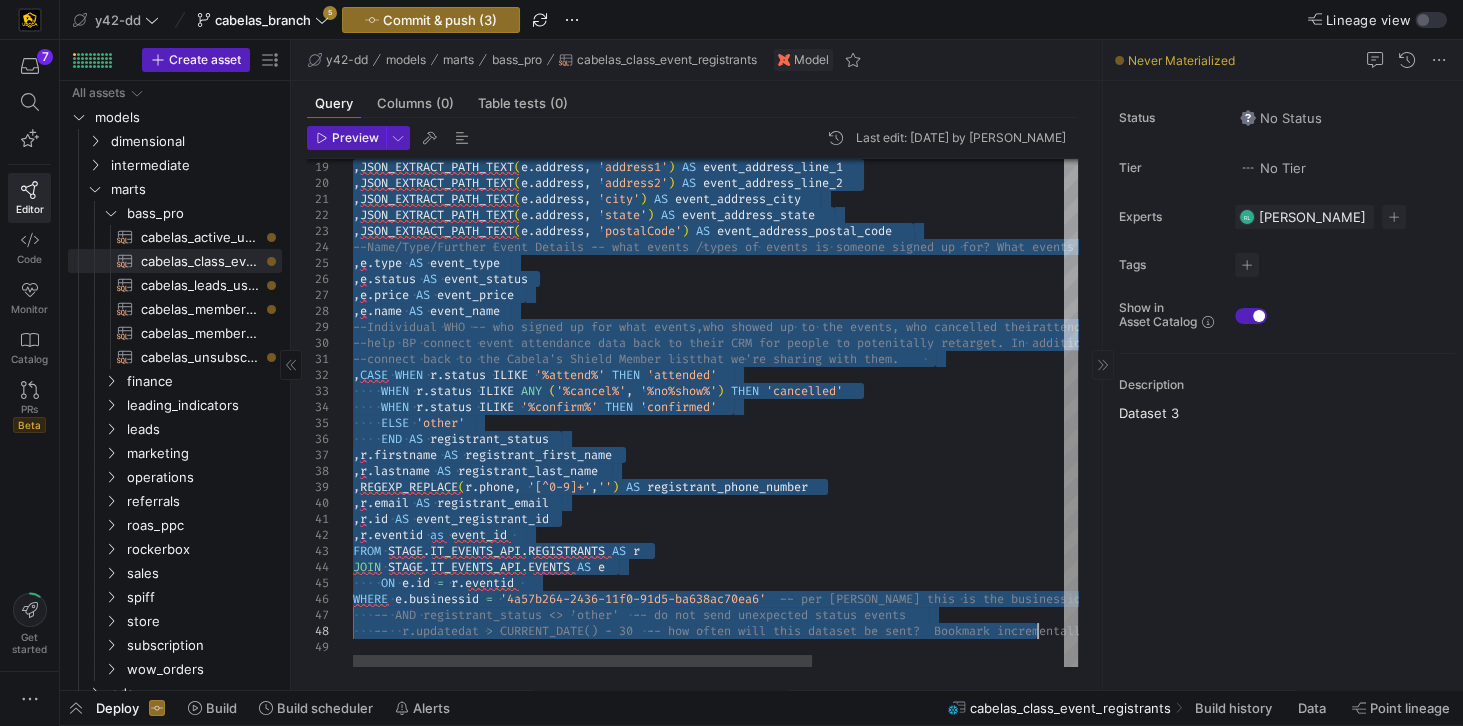 click on "--Name/Type/Further Event Details -- what events /  types of events is someone signed up for? What ev ents / types of events has someone attended? , e . type   AS   event_type , e . status   AS   event_status , e . price   AS   event_price , e . name   AS   event_name --Individual WHO -- who signed up for what events,  who showed up to the events, who cancelled their  attendance, etc. Need enough data to be able to  --help BP connect event attendance data back to th eir CRM for people to potenitally retarget. In add ition, want to ensure we have an ID that we could  --connect back to the Cabela's Shield Member list  that we're sharing with them.  , JSON_EXTRACT_PATH_TEXT ( e . address ,   'address1' )   AS   event_address_line_1 , JSON_EXTRACT_PATH_TEXT ( e . address ,   'address2' )   AS   event_address_line_2 , JSON_EXTRACT_PATH_TEXT ( e . address ,   'city' )   AS   event_address_city , ( e . address" at bounding box center [914, 261] 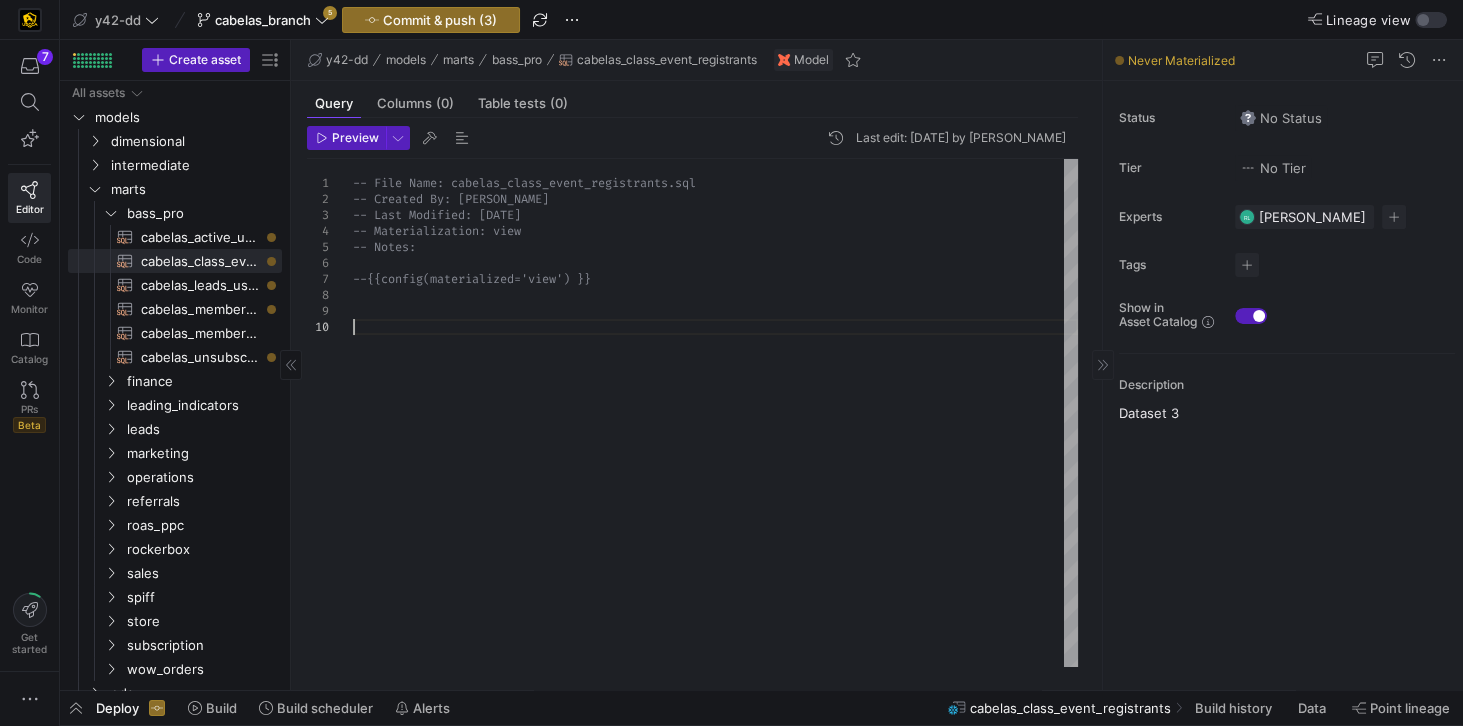 click on "-- File Name: cabelas_class_event_registrants.sql -- Created By: [PERSON_NAME] -- Last Modified: [DATE] -- Materialization: view -- Notes: --{{config(materialized='view') }}" at bounding box center [715, 413] 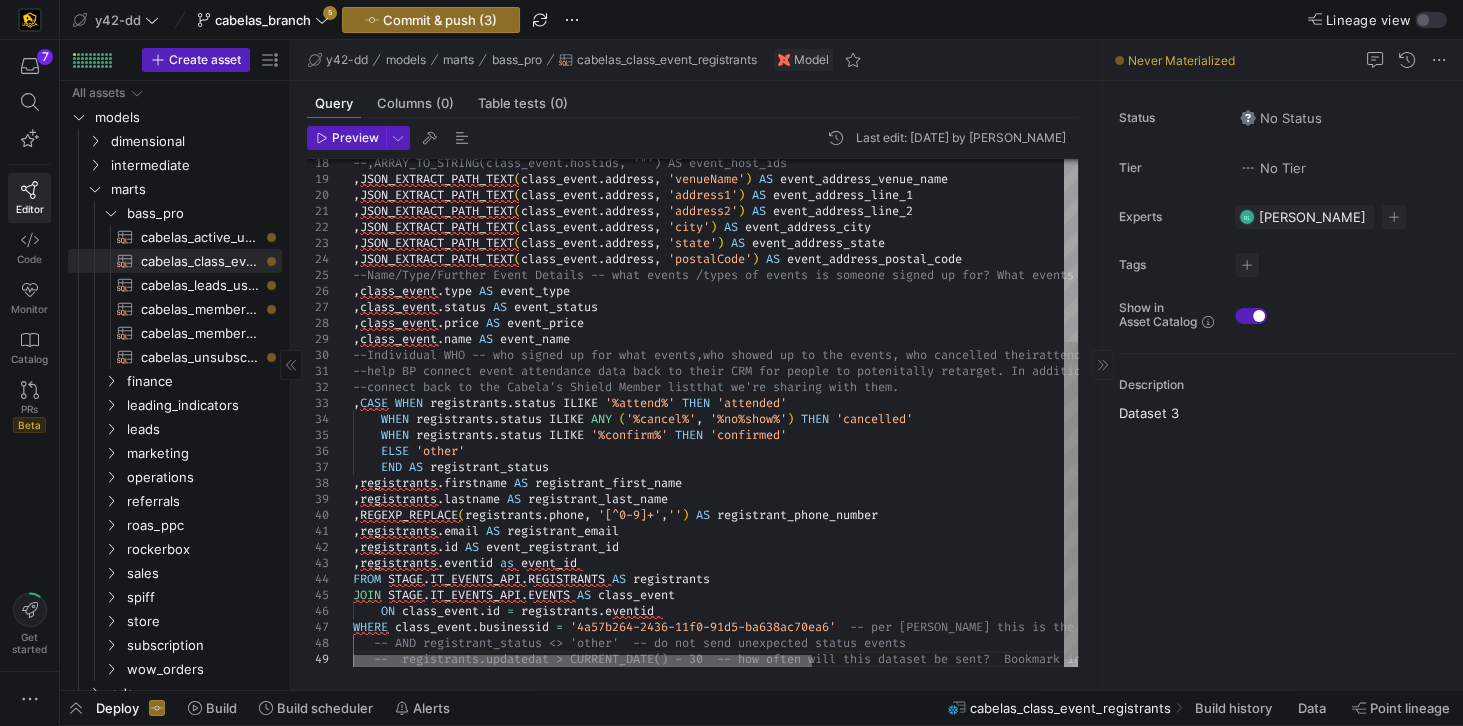 click at bounding box center [582, 661] 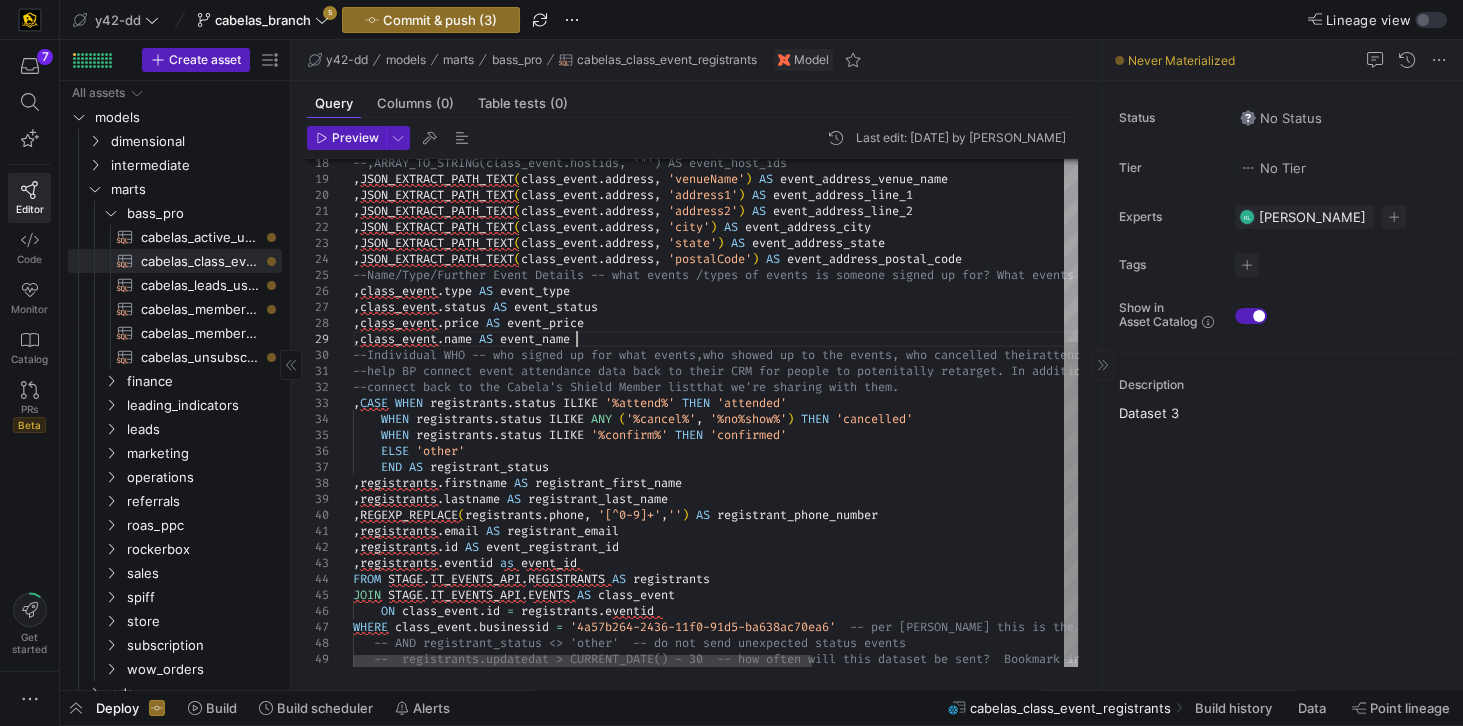 click on "--,ARRAY_TO_STRING(class_event.hostids, '"') AS ev ent_host_ids , JSON_EXTRACT_PATH_TEXT ( class_event . address ,   'venueName' )   AS   event_address_venue_name , JSON_EXTRACT_PATH_TEXT ( class_event . address ,   'address1' )   AS   event_address_line_1 , JSON_EXTRACT_PATH_TEXT ( class_event . address ,   'address2' )   AS   event_address_line_2 , JSON_EXTRACT_PATH_TEXT ( class_event . address ,   'city' )   AS   event_address_city , JSON_EXTRACT_PATH_TEXT ( class_event . address ,   'state' )   AS   event_address_state , JSON_EXTRACT_PATH_TEXT ( class_event . address ,   'postalCode' )   AS   event_address_postal_code --Name/Type/Further Event Details -- what events /  types of events is someone signed up for? What ev ents / types of events has someone attended? , class_event . type   AS   event_type , class_event . status   AS   event_status , class_event . price   AS   event_price , class_event . name   AS   event_name , CASE   WHEN   registrants . ." at bounding box center [914, 273] 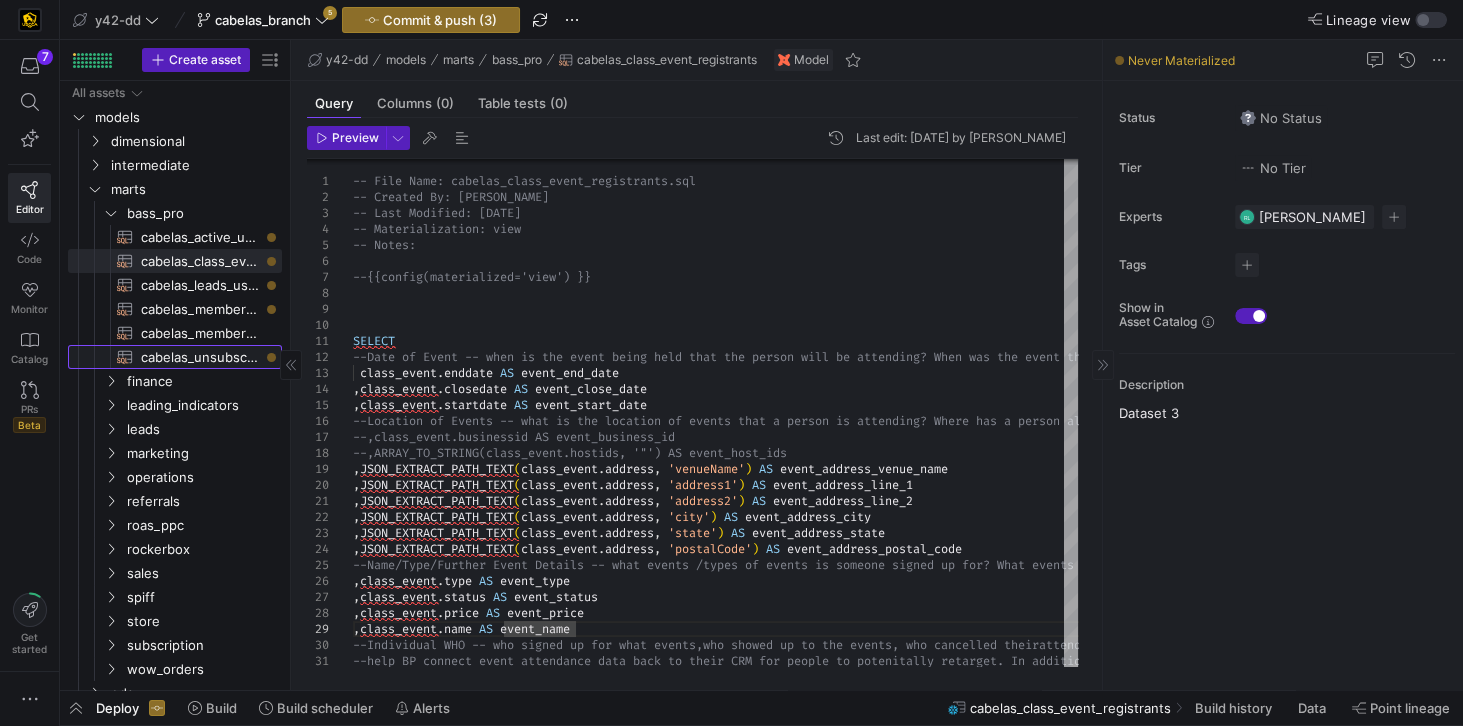 click on "cabelas_unsubscribe​​​​​​​​​​" 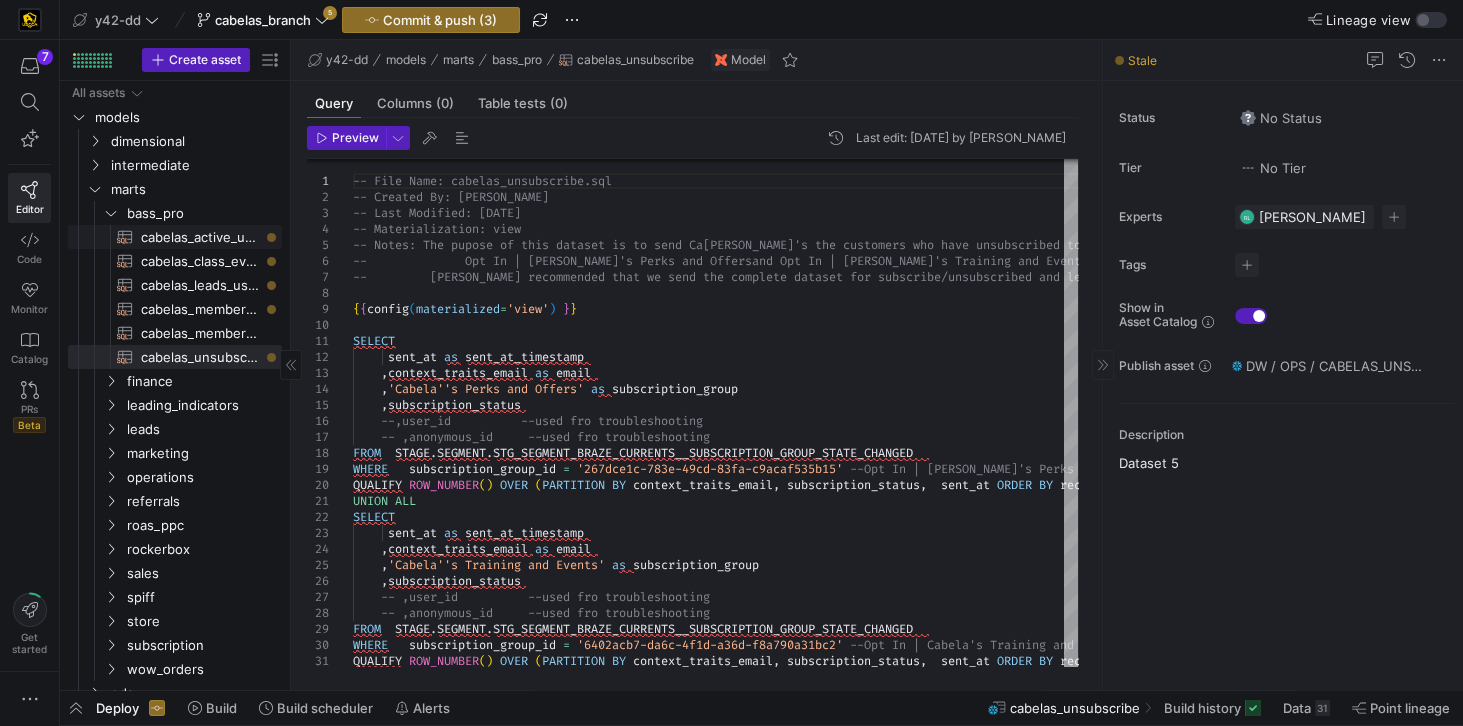 click on "cabelas_active_uscca_member​​​​​​​​​​" 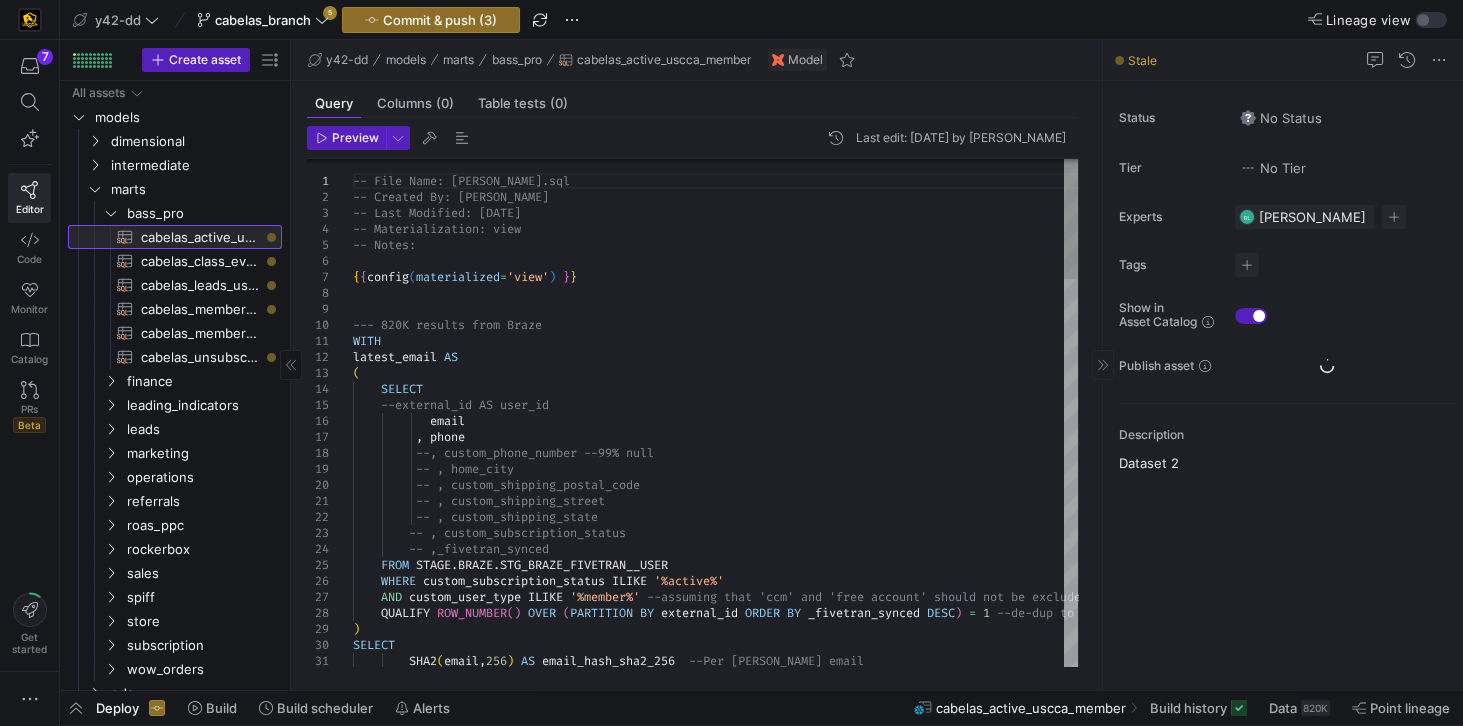 click on "cabelas_active_uscca_member​​​​​​​​​​" 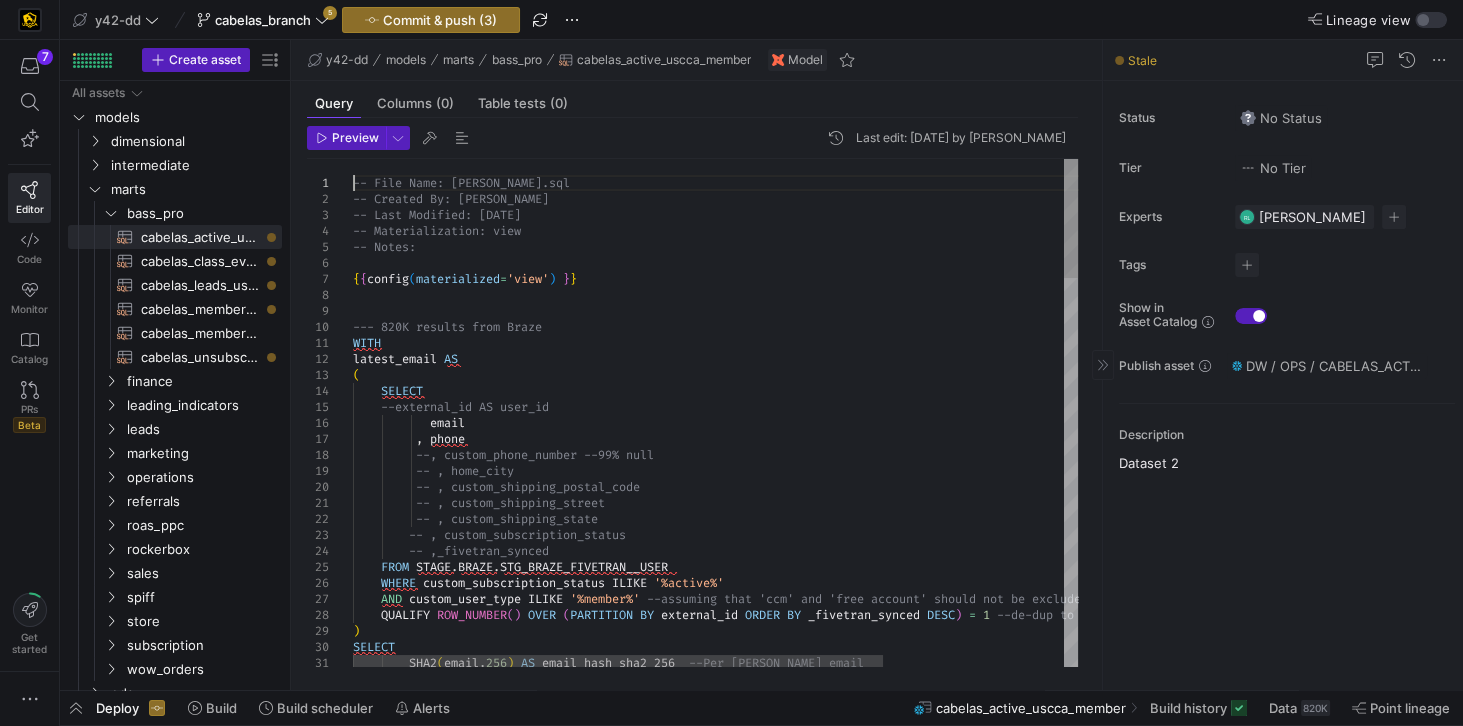click on "-- File Name: [PERSON_NAME].sql -- Created By: [PERSON_NAME] -- Last Modified: [DATE] -- Materialization: view -- Notes: { { config ( materialized = 'view' )   } } --- 820K results from Braze WITH   latest_email   AS (      SELECT        --external_id AS user_id             email           ,   phone                      --, custom_phone_number --99% null           -- , home_city           -- , custom_shipping_postal_code           -- , custom_shipping_street           -- , custom_shipping_state          -- , custom_subscription_status          -- ,_fivetran_synced      FROM   STAGE . [GEOGRAPHIC_DATA] . STG_BRAZE_FIVETRAN__USER      WHERE   custom_subscription_status   ILIKE   '%active%'      AND   custom_user_type   ILIKE   '%member%'   --assuming that 'ccm' and 'free account' should no t be excluded from Cabelas marketing?        (" at bounding box center (838, 1237) 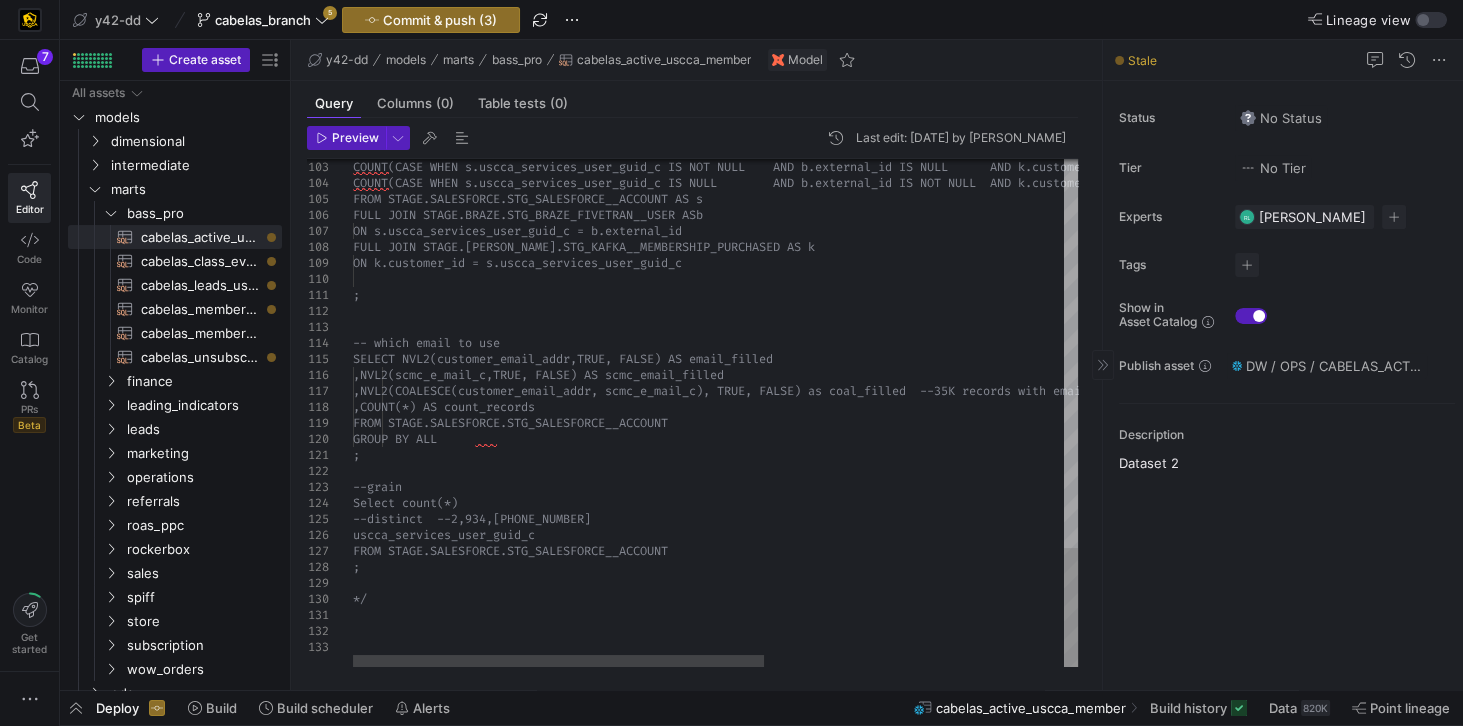 click on "COUNT(CASE WHEN s.uscca_services_user_guid_c IS NO T NULL    AND b.external_id IS NULL      AND k.cus tomer_id IS NULL THEN 1 ELSE NULL END) AS salesfor ce_only, COUNT(CASE WHEN s.uscca_services_user_guid_c IS NU LL        AND b.external_id IS NOT NULL  AND k.cus tomer_id IS NULL THEN 1 ELSE NULL END) AS braze_on ly, FROM STAGE.SALESFORCE.STG_SALESFORCE__ACCOUNT AS s FULL JOIN STAGE.BRAZE.STG_BRAZE_FIVETRAN__USER AS  b     ON s.uscca_services_user_guid_c = b.external_i d FULL JOIN STAGE.[PERSON_NAME].STG_KAFKA__MEMBERSHIP_PURCHA SED AS k     ON k.customer_id = s.uscca_services_user_guid_ c ; -- which email to use SELECT NVL2(customer_email_addr,TRUE, FALSE) AS em ail_filled        ,NVL2(scmc_e_mail_c,TRUE, FALSE) AS scmc_em ail_filled        ,NVL2(COALESCE(customer_email_addr, scmc_e_ mail_c), TRUE, FALSE) as coal_filled  --35K record s with email NULL out of 3.3MM total UNT ; --grain ; */" at bounding box center [979, -411] 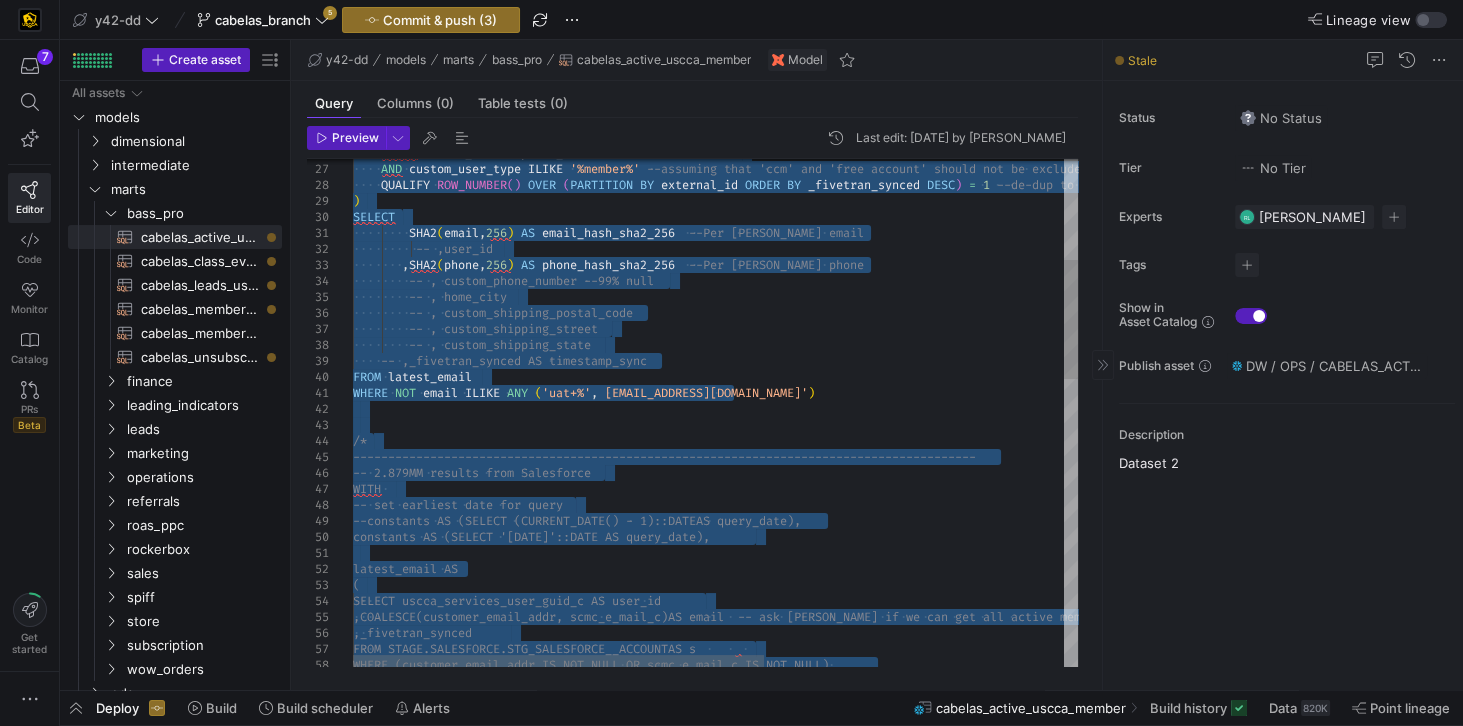 click on "FROM STAGE.SALESFORCE.STG_SALESFORCE__ACCOUNT  AS s      WHERE (customer_email_addr IS NOT NULL OR scmc _e_mail_c IS NOT NULL)     ,COALESCE(customer_email_addr, scmc_e_mail_c)  AS email  -- ask [PERSON_NAME] if we can get all active m embers from Braze?  if not, salesforce     ,_fivetran_synced     SELECT uscca_services_user_guid_c AS user_id latest_email AS ( constants AS (SELECT '[DATE]'::DATE AS query_d ate), -- set earliest date for query --constants AS (SELECT (CURRENT_DATE() - 1)::DATE  AS query_date), -- 2.879MM results from Salesforce WITH  -------------------------------------------------- --------------------------------------- /* WHERE   NOT   email   ILIKE   ANY   ( 'uat+%' ,   [EMAIL_ADDRESS][DOMAIN_NAME]' )         -- ,_fivetran_synced AS timestamp_sync FROM   latest_email          -- , custom_shipping_street          -- , custom_shipping_state          -- , home_city          ," at bounding box center (979, 807) 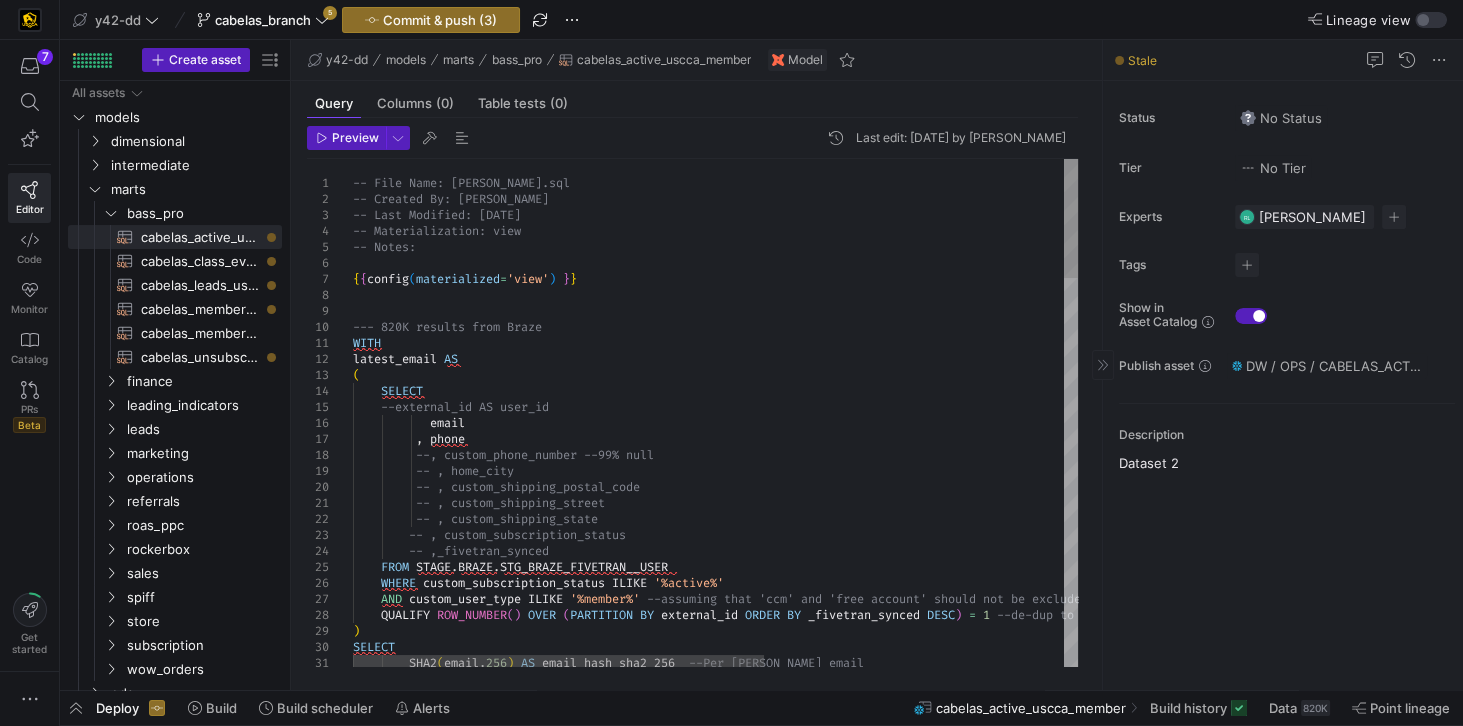 click on "-- File Name: [PERSON_NAME].sql" at bounding box center [461, 183] 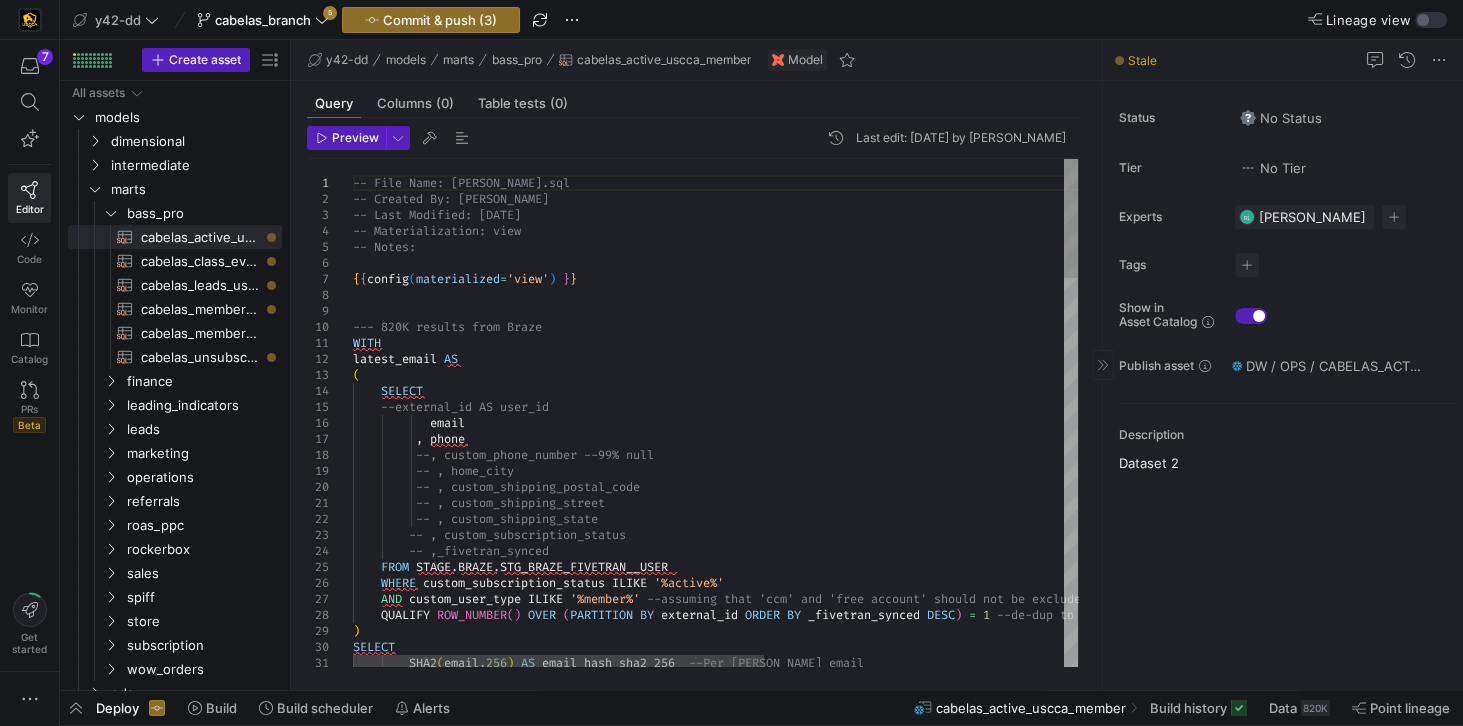 click on "-- File Name: [PERSON_NAME].sql" at bounding box center (461, 183) 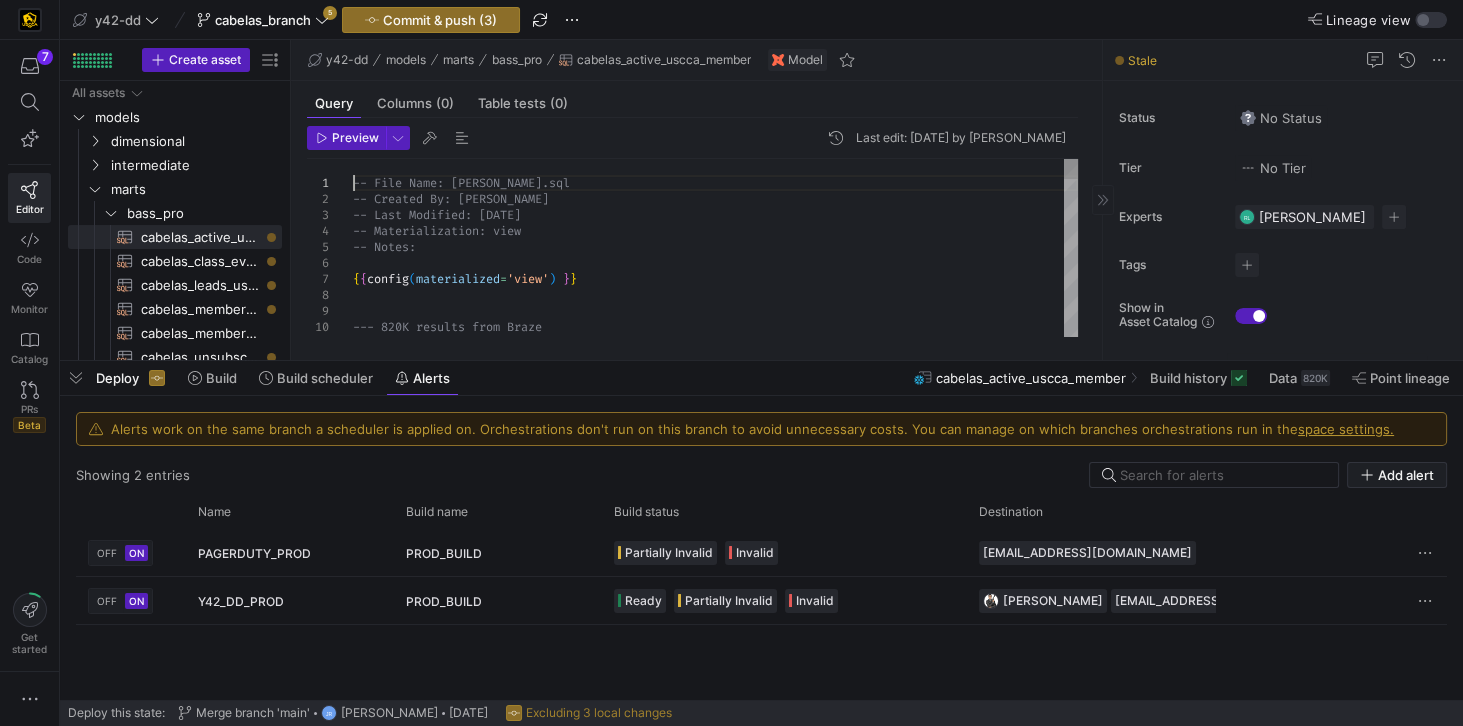 click on "--- 820K results from Braze WITH   { { config ( materialized = 'view' )   } } -- Notes: -- Last Modified: [DATE] -- Materialization: view -- File Name: cabelas_active_uscca_member.sql -- Created By: [PERSON_NAME]" at bounding box center (715, 1237) 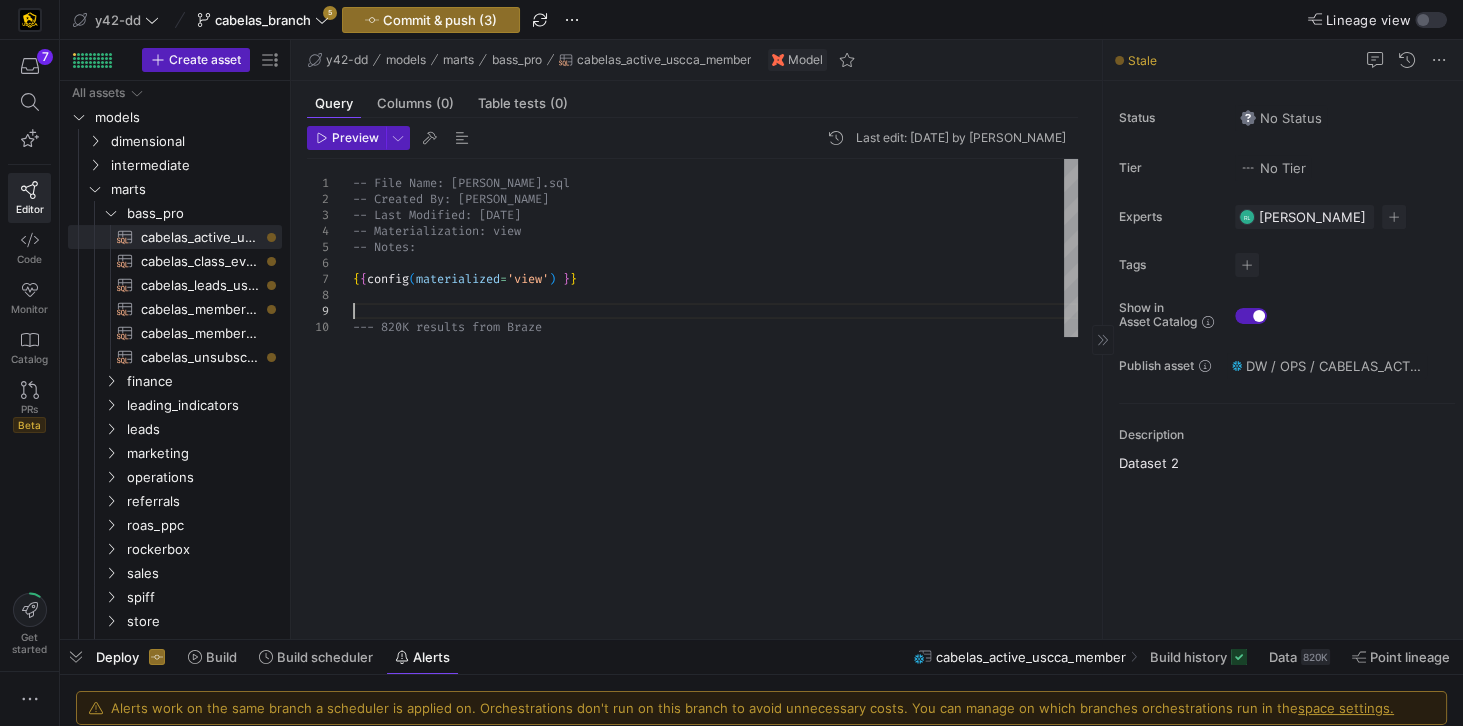 drag, startPoint x: 543, startPoint y: 363, endPoint x: 539, endPoint y: 541, distance: 178.04494 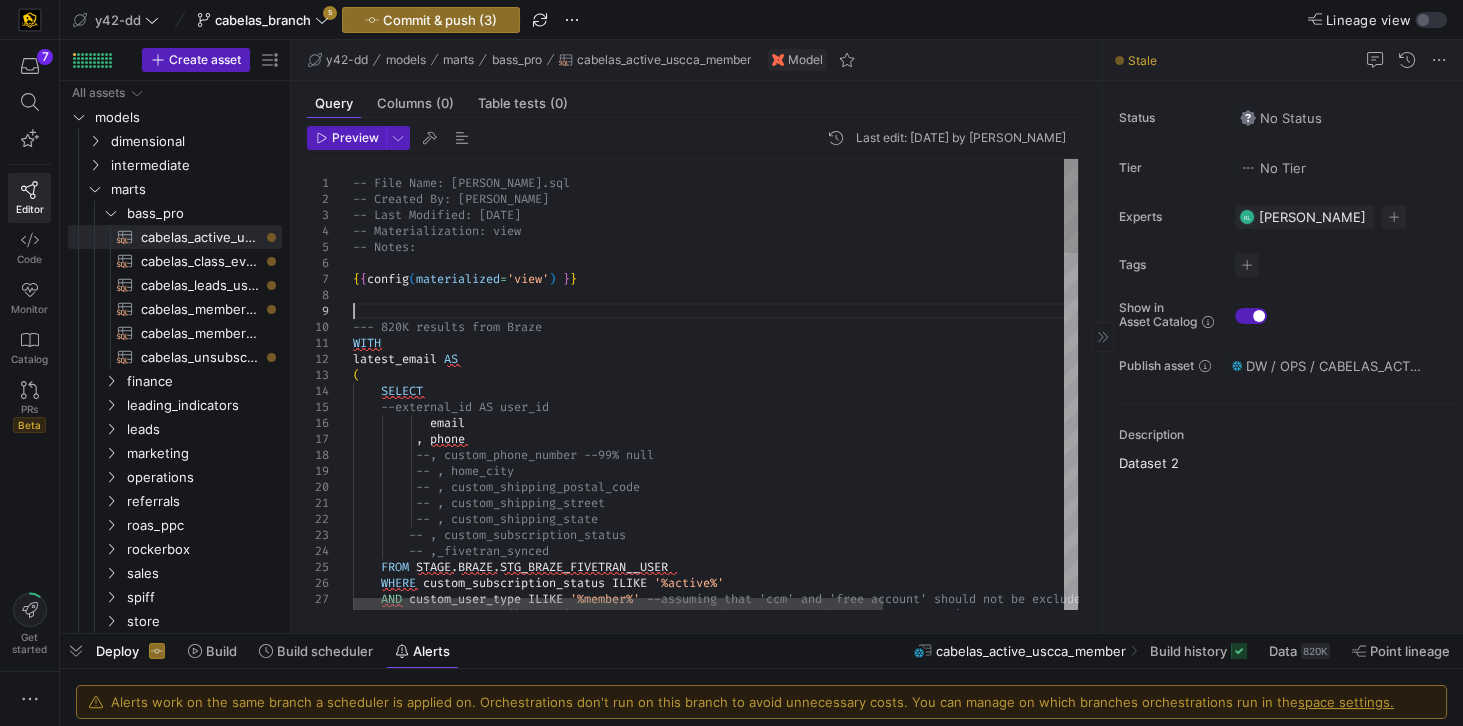click on "--- 820K results from Braze WITH   { { config ( materialized = 'view' )   } } -- Notes: -- Last Modified: [DATE] -- Materialization: view -- File Name: cabelas_active_uscca_member.sql -- Created By: [PERSON_NAME] latest_email   AS (      SELECT        --external_id AS user_id             email           ,   phone                      --, custom_phone_number --99% null           -- , home_city           -- , custom_shipping_postal_code           -- , custom_shipping_street           -- , custom_shipping_state          -- , custom_subscription_status          -- ,_fivetran_synced      FROM   STAGE . [GEOGRAPHIC_DATA] . STG_BRAZE_FIVETRAN__USER      WHERE   custom_subscription_status   ILIKE   '%active%'      AND   custom_user_type   ILIKE   '%member%'   --assuming that 'ccm' and 'free account' should no t be excluded from Cabelas marketing?        (" at bounding box center (715, 384) 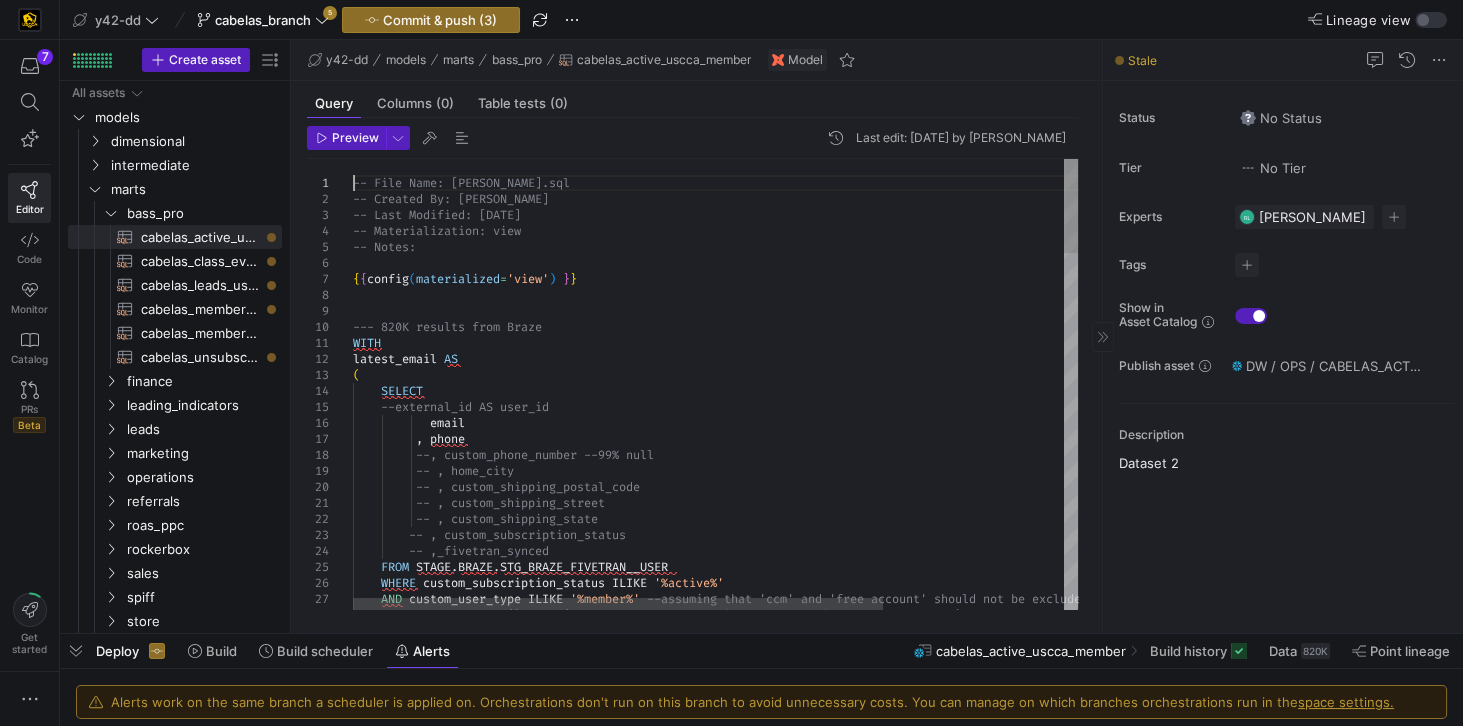 click on "--- 820K results from Braze WITH   { { config ( materialized = 'view' )   } } -- Notes: -- Last Modified: [DATE] -- Materialization: view -- File Name: cabelas_active_uscca_member.sql -- Created By: [PERSON_NAME] latest_email   AS (      SELECT        --external_id AS user_id             email           ,   phone                      --, custom_phone_number --99% null           -- , home_city           -- , custom_shipping_postal_code           -- , custom_shipping_street           -- , custom_shipping_state          -- , custom_subscription_status          -- ,_fivetran_synced      FROM   STAGE . [GEOGRAPHIC_DATA] . STG_BRAZE_FIVETRAN__USER      WHERE   custom_subscription_status   ILIKE   '%active%'      AND   custom_user_type   ILIKE   '%member%'   --assuming that 'ccm' and 'free account' should no t be excluded from Cabelas marketing?        (" at bounding box center [838, 1237] 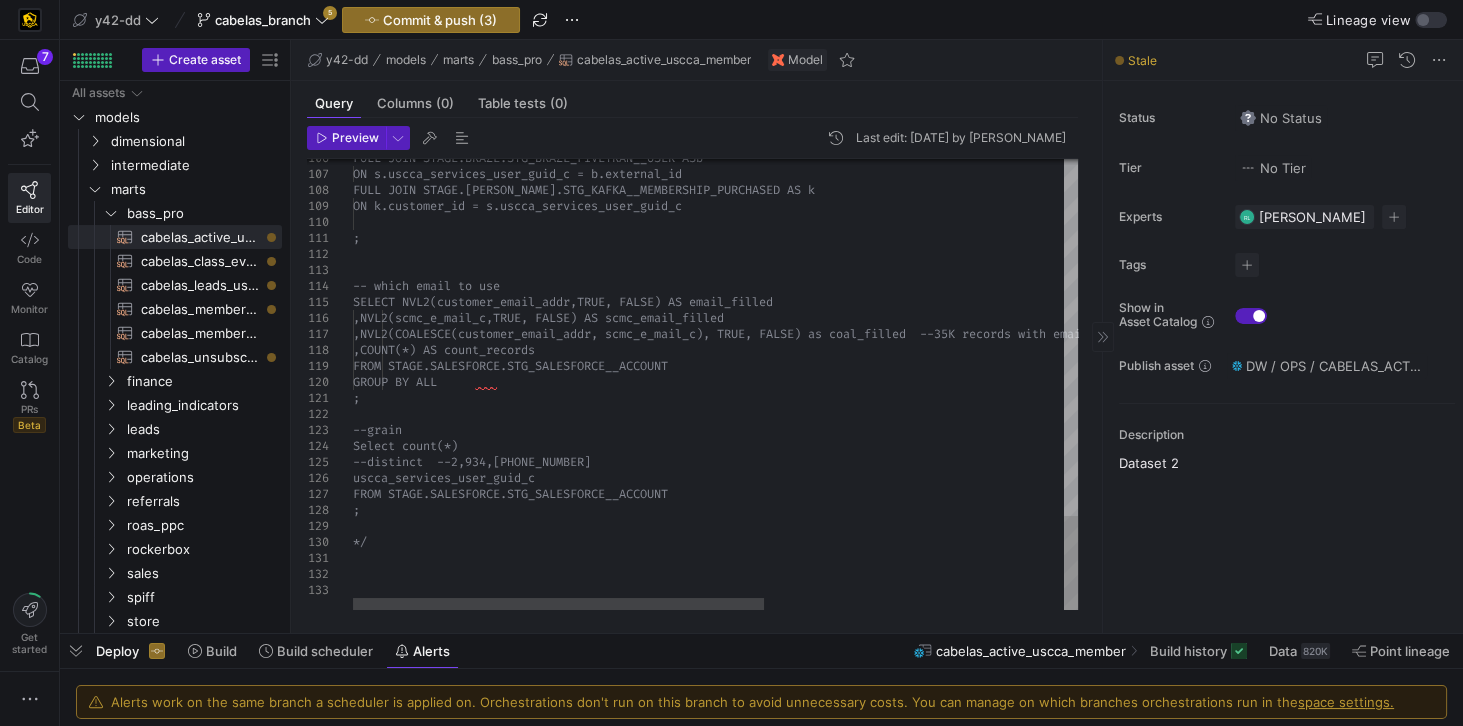 type on "-- File Name: [PERSON_NAME].sql
-- Created By: [PERSON_NAME]
-- Last Modified: [DATE]
-- Materialization: view
-- Notes:
{{config(materialized='view') }}
--- 820K results from Braze
…;
--grain
Select count(*)
--distinct  --2,934,[PHONE_NUMBER]
uscca_services_user_guid_c
FROM STAGE.SALESFORCE.STG_SALESFORCE__ACCOUNT
;
*/" 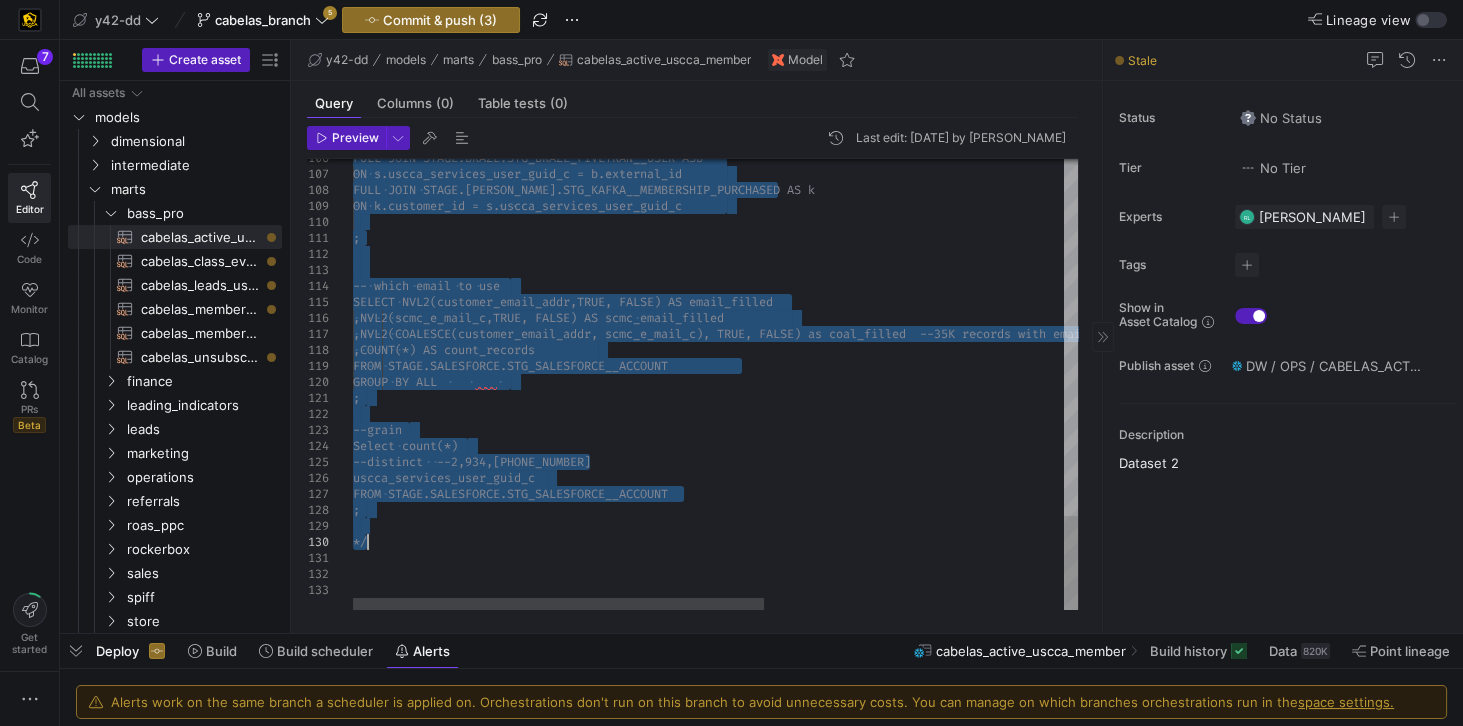 click on "FULL JOIN STAGE.BRAZE.STG_BRAZE_FIVETRAN__USER AS  b     ON s.uscca_services_user_guid_c = b.external_i d FULL JOIN STAGE.[PERSON_NAME].STG_KAFKA__MEMBERSHIP_PURCHA SED AS k     ON k.customer_id = s.uscca_services_user_guid_ c ; -- which email to use SELECT NVL2(customer_email_addr,TRUE, FALSE) AS em ail_filled        ,NVL2(scmc_e_mail_c,TRUE, FALSE) AS scmc_em ail_filled        ,NVL2(COALESCE(customer_email_addr, scmc_e_ mail_c), TRUE, FALSE) as coal_filled  --35K record s with email NULL out of 3.3MM total        ,COUNT(*) AS count_records         FROM STAGE.SALESFORCE.STG_SALESFORCE__ACCO UNT         GROUP BY ALL  ; --grain Select count(*) --distinct  --2,934,[PHONE_NUMBER] uscca_services_user_guid_c FROM STAGE.SALESFORCE.STG_SALESFORCE__ACCOUNT ; */" at bounding box center (979, -468) 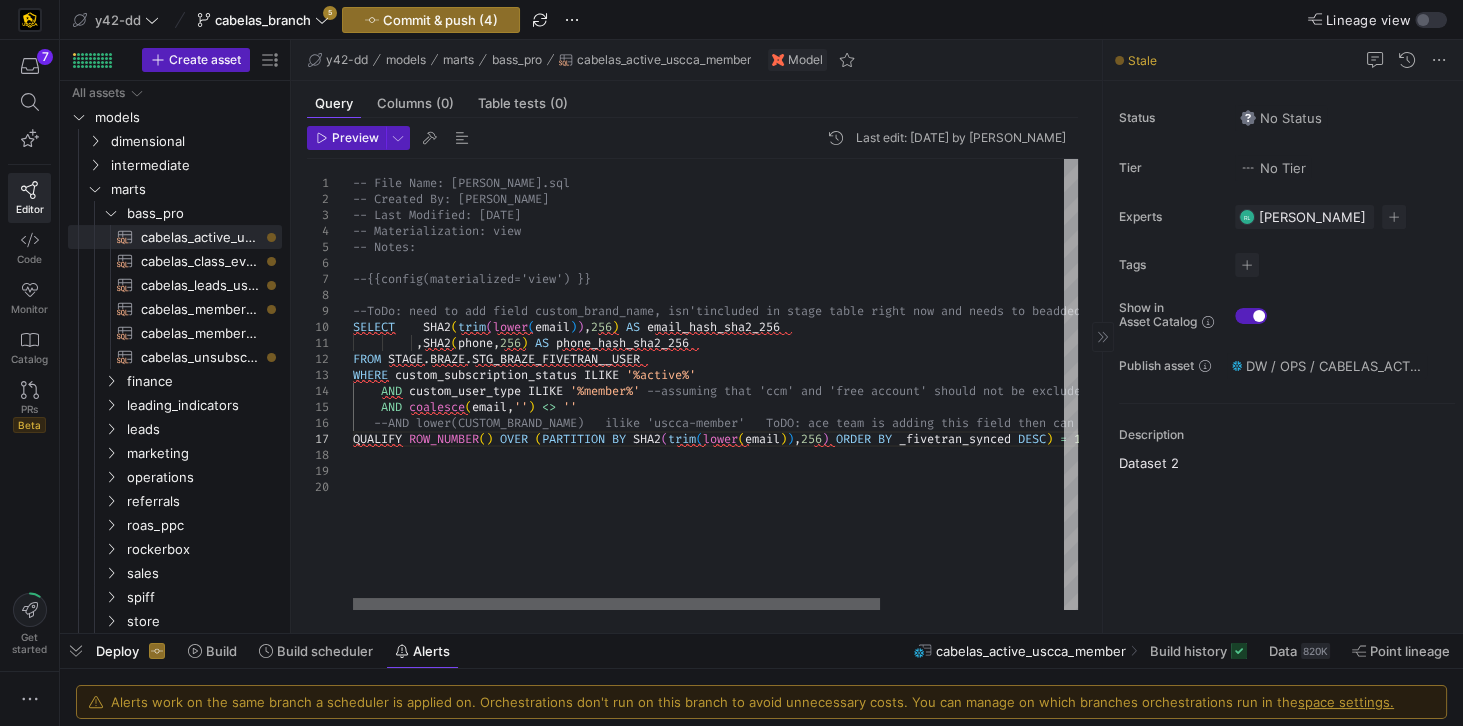 click at bounding box center [616, 604] 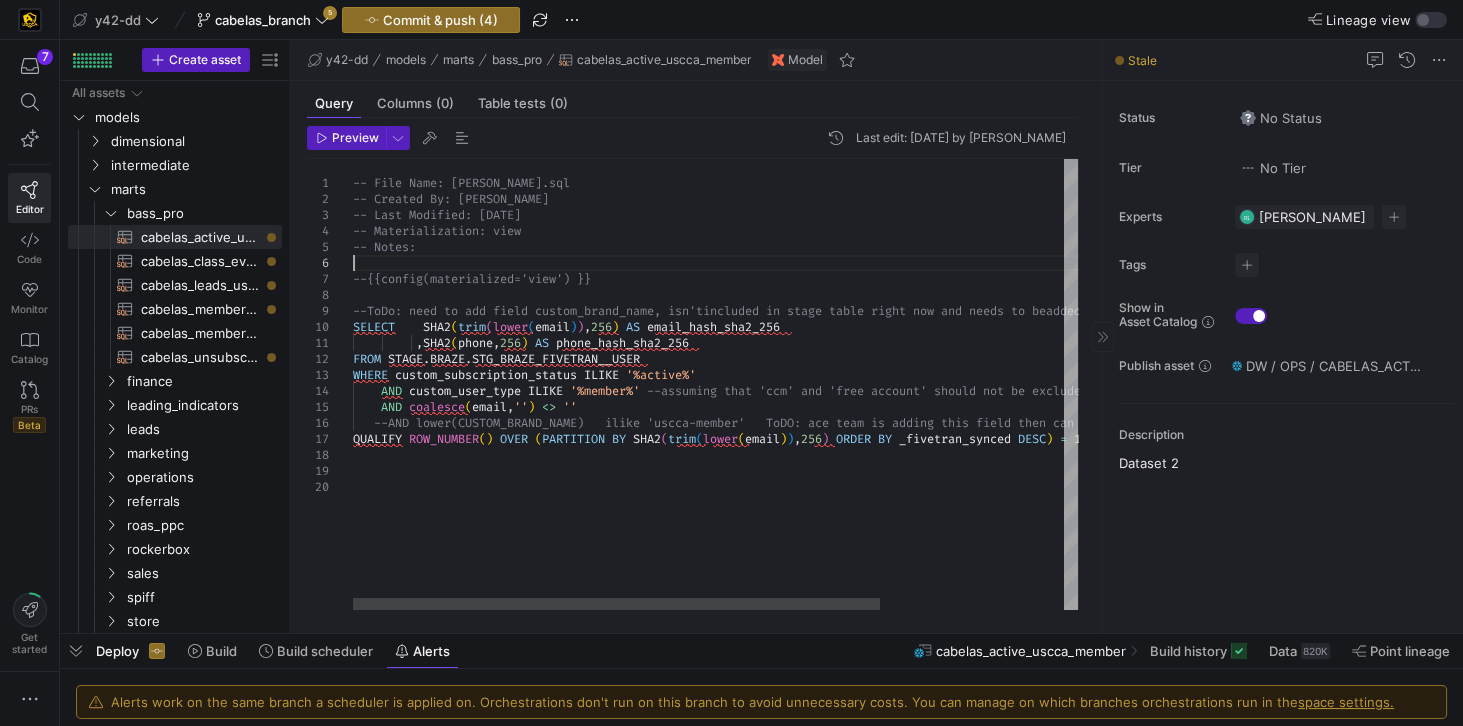 click on "-- File Name: [PERSON_NAME].sql -- Created By: [PERSON_NAME] -- Last Modified: [DATE] -- Materialization: view -- Notes: --{{config(materialized='view') }} --ToDo: need to add field custom_brand_name, isn't  included in stage table right now and needs to be  added.  SELECT      SHA2 ( trim ( lower ( email ) ) , 256 )   AS   email_hash_sha2_256              , SHA2 ( phone , 256 )   AS   phone_hash_sha2_256        FROM   STAGE . [GEOGRAPHIC_DATA] . STG_BRAZE_FIVETRAN__USER WHERE   custom_subscription_status   ILIKE   '%active%'      AND   custom_user_type   ILIKE   '%member%'   --assuming that 'ccm' and 'free account' should no t be excluded from Cabelas marketing?      AND   coalesce ( email , '' )   <>   ''          --AND lower(CUSTOM_BRAND_NAME)   ilike 'uscca-member '   ToDO: ace team is adding this field then can a dd filter. QUALIFY   ROW_NUMBER ( )   OVER   ( PARTITION   BY   SHA2 ( (" at bounding box center [842, 384] 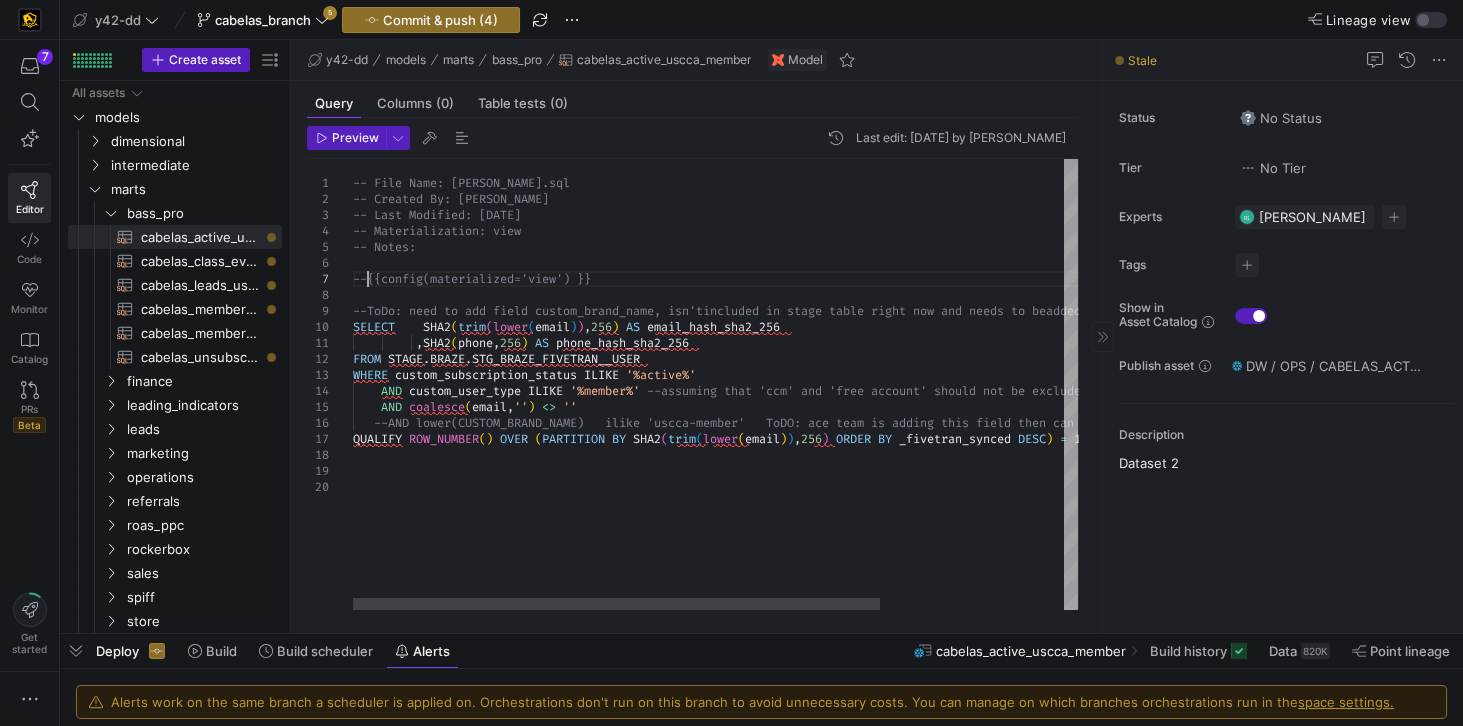 click on "-- File Name: [PERSON_NAME].sql -- Created By: [PERSON_NAME] -- Last Modified: [DATE] -- Materialization: view -- Notes: --{{config(materialized='view') }} --ToDo: need to add field custom_brand_name, isn't  included in stage table right now and needs to be  added.  SELECT      SHA2 ( trim ( lower ( email ) ) , 256 )   AS   email_hash_sha2_256              , SHA2 ( phone , 256 )   AS   phone_hash_sha2_256        FROM   STAGE . [GEOGRAPHIC_DATA] . STG_BRAZE_FIVETRAN__USER WHERE   custom_subscription_status   ILIKE   '%active%'      AND   custom_user_type   ILIKE   '%member%'   --assuming that 'ccm' and 'free account' should no t be excluded from Cabelas marketing?      AND   coalesce ( email , '' )   <>   ''          --AND lower(CUSTOM_BRAND_NAME)   ilike 'uscca-member '   ToDO: ace team is adding this field then can a dd filter. QUALIFY   ROW_NUMBER ( )   OVER   ( PARTITION   BY   SHA2 ( (" at bounding box center [842, 384] 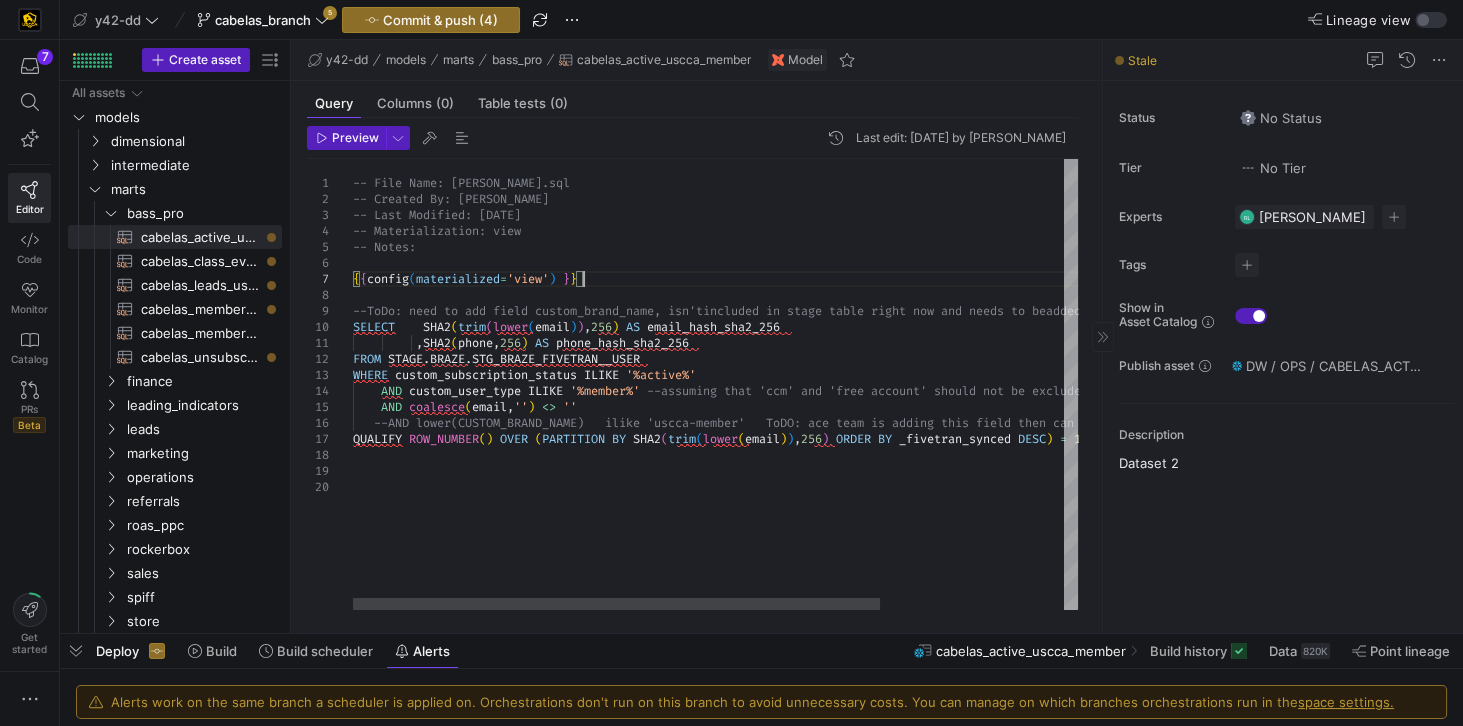 click on "-- File Name: [PERSON_NAME].sql -- Created By: [PERSON_NAME] -- Last Modified: [DATE] -- Materialization: view -- Notes: { { config ( materialized = 'view' )   } } --ToDo: need to add field custom_brand_name, isn't  included in stage table right now and needs to be  added.  SELECT      SHA2 ( trim ( lower ( email ) ) , 256 )   AS   email_hash_sha2_256              , SHA2 ( phone , 256 )   AS   phone_hash_sha2_256        FROM   STAGE . [GEOGRAPHIC_DATA] . STG_BRAZE_FIVETRAN__USER WHERE   custom_subscription_status   ILIKE   '%active%'      AND   custom_user_type   ILIKE   '%member%'   --assuming that 'ccm' and 'free account' should no t be excluded from Cabelas marketing?      AND   coalesce ( email , '' )   <>   ''          --AND lower(CUSTOM_BRAND_NAME)   ilike 'uscca-member '   ToDO: ace team is adding this field then can a dd filter. QUALIFY   ROW_NUMBER ( )   OVER   ( PARTITION   BY   (" at bounding box center (842, 384) 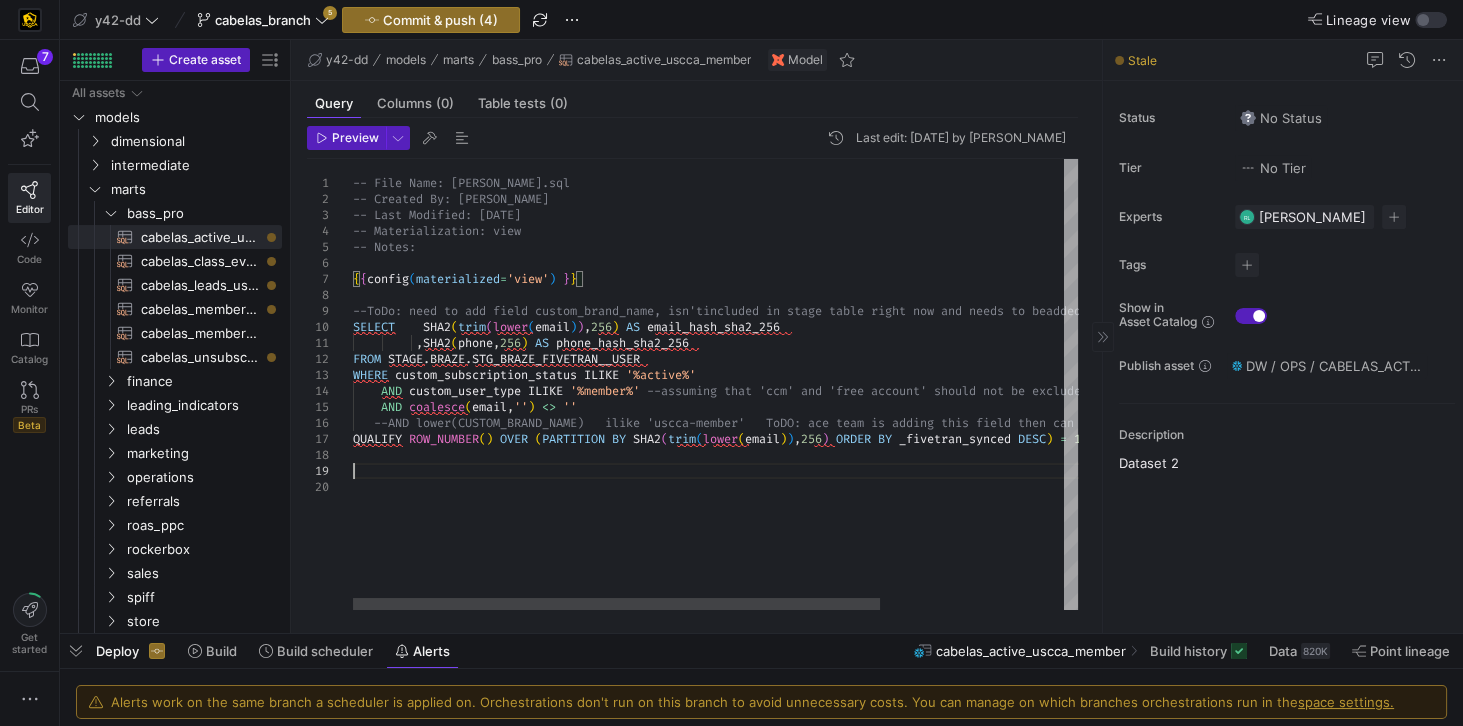 click on "-- File Name: [PERSON_NAME].sql -- Created By: [PERSON_NAME] -- Last Modified: [DATE] -- Materialization: view -- Notes: { { config ( materialized = 'view' )   } } --ToDo: need to add field custom_brand_name, isn't  included in stage table right now and needs to be  added.  SELECT      SHA2 ( trim ( lower ( email ) ) , 256 )   AS   email_hash_sha2_256              , SHA2 ( phone , 256 )   AS   phone_hash_sha2_256        FROM   STAGE . [GEOGRAPHIC_DATA] . STG_BRAZE_FIVETRAN__USER WHERE   custom_subscription_status   ILIKE   '%active%'      AND   custom_user_type   ILIKE   '%member%'   --assuming that 'ccm' and 'free account' should no t be excluded from Cabelas marketing?      AND   coalesce ( email , '' )   <>   ''          --AND lower(CUSTOM_BRAND_NAME)   ilike 'uscca-member '   ToDO: ace team is adding this field then can a dd filter. QUALIFY   ROW_NUMBER ( )   OVER   ( PARTITION   BY   (" at bounding box center [842, 384] 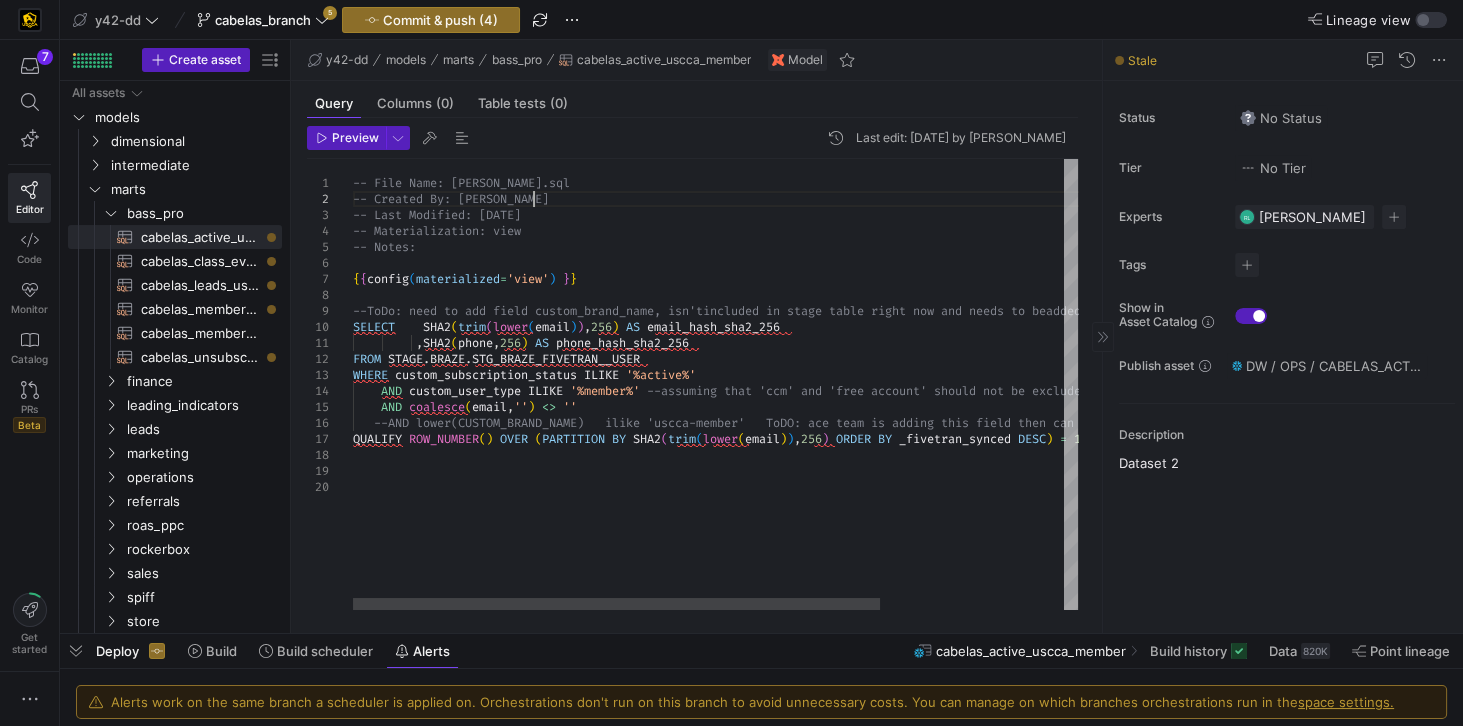 click on "-- File Name: [PERSON_NAME].sql -- Created By: [PERSON_NAME] -- Last Modified: [DATE] -- Materialization: view -- Notes: { { config ( materialized = 'view' )   } } --ToDo: need to add field custom_brand_name, isn't  included in stage table right now and needs to be  added.  SELECT      SHA2 ( trim ( lower ( email ) ) , 256 )   AS   email_hash_sha2_256              , SHA2 ( phone , 256 )   AS   phone_hash_sha2_256        FROM   STAGE . [GEOGRAPHIC_DATA] . STG_BRAZE_FIVETRAN__USER WHERE   custom_subscription_status   ILIKE   '%active%'      AND   custom_user_type   ILIKE   '%member%'   --assuming that 'ccm' and 'free account' should no t be excluded from Cabelas marketing?      AND   coalesce ( email , '' )   <>   ''          --AND lower(CUSTOM_BRAND_NAME)   ilike 'uscca-member '   ToDO: ace team is adding this field then can a dd filter. QUALIFY   ROW_NUMBER ( )   OVER   ( PARTITION   BY   (" at bounding box center [842, 384] 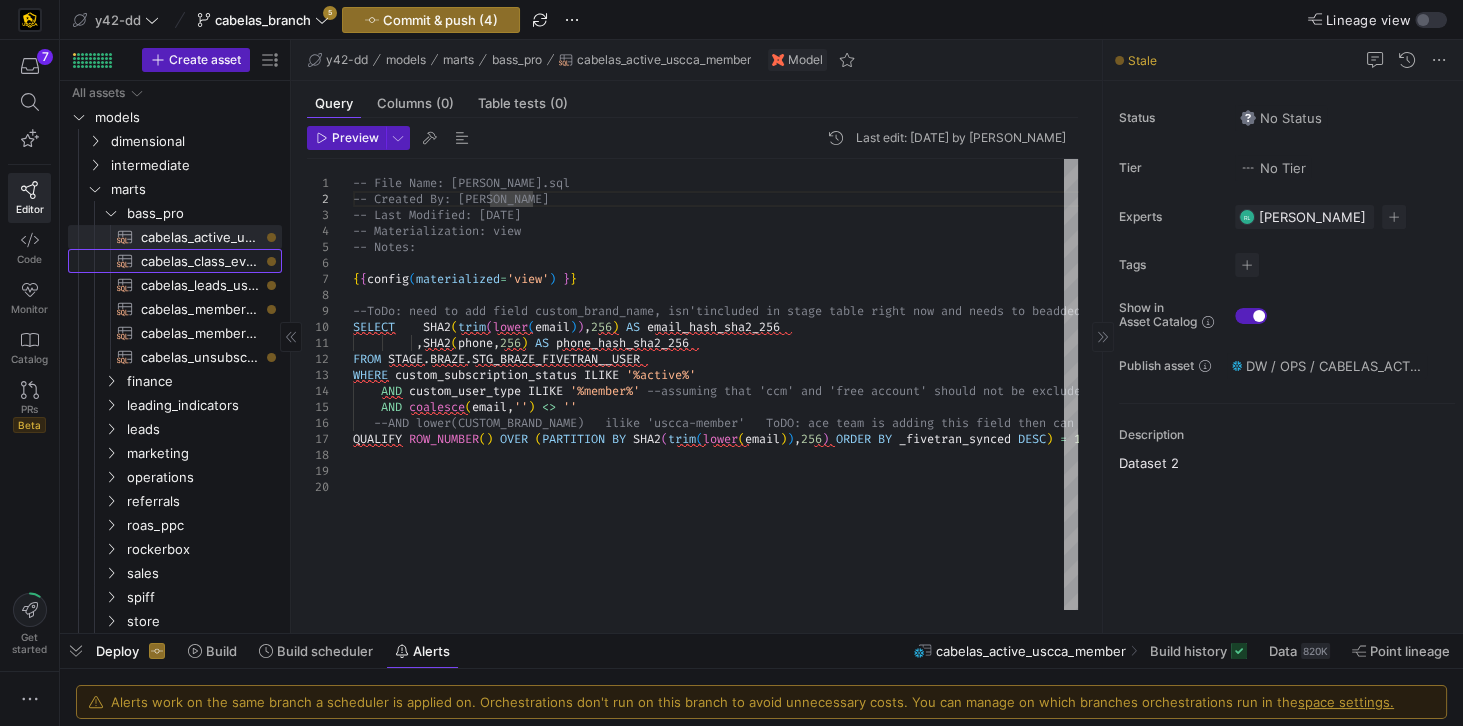 click on "cabelas_class_event_registrants​​​​​​​​​​" 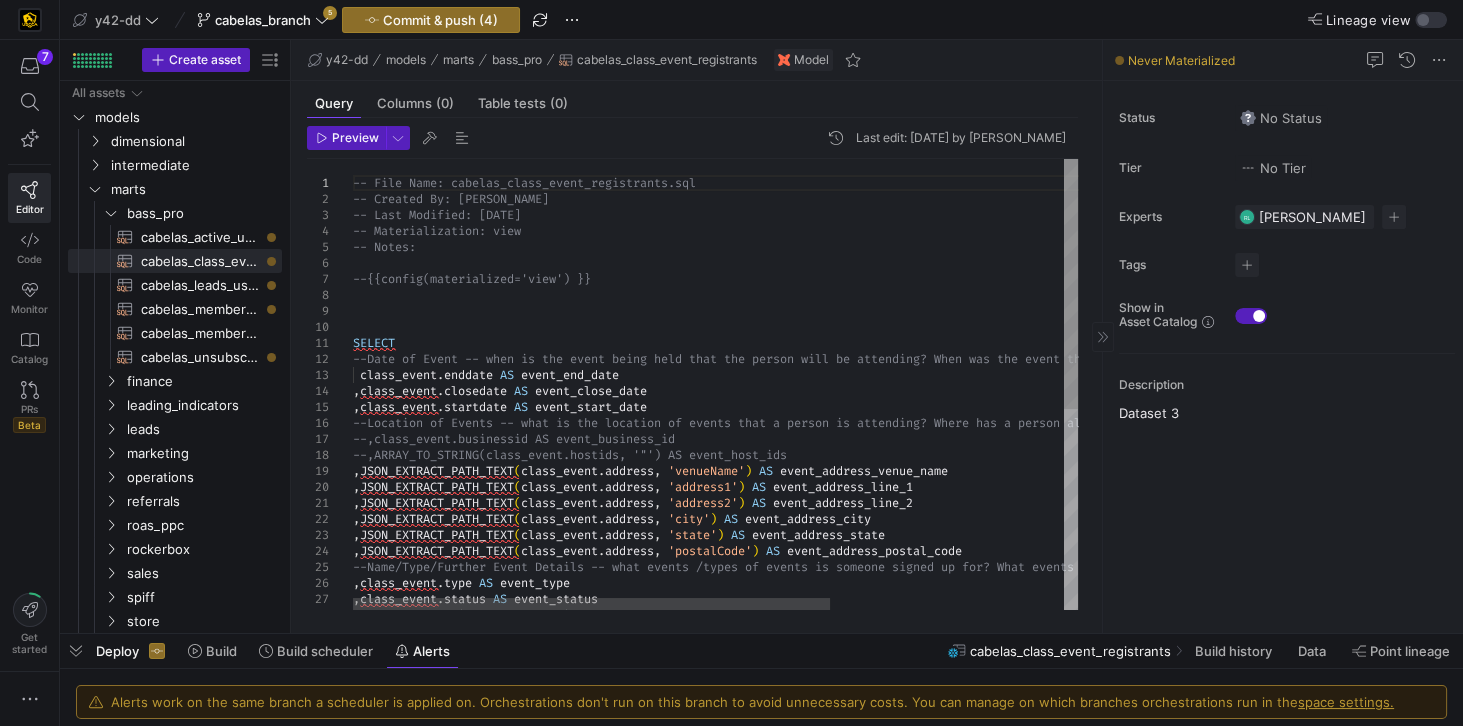 click on "-- File Name: cabelas_class_event_registrants.sql -- Created By: [PERSON_NAME] -- Last Modified: [DATE] -- Materialization: view -- Notes: --{{config(materialized='view') }}   SELECT   --Date of Event -- when is the event being held th at the person will be attending? When was the even t that a person has attended?   class_event . enddate   AS   event_end_date , class_event . closedate   AS   event_close_date , class_event . startdate   AS   event_start_date --Location of Events -- what is the location of ev ents that a person is attending? Where has a perso n all attended past events? --,class_event.businessid AS event_business_id --,ARRAY_TO_STRING(class_event.hostids, '"') AS ev ent_host_ids , JSON_EXTRACT_PATH_TEXT ( class_event . address ,   'venueName' )   AS   event_address_venue_name , JSON_EXTRACT_PATH_TEXT ( class_event . address ,   'address1' )   AS   event_address_line_1 , JSON_EXTRACT_PATH_TEXT ( class_event . , )" at bounding box center [892, 565] 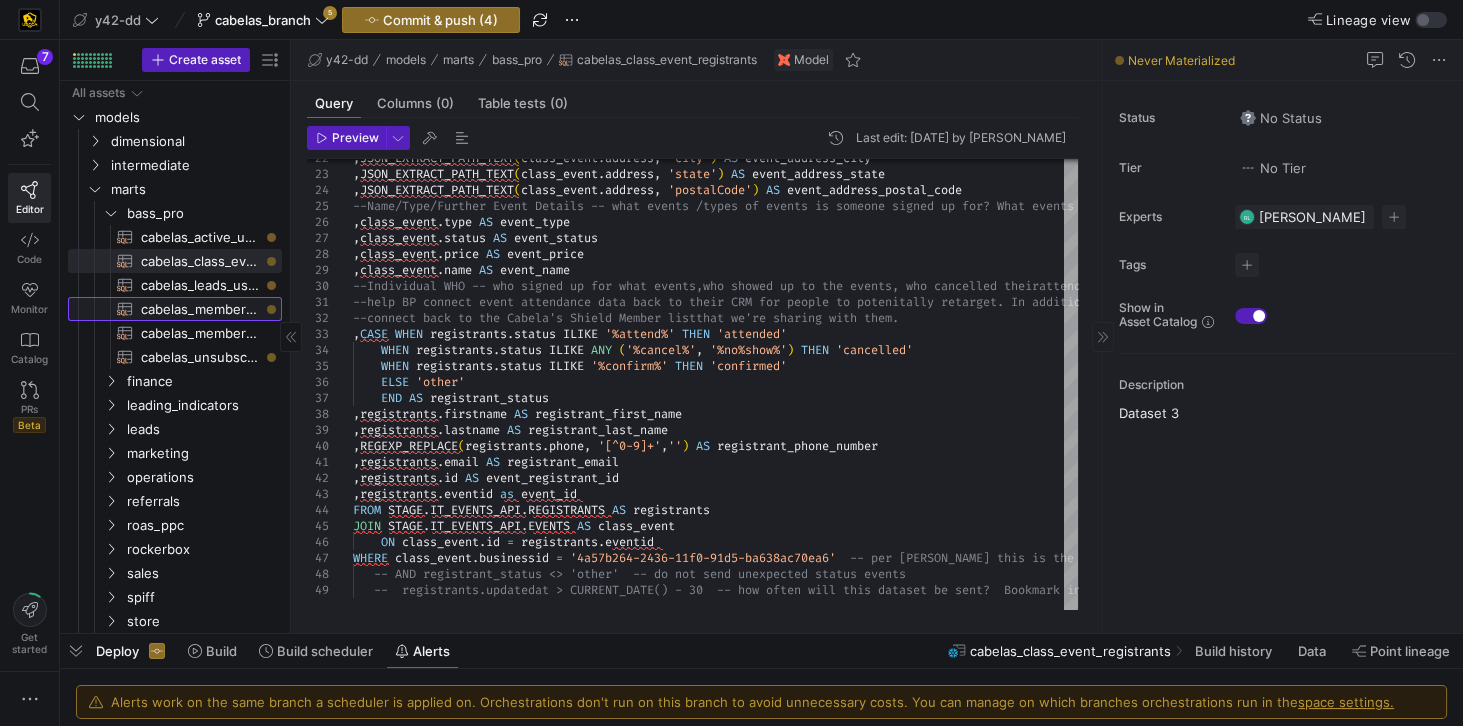 click on "cabelas_member_cart_abandon​​​​​​​​​​" 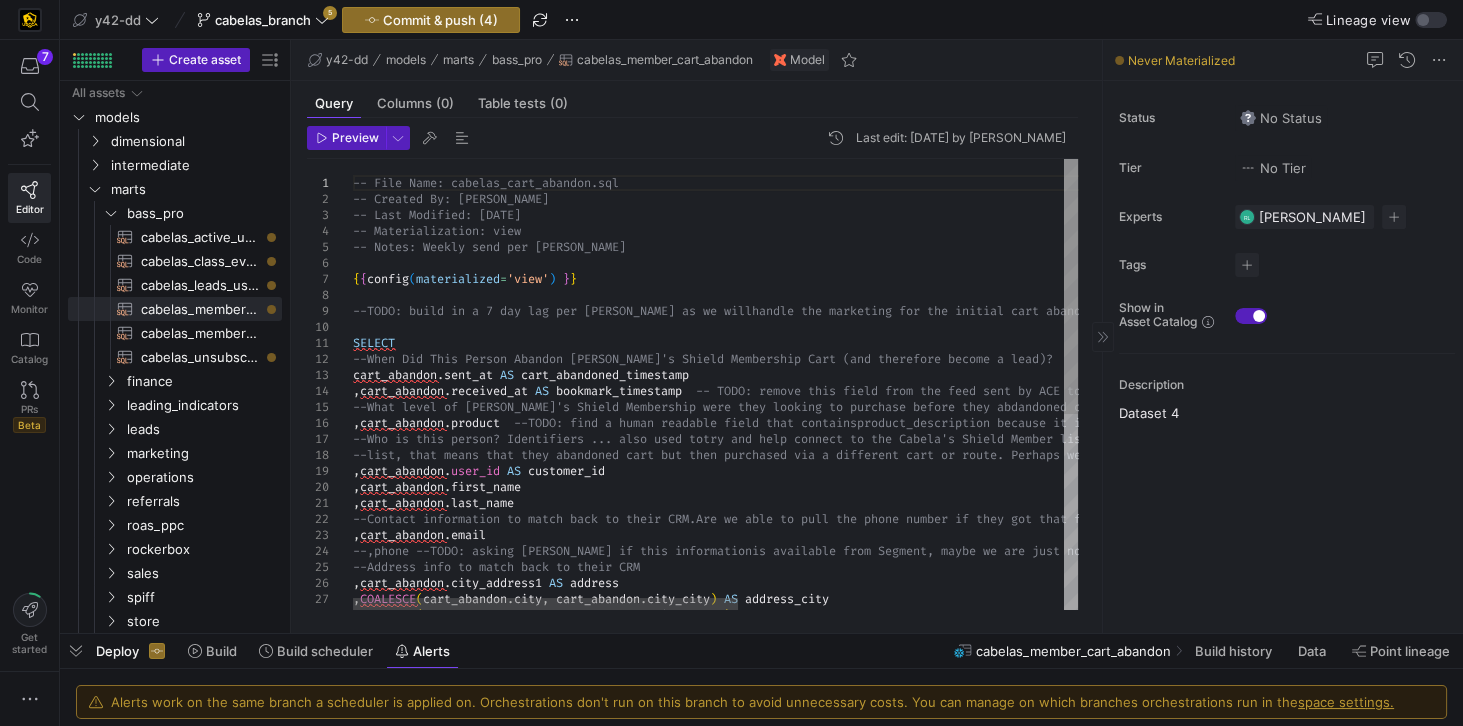 click on ", cart_abandon . last_name --Contact information to match back to their CRM.  Are we able to pull the phone number if they got t hat far into checkout and provided it? , cart_abandon . email --,phone --TODO: asking [PERSON_NAME] if this information  is available from Segment, maybe we are just not  pulling it through into Snowflake.  There is no ph one field in the data [DATE] --Address info to match back to their CRM , cart_abandon . city_address1   AS   address , COALESCE ( cart_abandon . city ,   cart_abandon . city_city )   AS   address_city , COALESCE ( cart_abandon . state ,   cart_abandon . city_state )   [US_STATE]   address_state , cart_abandon . user_id   AS   customer_id , cart_abandon . first_name --Who is this person? Identifiers ... also used to  try and help connect to the Cabela's Shield Membe r list. If they appear on this list but an ID matc hes the Cabela's Shield Member oved from this list? , ." at bounding box center (1022, 557) 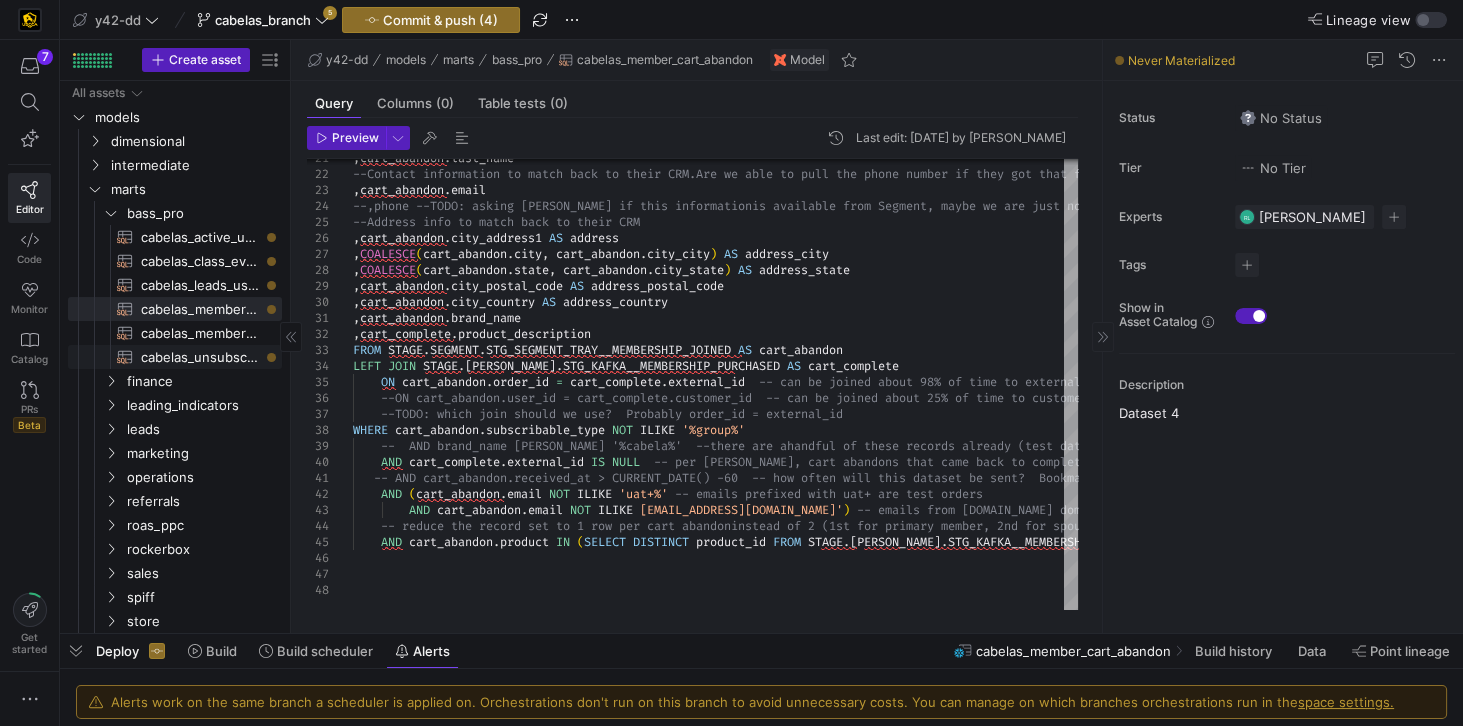click on "cabelas_unsubscribe​​​​​​​​​​" 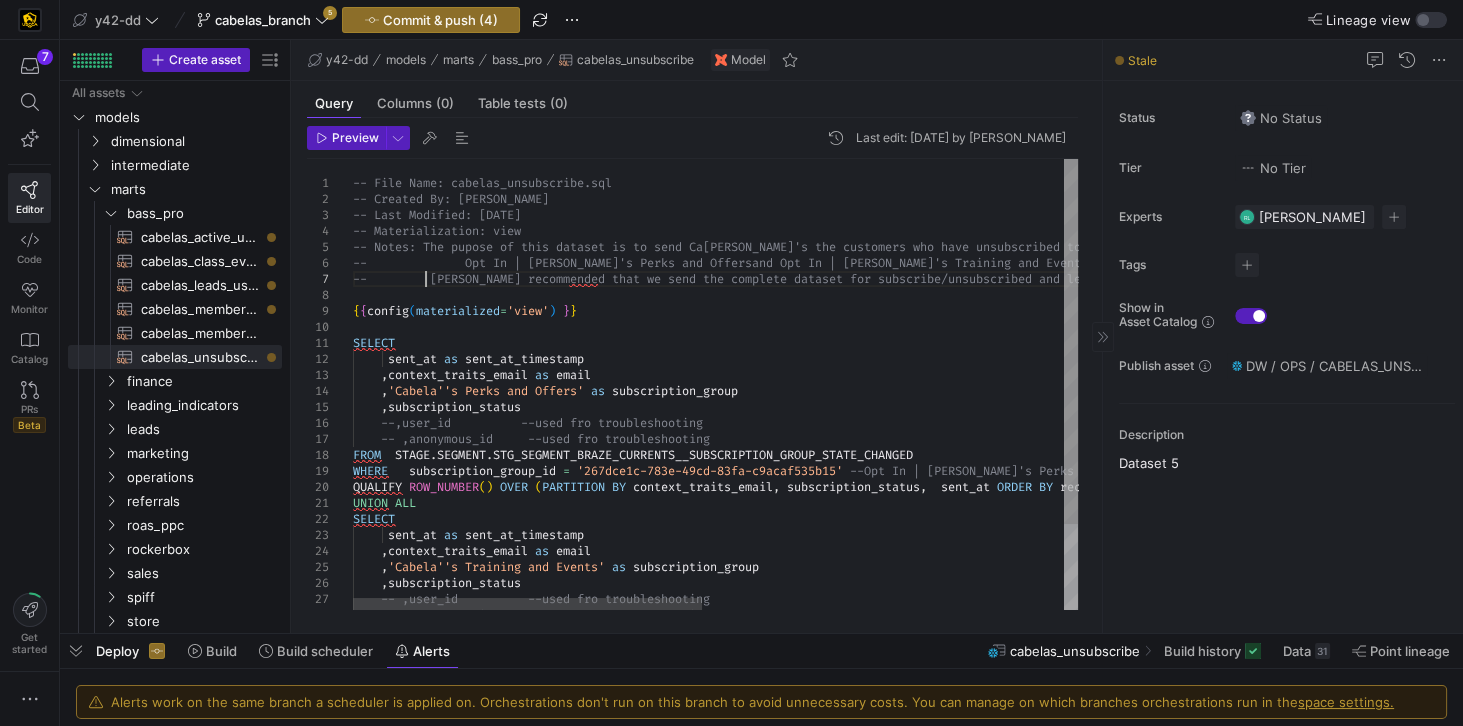 click on "--              Opt In | [PERSON_NAME]'s Perks and Offers  and Opt In | [PERSON_NAME]'s Training and Events --         [PERSON_NAME] recommended that we send the com plete dataset for subscribe/unsubscribed and let C [PERSON_NAME] filter out sort the recrods they need since  users commonly toggle between the two statuses.  { { config ( materialized = 'view' )   } } SELECT         sent_at   as   sent_at_timestamp          , context_traits_email   as   email        , 'Cabela''s Perks and Offers'   as   subscription_group      , subscription_status      --,user_id          --used fro troubleshooting      -- ,anonymous_id     --used fro troubleshooting FROM    STAGE . SEGMENT . STG_SEGMENT_BRAZE_CURRENTS__SUBSCRIPTION_GROUP_STA TE_CHANGED WHERE     subscription_group_id   =   '267dce1c-783e-49cd-83fa-c9acaf535b15'   --Opt In | [PERSON_NAME]'s Perks and Offers QUALIFY   ROW_NUMBER ( )   OVER   ( PARTITION" at bounding box center (1090, 437) 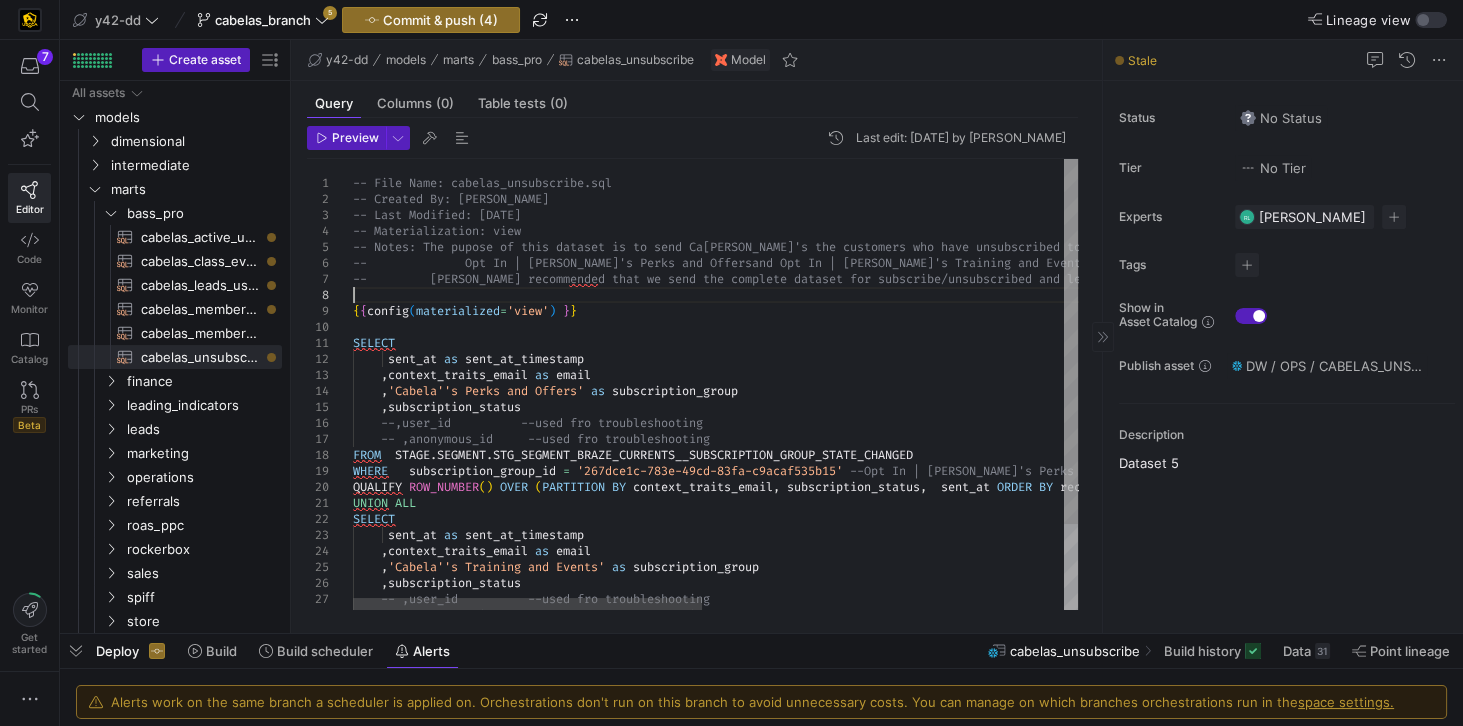 click on "--              Opt In | [PERSON_NAME]'s Perks and Offers  and Opt In | [PERSON_NAME]'s Training and Events --         [PERSON_NAME] recommended that we send the com plete dataset for subscribe/unsubscribed and let C [PERSON_NAME] filter out sort the recrods they need since  users commonly toggle between the two statuses.  { { config ( materialized = 'view' )   } } SELECT         sent_at   as   sent_at_timestamp          , context_traits_email   as   email        , 'Cabela''s Perks and Offers'   as   subscription_group      , subscription_status      --,user_id          --used fro troubleshooting      -- ,anonymous_id     --used fro troubleshooting FROM    STAGE . SEGMENT . STG_SEGMENT_BRAZE_CURRENTS__SUBSCRIPTION_GROUP_STA TE_CHANGED WHERE     subscription_group_id   =   '267dce1c-783e-49cd-83fa-c9acaf535b15'   --Opt In | [PERSON_NAME]'s Perks and Offers QUALIFY   ROW_NUMBER ( )   OVER   ( PARTITION" at bounding box center [1090, 437] 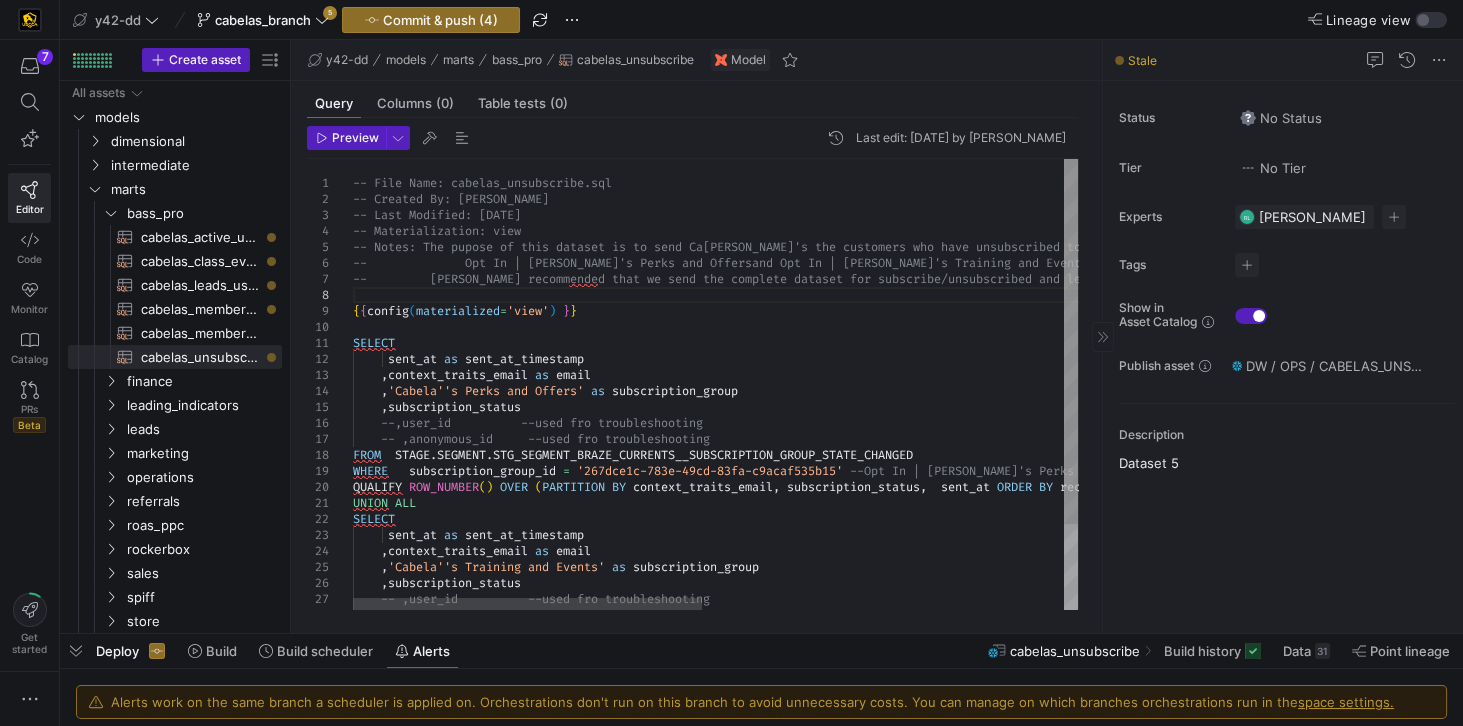 drag, startPoint x: 376, startPoint y: 20, endPoint x: 470, endPoint y: 292, distance: 287.78464 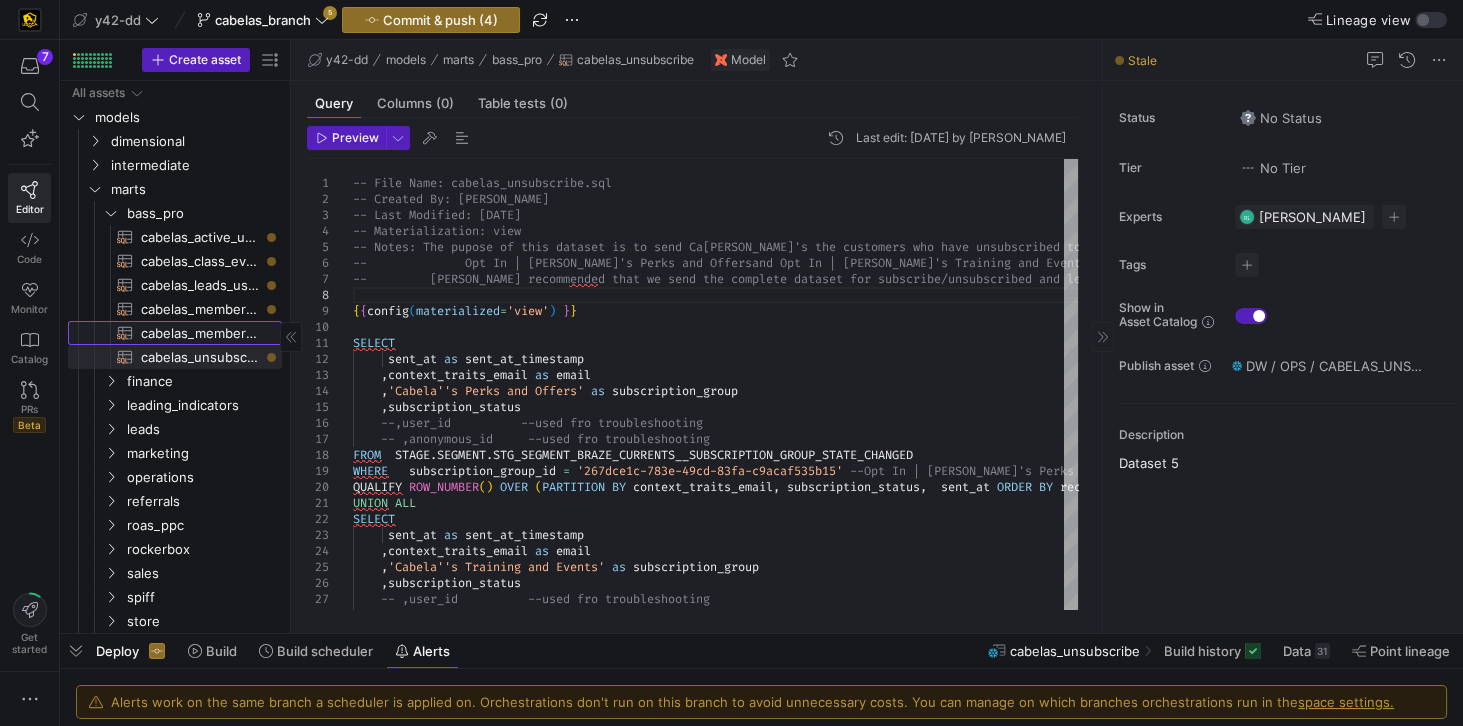 click on "cabelas_member_purchase​​​​​​​​​​" 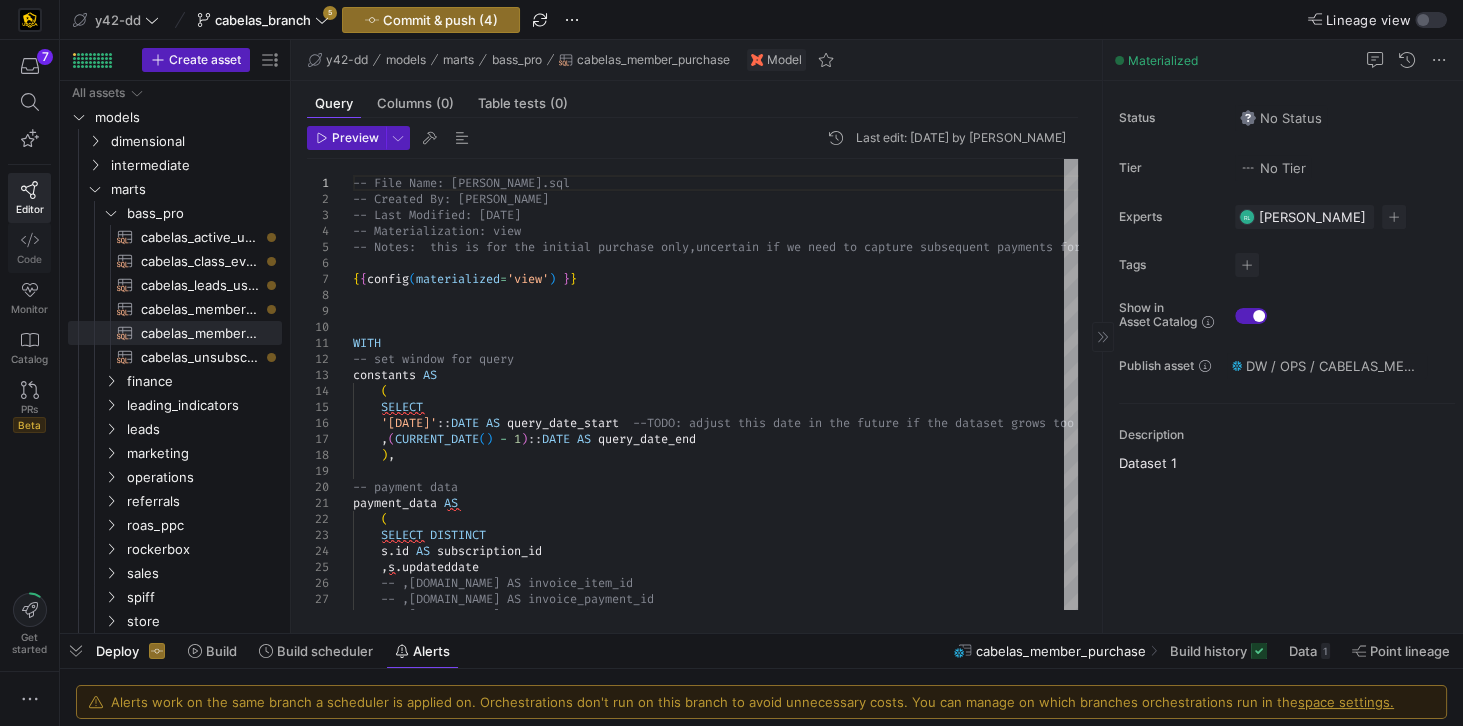 click 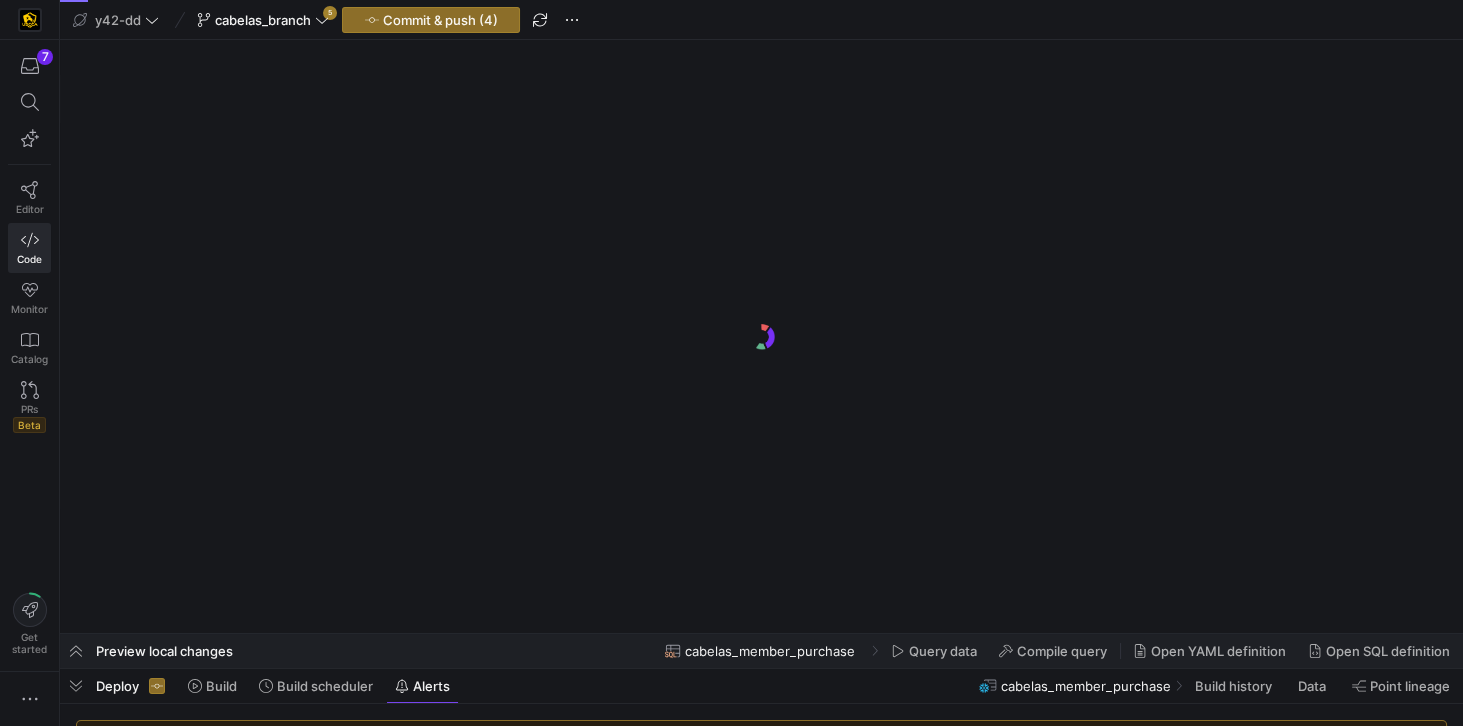 scroll, scrollTop: 0, scrollLeft: 0, axis: both 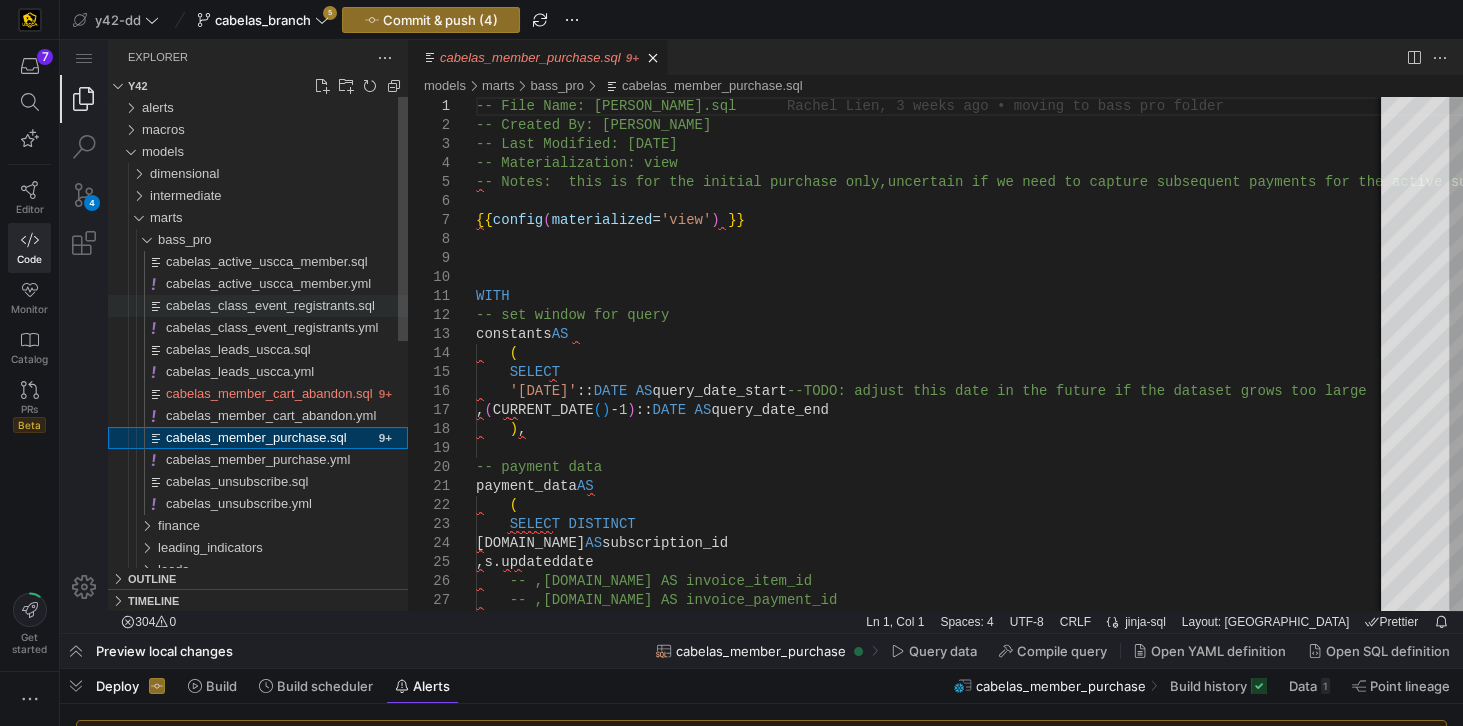 click on "cabelas_class_event_registrants.sql" at bounding box center [270, 305] 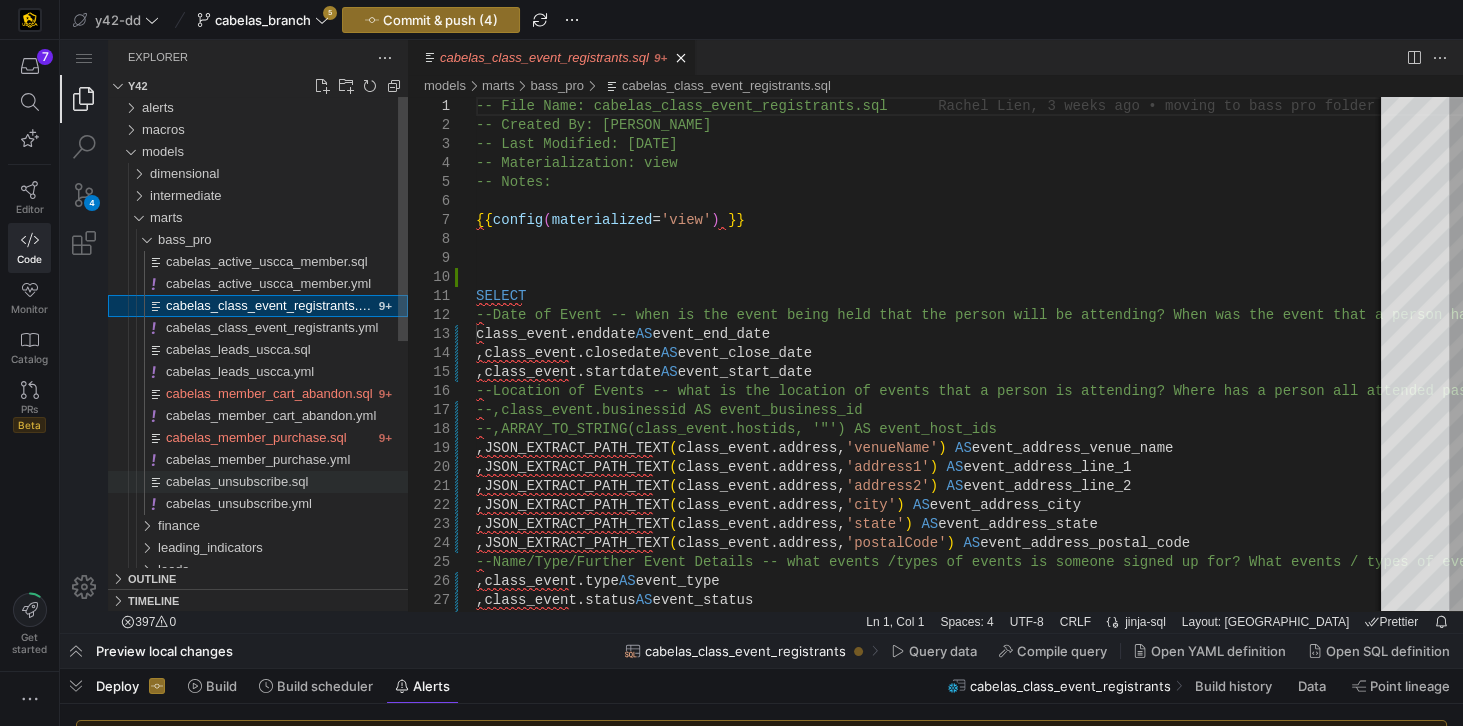 click on "cabelas_unsubscribe.sql" at bounding box center [237, 481] 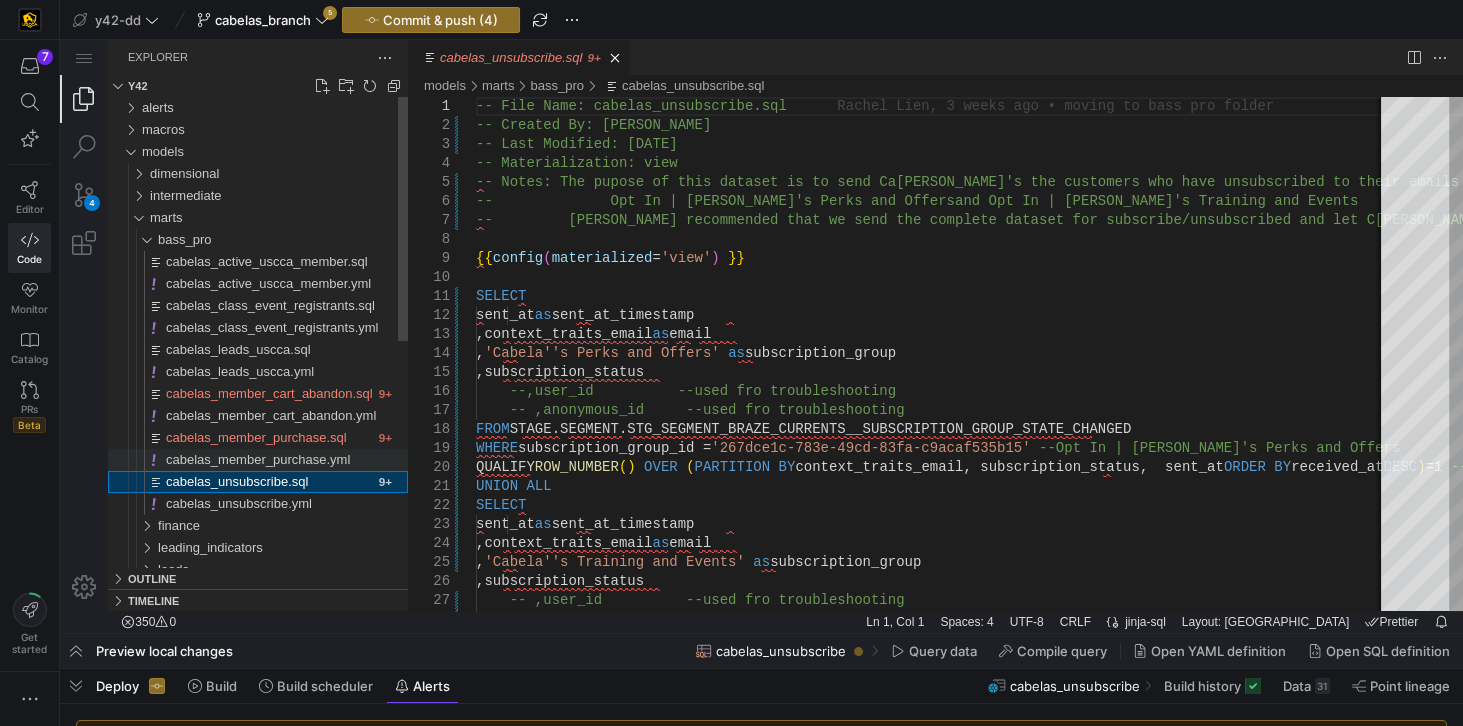 click on "cabelas_member_purchase.yml" at bounding box center (258, 459) 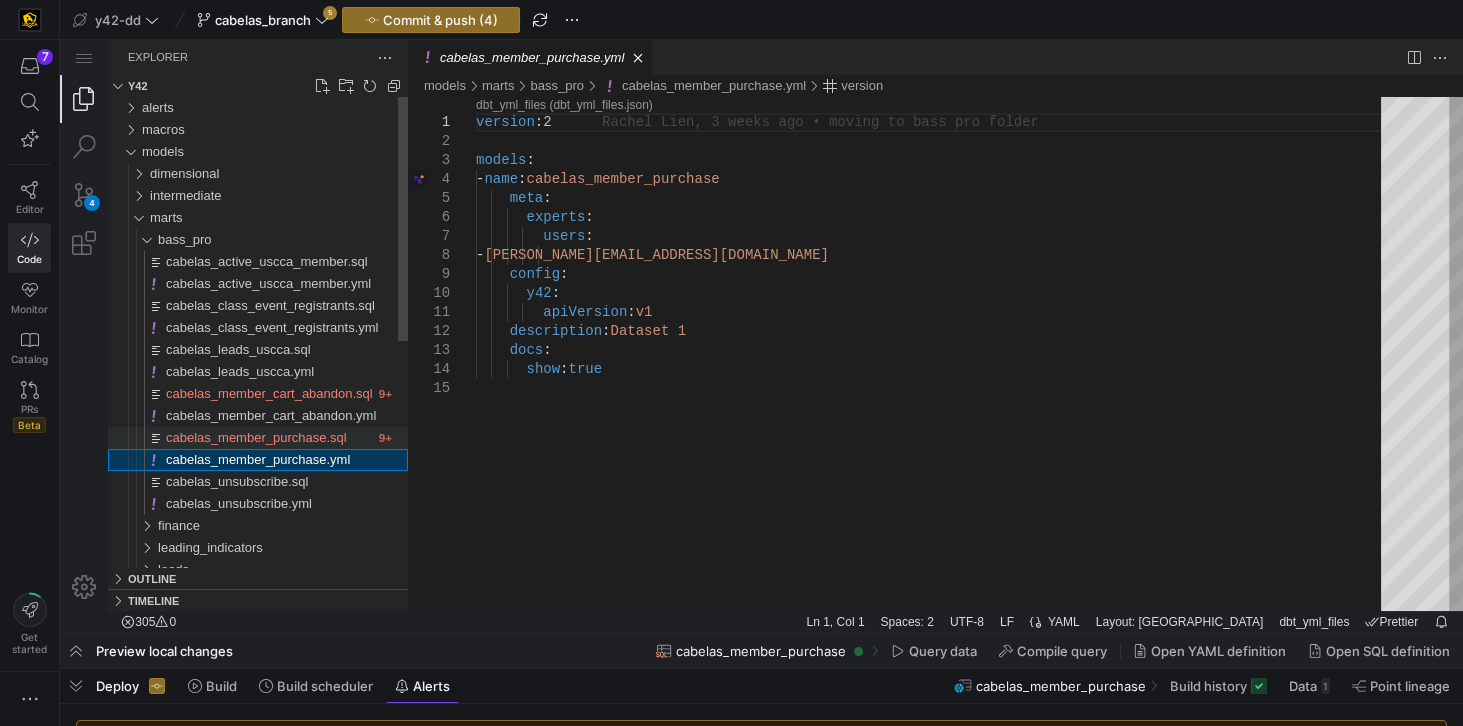 click on "cabelas_member_purchase.sql" at bounding box center [256, 437] 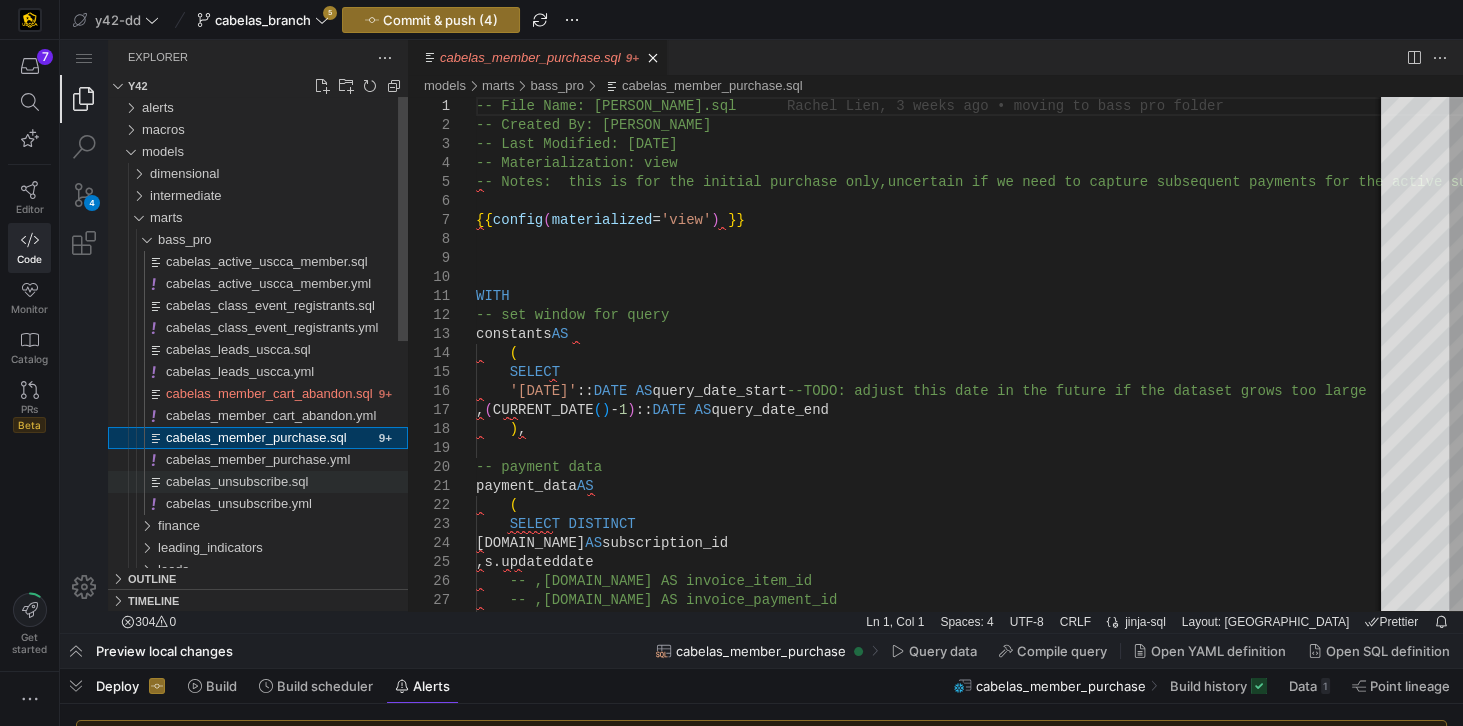 click on "cabelas_unsubscribe.sql" at bounding box center (237, 481) 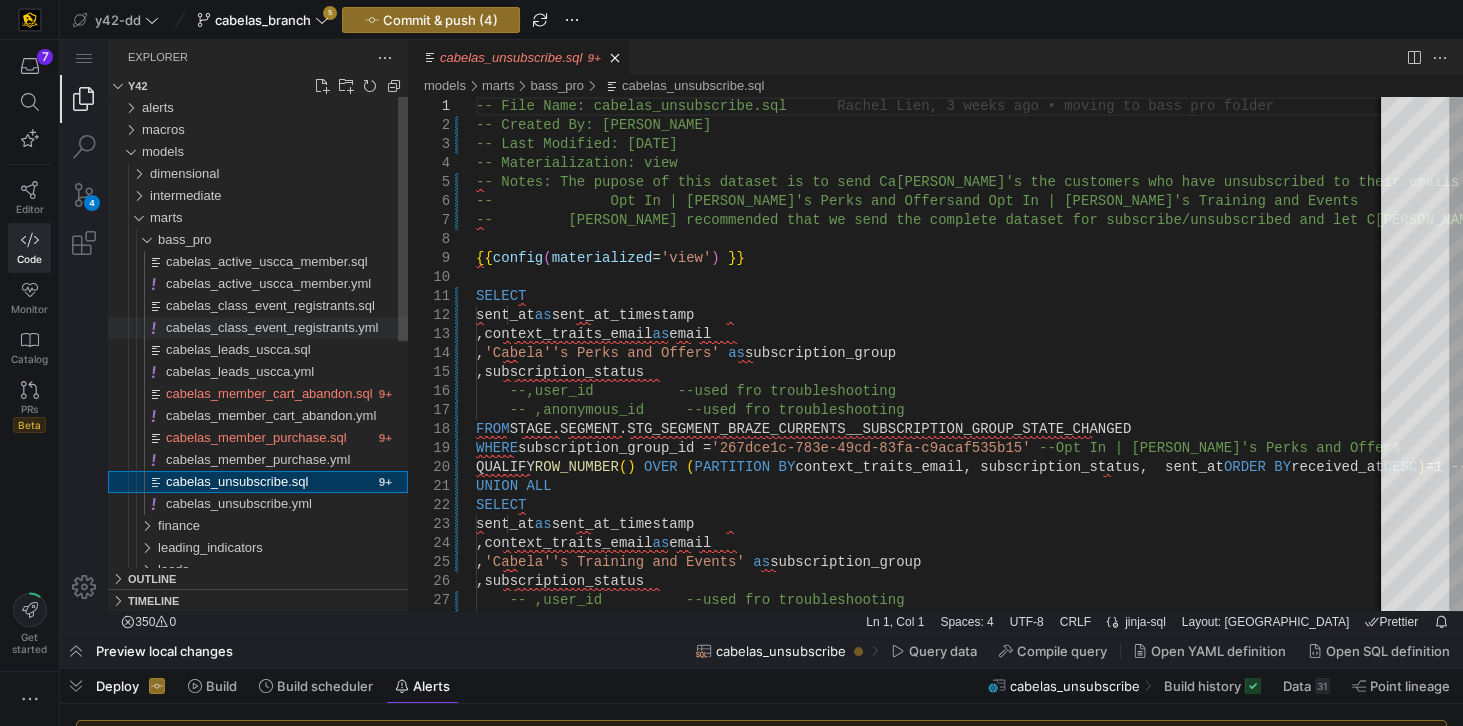 click on "cabelas_class_event_registrants.yml" at bounding box center (272, 327) 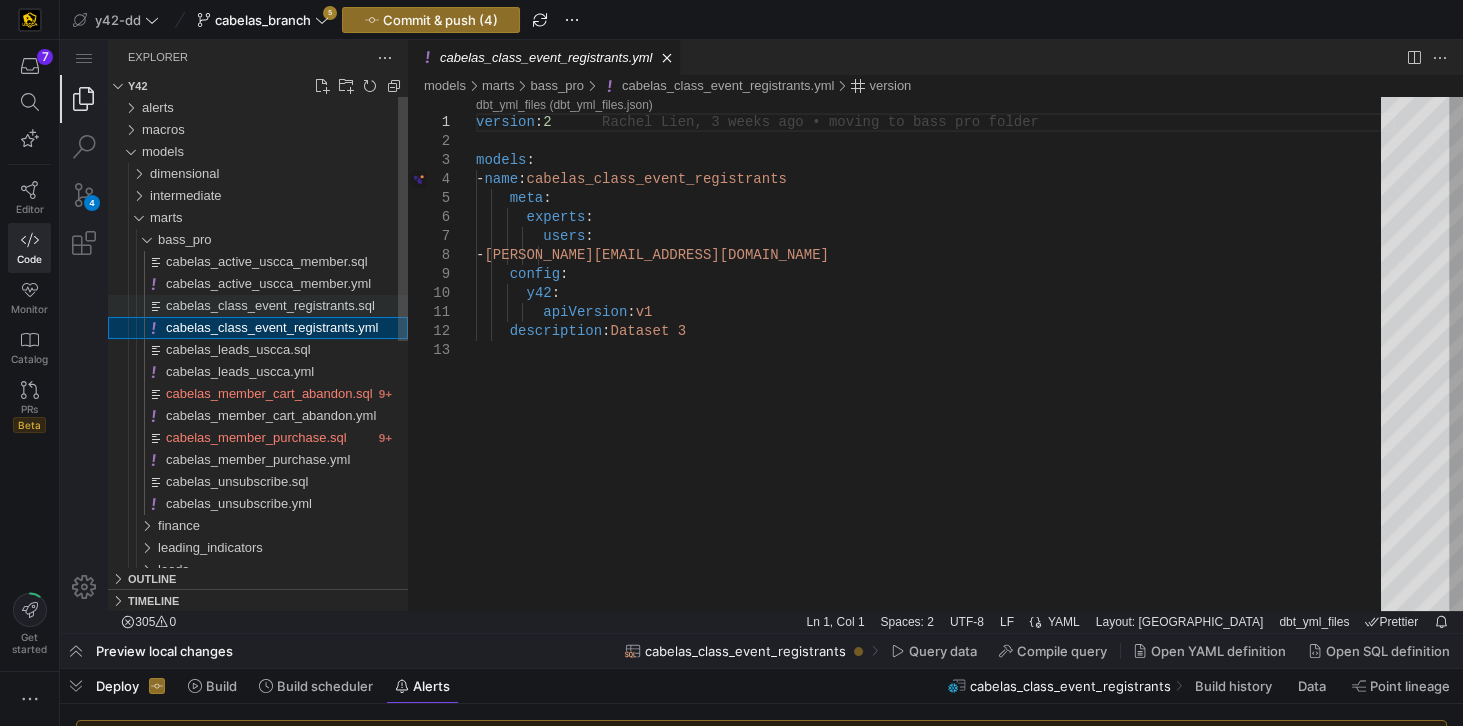 click on "cabelas_class_event_registrants.sql" at bounding box center [270, 305] 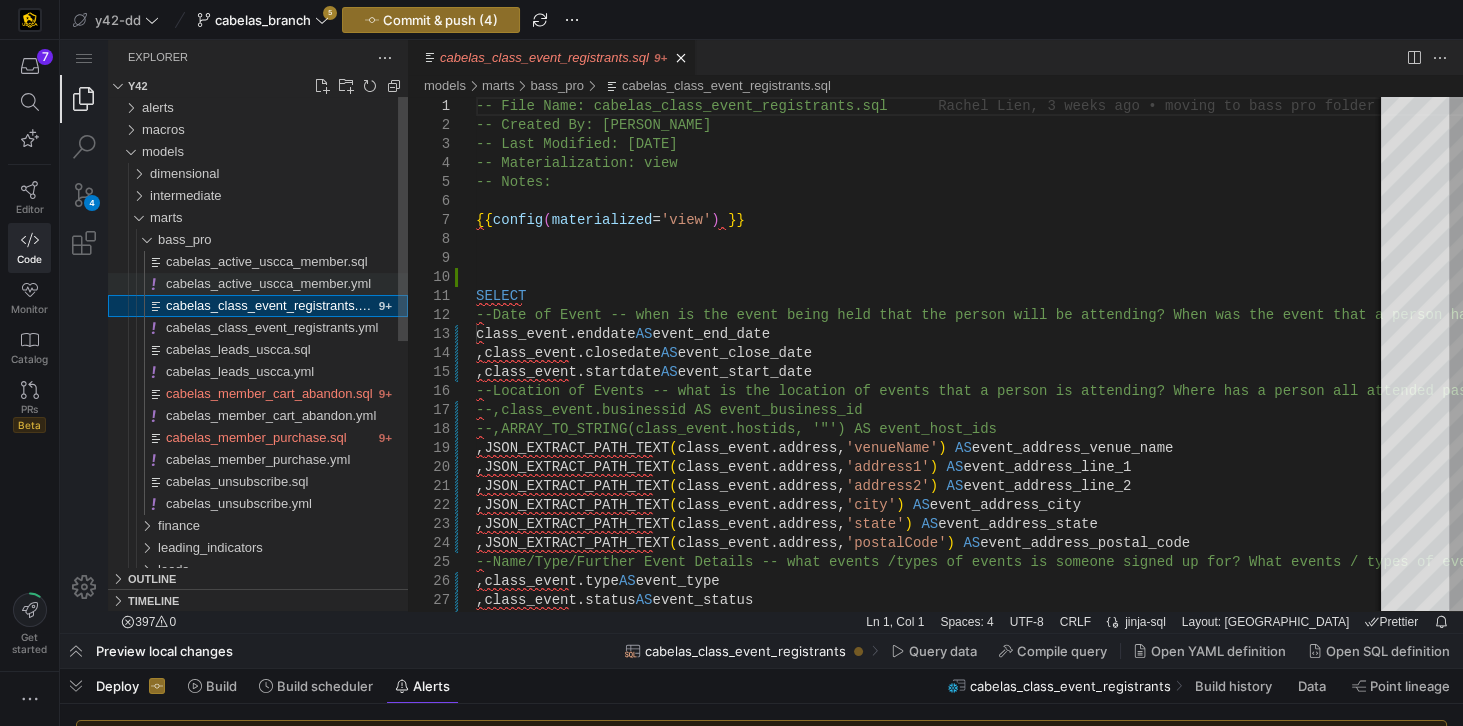 click on "cabelas_active_uscca_member.yml" at bounding box center (268, 283) 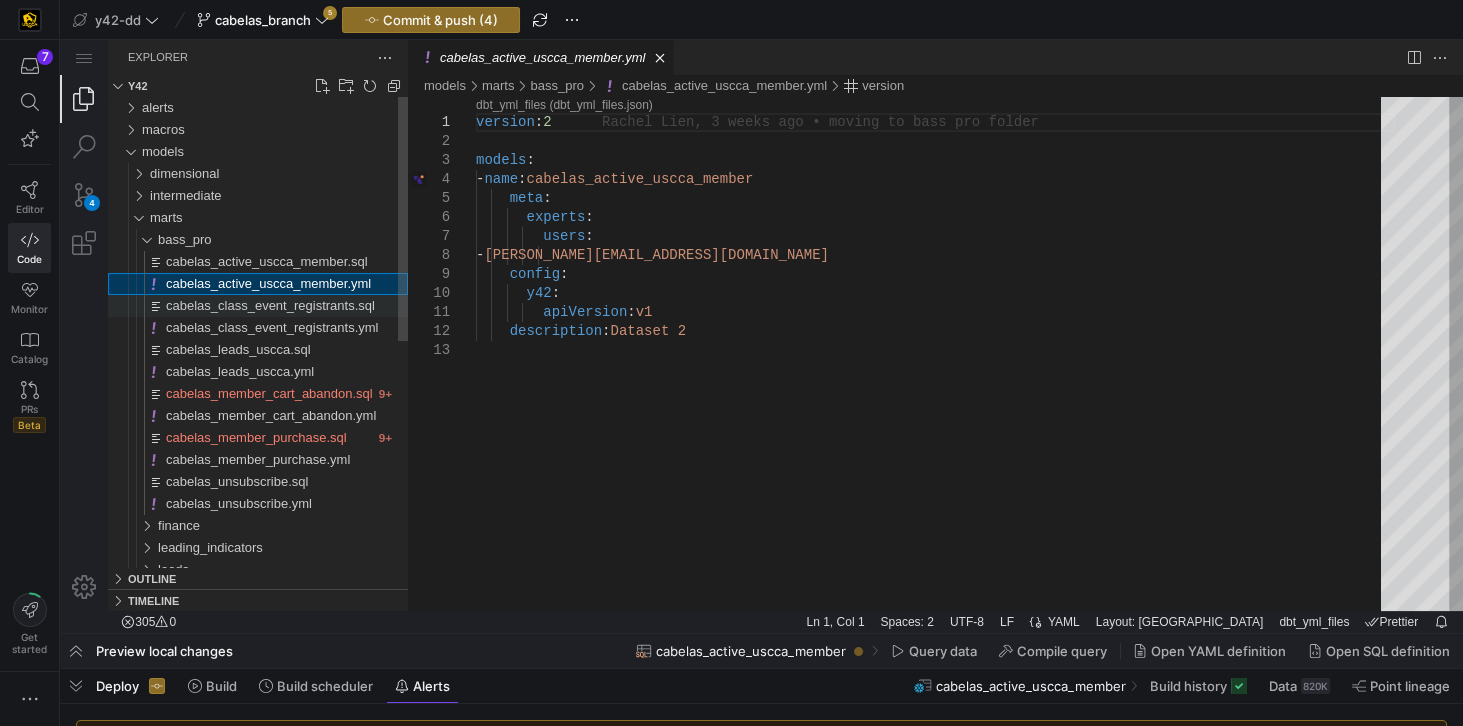 click on "cabelas_class_event_registrants.sql" at bounding box center [270, 305] 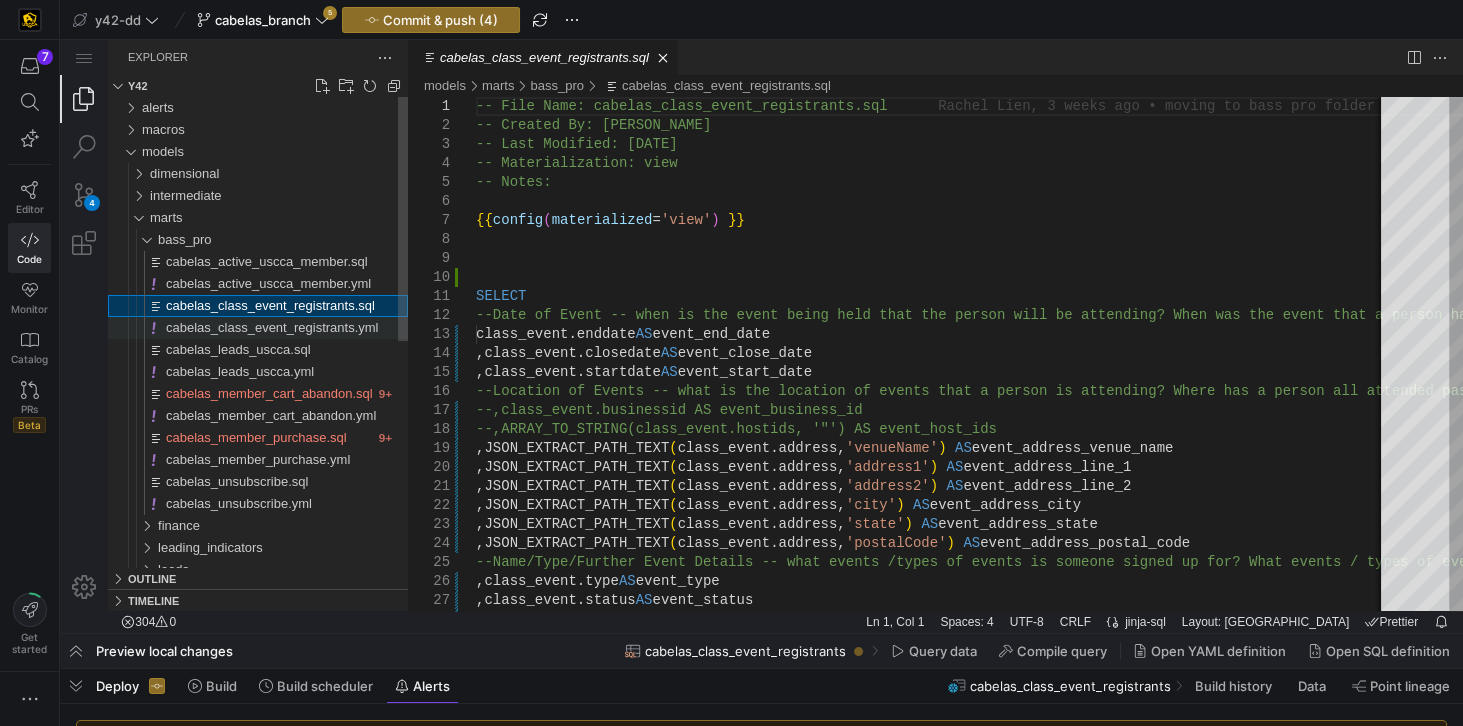 click on "cabelas_class_event_registrants.yml" at bounding box center [272, 327] 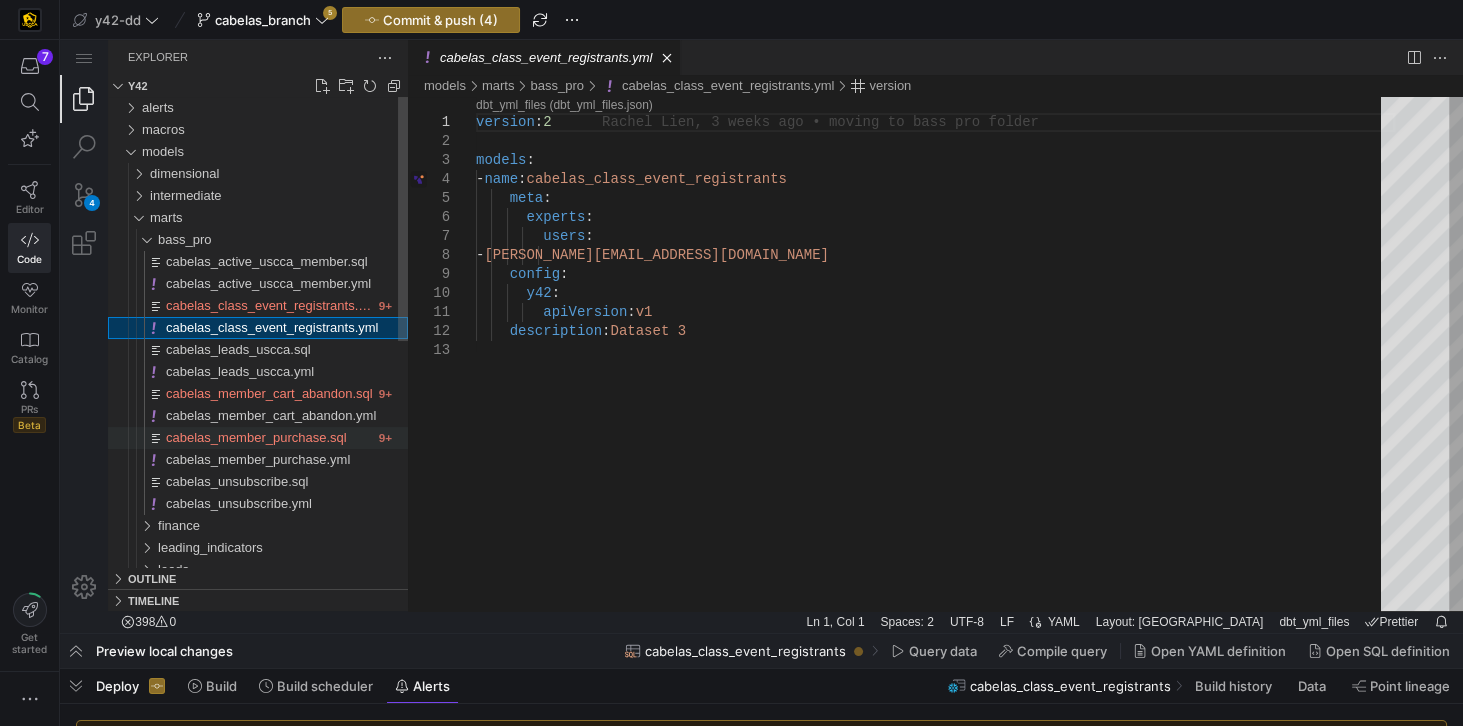 click on "cabelas_member_purchase.sql" at bounding box center (256, 437) 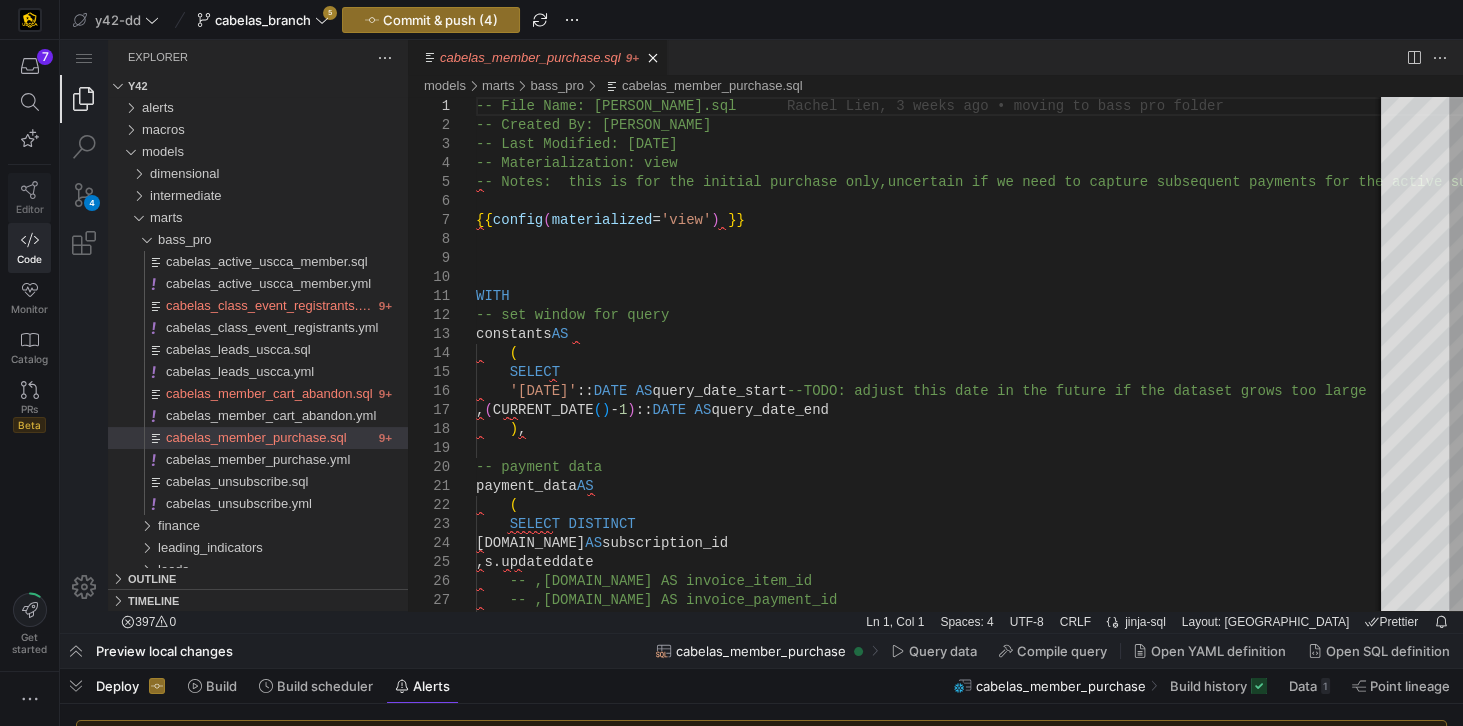 click on "Editor" 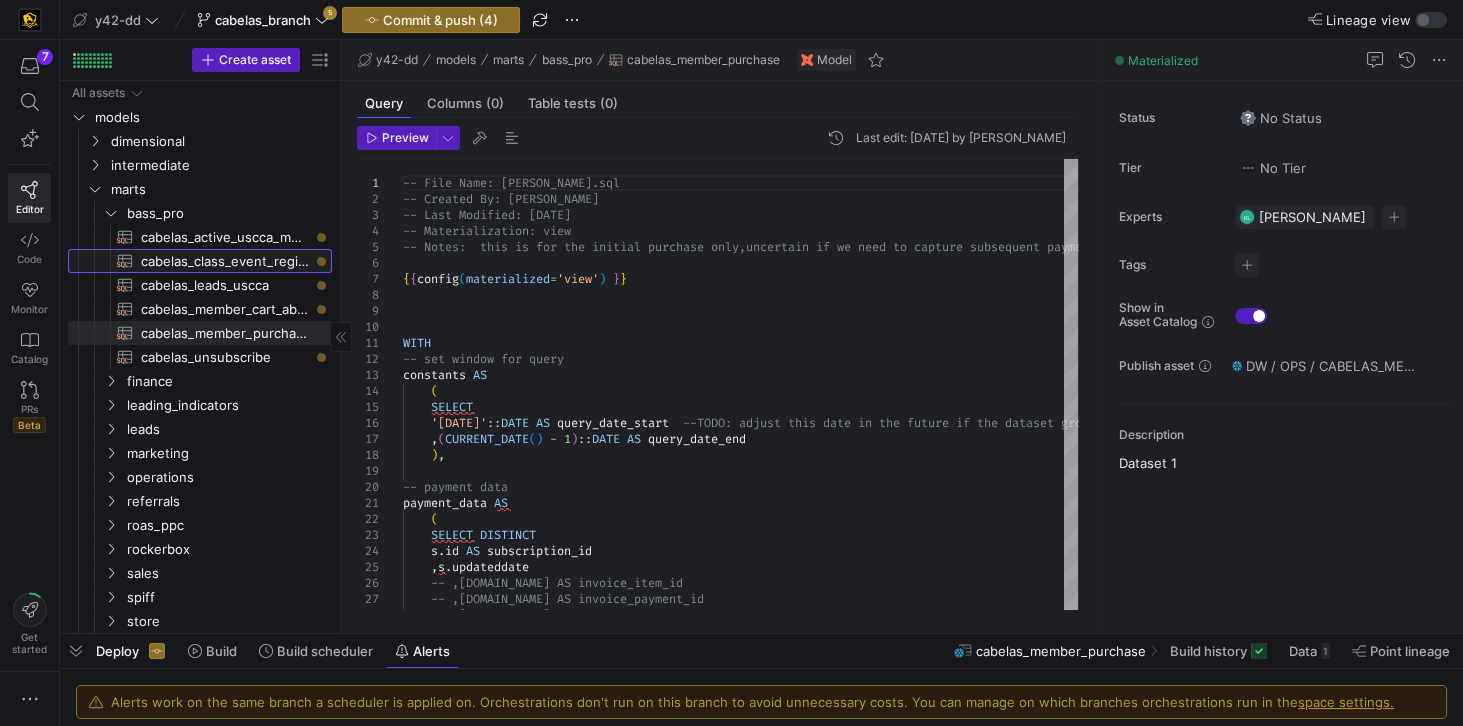 click on "cabelas_class_event_registrants​​​​​​​​​​" 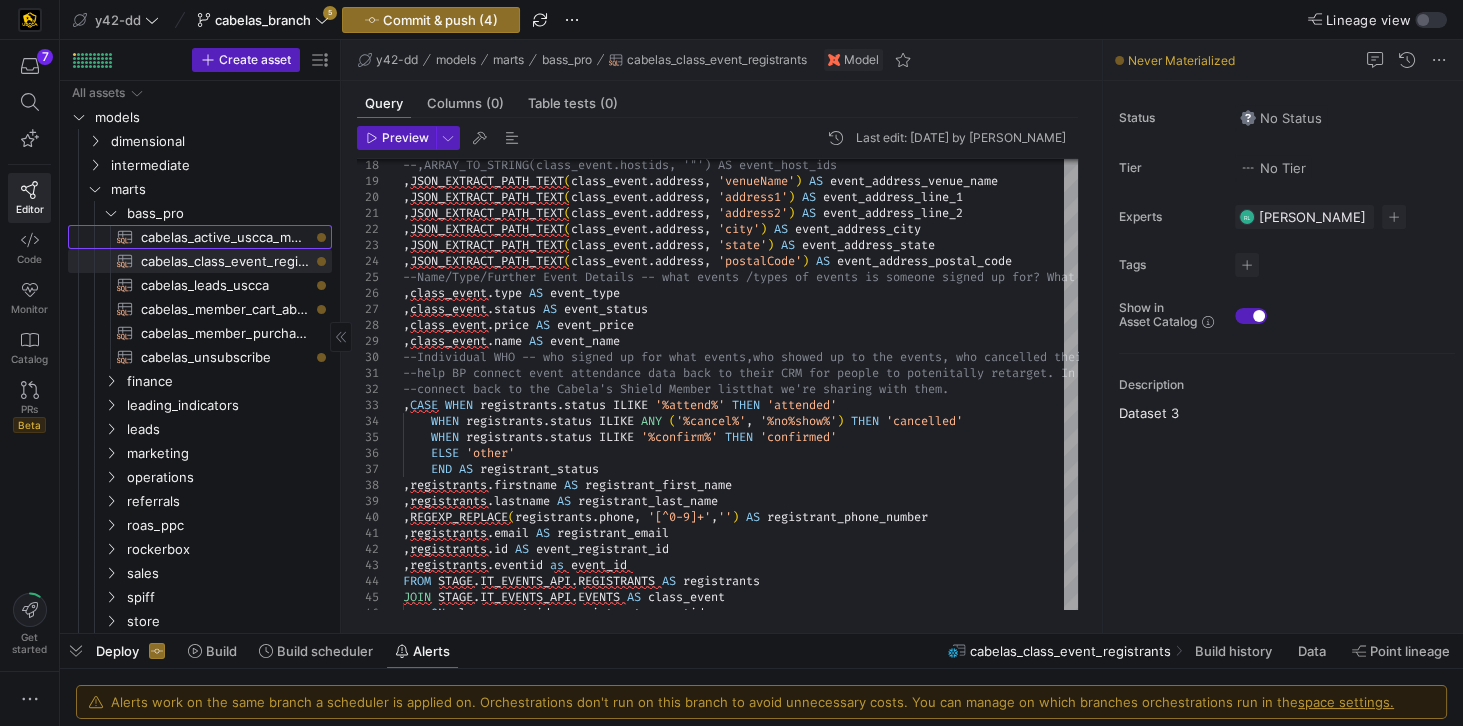 click on "cabelas_active_uscca_member​​​​​​​​​​" 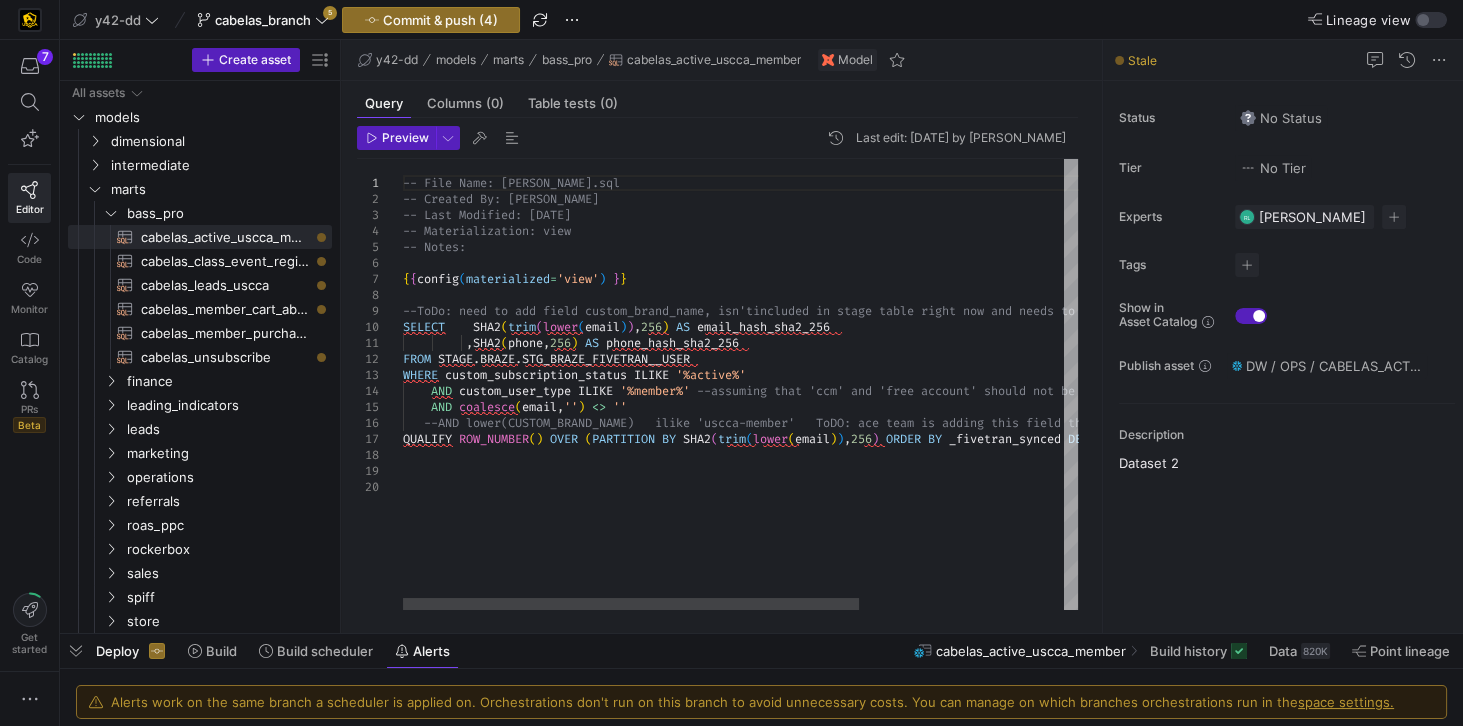 click on "-- File Name: [PERSON_NAME].sql -- Created By: [PERSON_NAME] -- Last Modified: [DATE] -- Materialization: view -- Notes: { { config ( materialized = 'view' )   } } --ToDo: need to add field custom_brand_name, isn't  included in stage table right now and needs to be  added.  SELECT      SHA2 ( trim ( lower ( email ) ) , 256 )   AS   email_hash_sha2_256              , SHA2 ( phone , 256 )   AS   phone_hash_sha2_256        FROM   STAGE . [GEOGRAPHIC_DATA] . STG_BRAZE_FIVETRAN__USER WHERE   custom_subscription_status   ILIKE   '%active%'      AND   custom_user_type   ILIKE   '%member%'   --assuming that 'ccm' and 'free account' should no t be excluded from Cabelas marketing?      AND   coalesce ( email , '' )   <>   ''          --AND lower(CUSTOM_BRAND_NAME)   ilike 'uscca-member '   ToDO: ace team is adding this field then can a dd filter. QUALIFY   ROW_NUMBER ( )   OVER   ( PARTITION   BY   (" at bounding box center [892, 384] 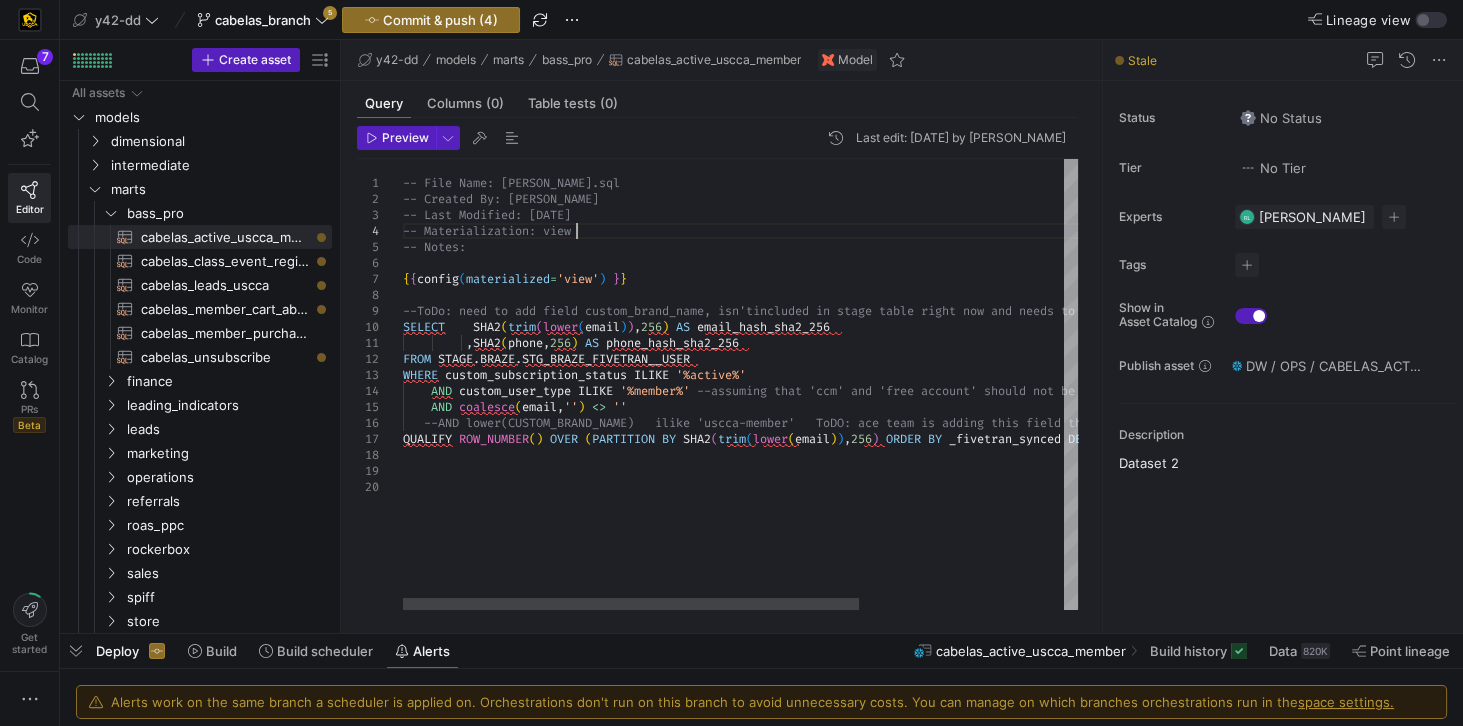 scroll, scrollTop: 0, scrollLeft: 0, axis: both 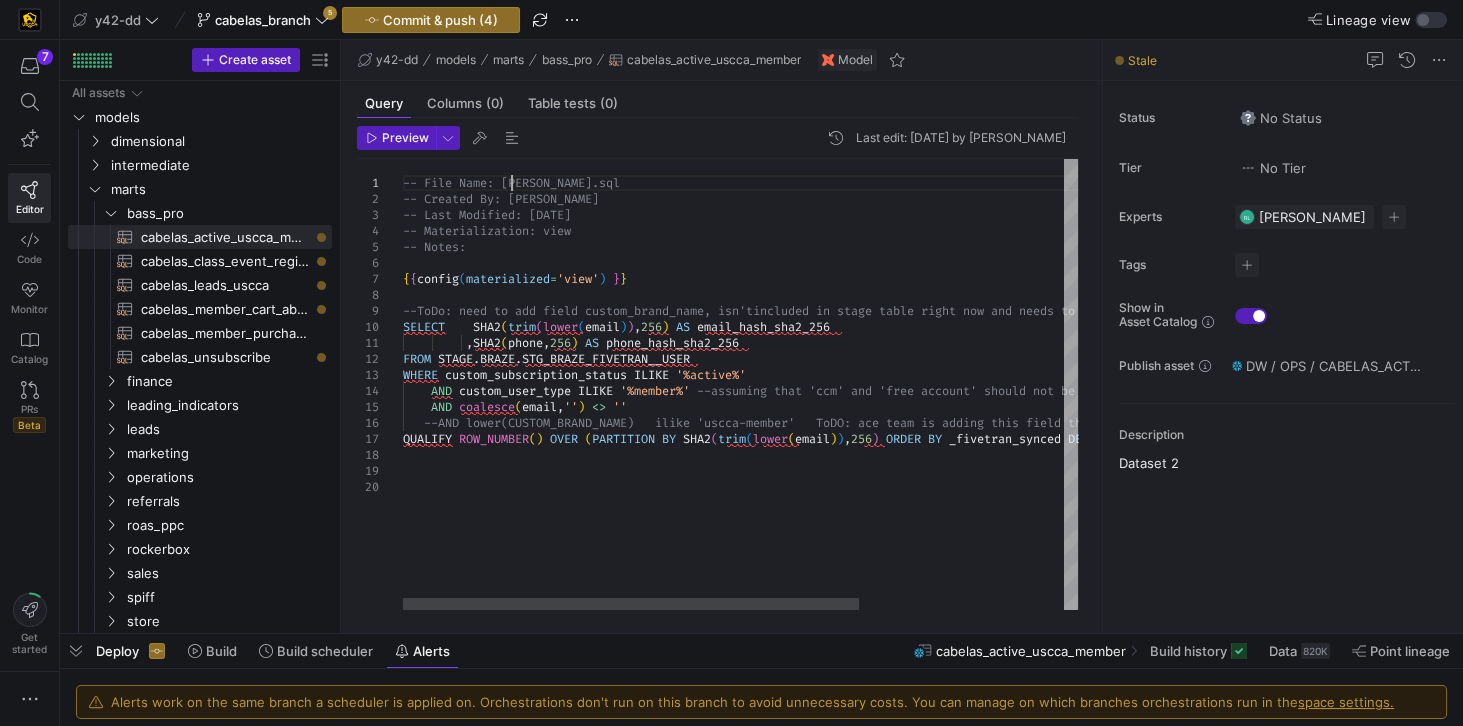 click on "-- File Name: [PERSON_NAME].sql -- Created By: [PERSON_NAME] -- Last Modified: [DATE] -- Materialization: view -- Notes: { { config ( materialized = 'view' )   } } --ToDo: need to add field custom_brand_name, isn't  included in stage table right now and needs to be  added.  SELECT      SHA2 ( trim ( lower ( email ) ) , 256 )   AS   email_hash_sha2_256              , SHA2 ( phone , 256 )   AS   phone_hash_sha2_256        FROM   STAGE . [GEOGRAPHIC_DATA] . STG_BRAZE_FIVETRAN__USER WHERE   custom_subscription_status   ILIKE   '%active%'      AND   custom_user_type   ILIKE   '%member%'   --assuming that 'ccm' and 'free account' should no t be excluded from Cabelas marketing?      AND   coalesce ( email , '' )   <>   ''          --AND lower(CUSTOM_BRAND_NAME)   ilike 'uscca-member '   ToDO: ace team is adding this field then can a dd filter. QUALIFY   ROW_NUMBER ( )   OVER   ( PARTITION   BY   (" at bounding box center [892, 384] 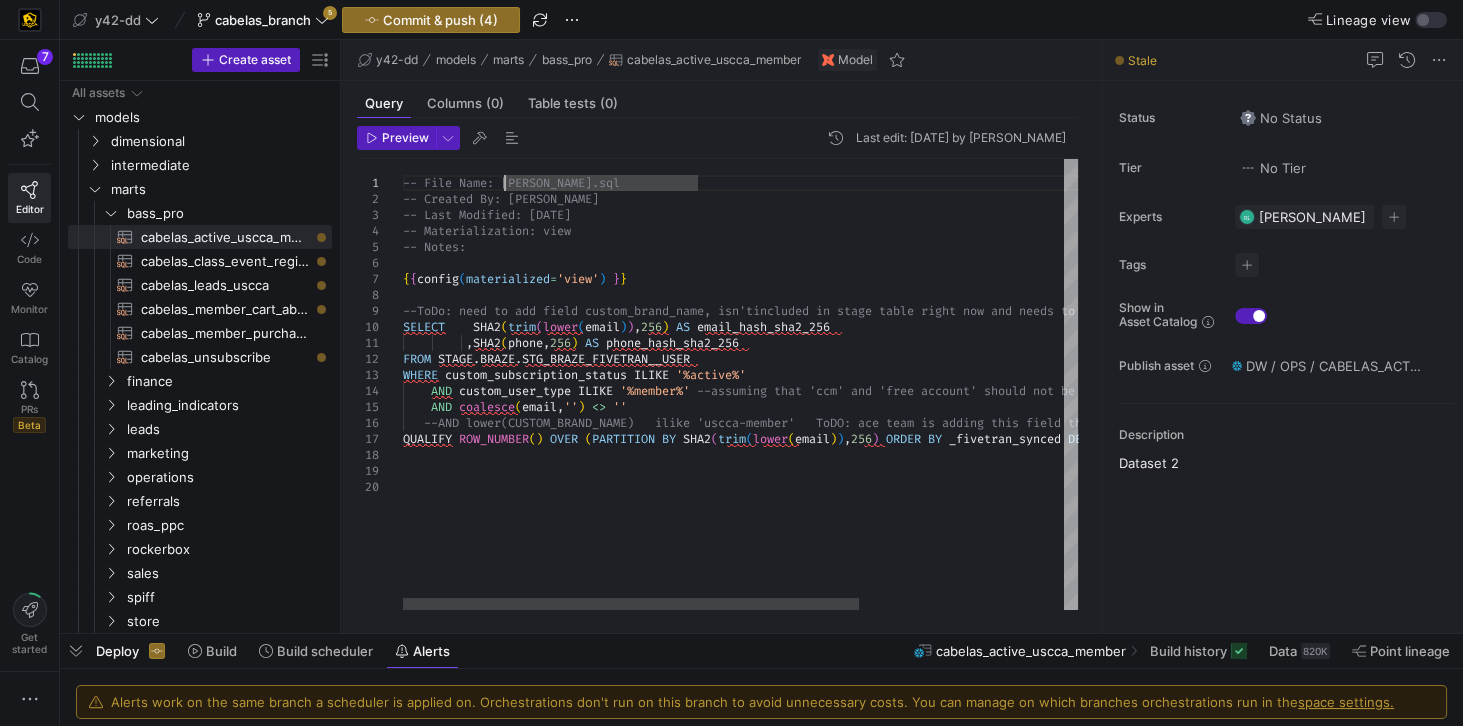 click on "-- File Name: [PERSON_NAME].sql -- Created By: [PERSON_NAME] -- Last Modified: [DATE] -- Materialization: view -- Notes: { { config ( materialized = 'view' )   } } --ToDo: need to add field custom_brand_name, isn't  included in stage table right now and needs to be  added.  SELECT      SHA2 ( trim ( lower ( email ) ) , 256 )   AS   email_hash_sha2_256              , SHA2 ( phone , 256 )   AS   phone_hash_sha2_256        FROM   STAGE . [GEOGRAPHIC_DATA] . STG_BRAZE_FIVETRAN__USER WHERE   custom_subscription_status   ILIKE   '%active%'      AND   custom_user_type   ILIKE   '%member%'   --assuming that 'ccm' and 'free account' should no t be excluded from Cabelas marketing?      AND   coalesce ( email , '' )   <>   ''          --AND lower(CUSTOM_BRAND_NAME)   ilike 'uscca-member '   ToDO: ace team is adding this field then can a dd filter. QUALIFY   ROW_NUMBER ( )   OVER   ( PARTITION   BY   (" at bounding box center [892, 384] 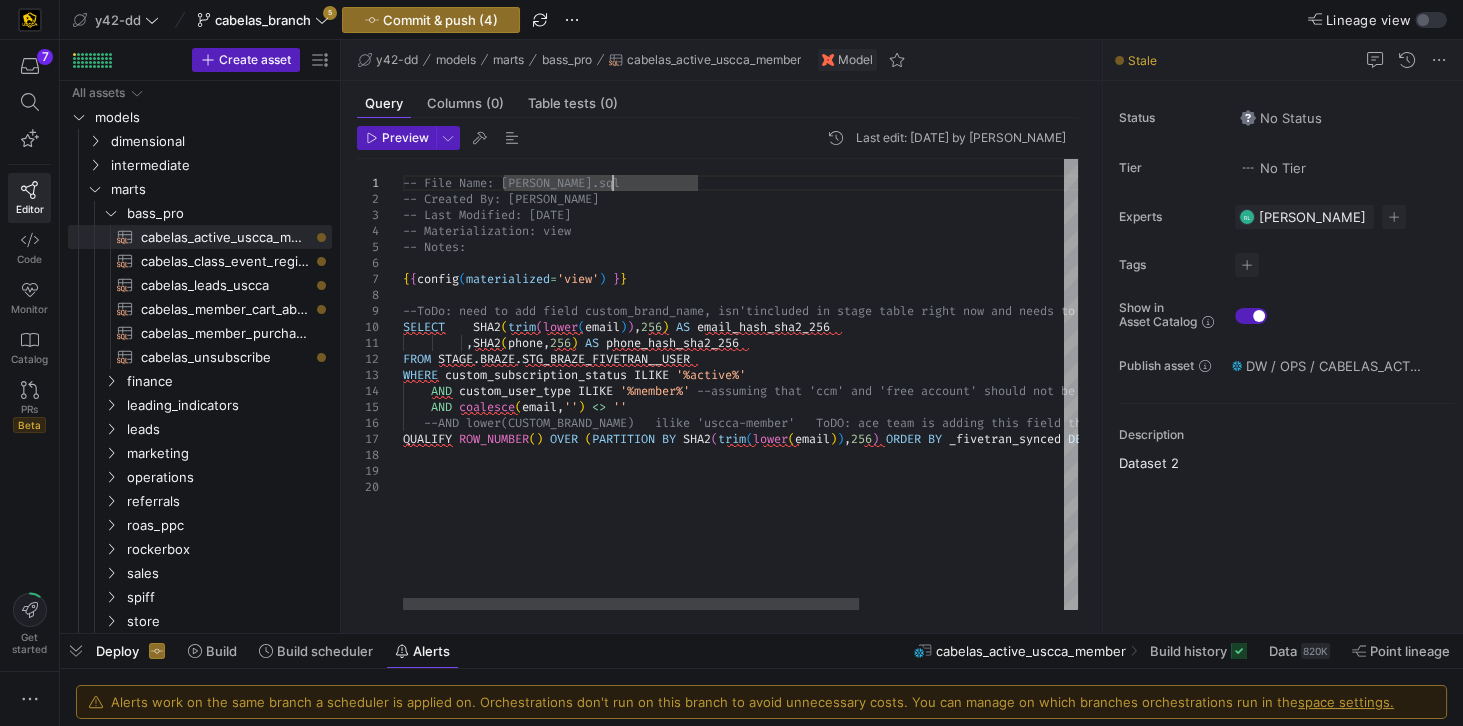 click on "-- File Name: [PERSON_NAME].sql -- Created By: [PERSON_NAME] -- Last Modified: [DATE] -- Materialization: view -- Notes: { { config ( materialized = 'view' )   } } --ToDo: need to add field custom_brand_name, isn't  included in stage table right now and needs to be  added.  SELECT      SHA2 ( trim ( lower ( email ) ) , 256 )   AS   email_hash_sha2_256              , SHA2 ( phone , 256 )   AS   phone_hash_sha2_256        FROM   STAGE . [GEOGRAPHIC_DATA] . STG_BRAZE_FIVETRAN__USER WHERE   custom_subscription_status   ILIKE   '%active%'      AND   custom_user_type   ILIKE   '%member%'   --assuming that 'ccm' and 'free account' should no t be excluded from Cabelas marketing?      AND   coalesce ( email , '' )   <>   ''          --AND lower(CUSTOM_BRAND_NAME)   ilike 'uscca-member '   ToDO: ace team is adding this field then can a dd filter. QUALIFY   ROW_NUMBER ( )   OVER   ( PARTITION   BY   (" at bounding box center (892, 384) 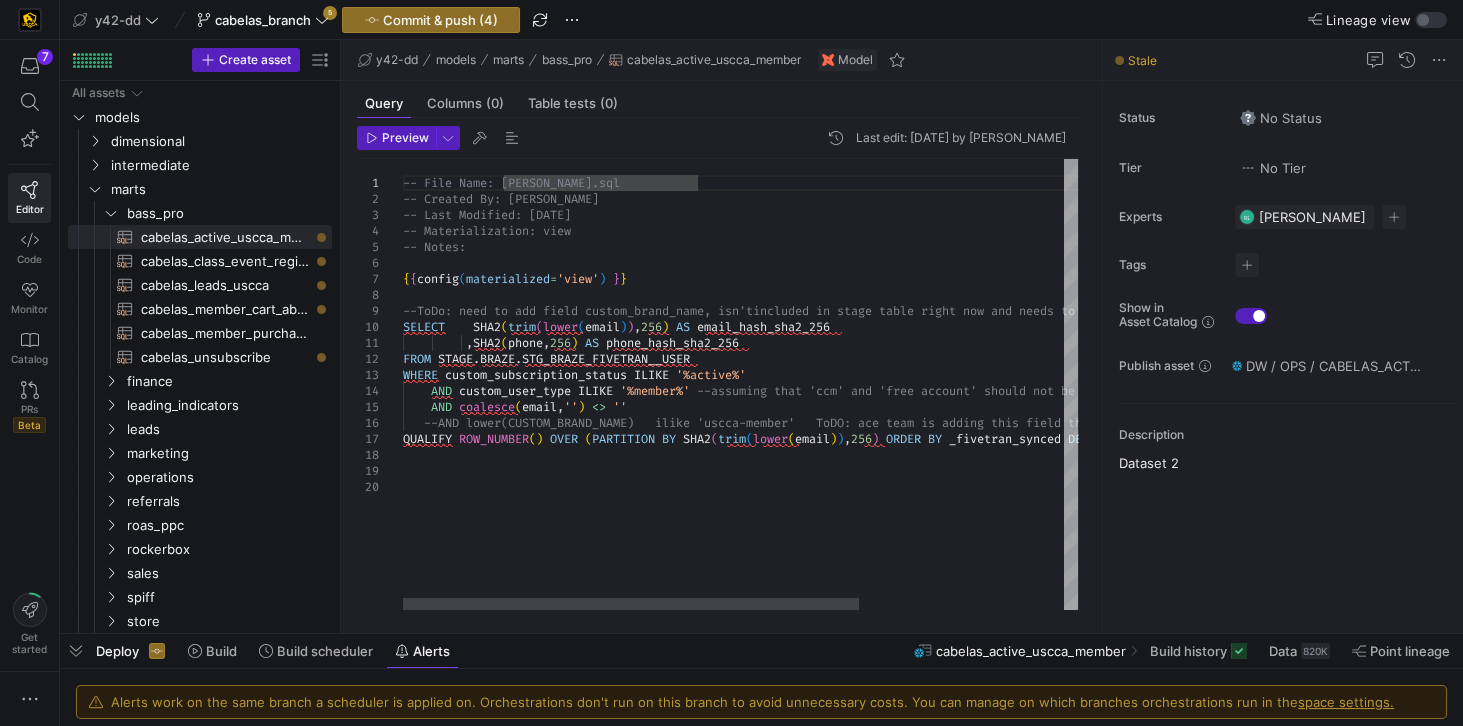 click on "-- File Name: [PERSON_NAME].sql -- Created By: [PERSON_NAME] -- Last Modified: [DATE] -- Materialization: view -- Notes: { { config ( materialized = 'view' )   } } --ToDo: need to add field custom_brand_name, isn't  included in stage table right now and needs to be  added.  SELECT      SHA2 ( trim ( lower ( email ) ) , 256 )   AS   email_hash_sha2_256              , SHA2 ( phone , 256 )   AS   phone_hash_sha2_256        FROM   STAGE . [GEOGRAPHIC_DATA] . STG_BRAZE_FIVETRAN__USER WHERE   custom_subscription_status   ILIKE   '%active%'      AND   custom_user_type   ILIKE   '%member%'   --assuming that 'ccm' and 'free account' should no t be excluded from Cabelas marketing?      AND   coalesce ( email , '' )   <>   ''          --AND lower(CUSTOM_BRAND_NAME)   ilike 'uscca-member '   ToDO: ace team is adding this field then can a dd filter. QUALIFY   ROW_NUMBER ( )   OVER   ( PARTITION   BY   (" at bounding box center (892, 384) 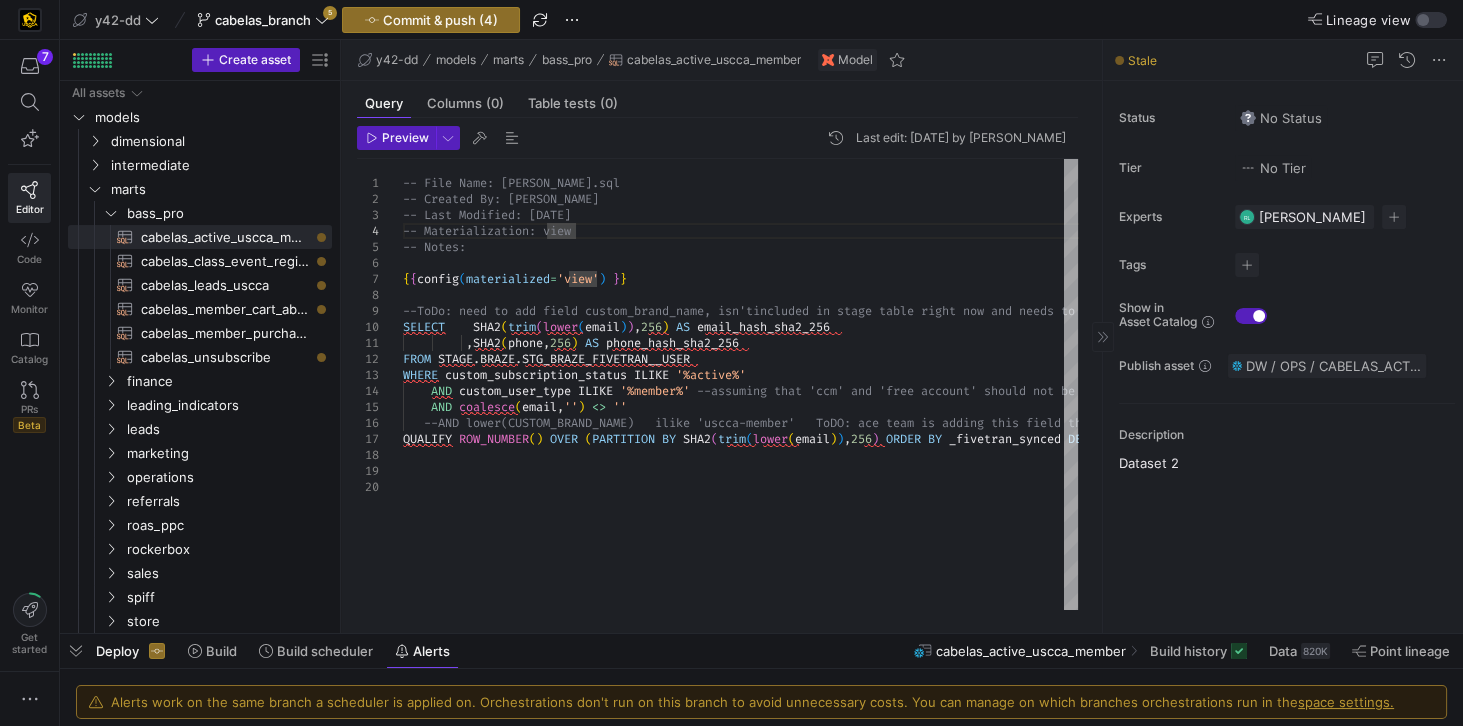 click on "DW / OPS / CABELAS_ACTIVE_USCCA_MEMBER" at bounding box center (1334, 366) 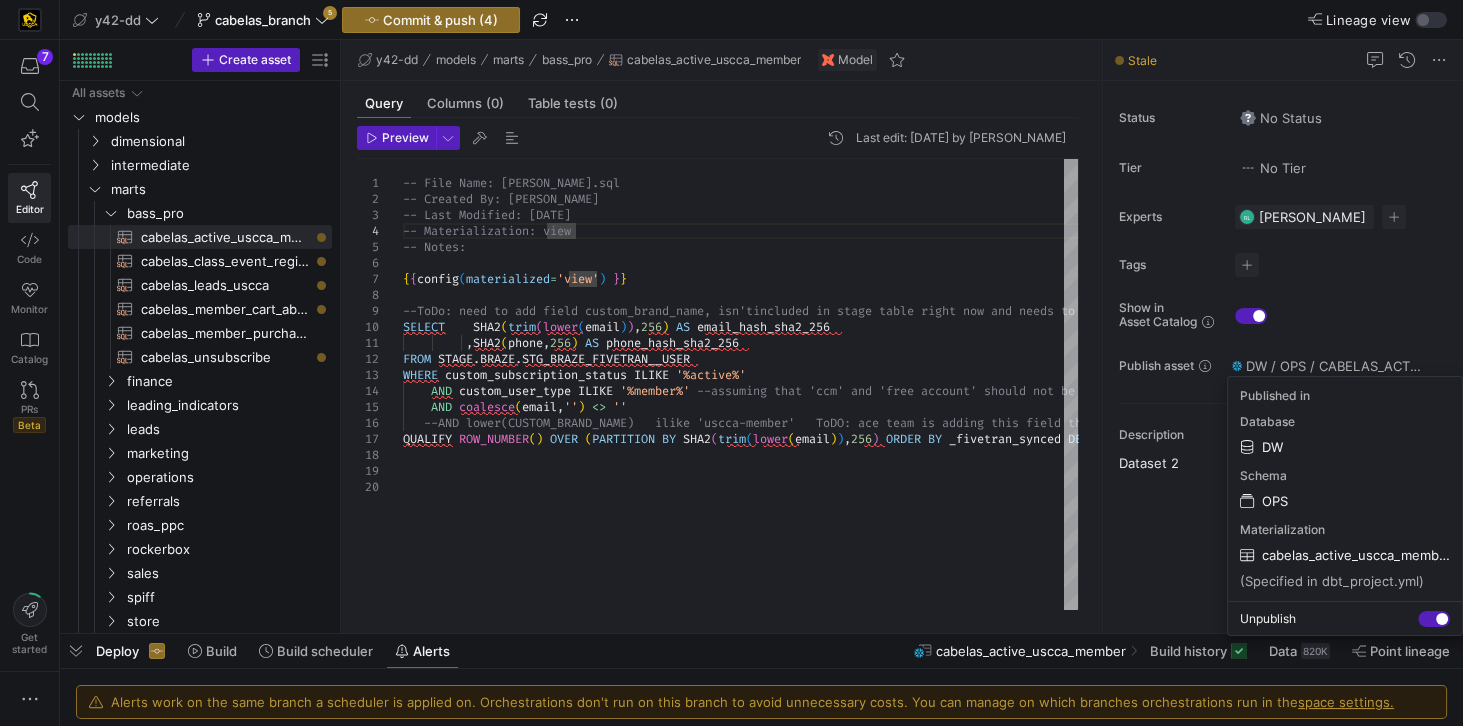 click at bounding box center [731, 363] 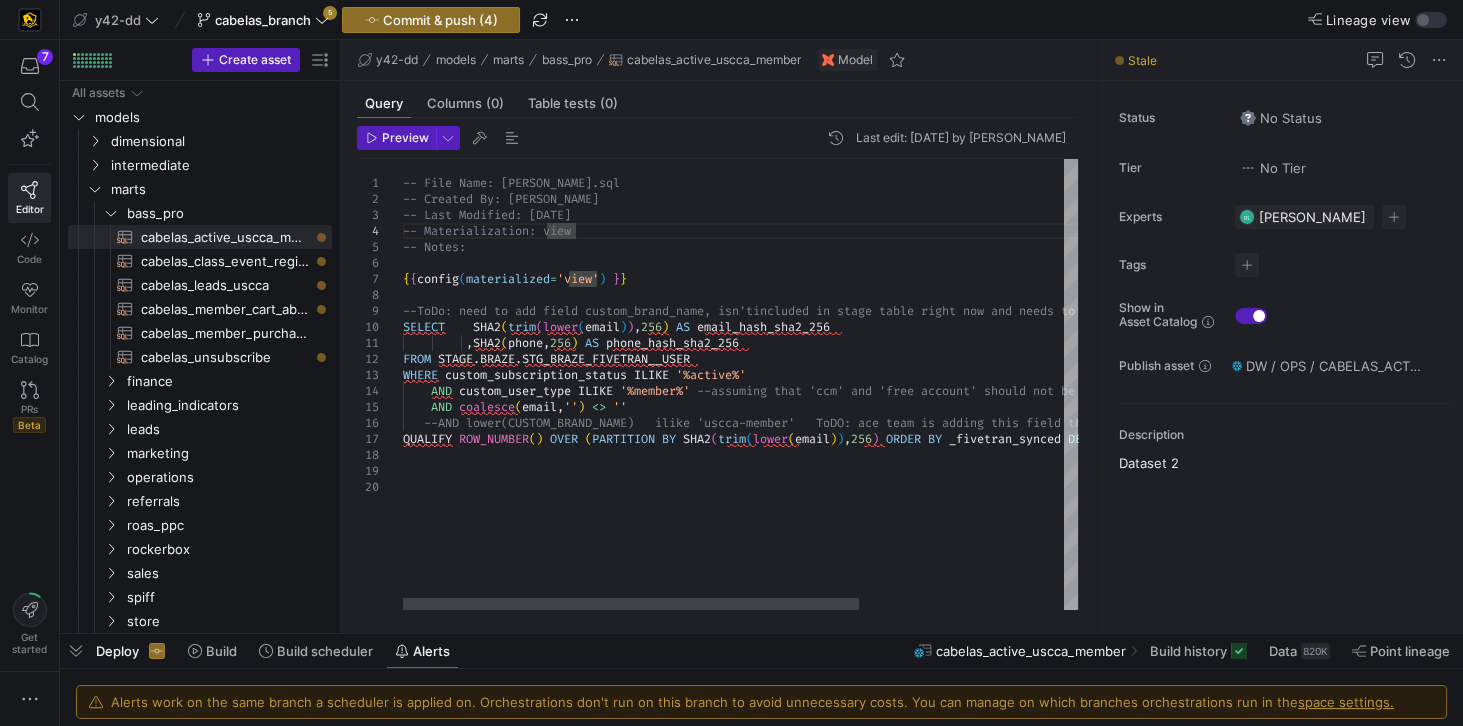 click on "-- File Name: [PERSON_NAME].sql -- Created By: [PERSON_NAME] -- Last Modified: [DATE] -- Materialization: view -- Notes: { { config ( materialized = 'view' )   } } --ToDo: need to add field custom_brand_name, isn't  included in stage table right now and needs to be  added.  SELECT      SHA2 ( trim ( lower ( email ) ) , 256 )   AS   email_hash_sha2_256              , SHA2 ( phone , 256 )   AS   phone_hash_sha2_256        FROM   STAGE . [GEOGRAPHIC_DATA] . STG_BRAZE_FIVETRAN__USER WHERE   custom_subscription_status   ILIKE   '%active%'      AND   custom_user_type   ILIKE   '%member%'   --assuming that 'ccm' and 'free account' should no t be excluded from Cabelas marketing?      AND   coalesce ( email , '' )   <>   ''          --AND lower(CUSTOM_BRAND_NAME)   ilike 'uscca-member '   ToDO: ace team is adding this field then can a dd filter. QUALIFY   ROW_NUMBER ( )   OVER   ( PARTITION   BY   (" at bounding box center (892, 384) 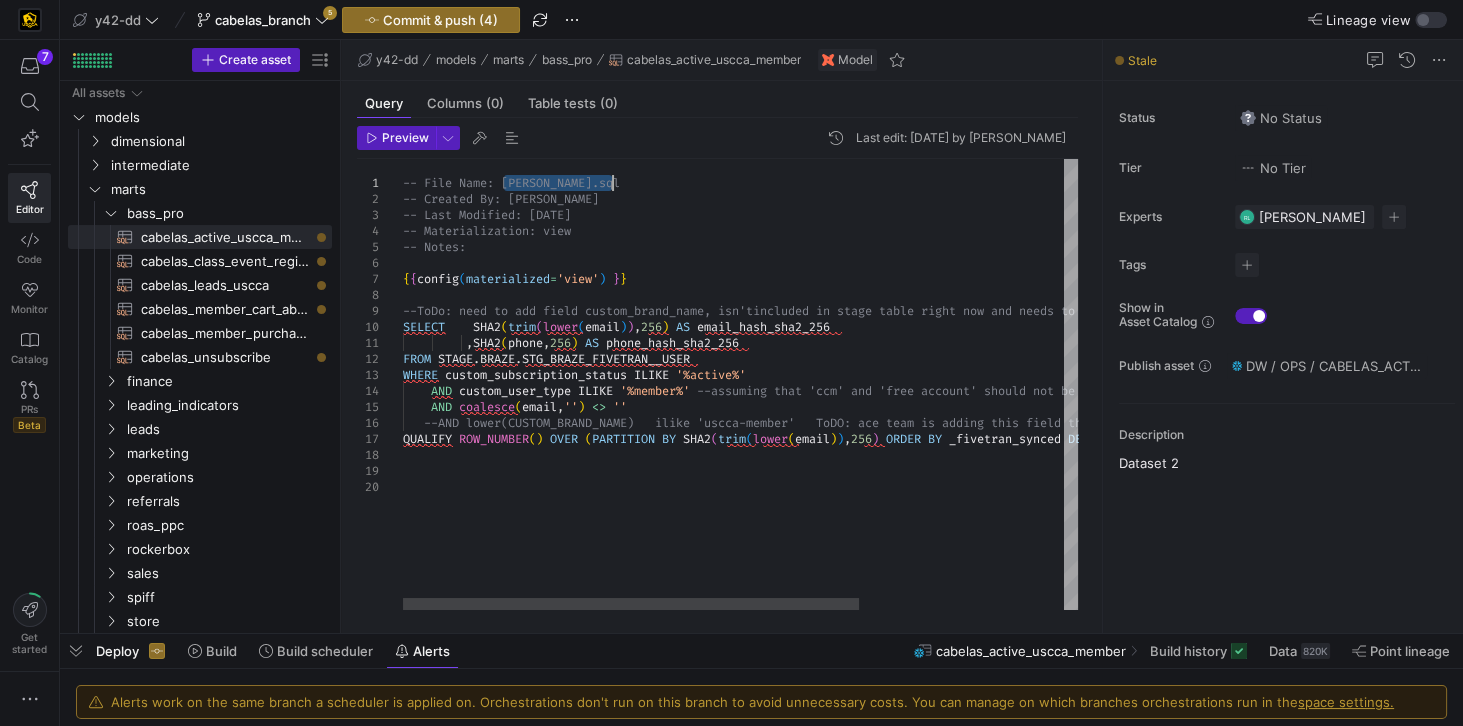 drag, startPoint x: 502, startPoint y: 181, endPoint x: 610, endPoint y: 184, distance: 108.04166 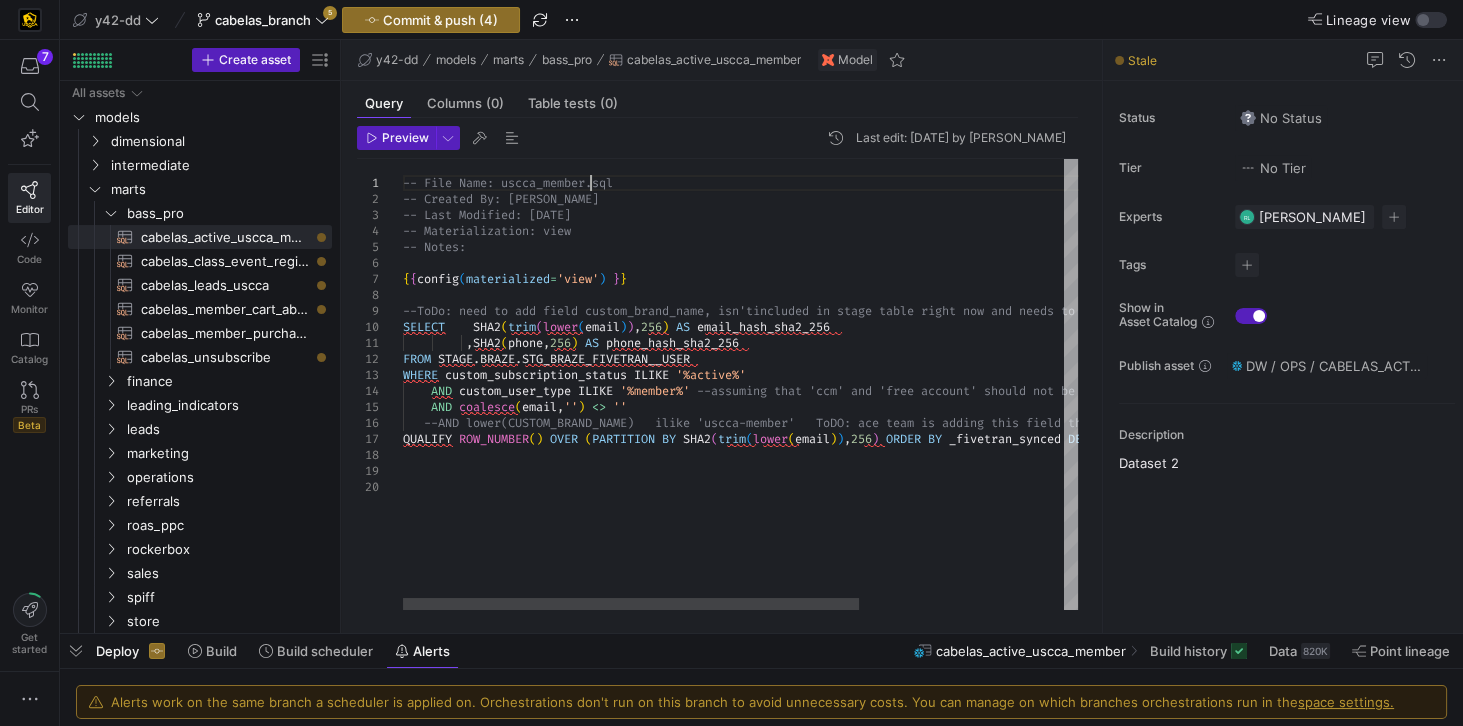 click on "-- File Name: uscca_member.sql -- Created By: [PERSON_NAME] -- Last Modified: [DATE] -- Materialization: view -- Notes: { { config ( materialized = 'view' )   } } --ToDo: need to add field custom_brand_name, isn't  included in stage table right now and needs to be  added.  SELECT      SHA2 ( trim ( lower ( email ) ) , 256 )   AS   email_hash_sha2_256              , SHA2 ( phone , 256 )   AS   phone_hash_sha2_256        FROM   STAGE . [GEOGRAPHIC_DATA] . STG_BRAZE_FIVETRAN__USER WHERE   custom_subscription_status   ILIKE   '%active%'      AND   custom_user_type   ILIKE   '%member%'   --assuming that 'ccm' and 'free account' should no t be excluded from Cabelas marketing?      AND   coalesce ( email , '' )   <>   ''          --AND lower(CUSTOM_BRAND_NAME)   ilike 'uscca-member '   ToDO: ace team is adding this field then can a dd filter. QUALIFY   ROW_NUMBER ( )   OVER   ( PARTITION   BY   SHA2 ( trim ( (" at bounding box center (892, 384) 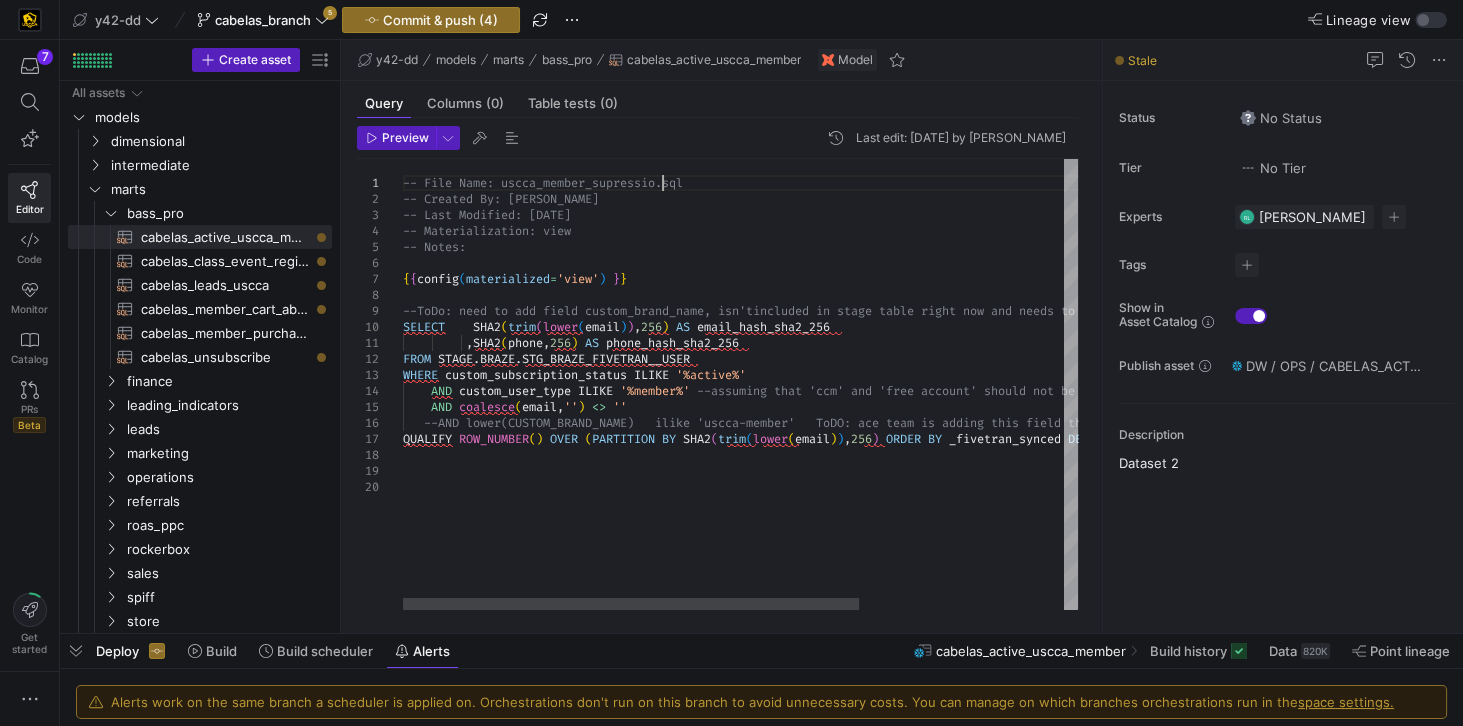 scroll, scrollTop: 0, scrollLeft: 266, axis: horizontal 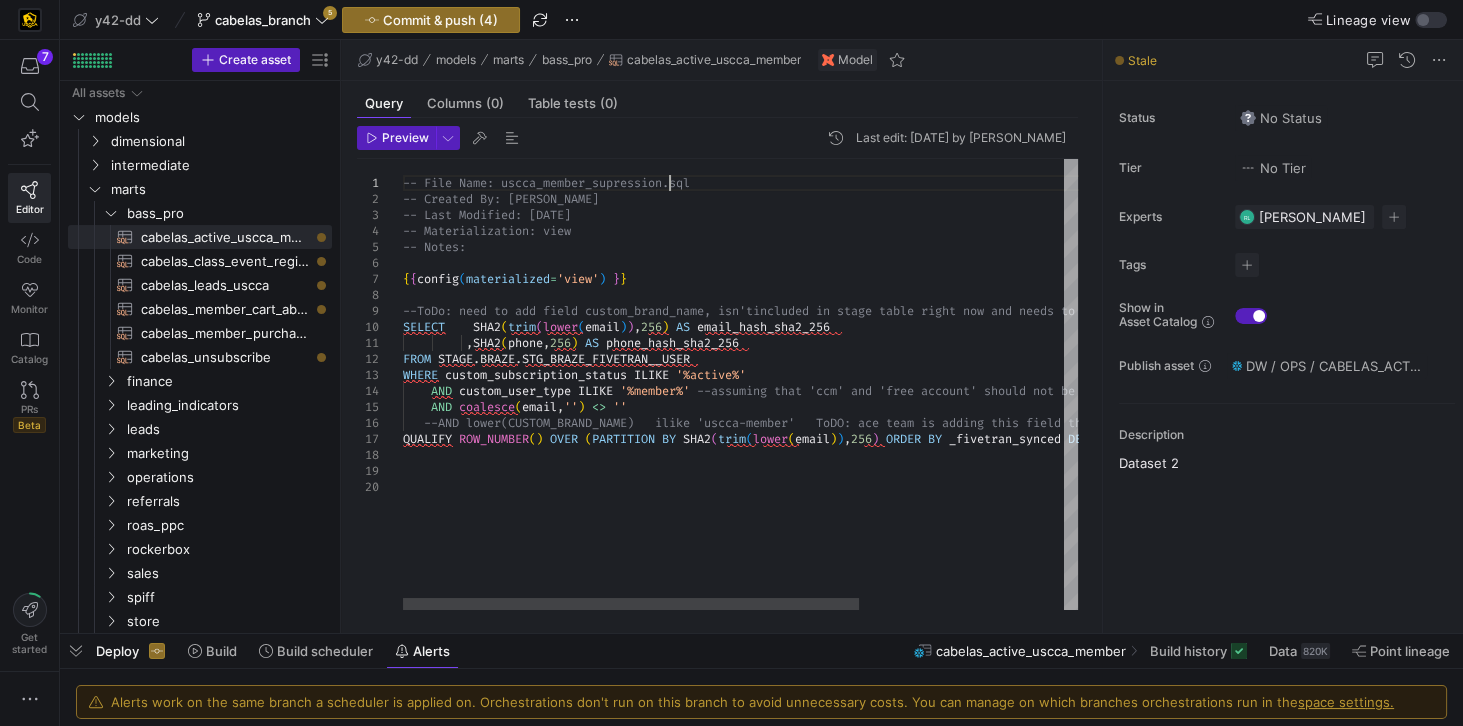 click on "-- File Name: uscca_member_supression.sql -- Created By: [PERSON_NAME] -- Last Modified: [DATE] -- Materialization: view -- Notes: { { config ( materialized = 'view' )   } } --ToDo: need to add field custom_brand_name, isn't  included in stage table right now and needs to be  added.  SELECT      SHA2 ( trim ( lower ( email ) ) , 256 )   AS   email_hash_sha2_256              , SHA2 ( phone , 256 )   AS   phone_hash_sha2_256        FROM   STAGE . [GEOGRAPHIC_DATA] . STG_BRAZE_FIVETRAN__USER WHERE   custom_subscription_status   ILIKE   '%active%'      AND   custom_user_type   ILIKE   '%member%'   --assuming that 'ccm' and 'free account' should no t be excluded from Cabelas marketing?      AND   coalesce ( email , '' )   <>   ''          --AND lower(CUSTOM_BRAND_NAME)   ilike 'uscca-member '   ToDO: ace team is adding this field then can a dd filter. QUALIFY   ROW_NUMBER ( )   OVER   ( PARTITION   BY   SHA2" at bounding box center [892, 384] 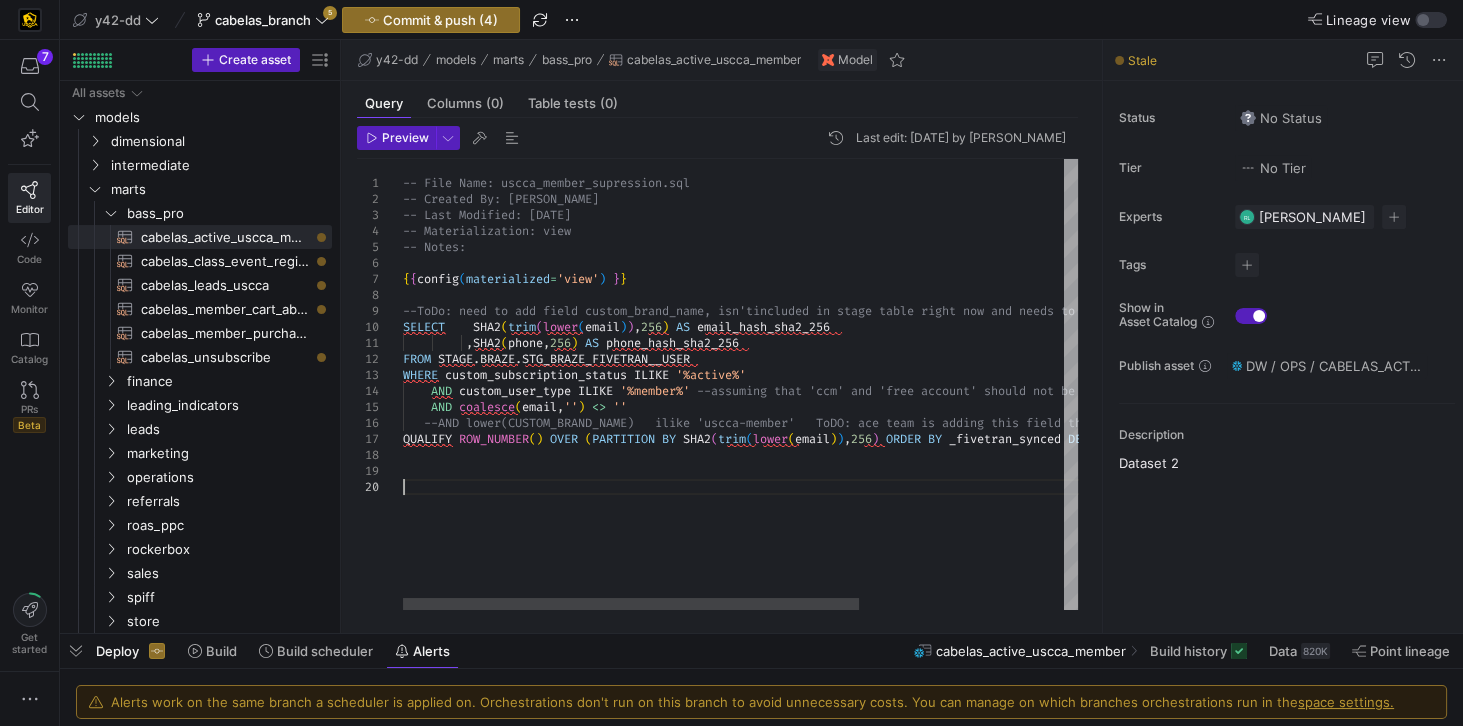 click on "-- File Name: uscca_member_supression.sql -- Created By: [PERSON_NAME] -- Last Modified: [DATE] -- Materialization: view -- Notes: { { config ( materialized = 'view' )   } } --ToDo: need to add field custom_brand_name, isn't  included in stage table right now and needs to be  added.  SELECT      SHA2 ( trim ( lower ( email ) ) , 256 )   AS   email_hash_sha2_256              , SHA2 ( phone , 256 )   AS   phone_hash_sha2_256        FROM   STAGE . [GEOGRAPHIC_DATA] . STG_BRAZE_FIVETRAN__USER WHERE   custom_subscription_status   ILIKE   '%active%'      AND   custom_user_type   ILIKE   '%member%'   --assuming that 'ccm' and 'free account' should no t be excluded from Cabelas marketing?      AND   coalesce ( email , '' )   <>   ''          --AND lower(CUSTOM_BRAND_NAME)   ilike 'uscca-member '   ToDO: ace team is adding this field then can a dd filter. QUALIFY   ROW_NUMBER ( )   OVER   ( PARTITION   BY   SHA2" at bounding box center (892, 384) 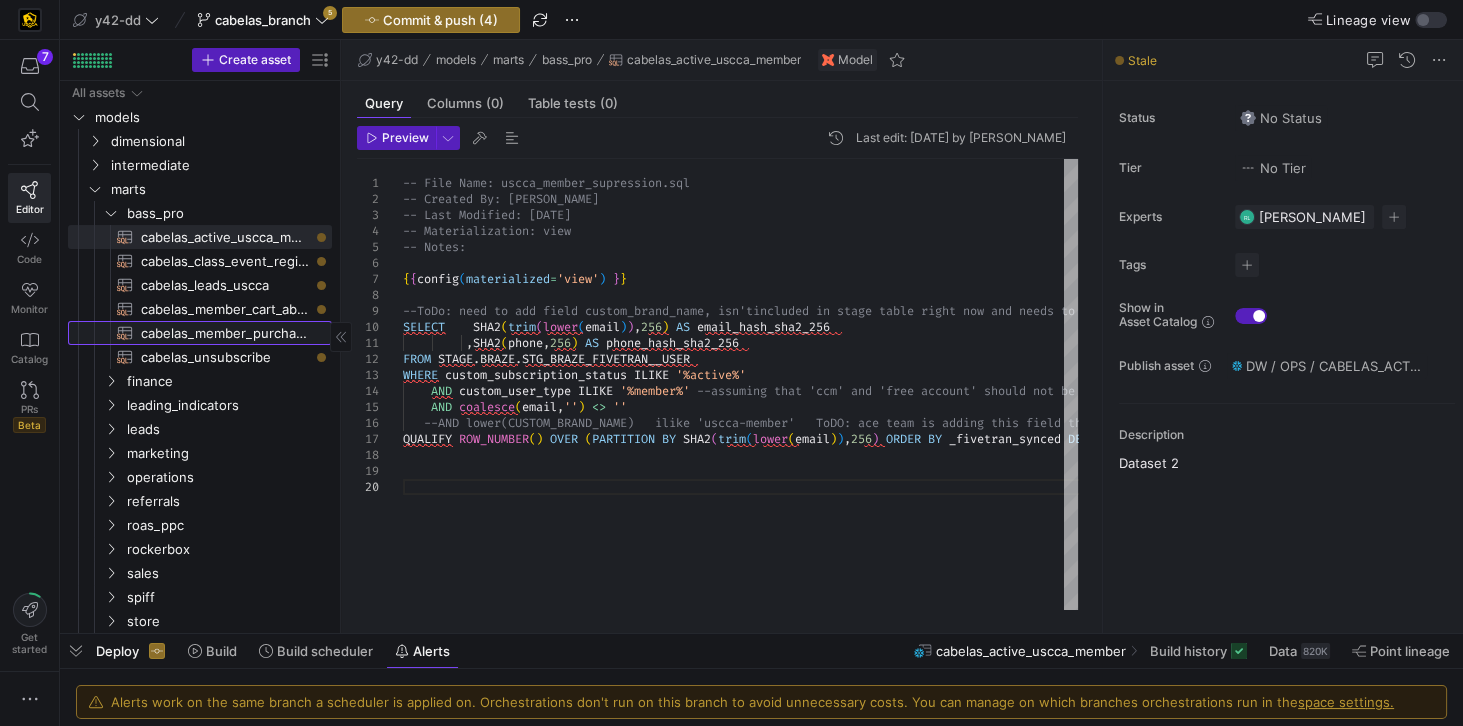 click on "cabelas_member_purchase​​​​​​​​​​" 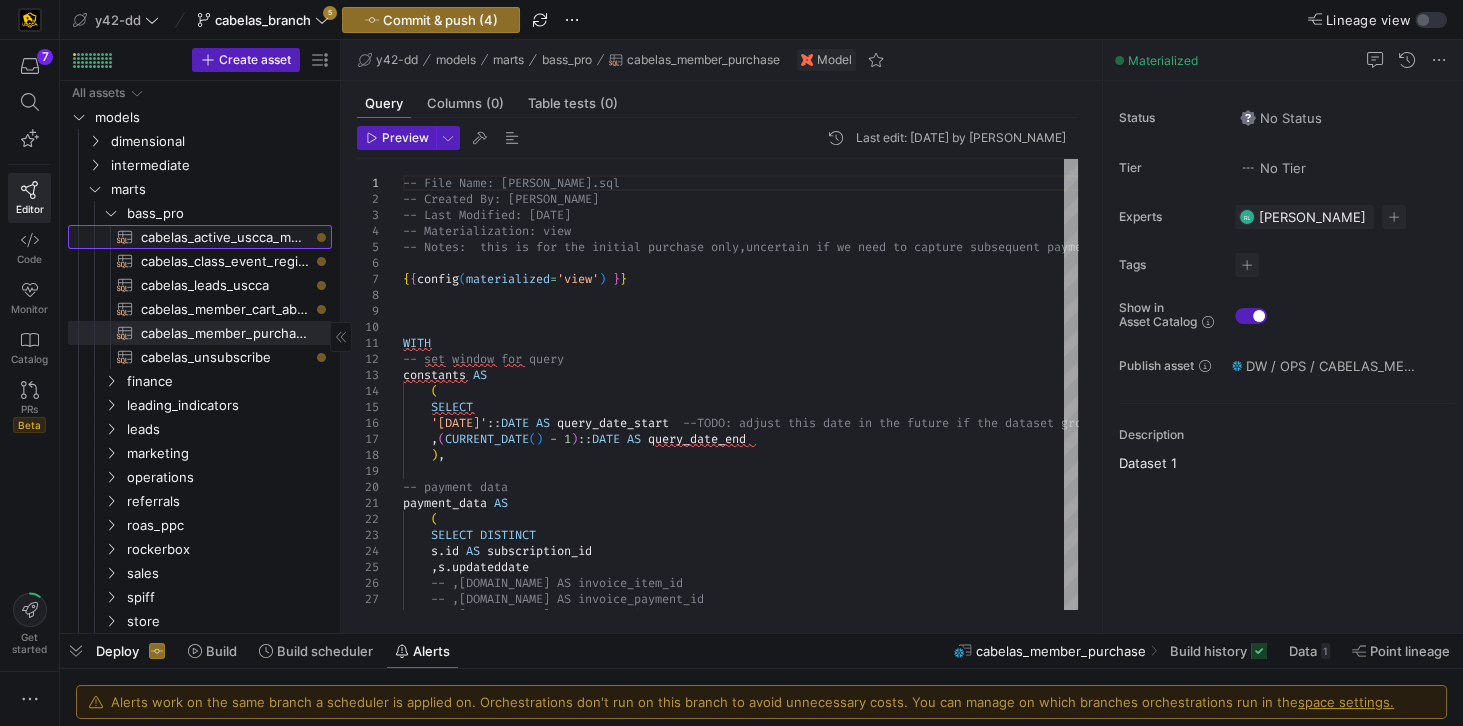 click on "cabelas_active_uscca_member​​​​​​​​​​" 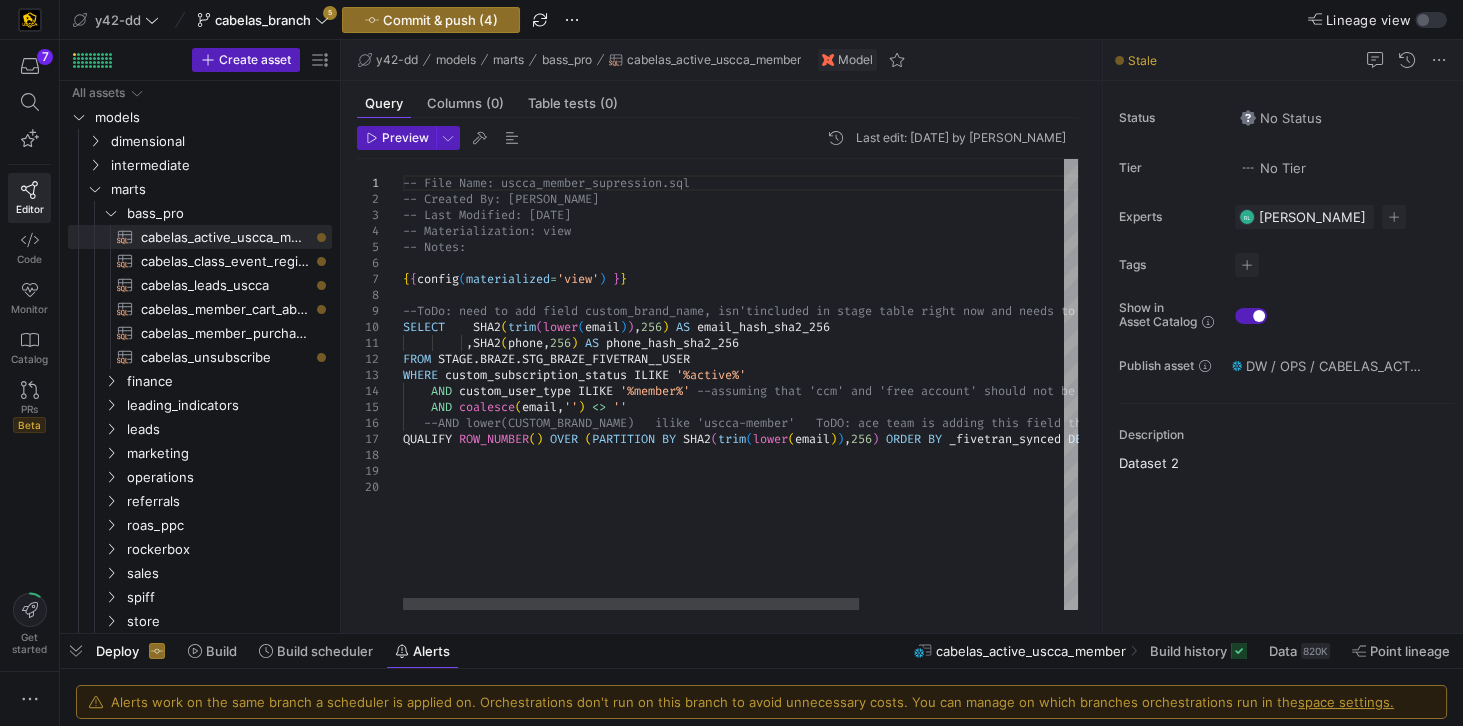 scroll, scrollTop: 0, scrollLeft: 0, axis: both 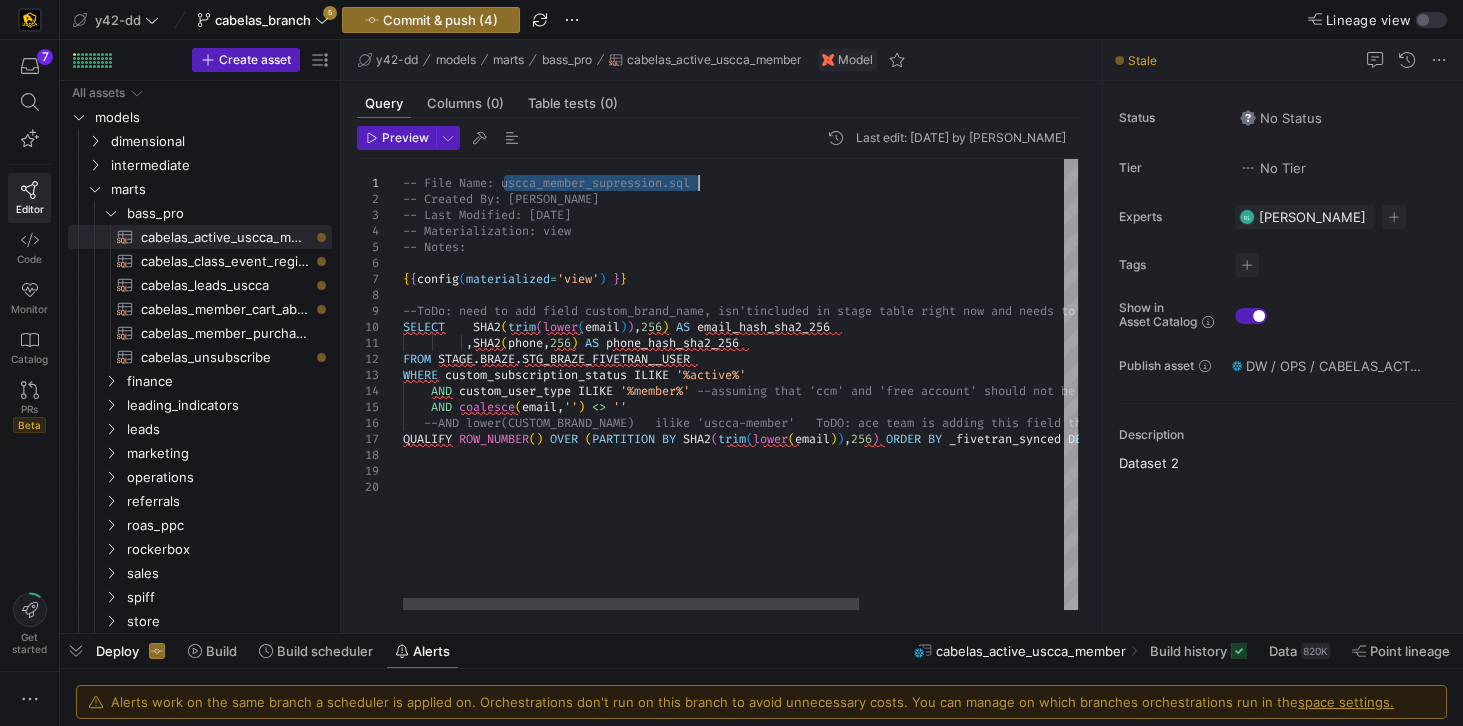 drag, startPoint x: 504, startPoint y: 185, endPoint x: 714, endPoint y: 181, distance: 210.03809 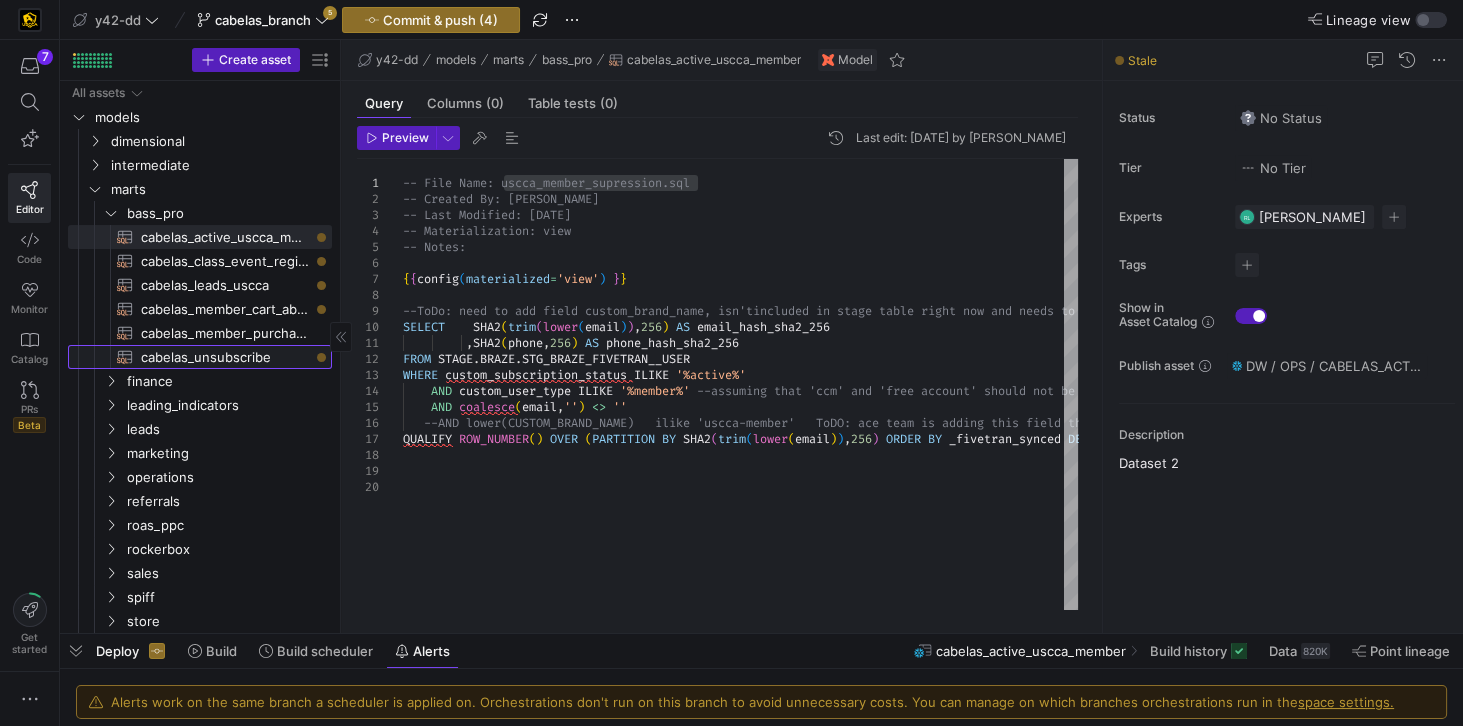 click on "cabelas_unsubscribe​​​​​​​​​​" 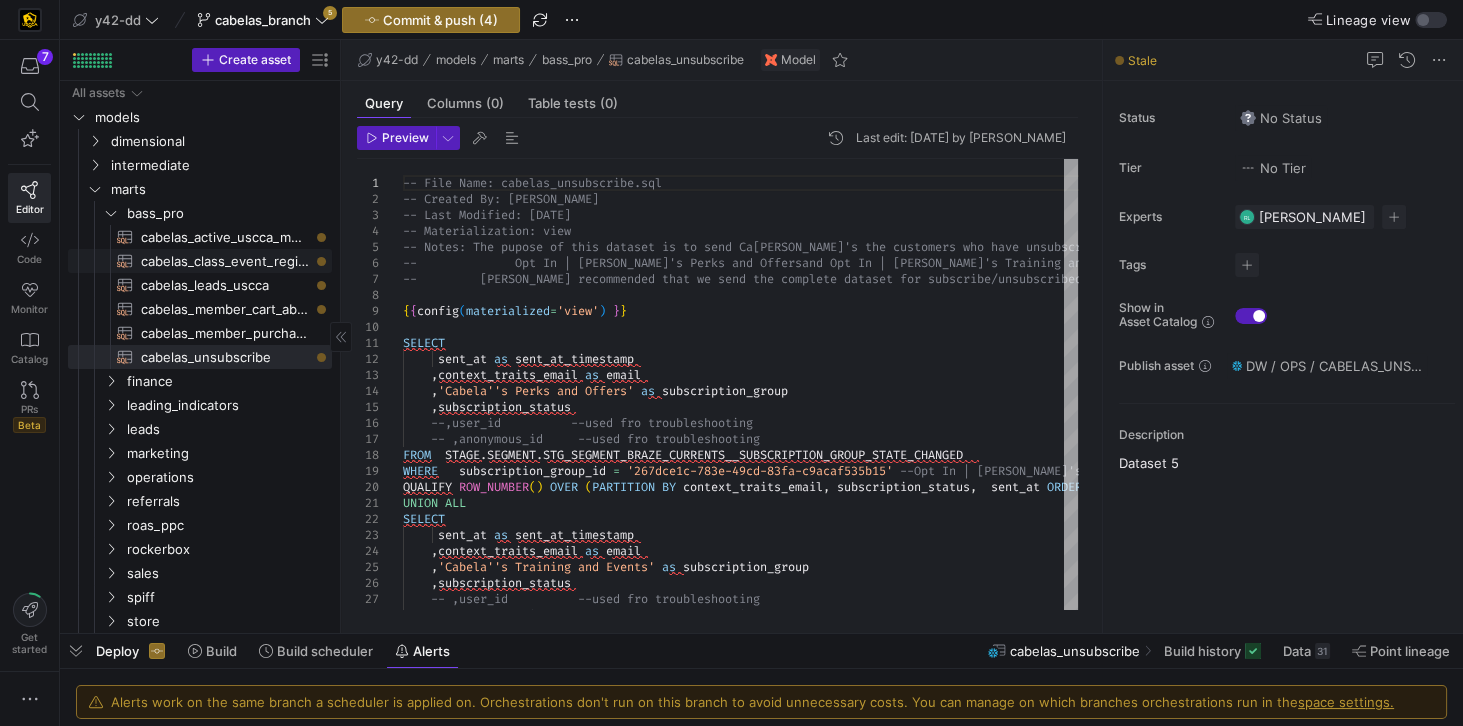 click on "cabelas_class_event_registrants​​​​​​​​​​" 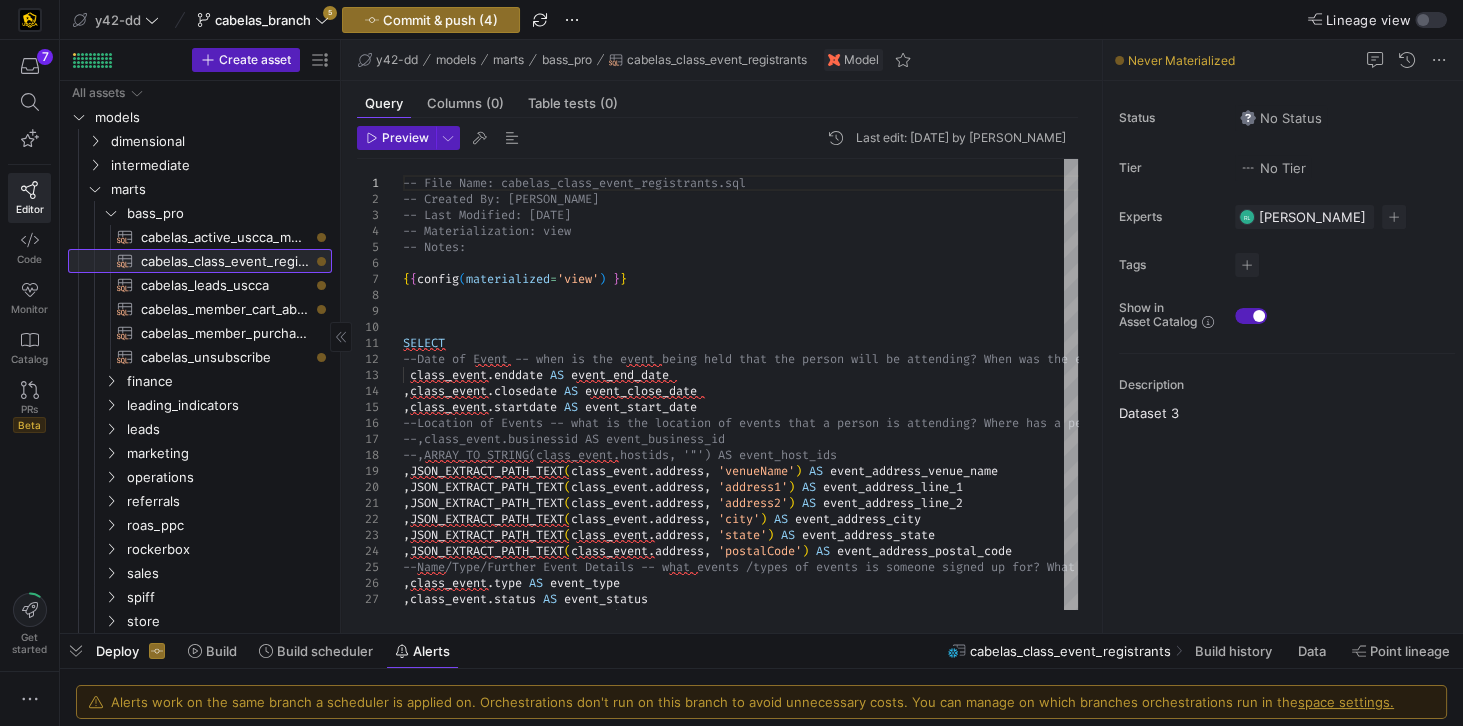 click on "cabelas_class_event_registrants​​​​​​​​​​" 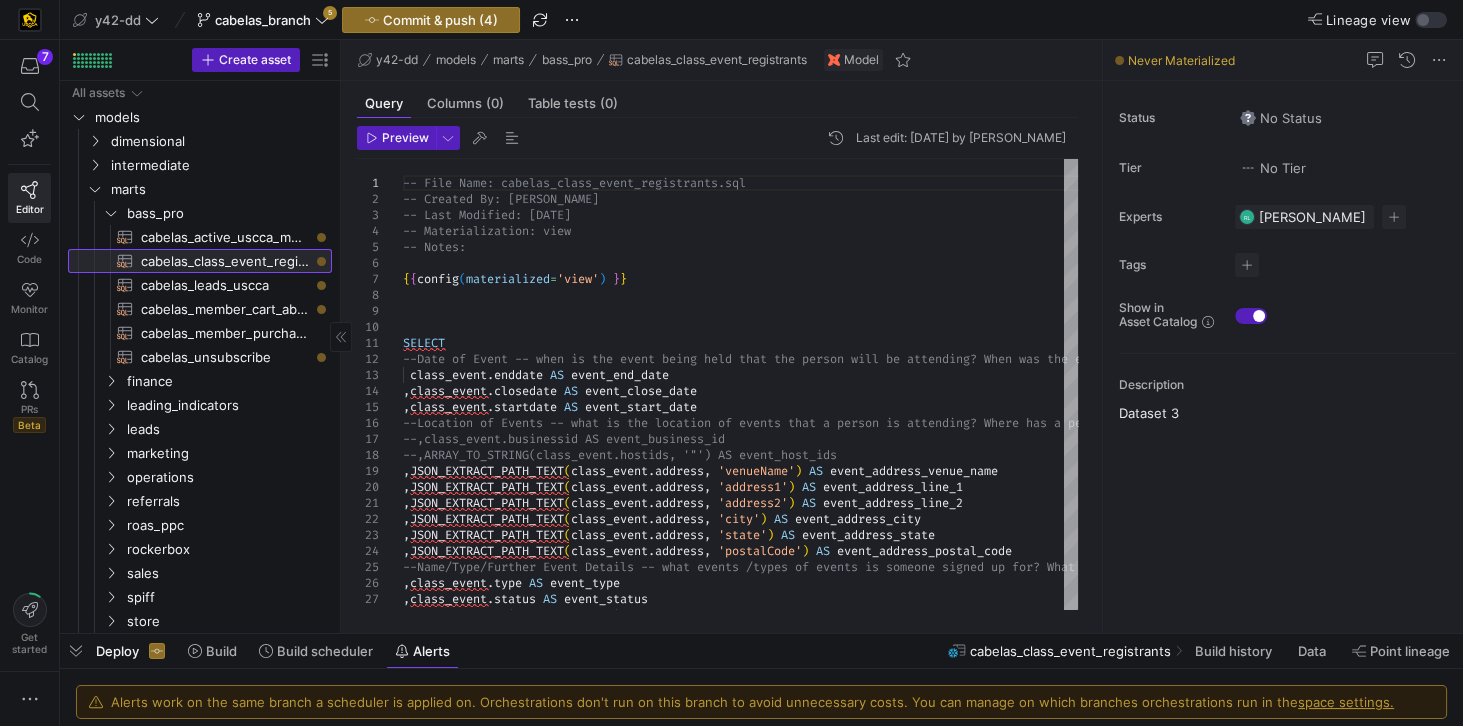click on "cabelas_class_event_registrants​​​​​​​​​​" 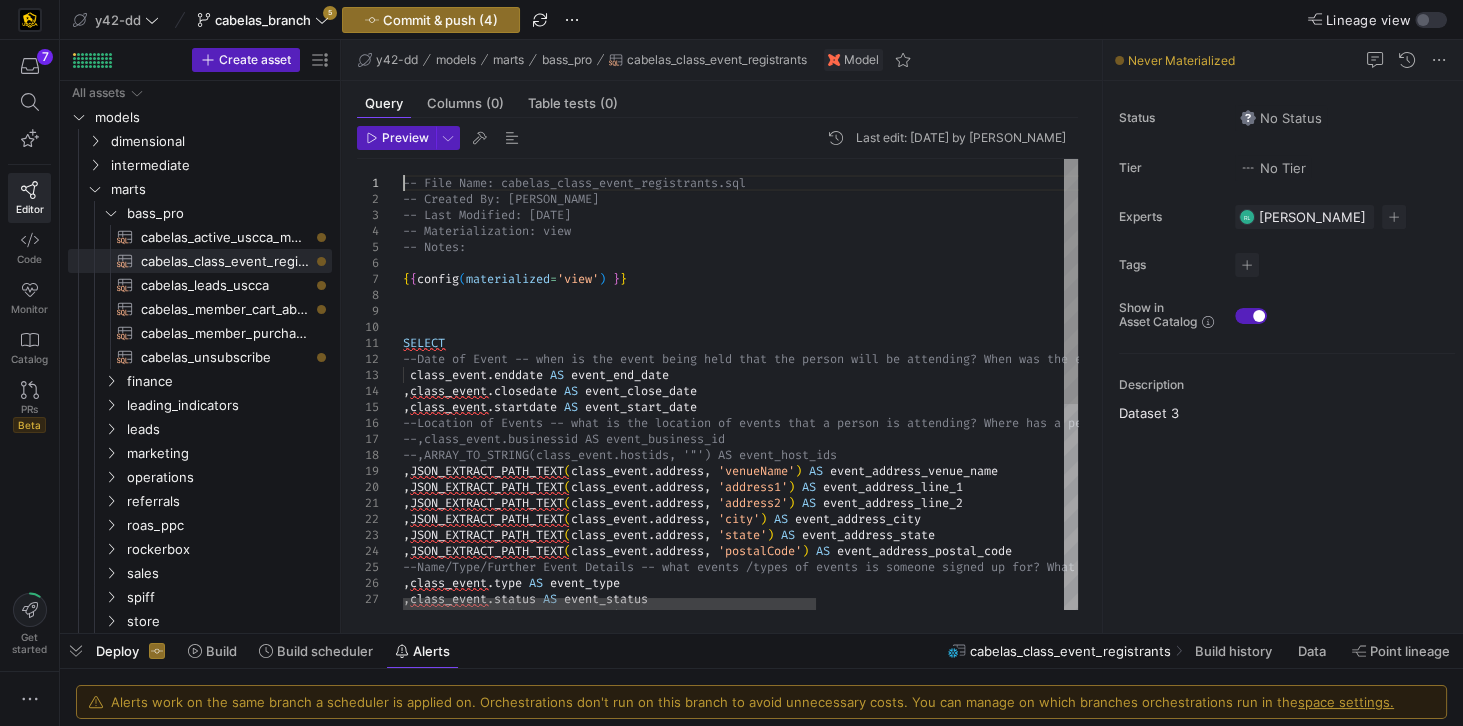 click on "-- File Name: cabelas_class_event_registrants.sql -- Created By: [PERSON_NAME] -- Last Modified: [DATE] -- Materialization: view -- Notes: { { config ( materialized = 'view' )   } }    SELECT   --Date of Event -- when is the event being held th at the person will be attending? When was the even t that a person has attended?   class_event . enddate   AS   event_end_date , class_event . closedate   AS   event_close_date , class_event . startdate   AS   event_start_date --Location of Events -- what is the location of ev ents that a person is attending? Where has a perso n all attended past events? --,class_event.businessid AS event_business_id --,ARRAY_TO_STRING(class_event.hostids, '"') AS ev ent_host_ids , JSON_EXTRACT_PATH_TEXT ( class_event . address ,   'venueName' )   AS   event_address_venue_name , JSON_EXTRACT_PATH_TEXT ( class_event . address ,   'address1' )   AS   event_address_line_1 , JSON_EXTRACT_PATH_TEXT ( . ,   )" at bounding box center (942, 573) 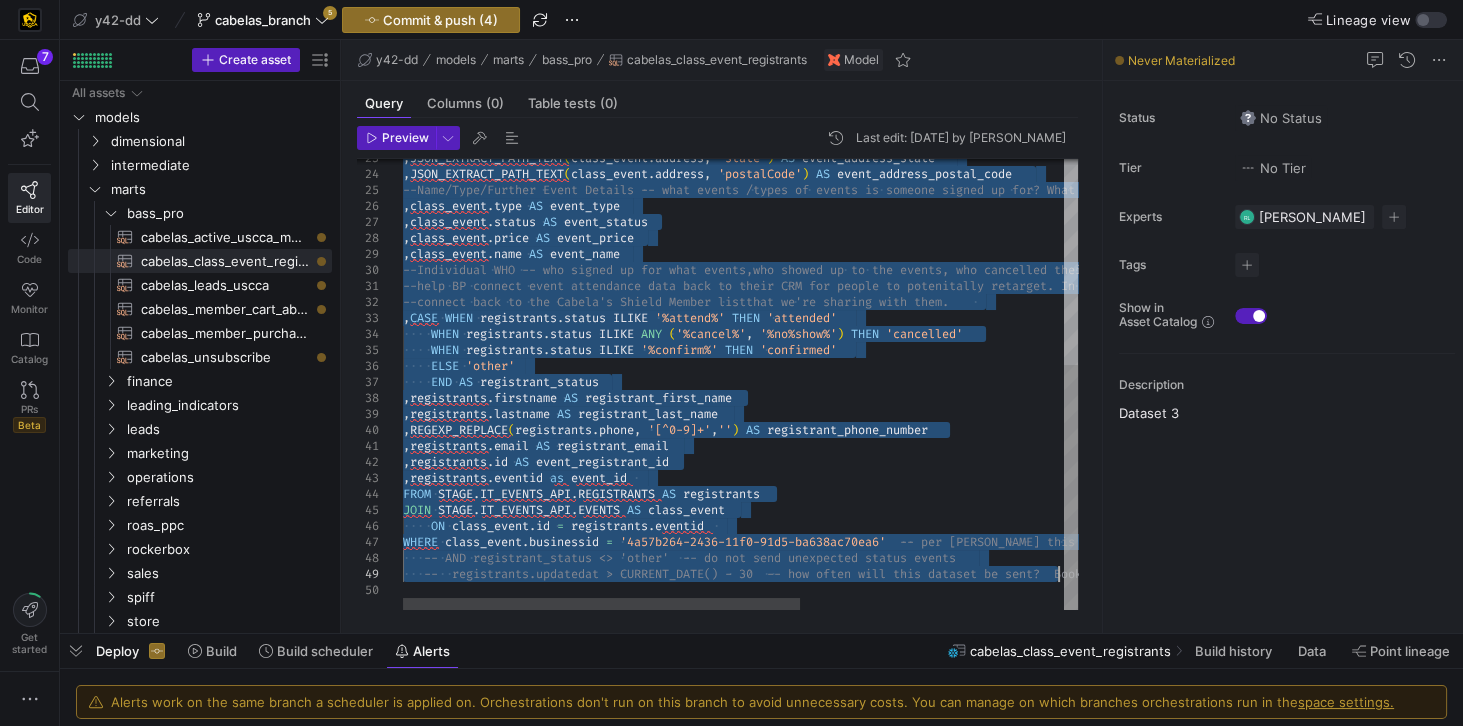 click on ", JSON_EXTRACT_PATH_TEXT ( class_event . address ,   'state' )   AS   event_address_state , JSON_EXTRACT_PATH_TEXT ( class_event . address ,   'postalCode' )   AS   event_address_postal_code --Name/Type/Further Event Details -- what events /  types of events is someone signed up for? What ev ents / types of events has someone attended? , class_event . type   AS   event_type , class_event . status   AS   event_status , class_event . price   AS   event_price , class_event . name   AS   event_name --Individual WHO -- who signed up for what events,  who showed up to the events, who cancelled their  attendance, etc. Need enough data to be able to  --help BP connect event attendance data back to th eir CRM for people to potenitally retarget. In add ition, want to ensure we have an ID that we could  --connect back to the Cabela's Shield Member list  that we're sharing with them.  , CASE   WHEN   registrants ." at bounding box center [964, 196] 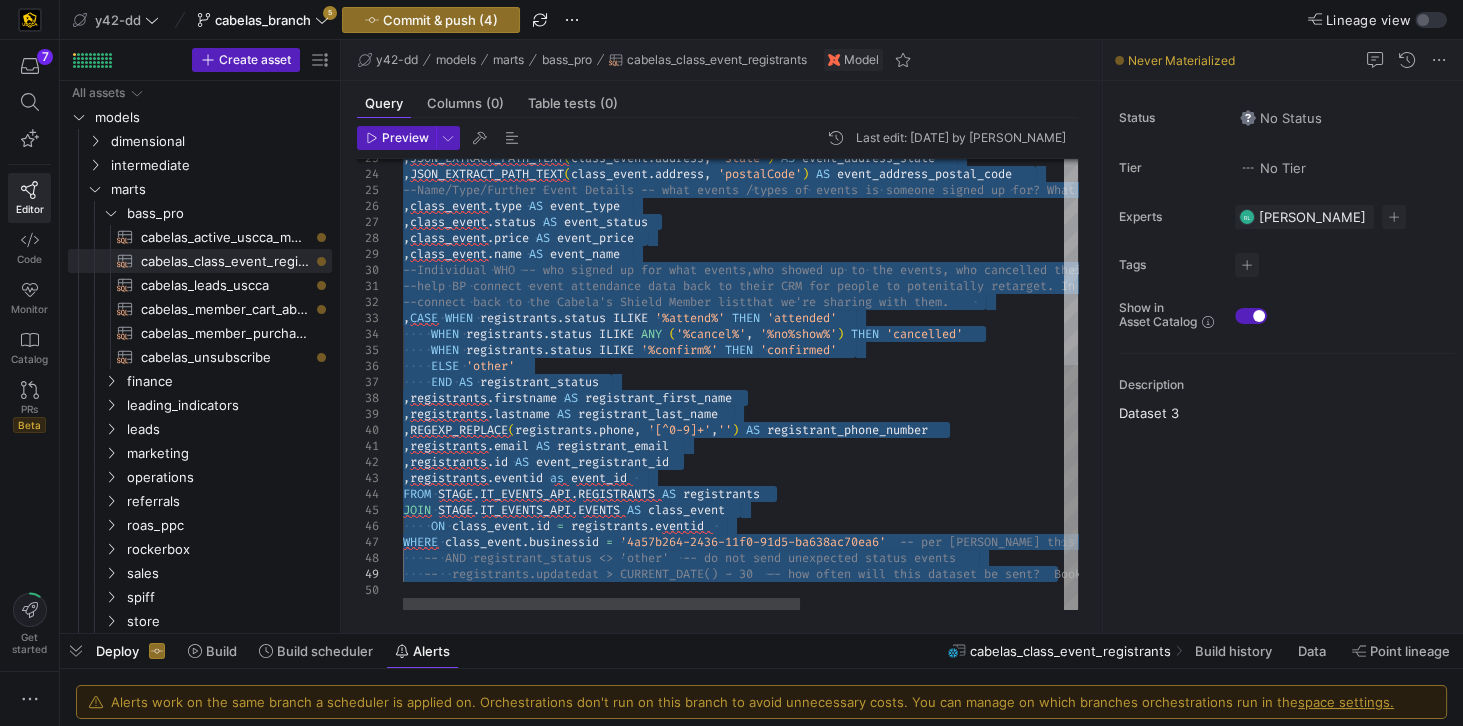 type on "Bookmark incremental load" 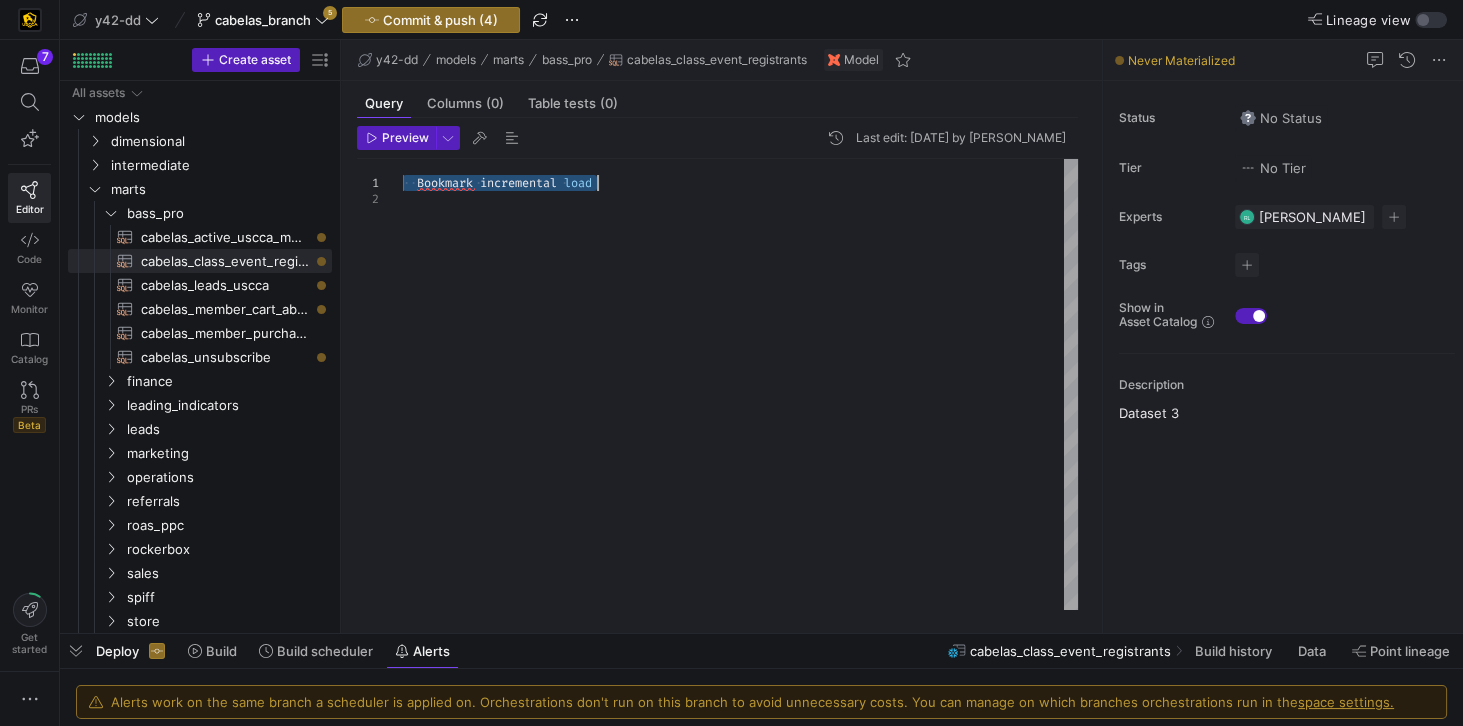 click on "Bookmark   incremental   load" at bounding box center [740, 384] 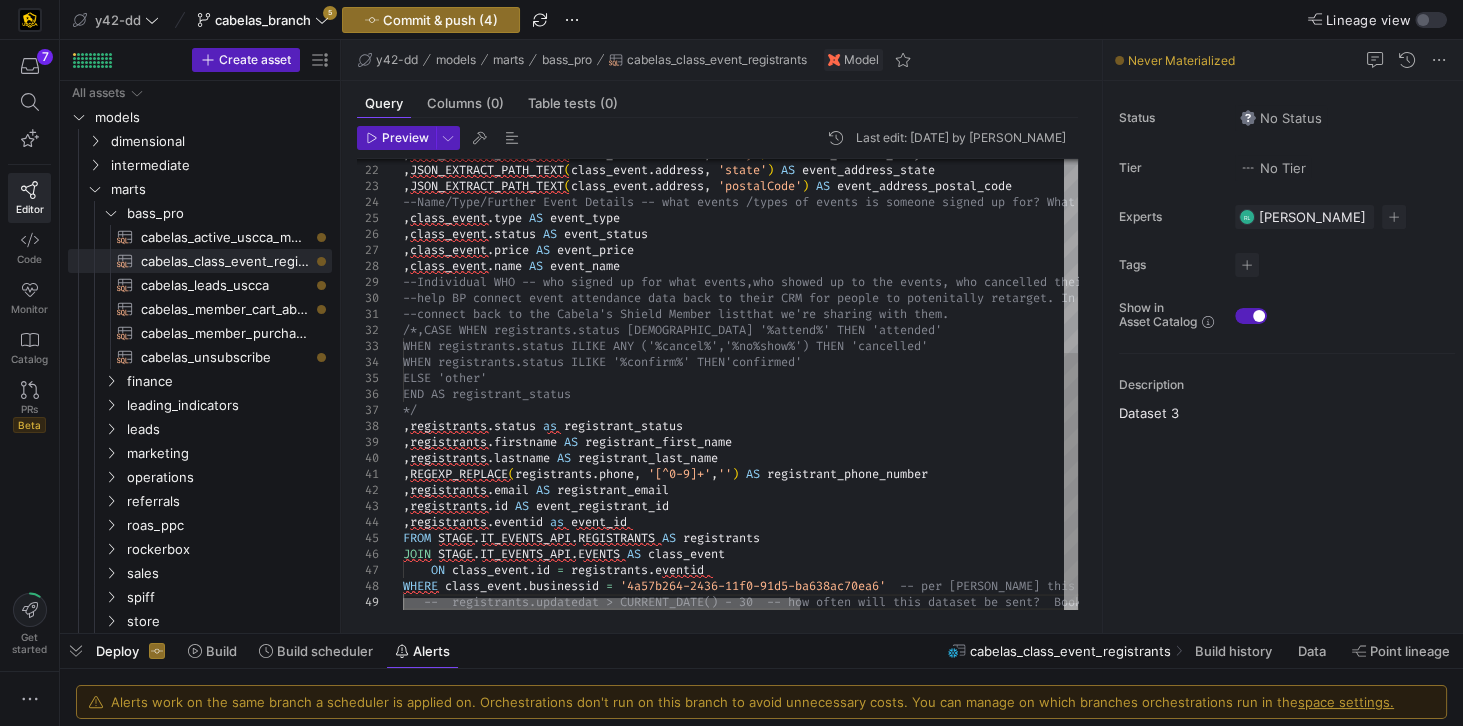 click at bounding box center [601, 604] 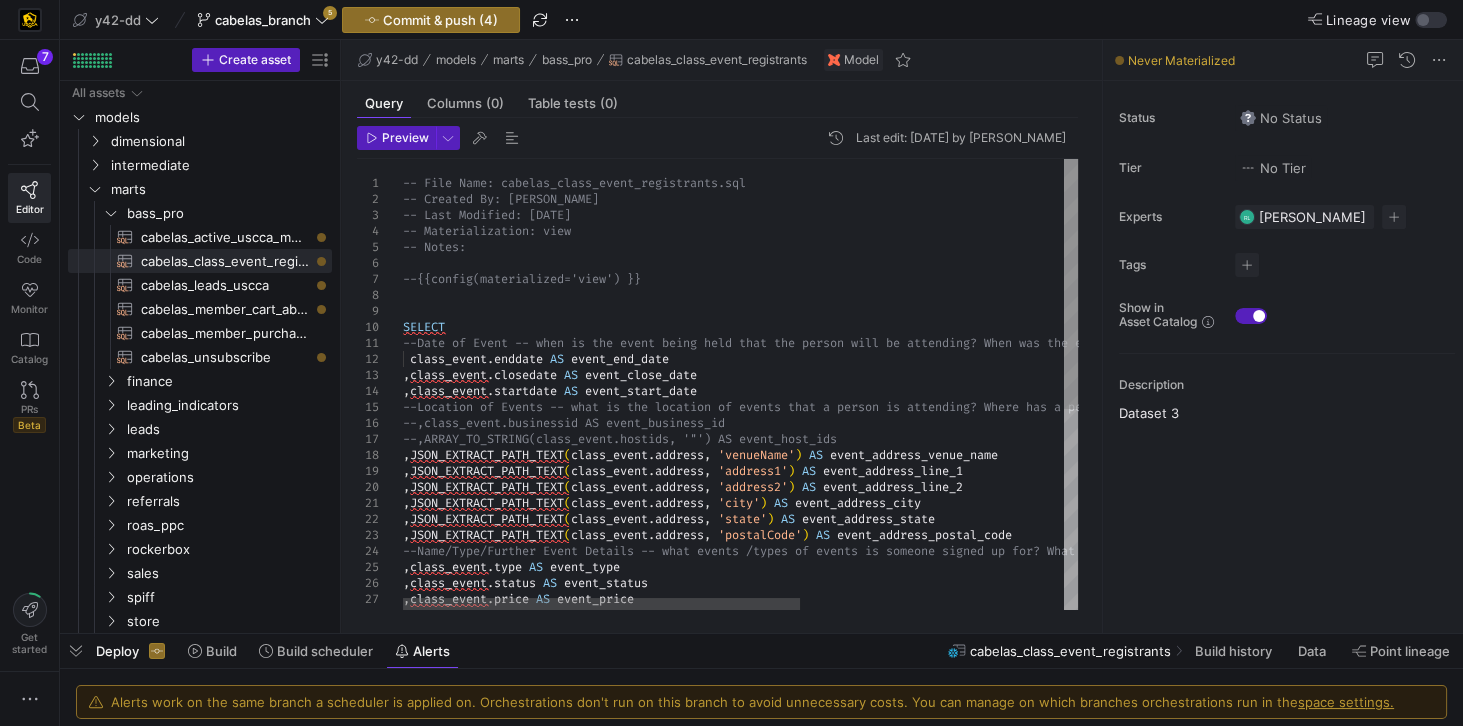 click on ", JSON_EXTRACT_PATH_TEXT ( class_event . address ,   'city' )   AS   event_address_city , JSON_EXTRACT_PATH_TEXT ( class_event . address ,   'state' )   AS   event_address_state , JSON_EXTRACT_PATH_TEXT ( class_event . address ,   'postalCode' )   AS   event_address_postal_code --Name/Type/Further Event Details -- what events /  types of events is someone signed up for? What ev ents / types of events has someone attended? , class_event . type   AS   event_type , class_event . status   AS   event_status , class_event . price   AS   event_price , class_event . name   AS   event_name , JSON_EXTRACT_PATH_TEXT ( class_event . address ,   'address2' )   AS   event_address_line_2 , JSON_EXTRACT_PATH_TEXT ( class_event . address ,   'venueName' )   AS   event_address_venue_name , JSON_EXTRACT_PATH_TEXT ( class_event . address ,   'address1' )   AS   event_address_line_1 --,class_event.businessid AS event_business_id ent_host_ids , class_event . startdate   AS" at bounding box center (964, 565) 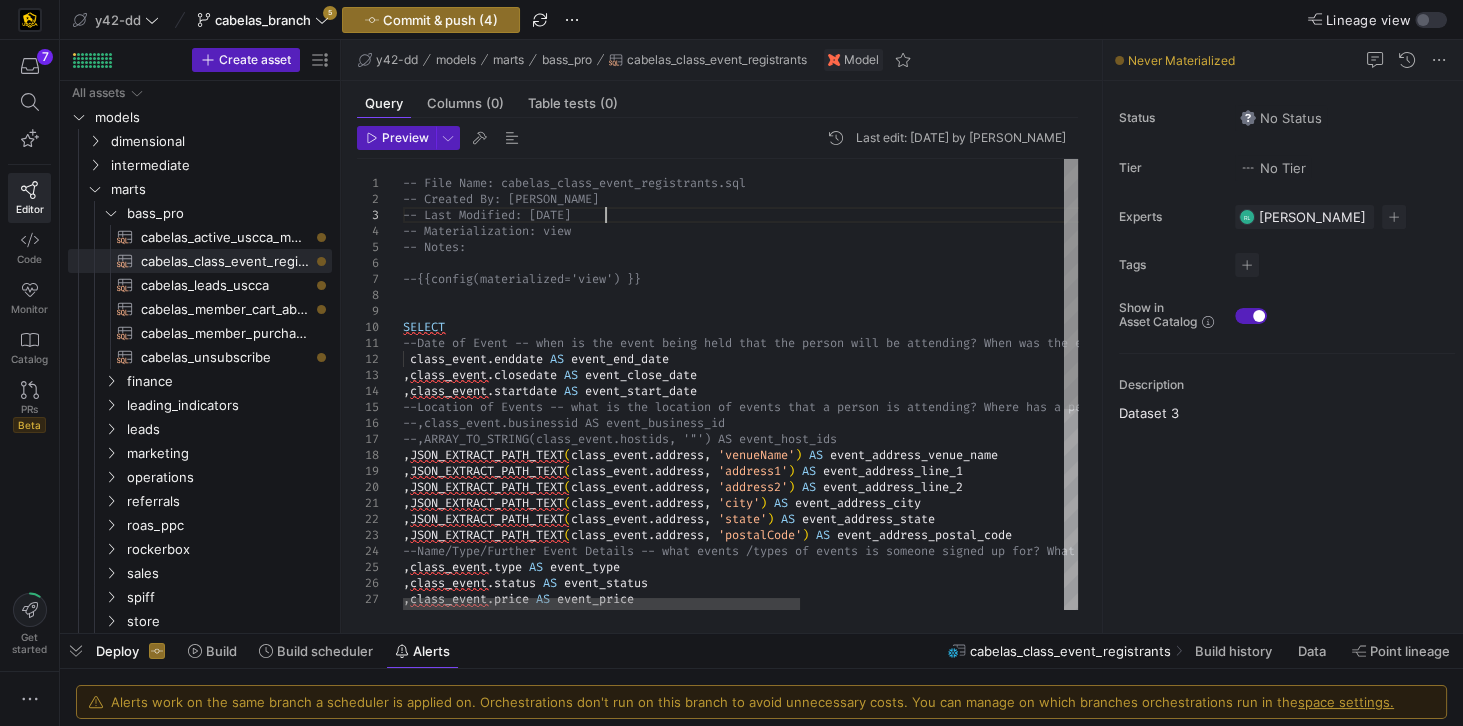 click on ", JSON_EXTRACT_PATH_TEXT ( class_event . address ,   'city' )   AS   event_address_city , JSON_EXTRACT_PATH_TEXT ( class_event . address ,   'state' )   AS   event_address_state , JSON_EXTRACT_PATH_TEXT ( class_event . address ,   'postalCode' )   AS   event_address_postal_code --Name/Type/Further Event Details -- what events /  types of events is someone signed up for? What ev ents / types of events has someone attended? , class_event . type   AS   event_type , class_event . status   AS   event_status , class_event . price   AS   event_price , class_event . name   AS   event_name , JSON_EXTRACT_PATH_TEXT ( class_event . address ,   'address2' )   AS   event_address_line_2 , JSON_EXTRACT_PATH_TEXT ( class_event . address ,   'venueName' )   AS   event_address_venue_name , JSON_EXTRACT_PATH_TEXT ( class_event . address ,   'address1' )   AS   event_address_line_1 --,class_event.businessid AS event_business_id ent_host_ids , class_event . startdate   AS" at bounding box center (964, 565) 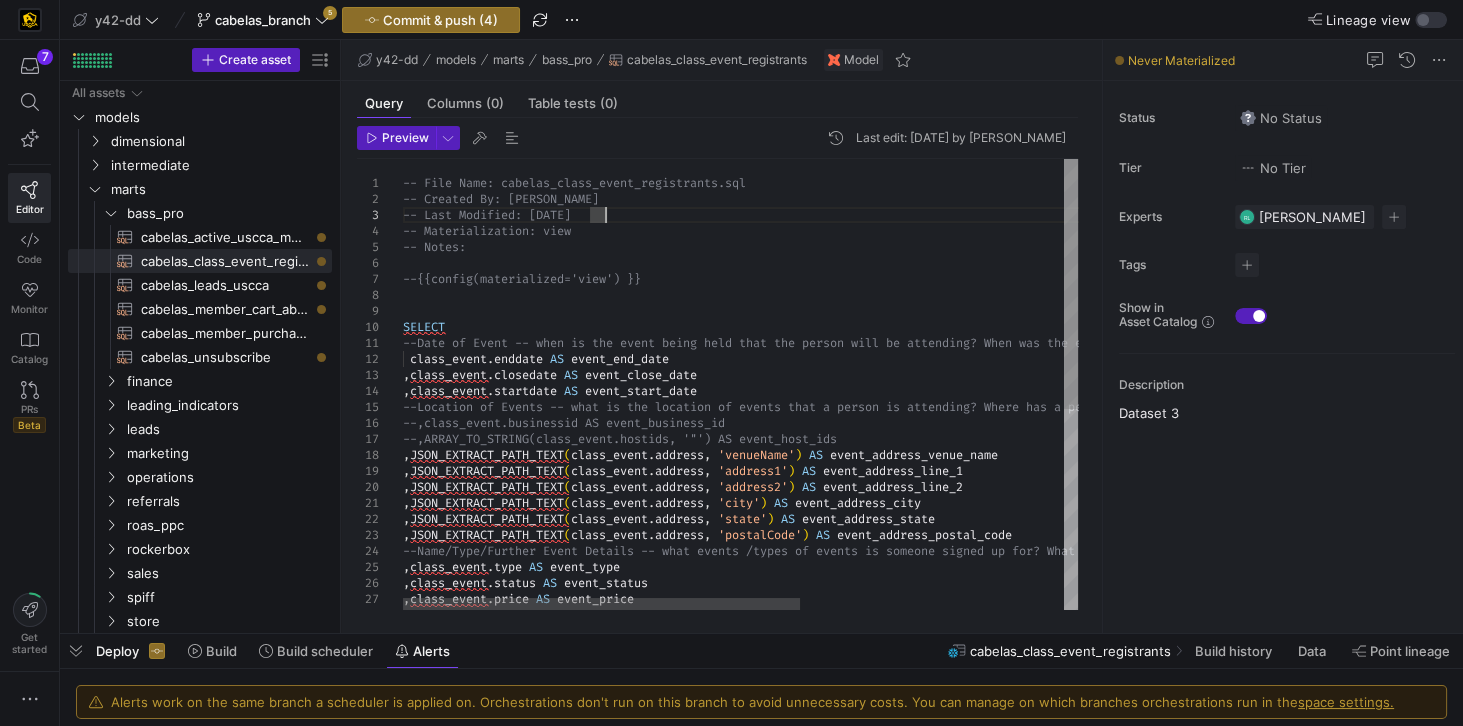 click on ", JSON_EXTRACT_PATH_TEXT ( class_event . address ,   'city' )   AS   event_address_city , JSON_EXTRACT_PATH_TEXT ( class_event . address ,   'state' )   AS   event_address_state , JSON_EXTRACT_PATH_TEXT ( class_event . address ,   'postalCode' )   AS   event_address_postal_code --Name/Type/Further Event Details -- what events /  types of events is someone signed up for? What ev ents / types of events has someone attended? , class_event . type   AS   event_type , class_event . status   AS   event_status , class_event . price   AS   event_price , class_event . name   AS   event_name , JSON_EXTRACT_PATH_TEXT ( class_event . address ,   'address2' )   AS   event_address_line_2 , JSON_EXTRACT_PATH_TEXT ( class_event . address ,   'venueName' )   AS   event_address_venue_name , JSON_EXTRACT_PATH_TEXT ( class_event . address ,   'address1' )   AS   event_address_line_1 --,class_event.businessid AS event_business_id ent_host_ids , class_event . startdate   AS" at bounding box center (964, 565) 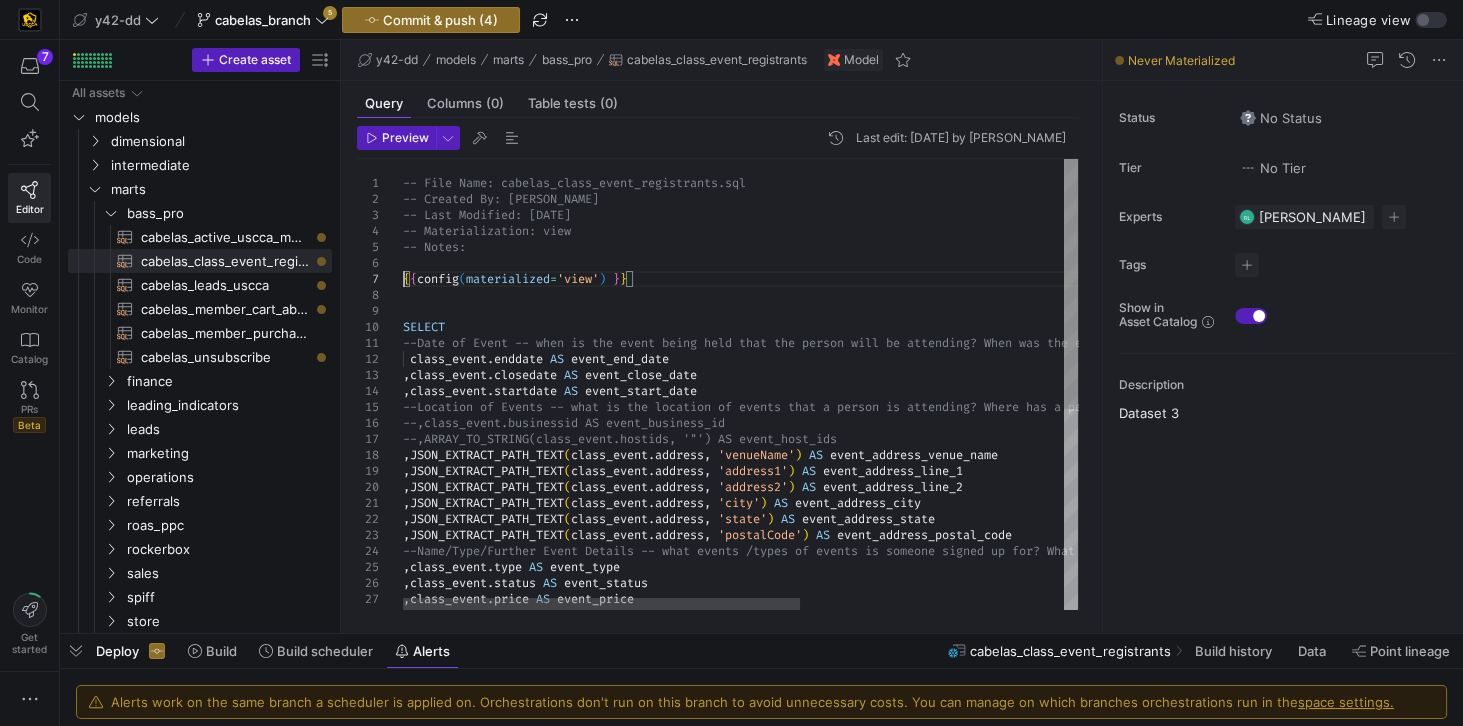 click on ", JSON_EXTRACT_PATH_TEXT ( class_event . address ,   'city' )   AS   event_address_city , JSON_EXTRACT_PATH_TEXT ( class_event . address ,   'state' )   AS   event_address_state , JSON_EXTRACT_PATH_TEXT ( class_event . address ,   'postalCode' )   AS   event_address_postal_code --Name/Type/Further Event Details -- what events /  types of events is someone signed up for? What ev ents / types of events has someone attended? , class_event . type   AS   event_type , class_event . status   AS   event_status , class_event . price   AS   event_price , class_event . name   AS   event_name , JSON_EXTRACT_PATH_TEXT ( class_event . address ,   'address2' )   AS   event_address_line_2 , JSON_EXTRACT_PATH_TEXT ( class_event . address ,   'venueName' )   AS   event_address_venue_name , JSON_EXTRACT_PATH_TEXT ( class_event . address ,   'address1' )   AS   event_address_line_1 --,class_event.businessid AS event_business_id ent_host_ids , class_event . startdate   AS" at bounding box center (964, 565) 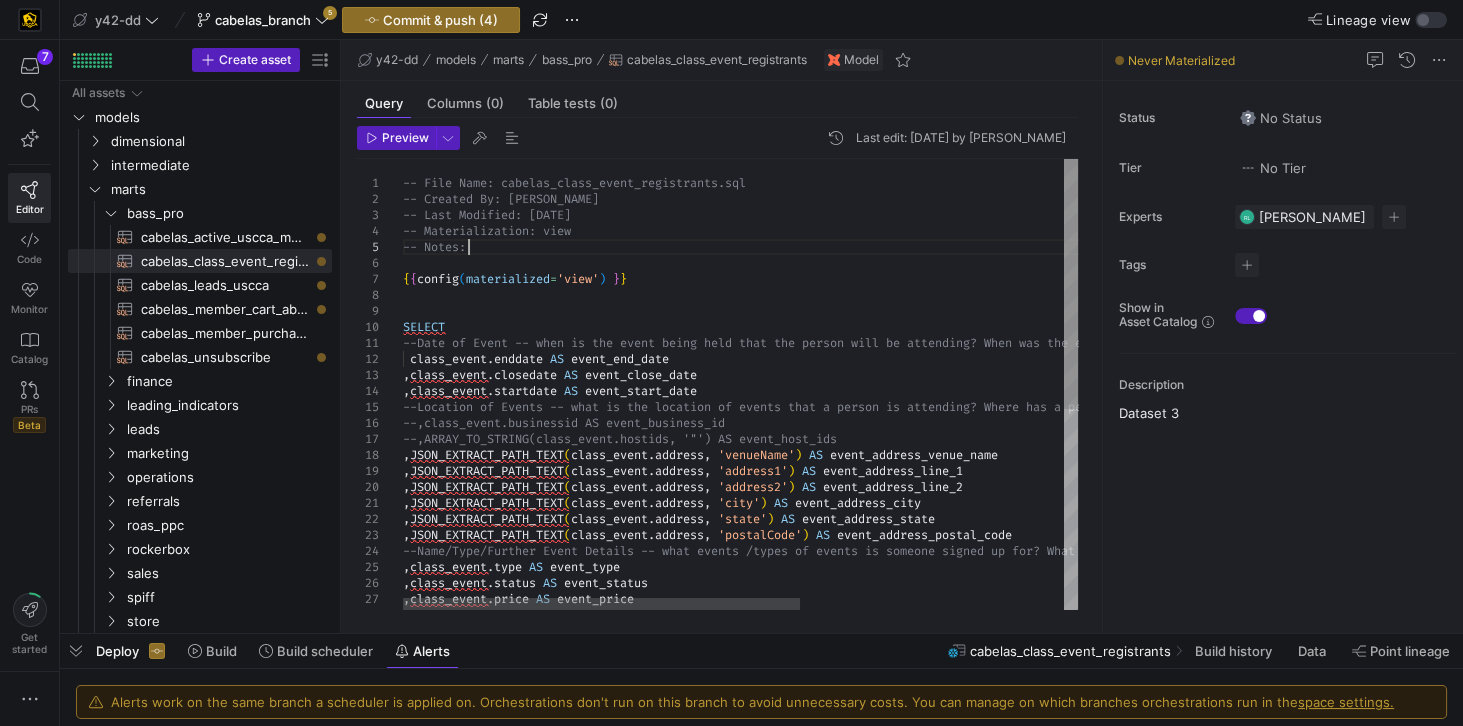 click on ", JSON_EXTRACT_PATH_TEXT ( class_event . address ,   'city' )   AS   event_address_city , JSON_EXTRACT_PATH_TEXT ( class_event . address ,   'state' )   AS   event_address_state , JSON_EXTRACT_PATH_TEXT ( class_event . address ,   'postalCode' )   AS   event_address_postal_code --Name/Type/Further Event Details -- what events /  types of events is someone signed up for? What ev ents / types of events has someone attended? , class_event . type   AS   event_type , class_event . status   AS   event_status , class_event . price   AS   event_price , class_event . name   AS   event_name , JSON_EXTRACT_PATH_TEXT ( class_event . address ,   'address2' )   AS   event_address_line_2 , JSON_EXTRACT_PATH_TEXT ( class_event . address ,   'venueName' )   AS   event_address_venue_name , JSON_EXTRACT_PATH_TEXT ( class_event . address ,   'address1' )   AS   event_address_line_1 --,class_event.businessid AS event_business_id ent_host_ids , class_event . startdate   AS" at bounding box center (964, 565) 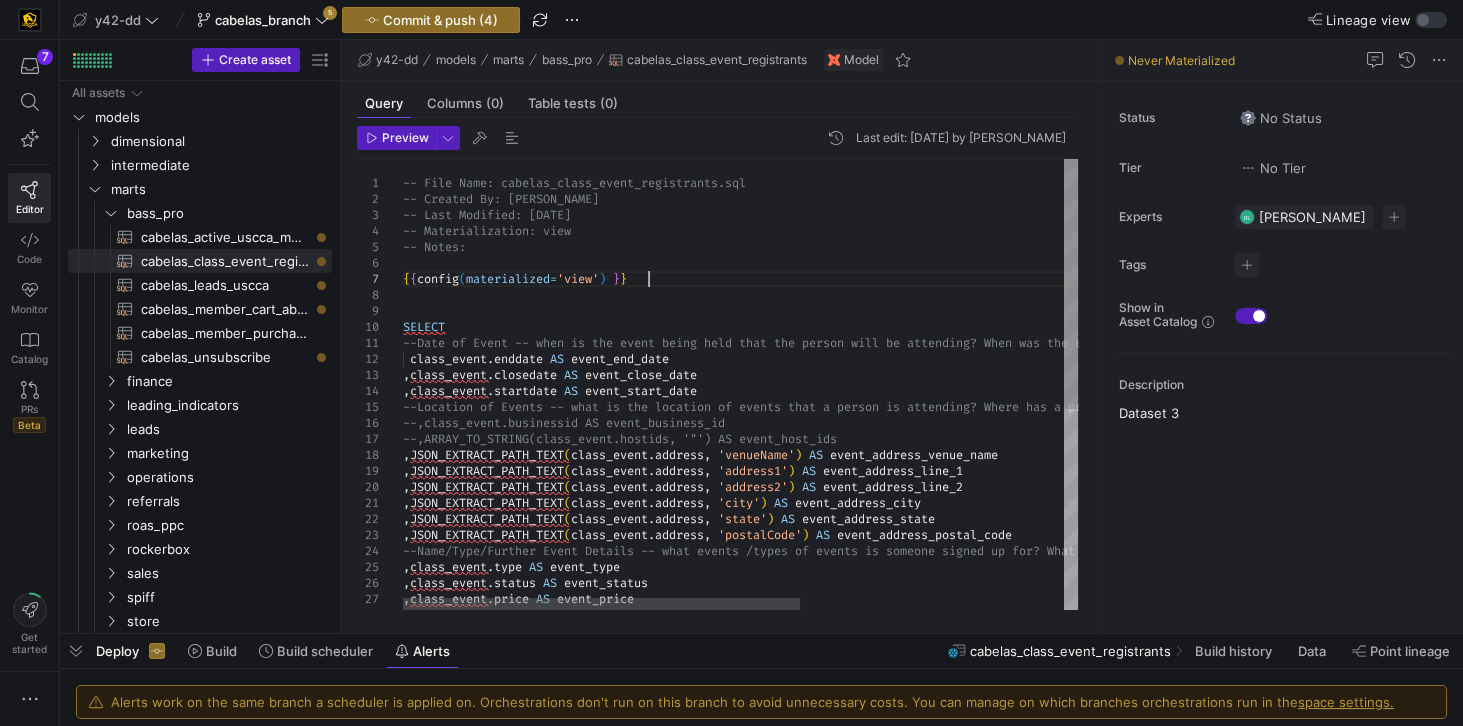 click on ", JSON_EXTRACT_PATH_TEXT ( class_event . address ,   'city' )   AS   event_address_city , JSON_EXTRACT_PATH_TEXT ( class_event . address ,   'state' )   AS   event_address_state , JSON_EXTRACT_PATH_TEXT ( class_event . address ,   'postalCode' )   AS   event_address_postal_code --Name/Type/Further Event Details -- what events /  types of events is someone signed up for? What ev ents / types of events has someone attended? , class_event . type   AS   event_type , class_event . status   AS   event_status , class_event . price   AS   event_price , class_event . name   AS   event_name , JSON_EXTRACT_PATH_TEXT ( class_event . address ,   'address2' )   AS   event_address_line_2 , JSON_EXTRACT_PATH_TEXT ( class_event . address ,   'venueName' )   AS   event_address_venue_name , JSON_EXTRACT_PATH_TEXT ( class_event . address ,   'address1' )   AS   event_address_line_1 --,class_event.businessid AS event_business_id ent_host_ids , class_event . startdate   AS" at bounding box center [964, 565] 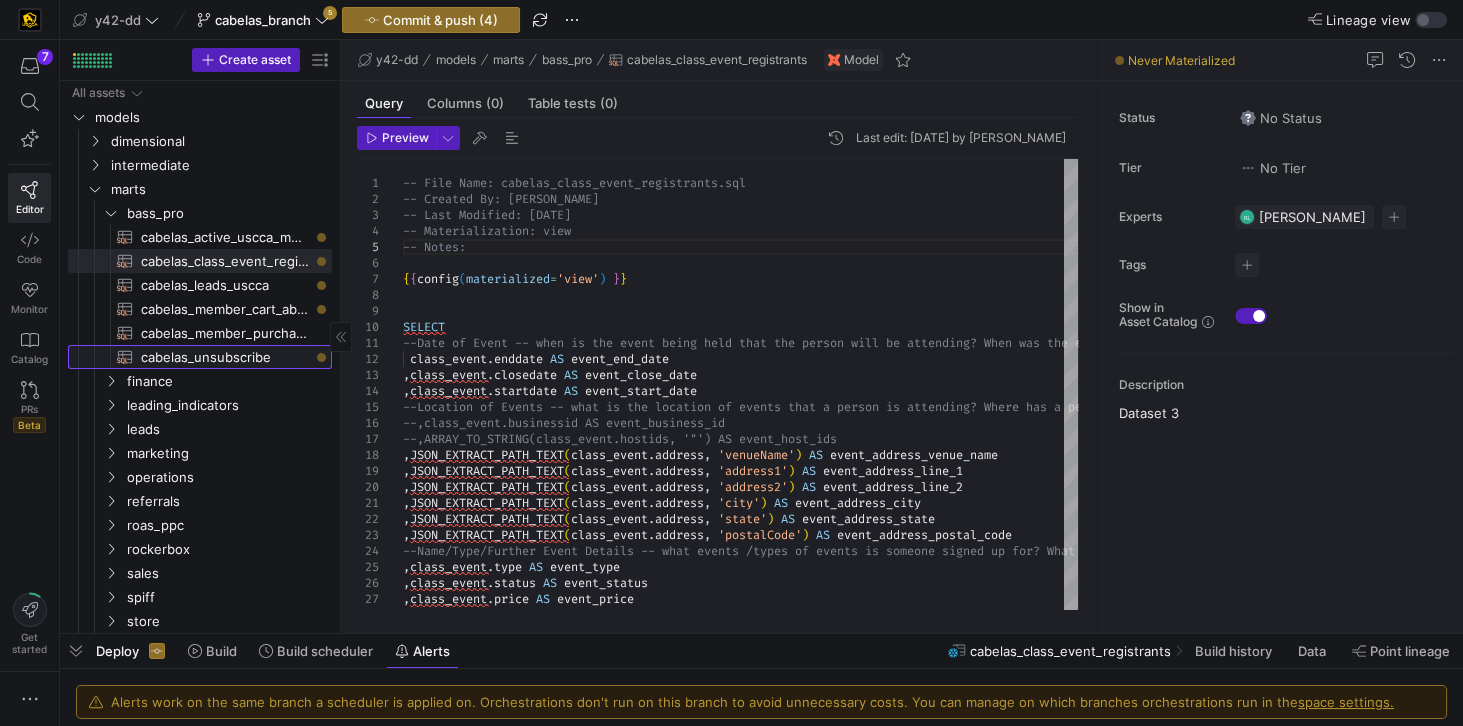 click on "cabelas_unsubscribe​​​​​​​​​​" 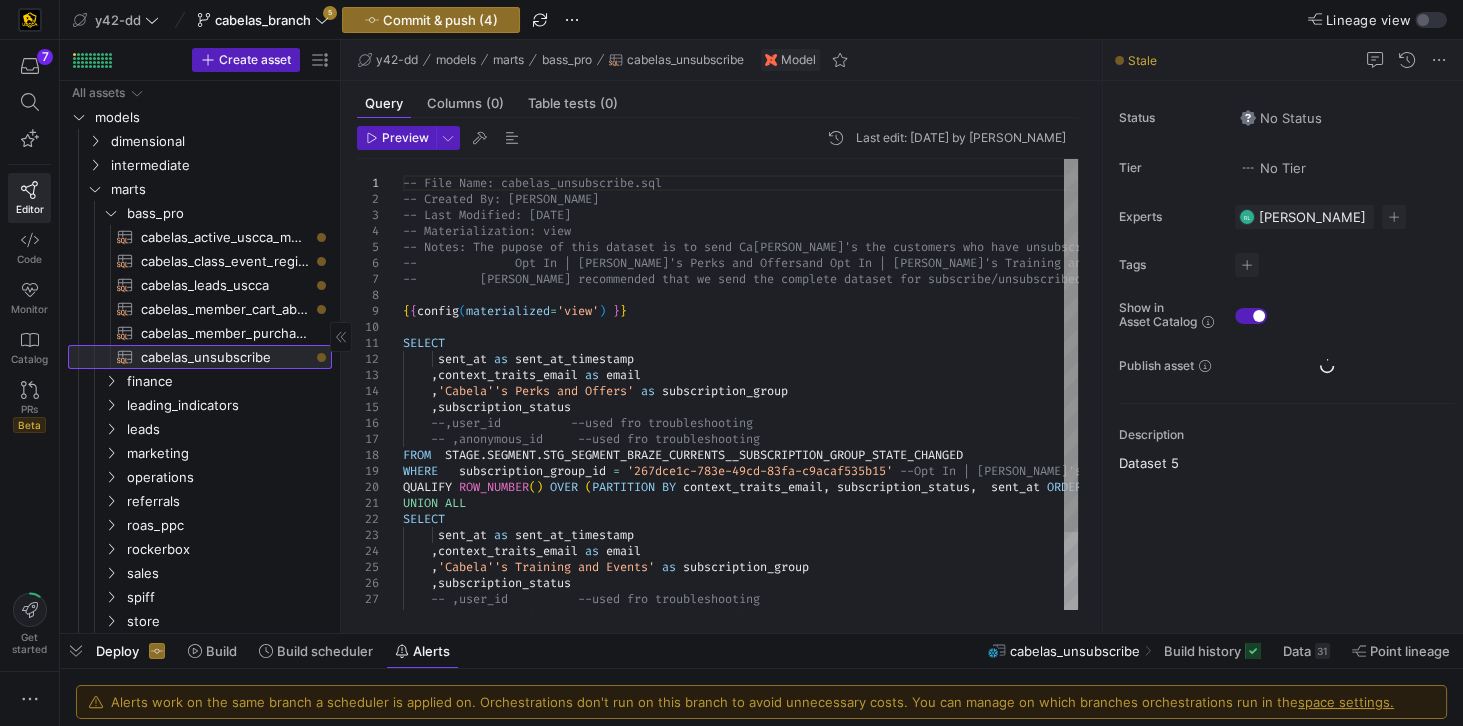 click on "cabelas_unsubscribe​​​​​​​​​​" 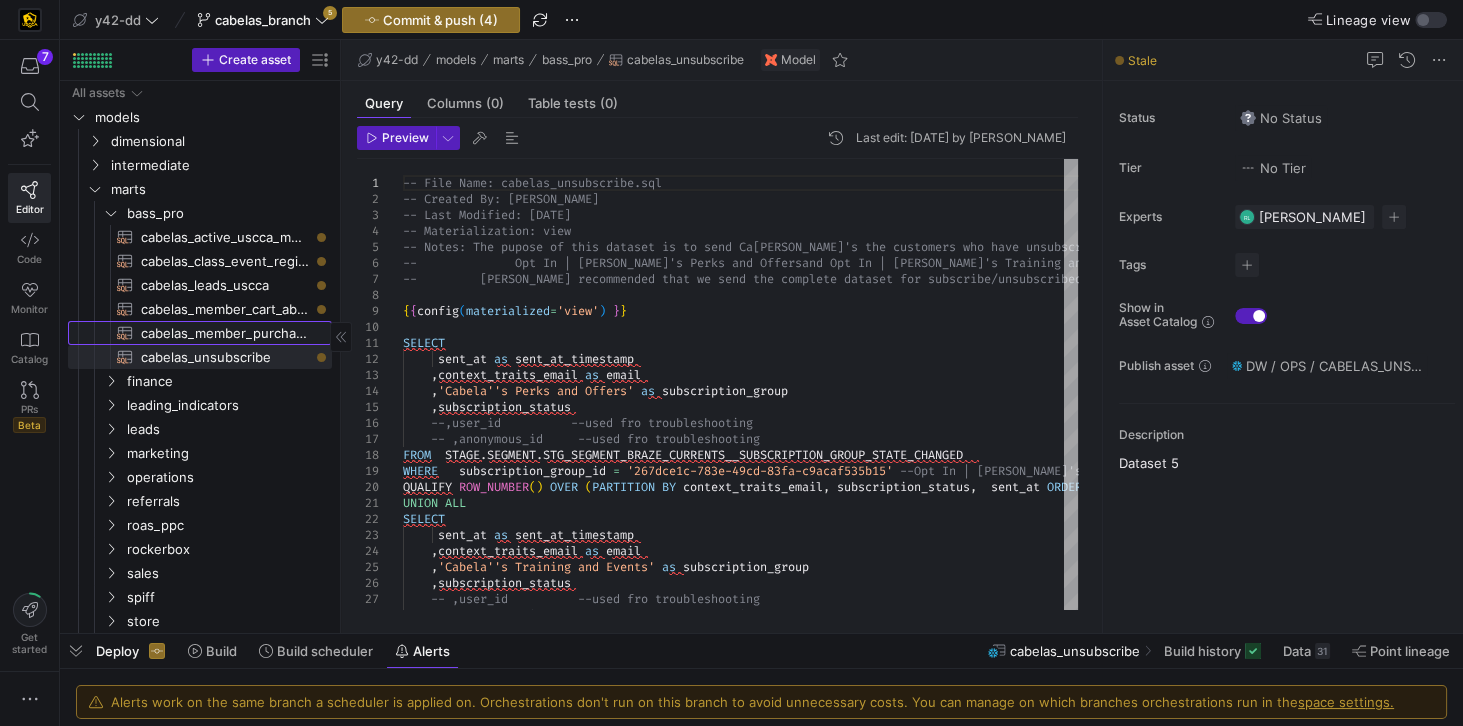 click on "cabelas_member_purchase​​​​​​​​​​" 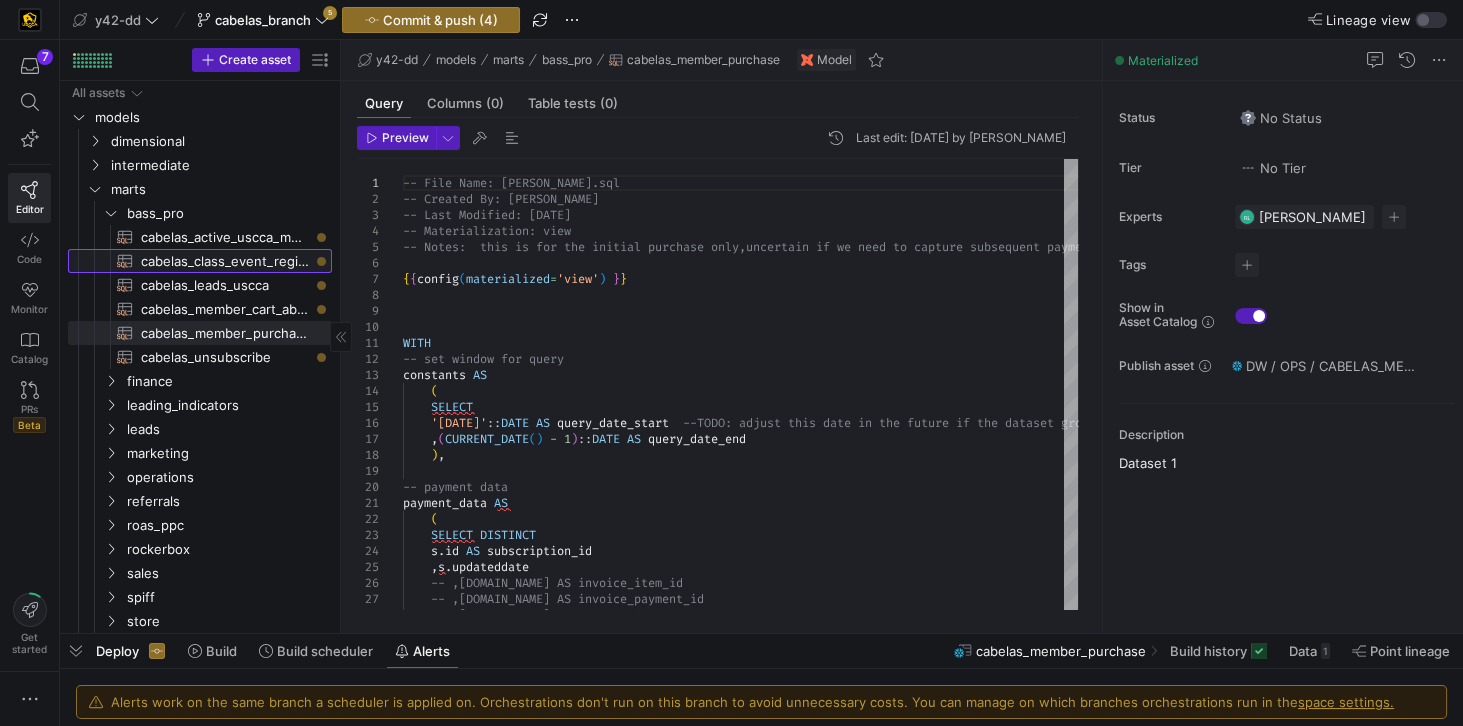 click on "cabelas_class_event_registrants​​​​​​​​​​" 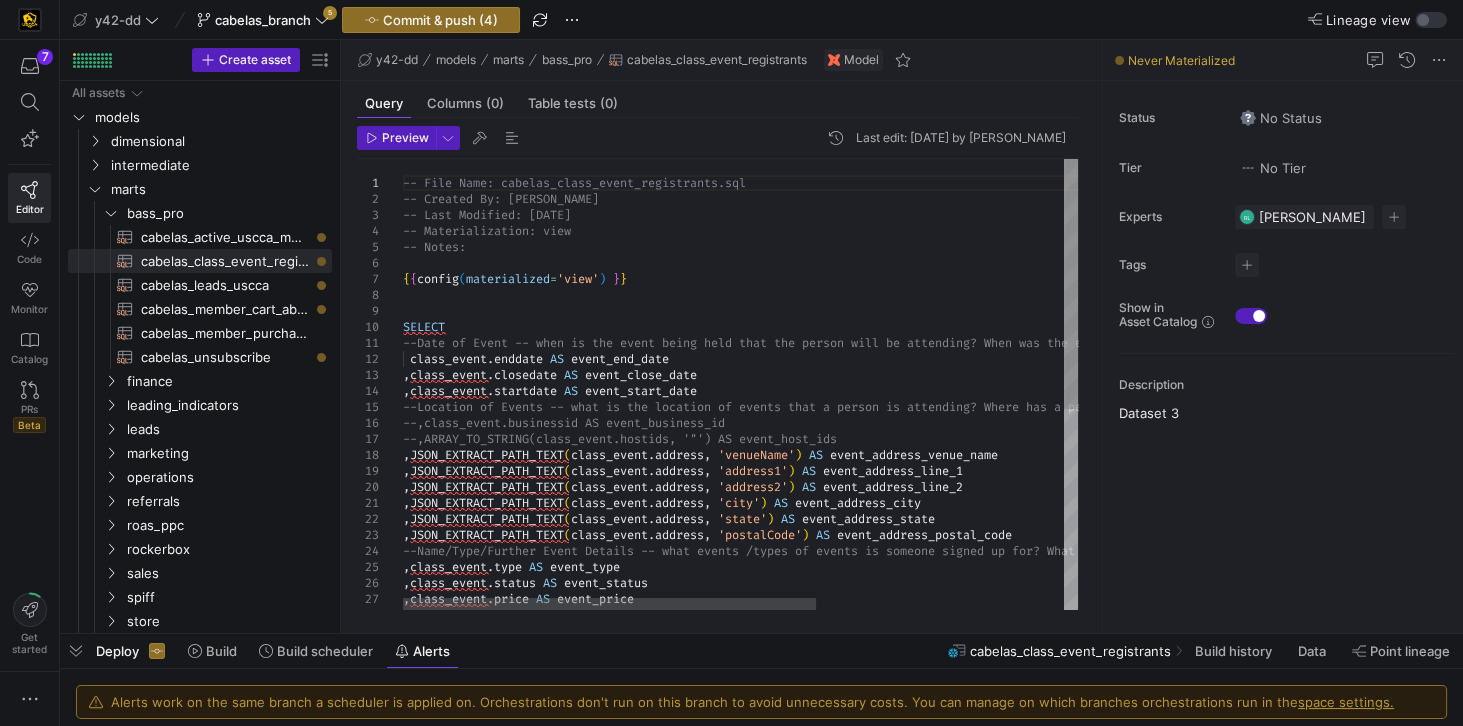 click on "-- File Name: cabelas_class_event_registrants.sql -- Created By: [PERSON_NAME] -- Last Modified: [DATE] -- Materialization: view -- Notes: { { config ( materialized = 'view' )   } }    SELECT   --Date of Event -- when is the event being held th at the person will be attending? When was the even t that a person has attended?   class_event . enddate   AS   event_end_date , class_event . closedate   AS   event_close_date , class_event . startdate   AS   event_start_date --Location of Events -- what is the location of ev ents that a person is attending? Where has a perso n all attended past events? --,class_event.businessid AS event_business_id --,ARRAY_TO_STRING(class_event.hostids, '"') AS ev ent_host_ids , JSON_EXTRACT_PATH_TEXT ( class_event . address ,   'venueName' )   AS   event_address_venue_name , JSON_EXTRACT_PATH_TEXT ( class_event . address ,   'address1' )   AS   event_address_line_1 , JSON_EXTRACT_PATH_TEXT ( . ,   )" at bounding box center [942, 565] 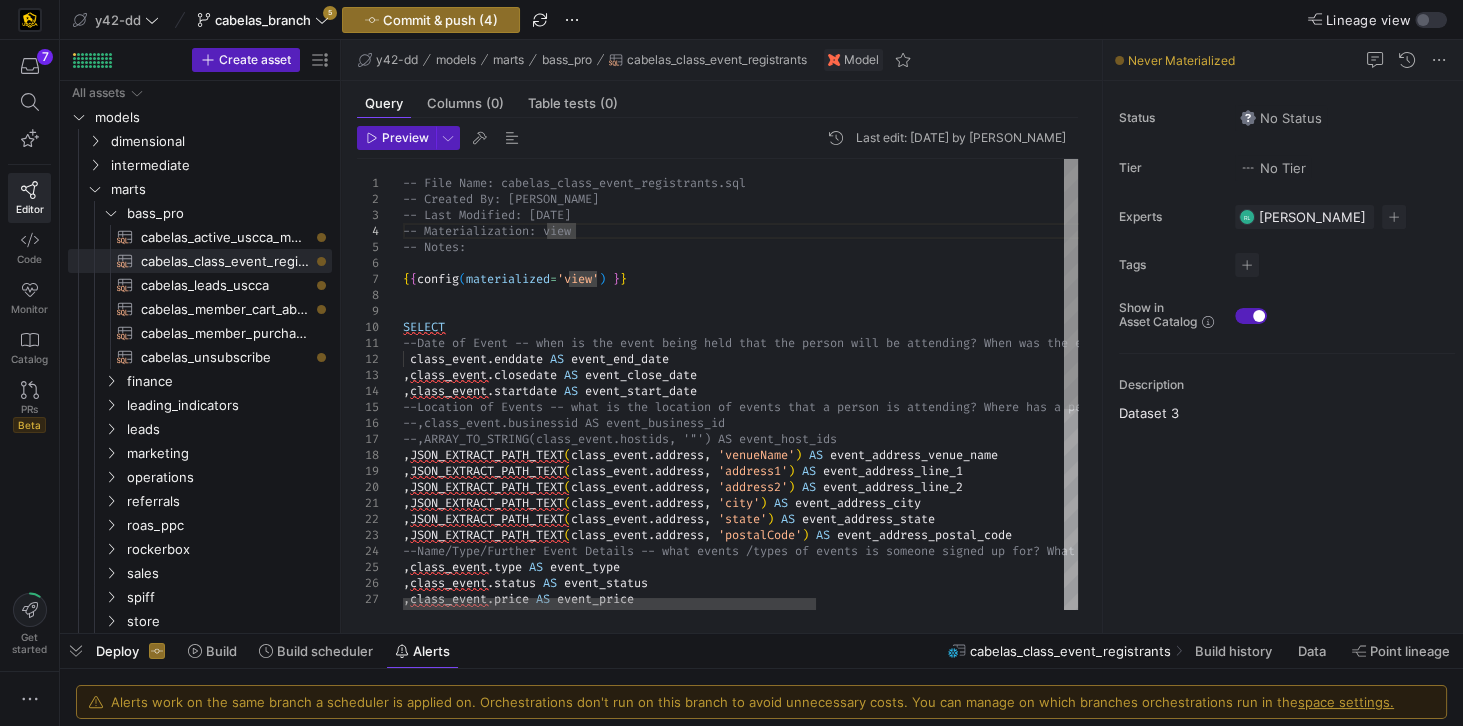 click on "-- File Name: cabelas_class_event_registrants.sql -- Created By: [PERSON_NAME] -- Last Modified: [DATE] -- Materialization: view -- Notes: { { config ( materialized = 'view' )   } }    SELECT   --Date of Event -- when is the event being held th at the person will be attending? When was the even t that a person has attended?   class_event . enddate   AS   event_end_date , class_event . closedate   AS   event_close_date , class_event . startdate   AS   event_start_date --Location of Events -- what is the location of ev ents that a person is attending? Where has a perso n all attended past events? --,class_event.businessid AS event_business_id --,ARRAY_TO_STRING(class_event.hostids, '"') AS ev ent_host_ids , JSON_EXTRACT_PATH_TEXT ( class_event . address ,   'venueName' )   AS   event_address_venue_name , JSON_EXTRACT_PATH_TEXT ( class_event . address ,   'address1' )   AS   event_address_line_1 , JSON_EXTRACT_PATH_TEXT ( . ,   )" at bounding box center [942, 565] 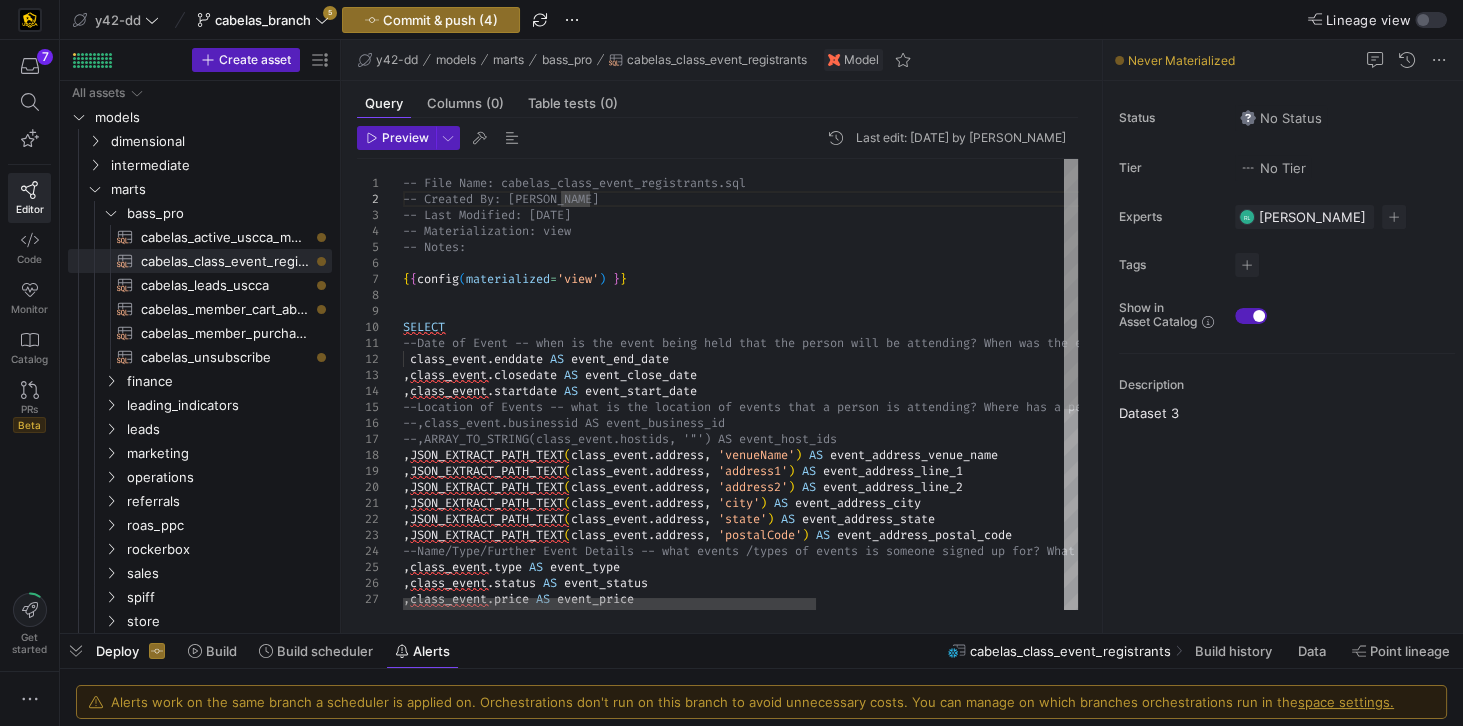 click on "-- File Name: cabelas_class_event_registrants.sql -- Created By: [PERSON_NAME] -- Last Modified: [DATE] -- Materialization: view -- Notes: { { config ( materialized = 'view' )   } }    SELECT   --Date of Event -- when is the event being held th at the person will be attending? When was the even t that a person has attended?   class_event . enddate   AS   event_end_date , class_event . closedate   AS   event_close_date , class_event . startdate   AS   event_start_date --Location of Events -- what is the location of ev ents that a person is attending? Where has a perso n all attended past events? --,class_event.businessid AS event_business_id --,ARRAY_TO_STRING(class_event.hostids, '"') AS ev ent_host_ids , JSON_EXTRACT_PATH_TEXT ( class_event . address ,   'venueName' )   AS   event_address_venue_name , JSON_EXTRACT_PATH_TEXT ( class_event . address ,   'address1' )   AS   event_address_line_1 , JSON_EXTRACT_PATH_TEXT ( . ,   )" at bounding box center [942, 565] 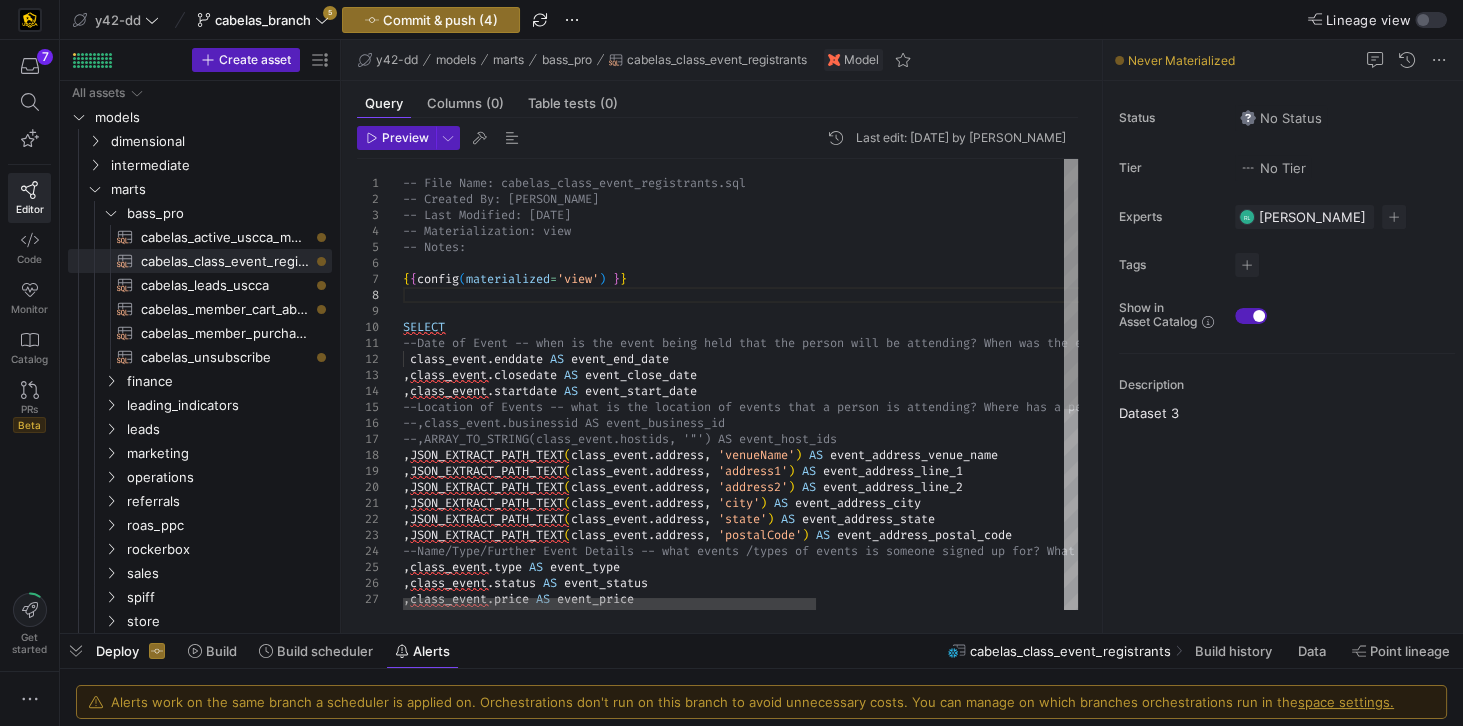 click on "1" at bounding box center [380, 183] 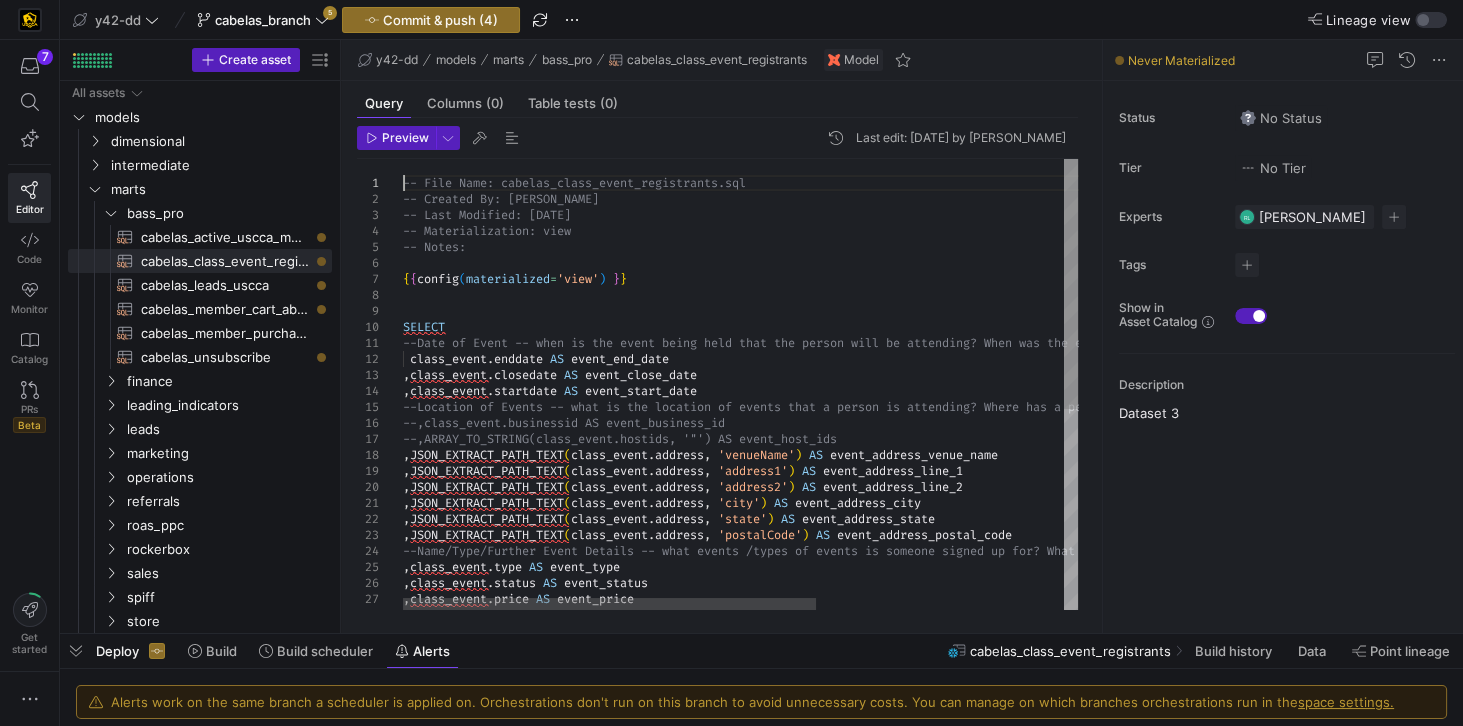 click on "-- File Name: cabelas_class_event_registrants.sql -- Created By: [PERSON_NAME] -- Last Modified: [DATE] -- Materialization: view -- Notes: { { config ( materialized = 'view' )   } }    SELECT   --Date of Event -- when is the event being held th at the person will be attending? When was the even t that a person has attended?   class_event . enddate   AS   event_end_date , class_event . closedate   AS   event_close_date , class_event . startdate   AS   event_start_date --Location of Events -- what is the location of ev ents that a person is attending? Where has a perso n all attended past events? --,class_event.businessid AS event_business_id --,ARRAY_TO_STRING(class_event.hostids, '"') AS ev ent_host_ids , JSON_EXTRACT_PATH_TEXT ( class_event . address ,   'venueName' )   AS   event_address_venue_name , JSON_EXTRACT_PATH_TEXT ( class_event . address ,   'address1' )   AS   event_address_line_1 , JSON_EXTRACT_PATH_TEXT ( . ,   )" at bounding box center [942, 565] 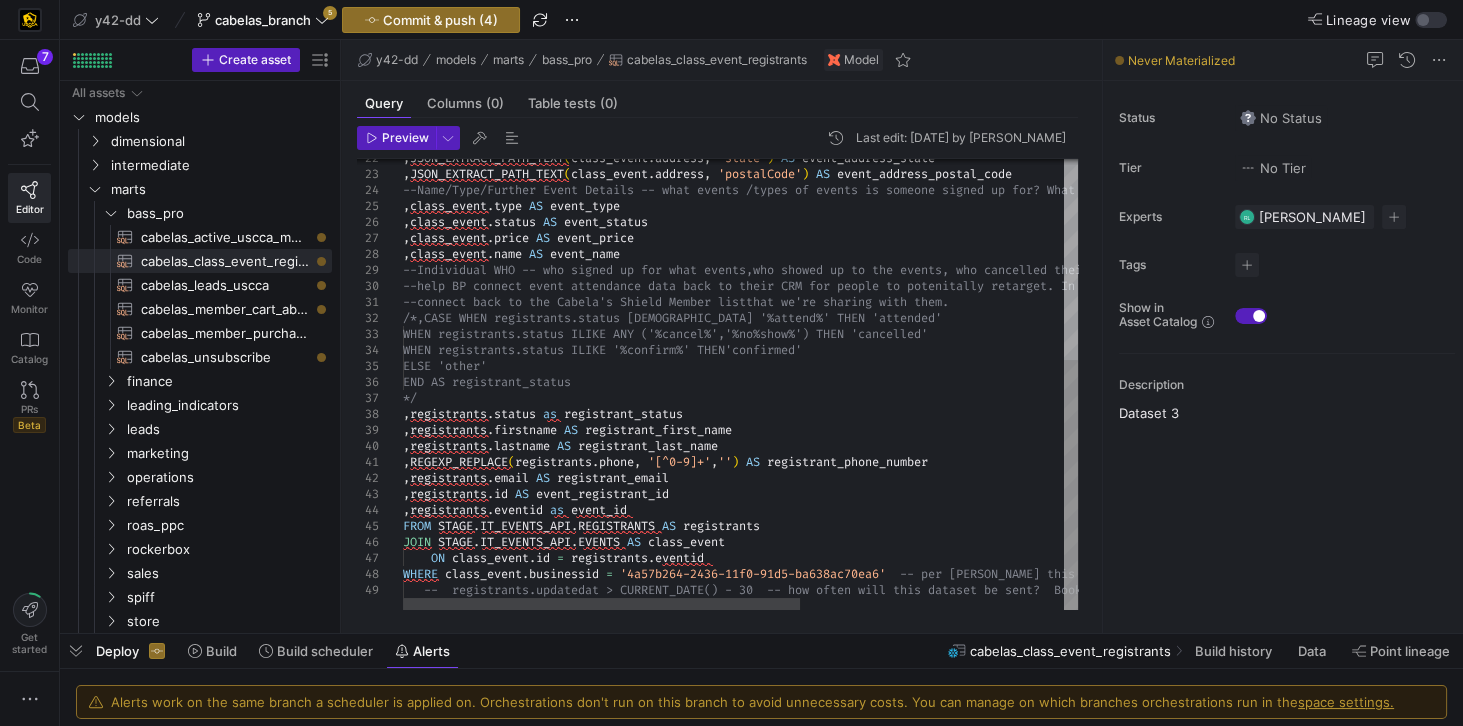 click on ", JSON_EXTRACT_PATH_TEXT ( class_event . address ,   'state' )   AS   event_address_state , JSON_EXTRACT_PATH_TEXT ( class_event . address ,   'postalCode' )   AS   event_address_postal_code --Name/Type/Further Event Details -- what events /  types of events is someone signed up for? What ev ents / types of events has someone attended? , class_event . type   AS   event_type , class_event . status   AS   event_status , class_event . price   AS   event_price , class_event . name   AS   event_name --Individual WHO -- who signed up for what events,  who showed up to the events, who cancelled their  attendance, etc. Need enough data to be able to  --help BP connect event attendance data back to th eir CRM for people to potenitally retarget. In add ition, want to ensure we have an ID that we could  --connect back to the Cabela's Shield Member list  that we're sharing with them.  [PERSON_NAME] 'attended'  'confirmed' */ ," at bounding box center [964, 204] 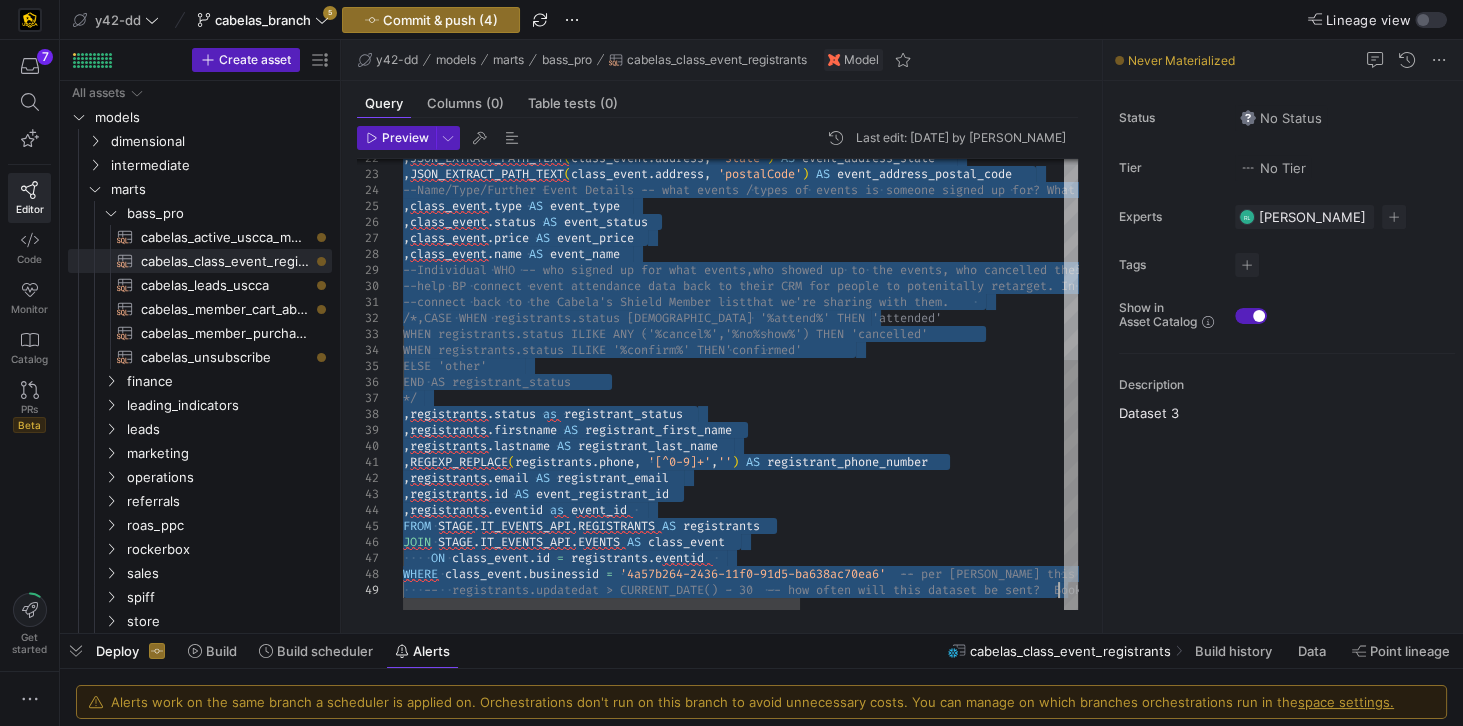type on "Bookmark incremental load" 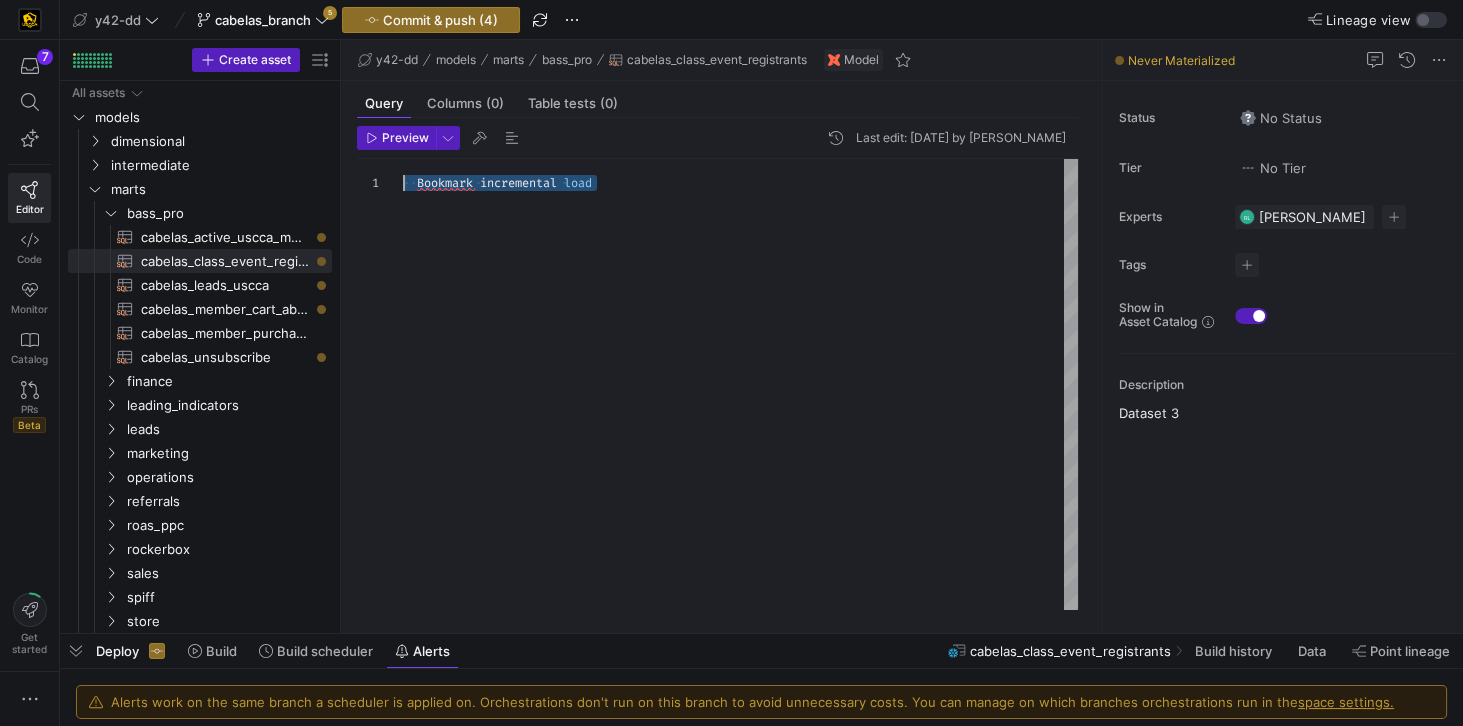 drag, startPoint x: 650, startPoint y: 188, endPoint x: 380, endPoint y: 185, distance: 270.01666 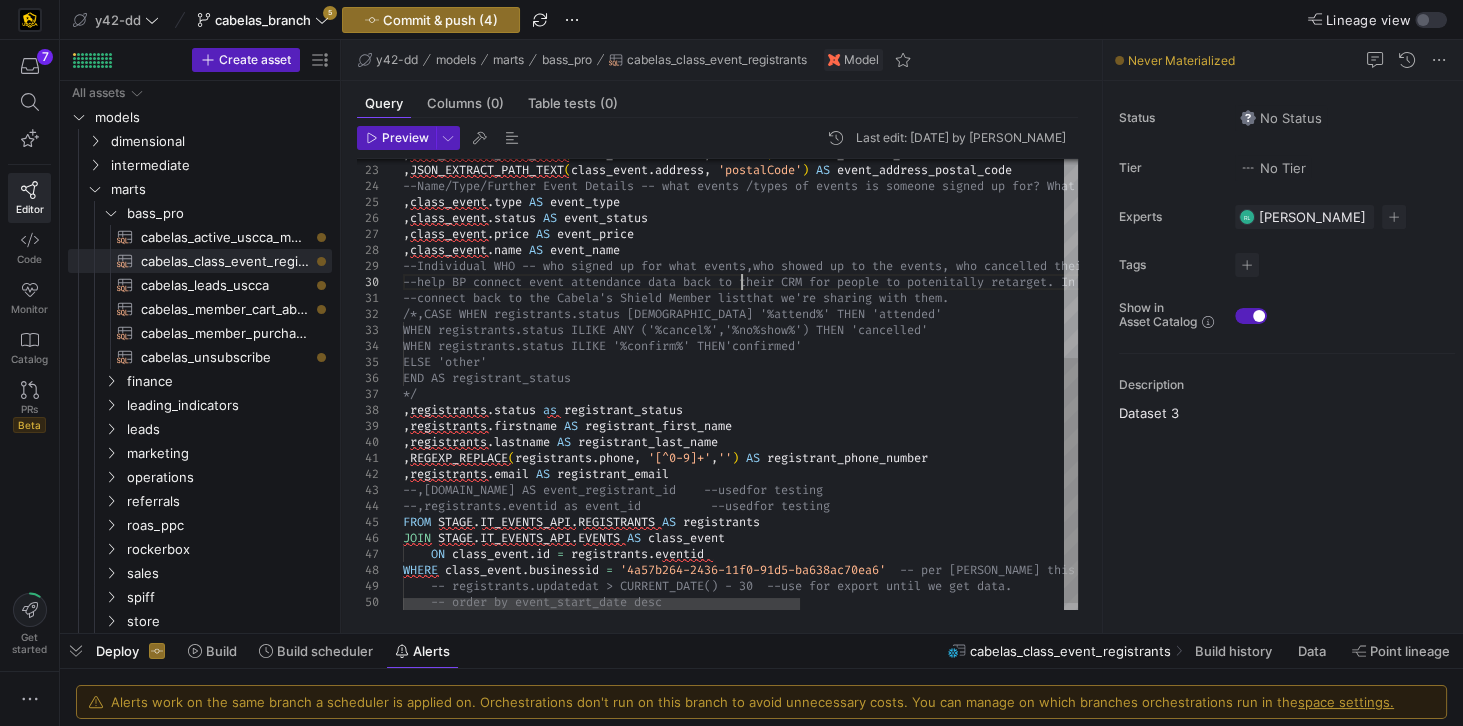 click on ", JSON_EXTRACT_PATH_TEXT ( class_event . address ,   'state' )   AS   event_address_state , JSON_EXTRACT_PATH_TEXT ( class_event . address ,   'postalCode' )   AS   event_address_postal_code --Name/Type/Further Event Details -- what events /  types of events is someone signed up for? What ev ents / types of events has someone attended? , class_event . type   AS   event_type , class_event . status   AS   event_status , class_event . price   AS   event_price , class_event . name   AS   event_name --Individual WHO -- who signed up for what events,  who showed up to the events, who cancelled their  attendance, etc. Need enough data to be able to  --help BP connect event attendance data back to th eir CRM for people to potenitally retarget. In add ition, want to ensure we have an ID that we could  --connect back to the Cabela's Shield Member list  that we're sharing with them.  [PERSON_NAME] 'attended'  'confirmed' */ ," at bounding box center [964, 208] 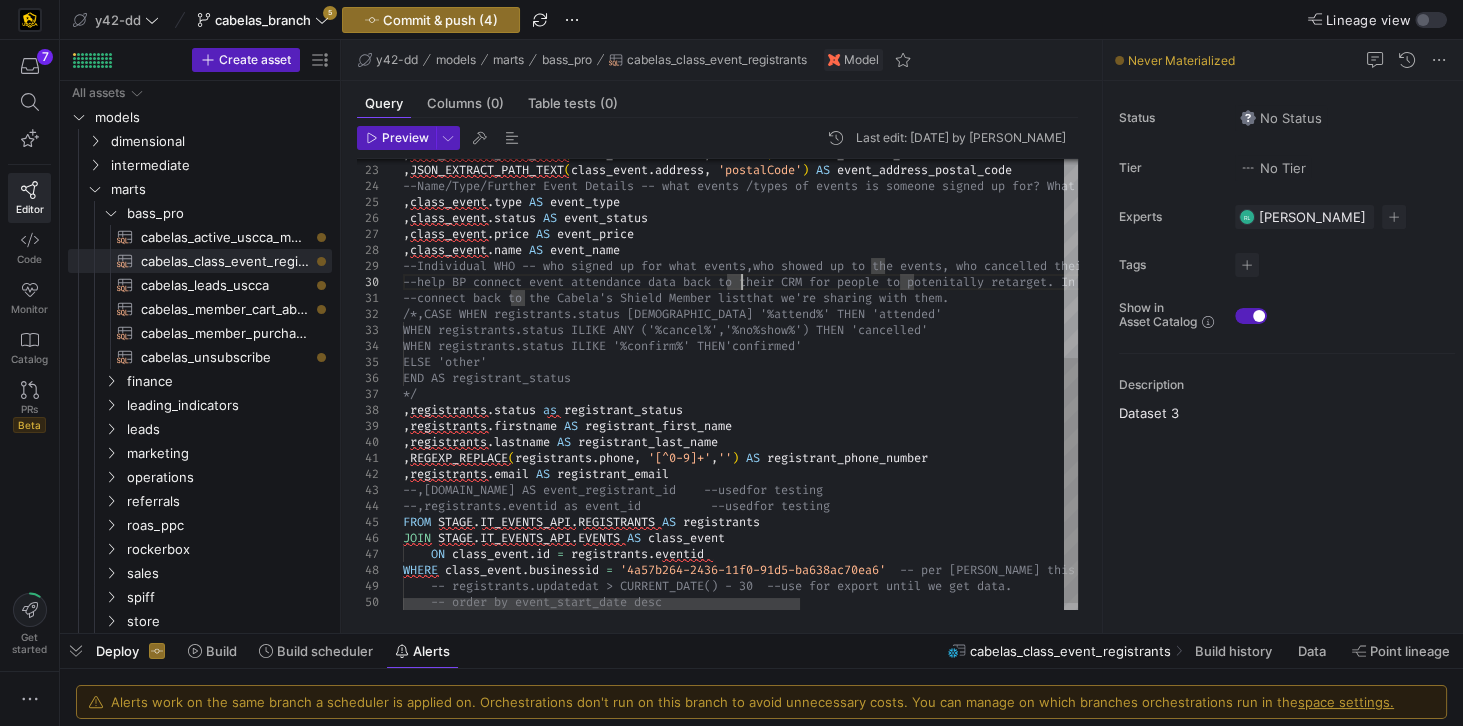 type on "--connect back to the Cabela's Shield Member list that we're sharing with them.
/*,CASE WHEN registrants.status [DEMOGRAPHIC_DATA] '%attend%' THEN 'attended'
WHEN registrants.status ILIKE ANY ('%cancel%', '%no%show%') THEN 'cancelled'
WHEN registrants.status ILIKE '%confirm%' THEN 'confirmed'
ELSE 'other'
END AS registrant_status
*/
,registrants.status as registrant_status
,registrants.firstname AS registrant_first_name
,registrants.lastname AS registrant_last_name" 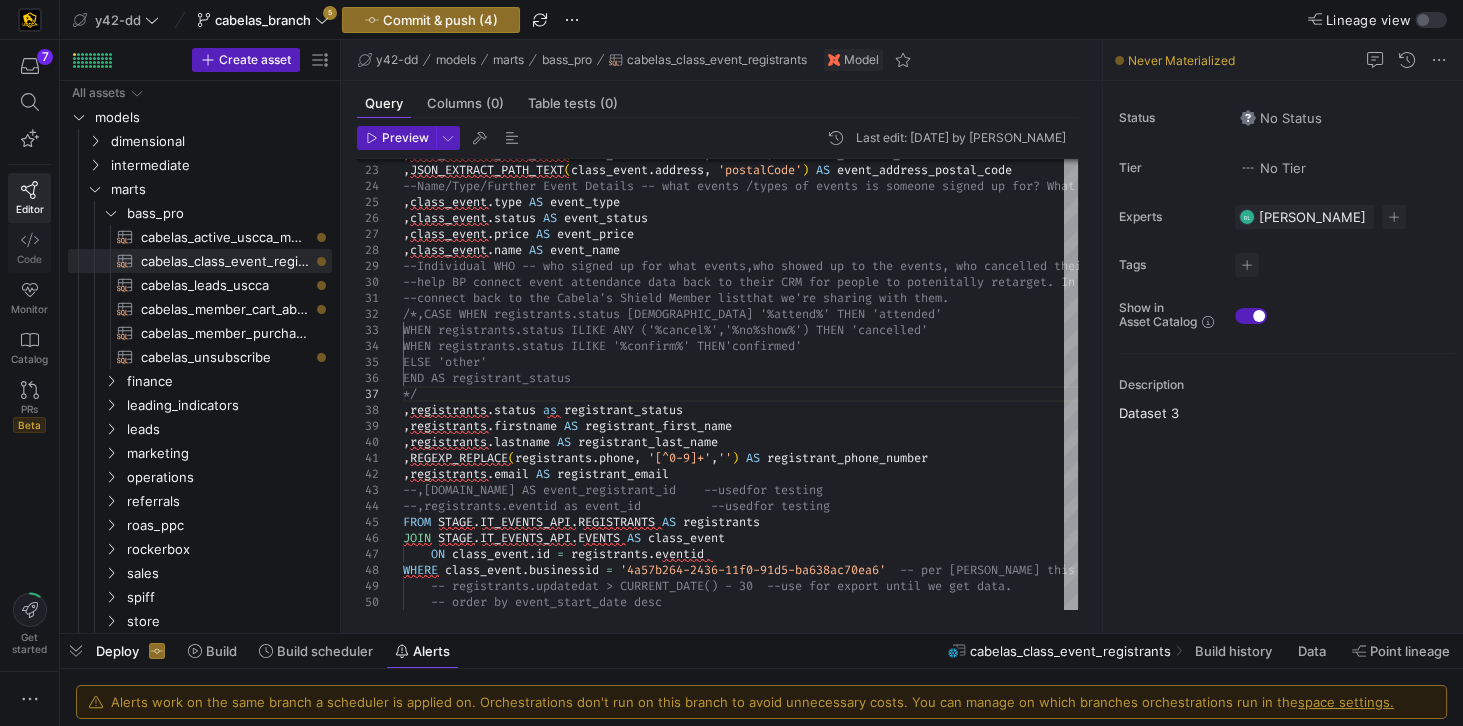 click on "Code" 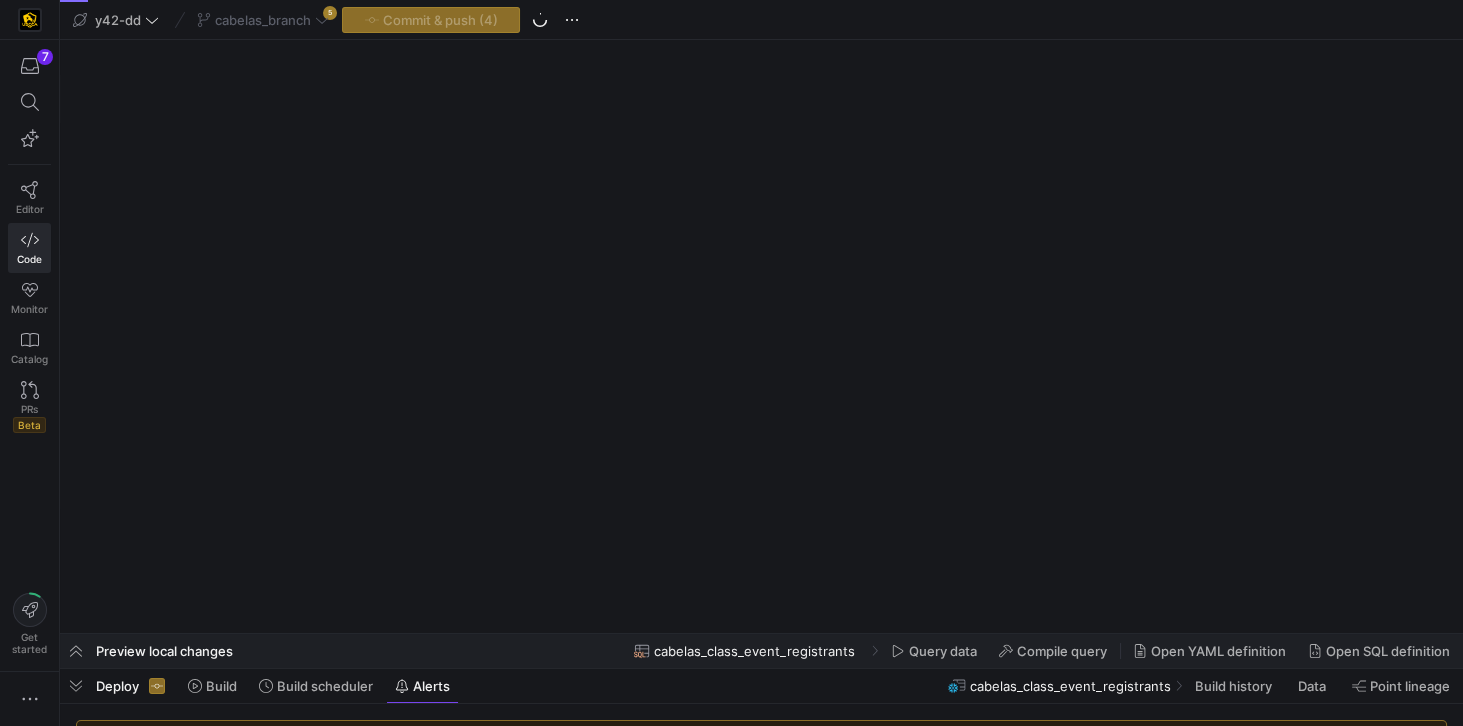 scroll, scrollTop: 0, scrollLeft: 0, axis: both 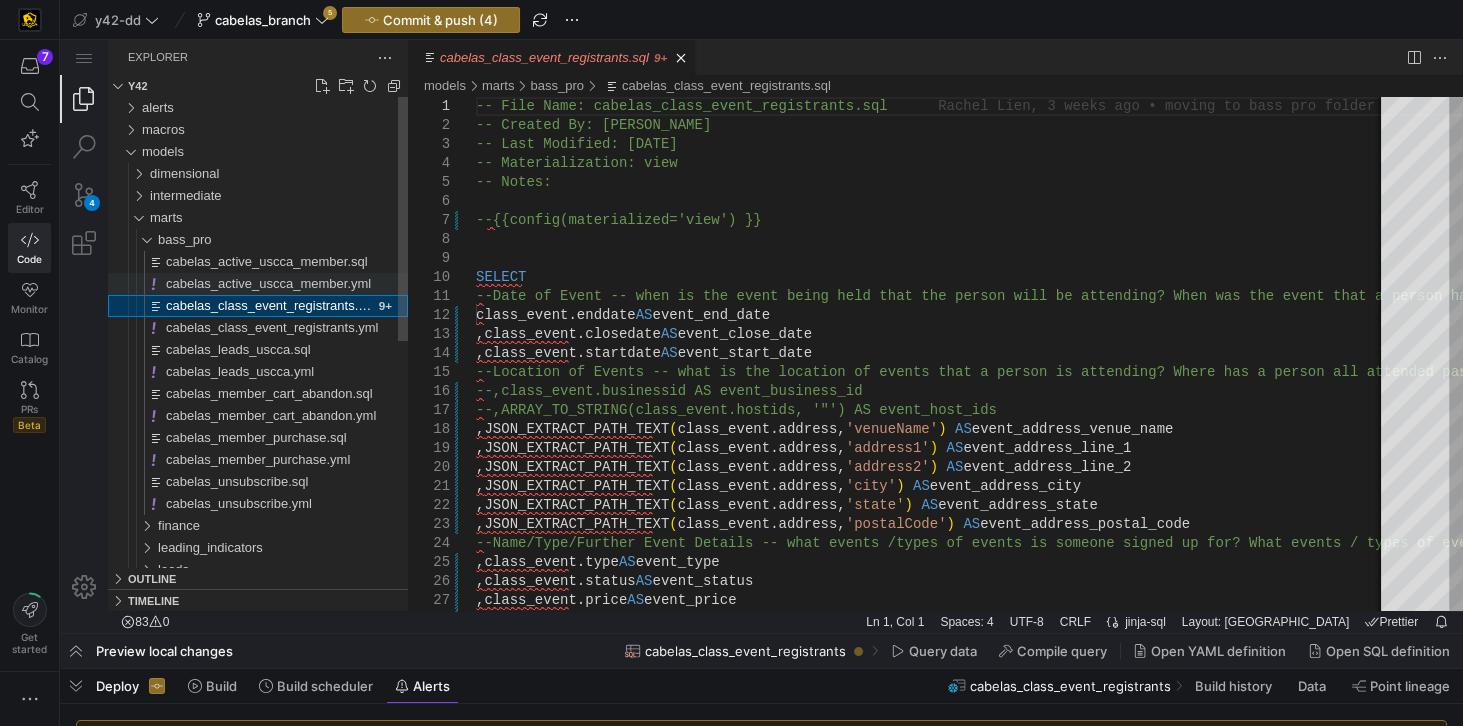 click on "cabelas_active_uscca_member.yml" at bounding box center (268, 283) 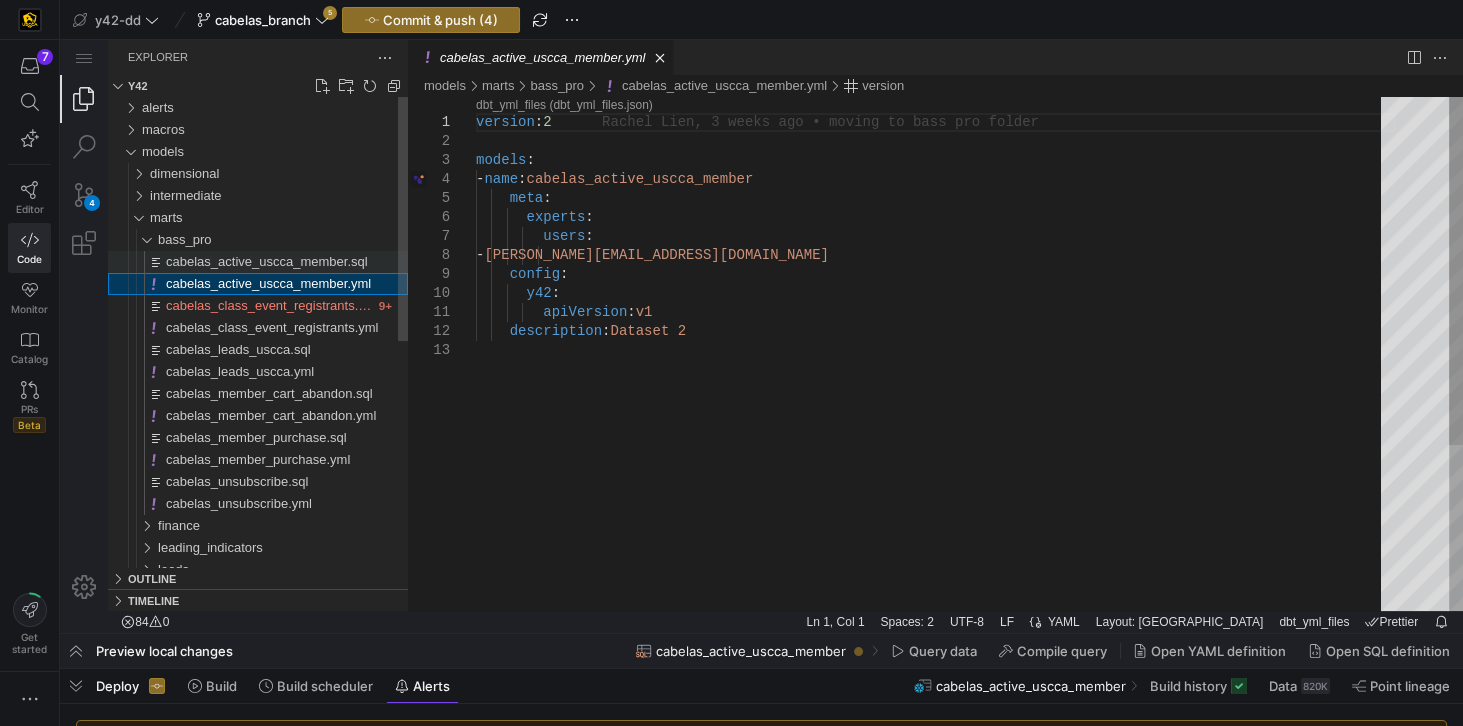 click on "cabelas_active_uscca_member.sql" at bounding box center (267, 261) 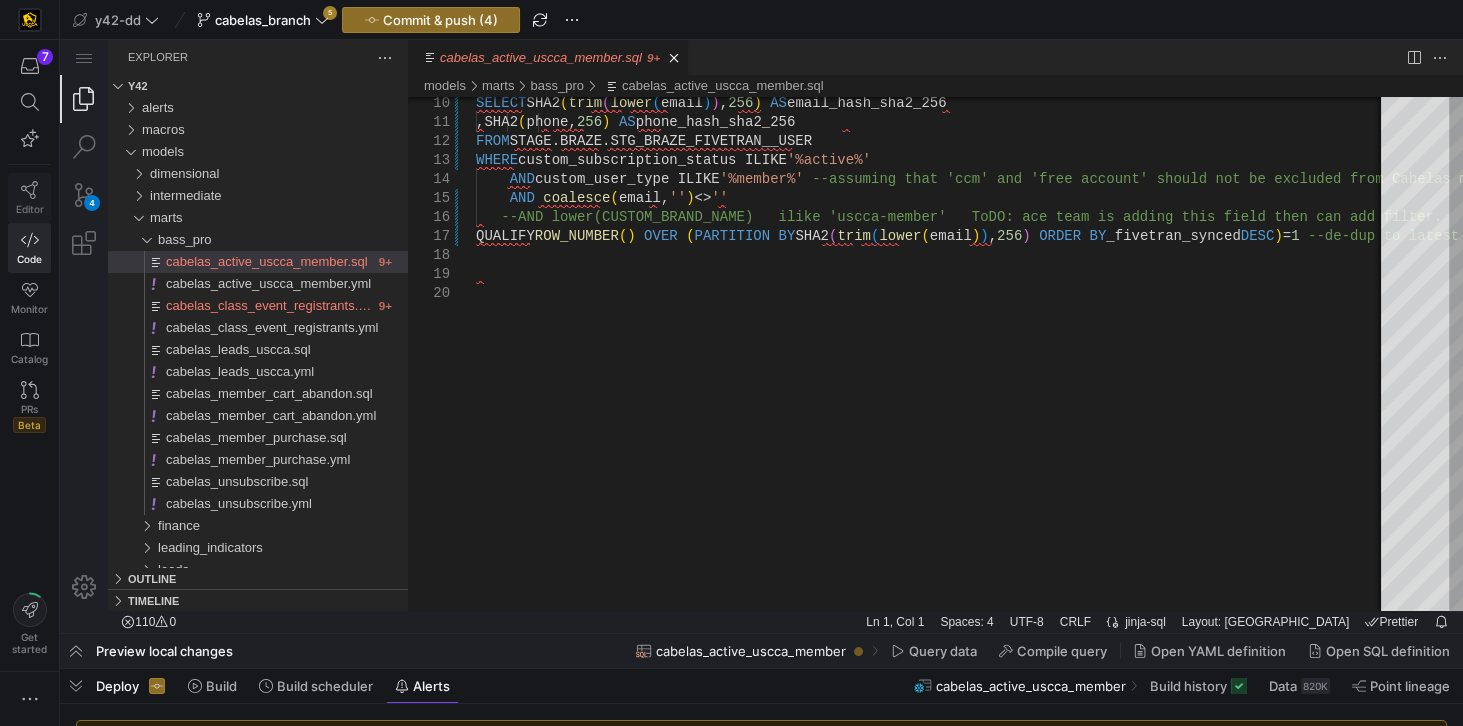 click 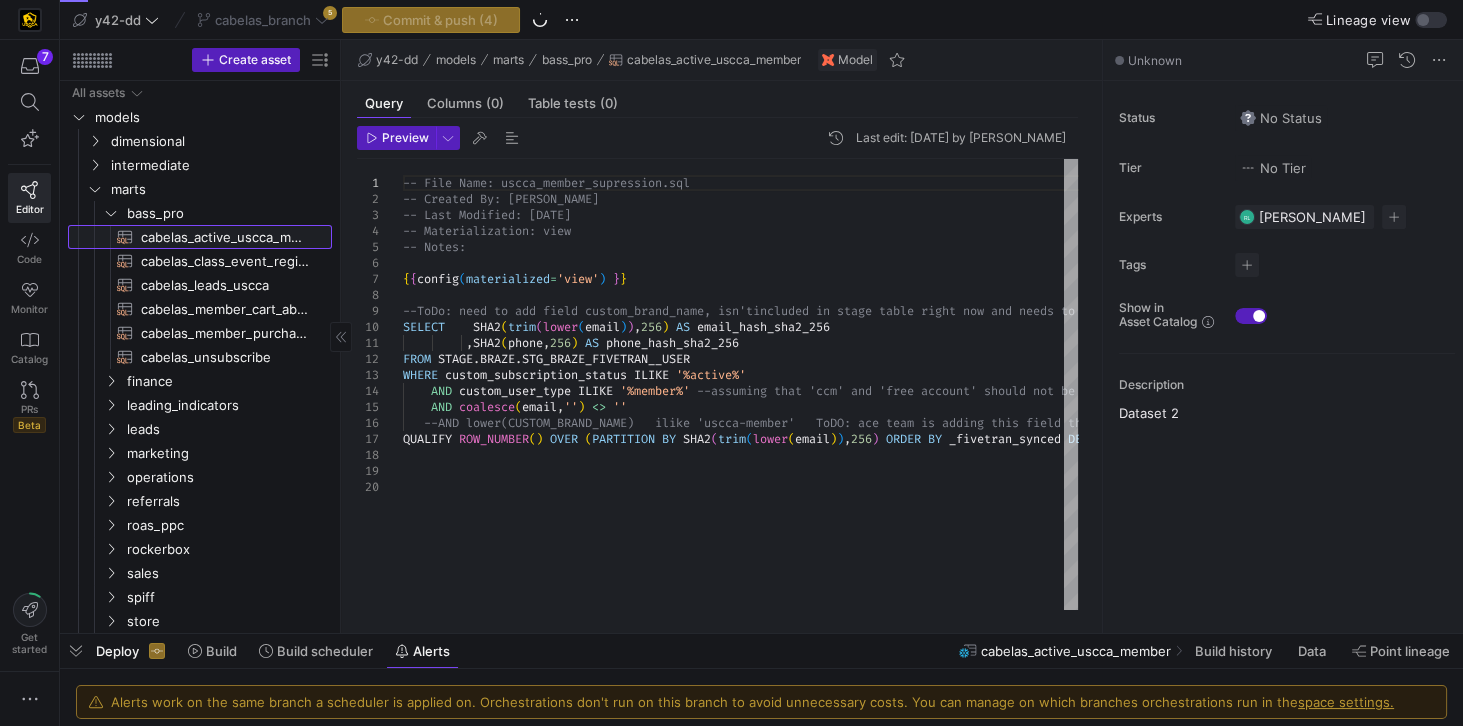 click on "cabelas_active_uscca_member​​​​​​​​​​" 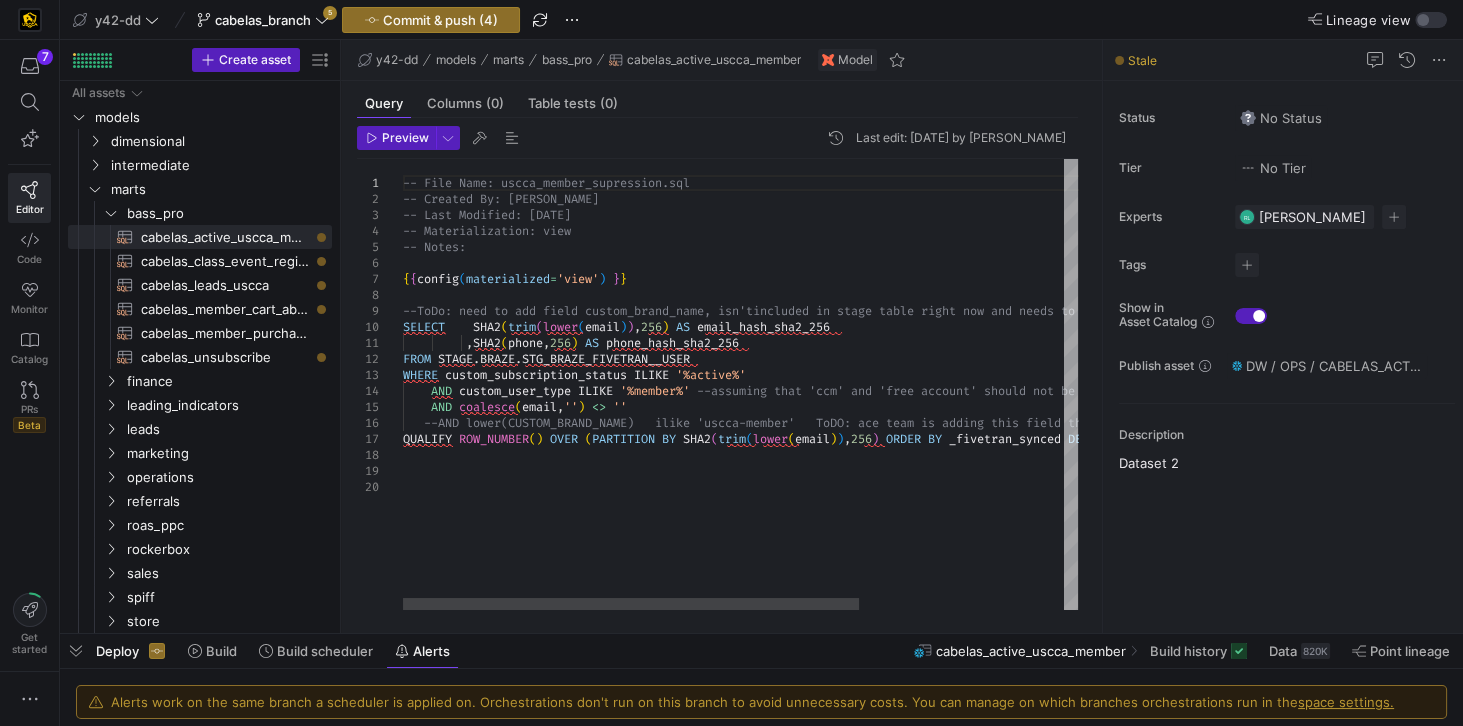 scroll, scrollTop: 0, scrollLeft: 0, axis: both 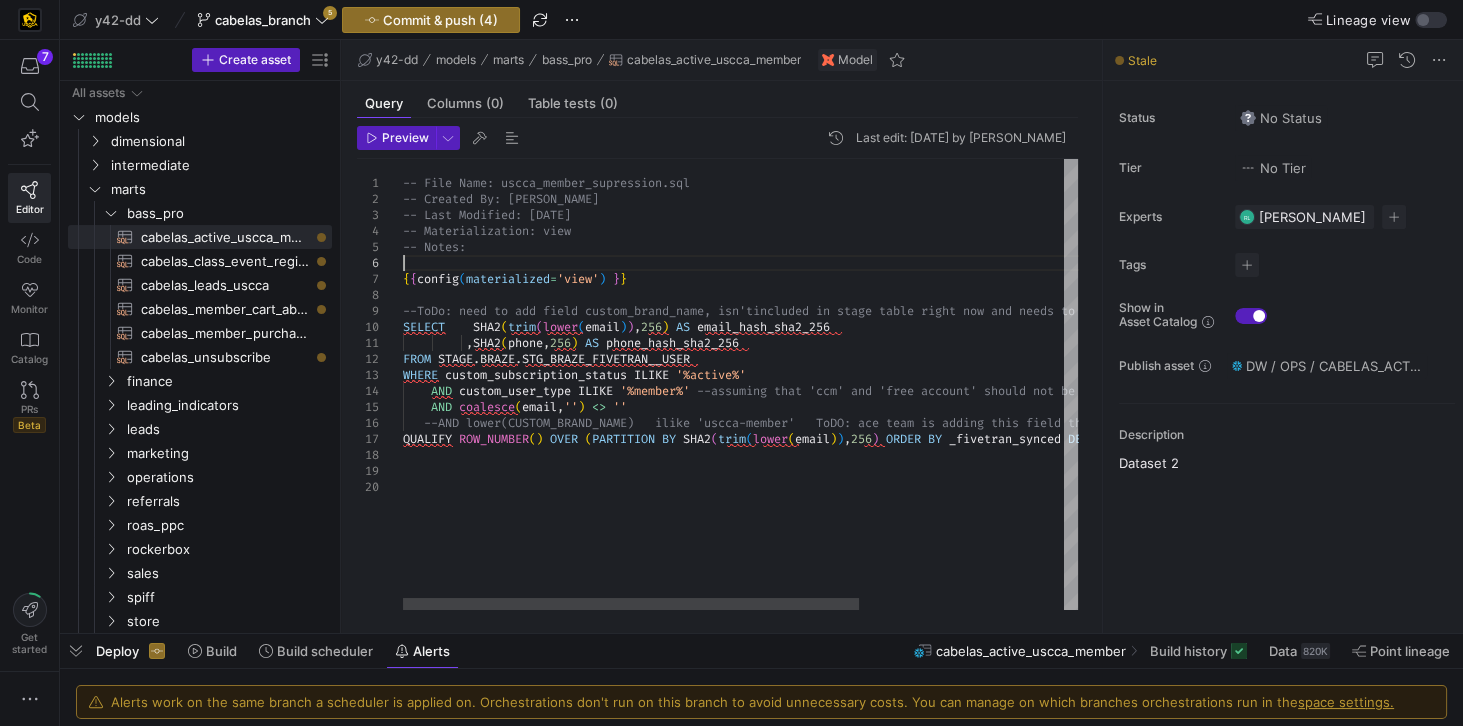 click on "-- File Name: uscca_member_supression.sql -- Created By: [PERSON_NAME] -- Last Modified: [DATE] -- Materialization: view -- Notes: { { config ( materialized = 'view' )   } } --ToDo: need to add field custom_brand_name, isn't  included in stage table right now and needs to be  added.  SELECT      SHA2 ( trim ( lower ( email ) ) , 256 )   AS   email_hash_sha2_256              , SHA2 ( phone , 256 )   AS   phone_hash_sha2_256        FROM   STAGE . [GEOGRAPHIC_DATA] . STG_BRAZE_FIVETRAN__USER WHERE   custom_subscription_status   ILIKE   '%active%'      AND   custom_user_type   ILIKE   '%member%'   --assuming that 'ccm' and 'free account' should no t be excluded from Cabelas marketing?      AND   coalesce ( email , '' )   <>   ''          --AND lower(CUSTOM_BRAND_NAME)   ilike 'uscca-member '   ToDO: ace team is adding this field then can a dd filter. QUALIFY   ROW_NUMBER ( )   OVER   ( PARTITION   BY   SHA2" at bounding box center [892, 384] 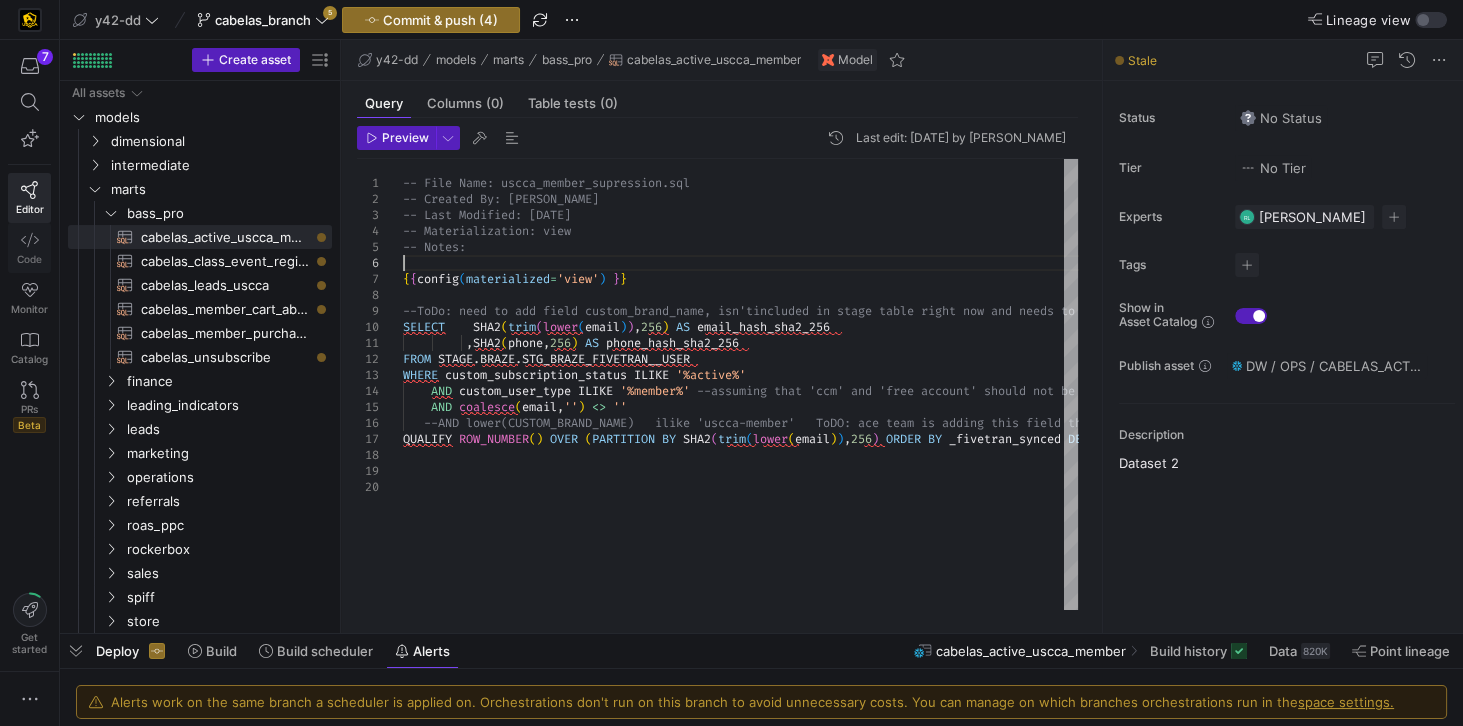 click on "Code" 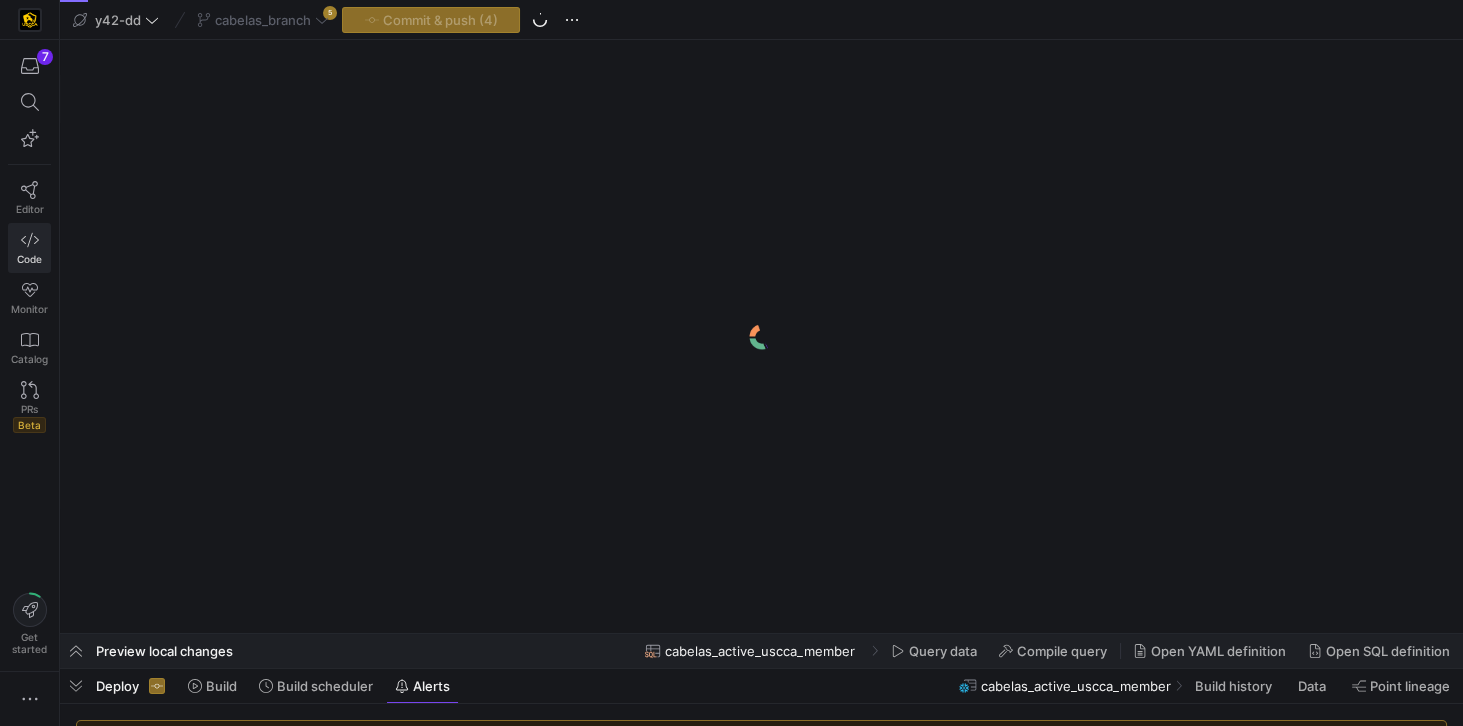 scroll, scrollTop: 0, scrollLeft: 0, axis: both 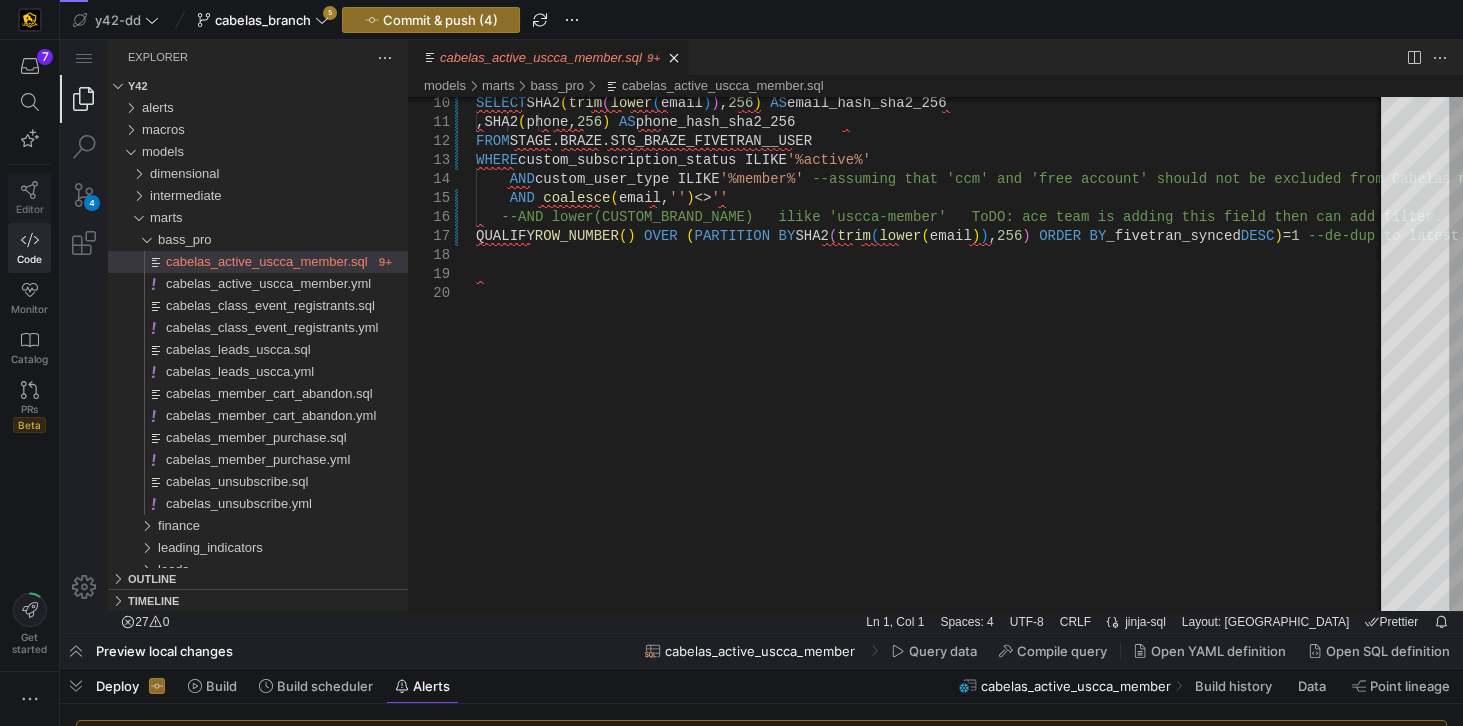 click 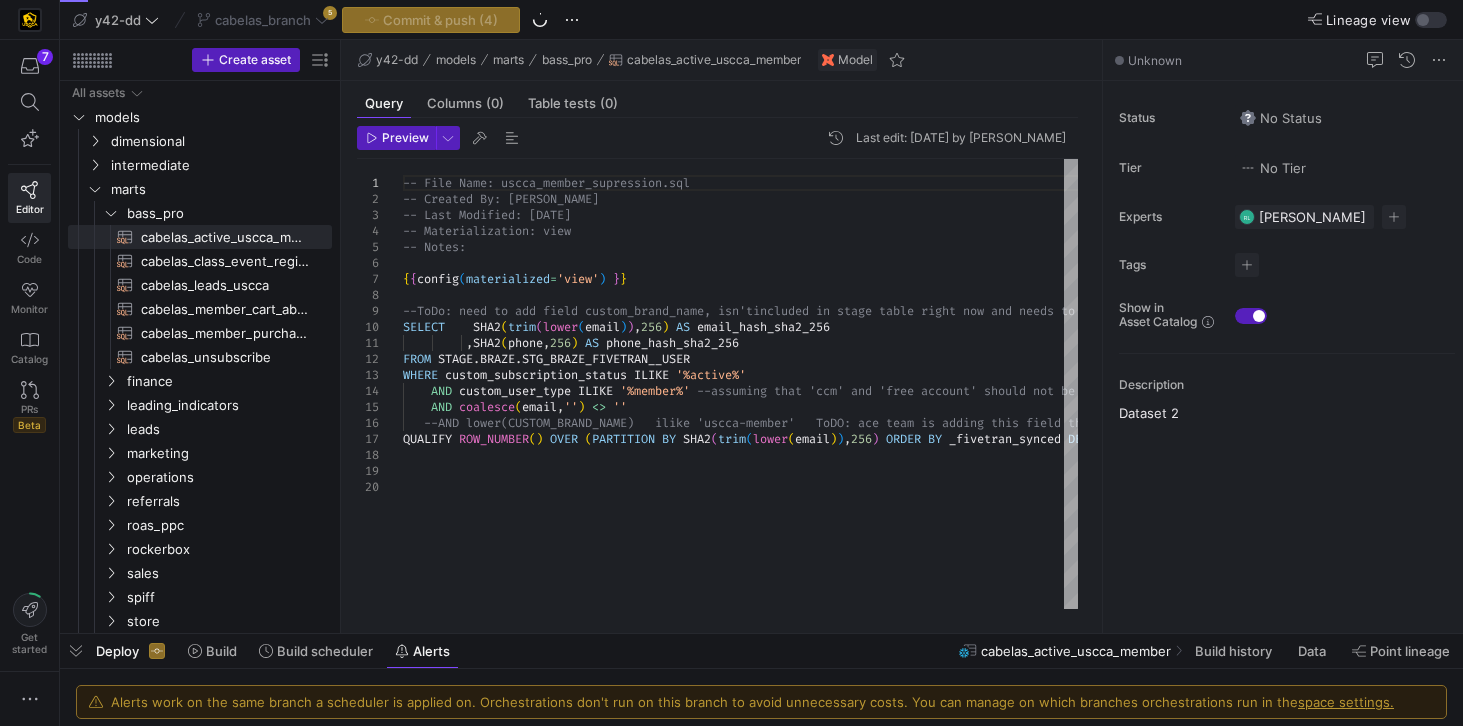 scroll, scrollTop: 0, scrollLeft: 0, axis: both 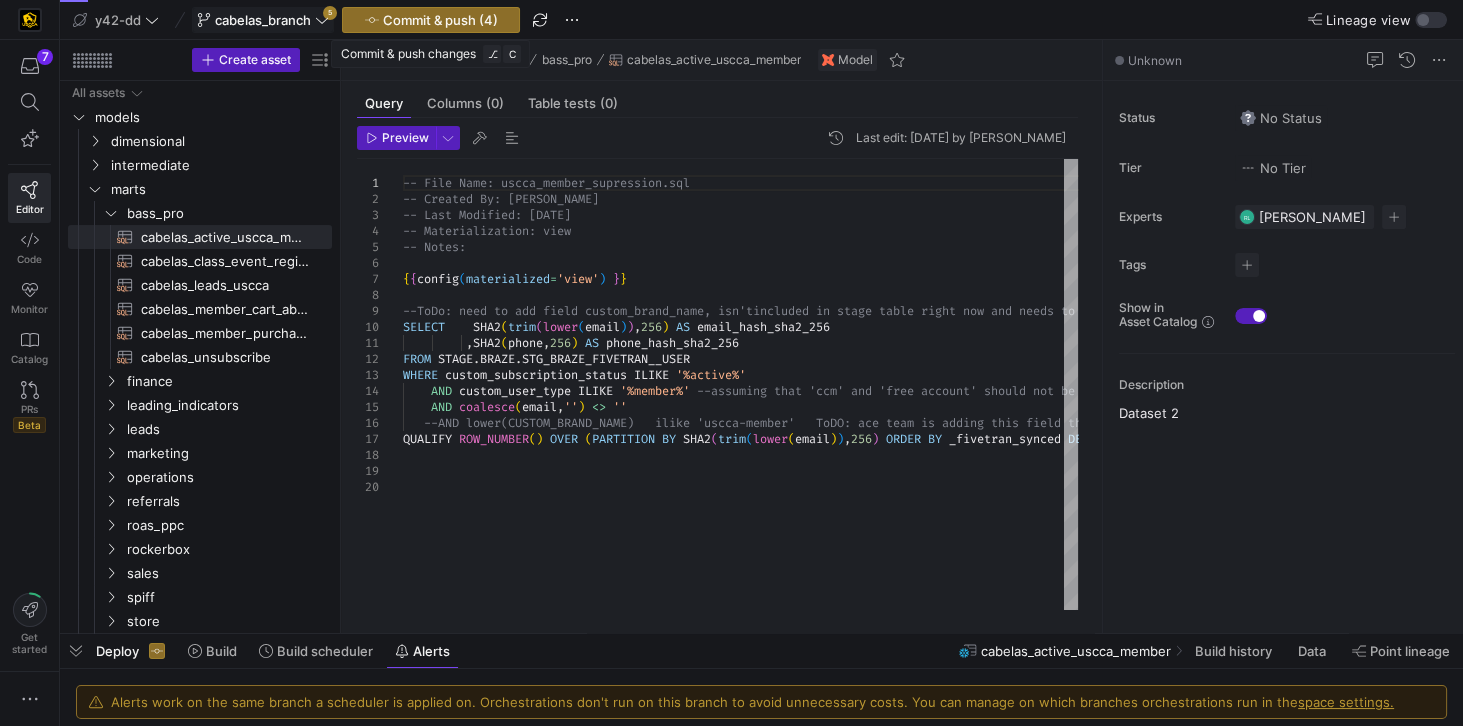 click on "cabelas_branch" 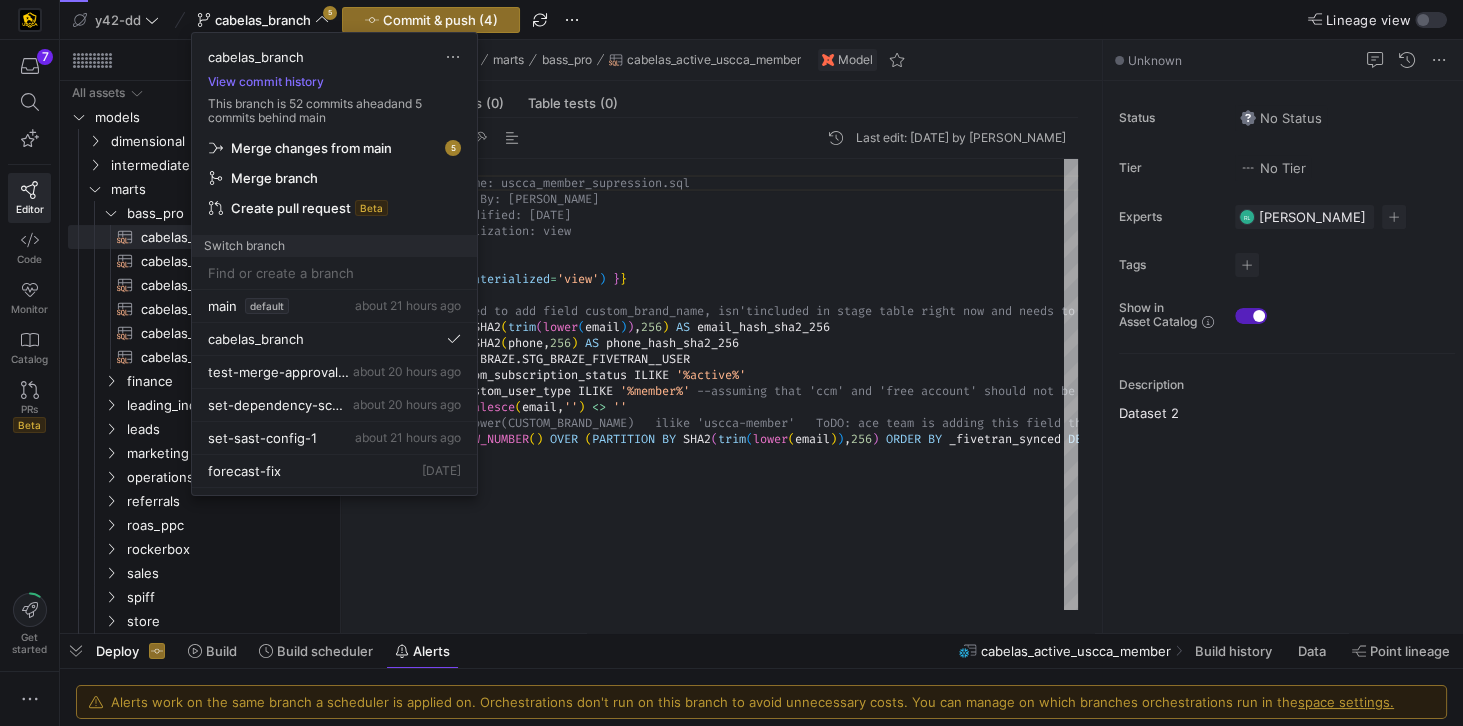 click at bounding box center [731, 363] 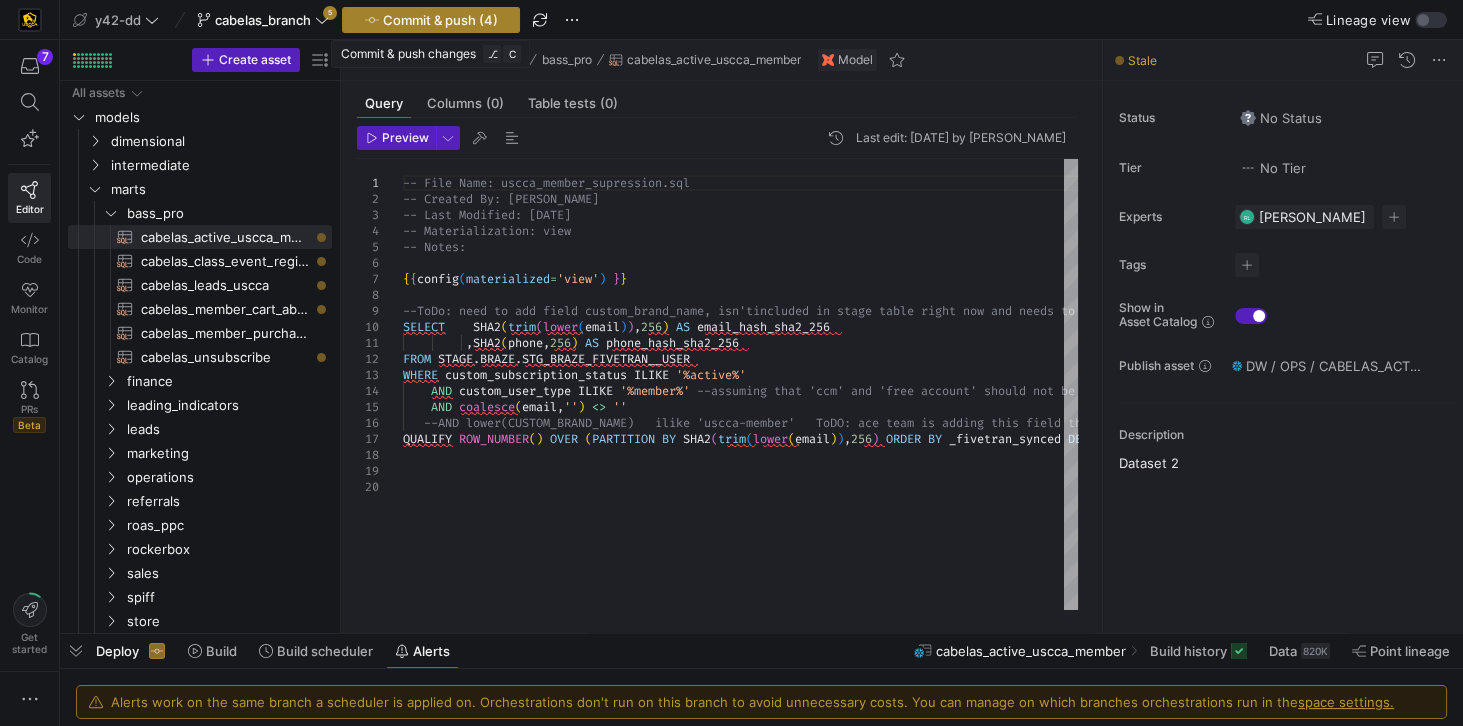 click on "Commit & push (4)" at bounding box center [440, 20] 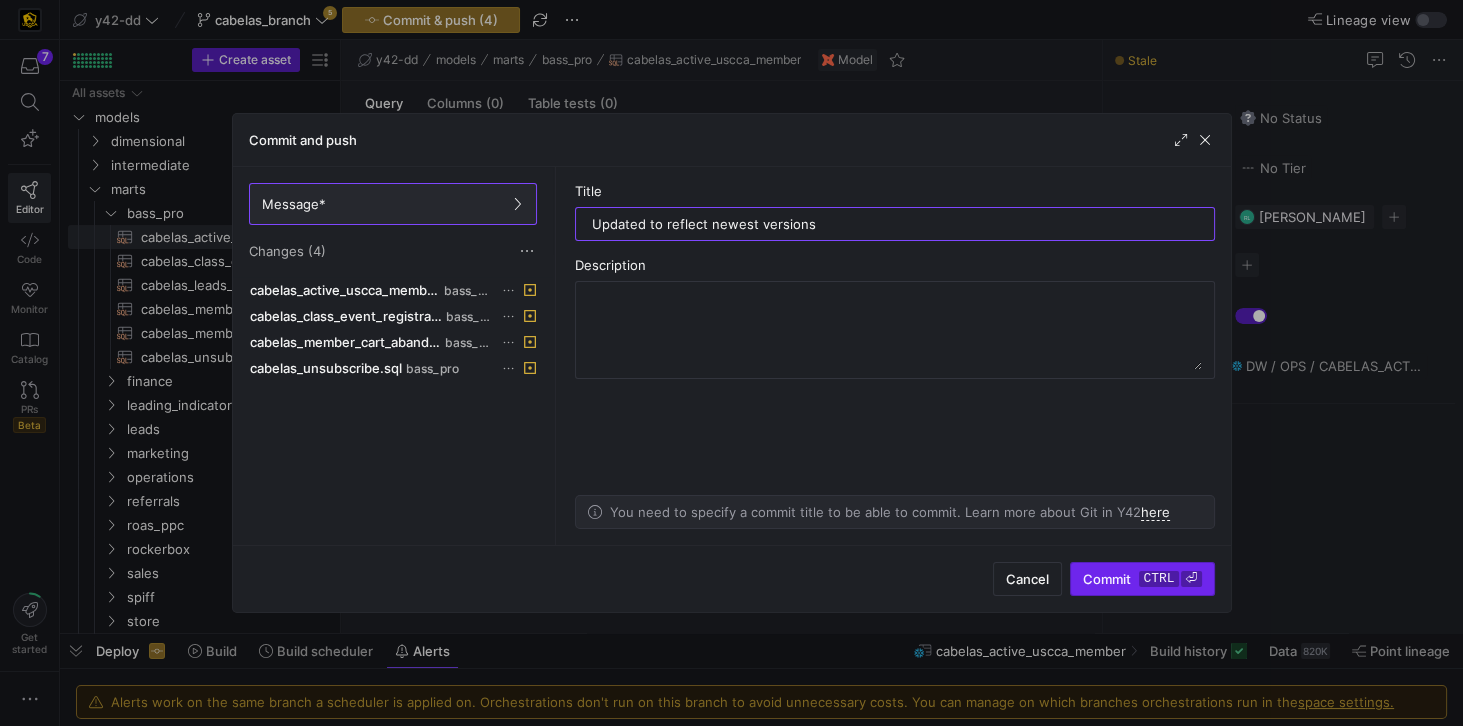 type on "Updated to reflect newest versions" 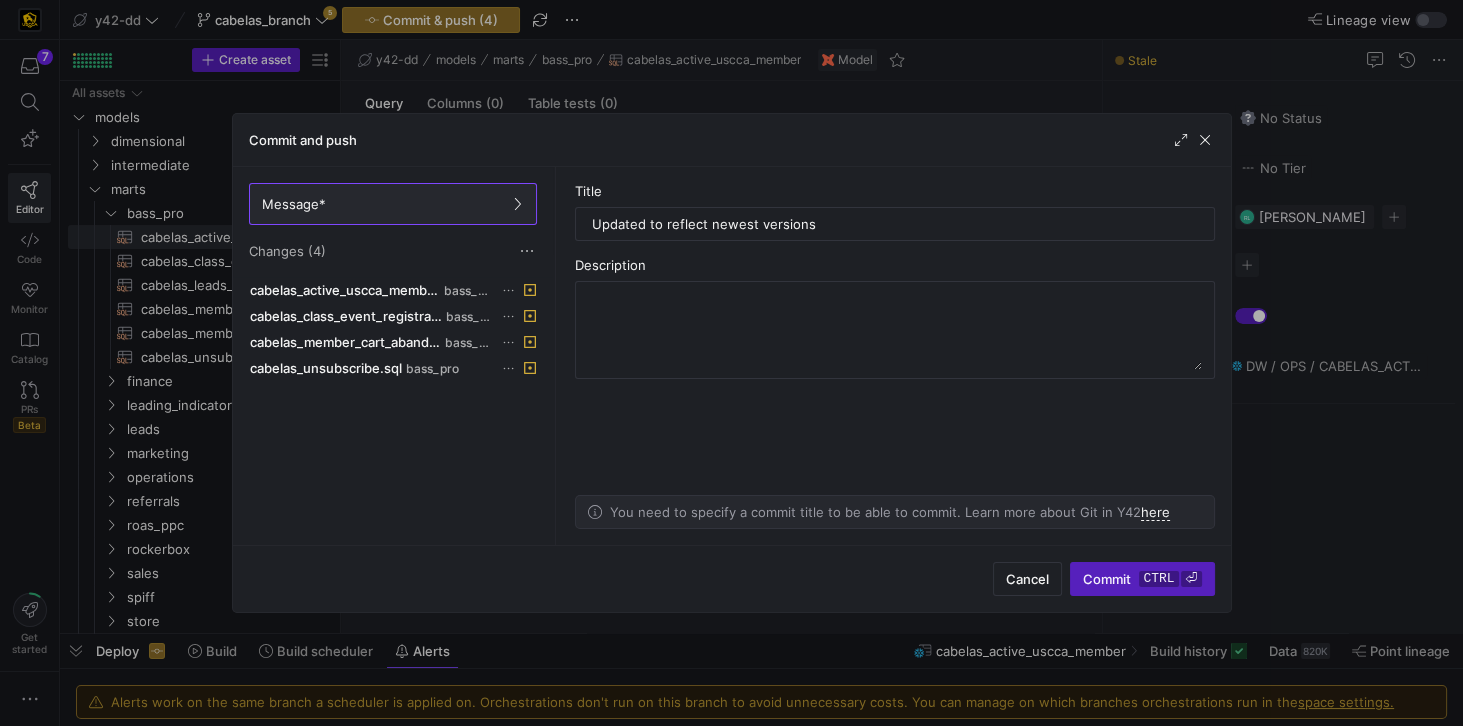 drag, startPoint x: 1133, startPoint y: 578, endPoint x: 655, endPoint y: 420, distance: 503.4362 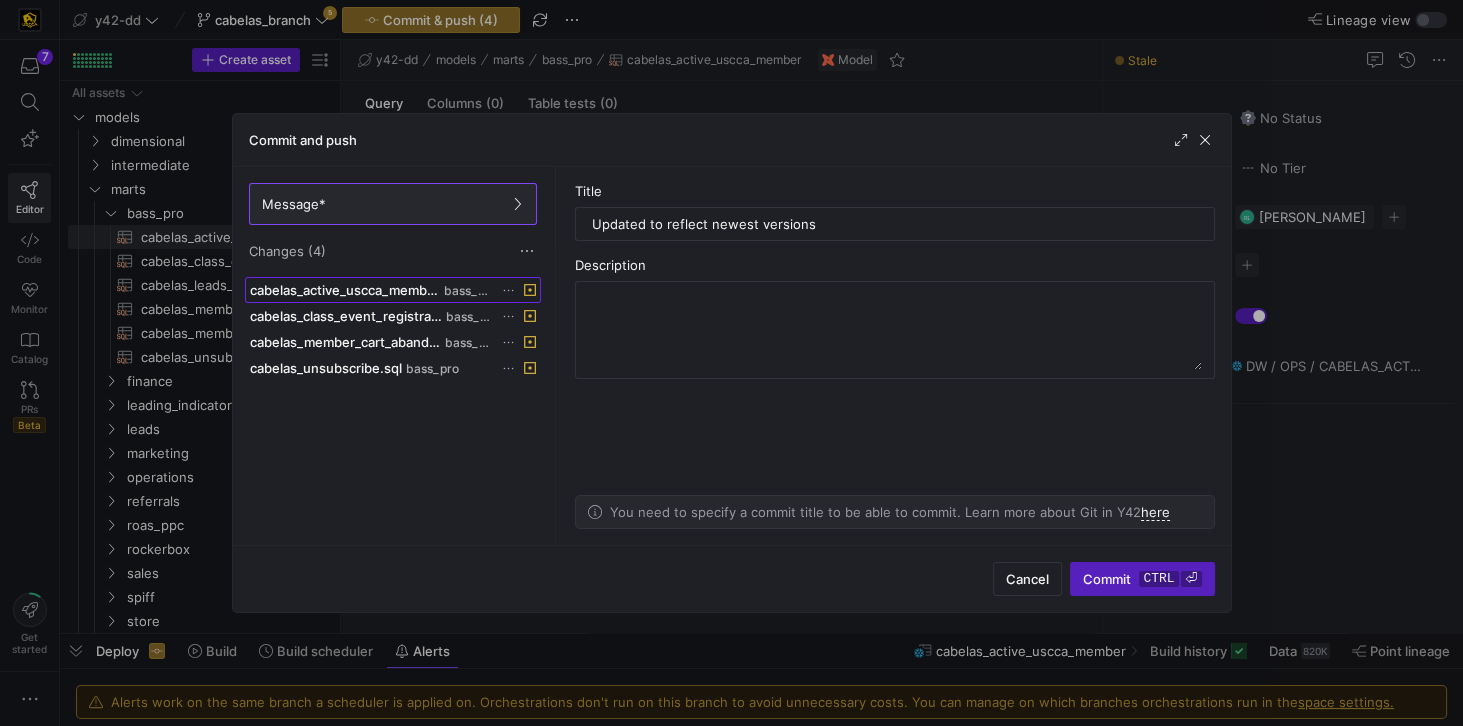 click on "cabelas_active_uscca_member.sql" at bounding box center [345, 290] 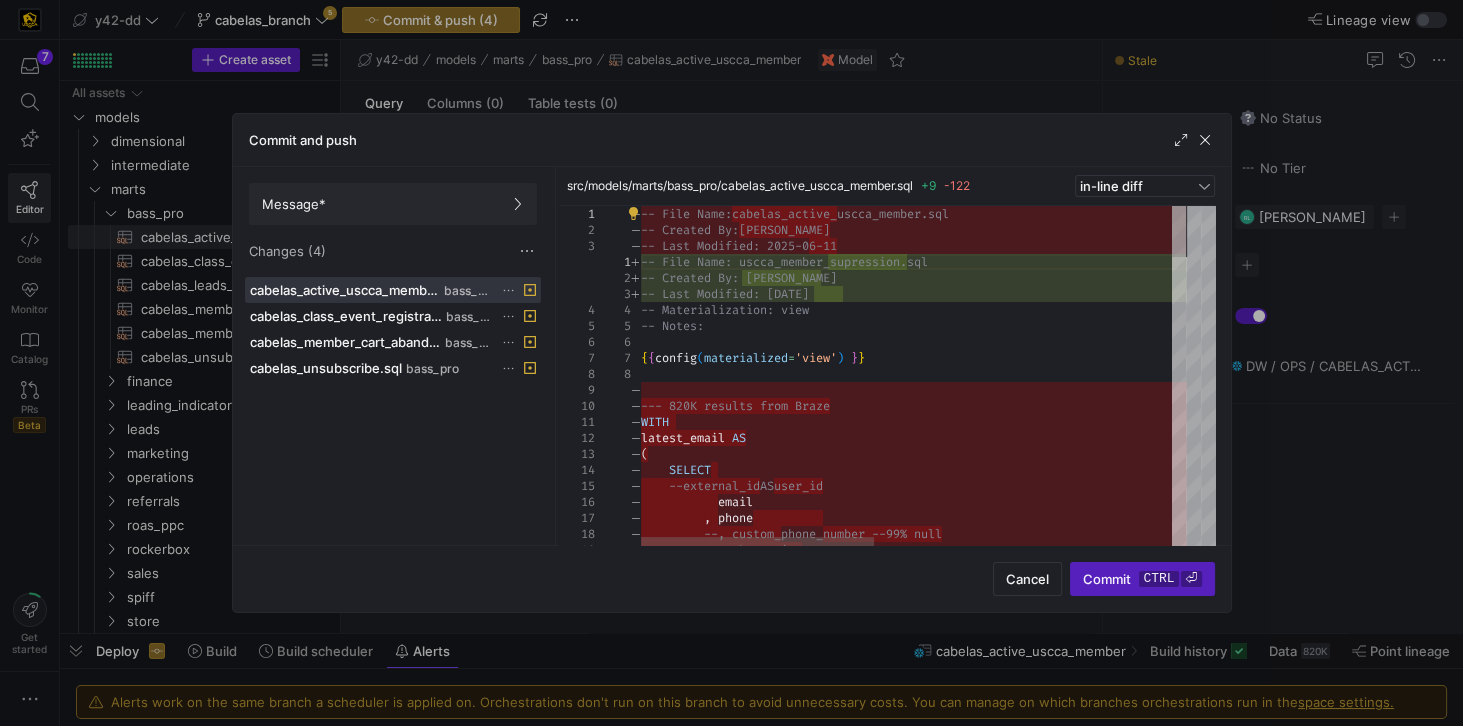 drag, startPoint x: 740, startPoint y: 210, endPoint x: 973, endPoint y: 218, distance: 233.1373 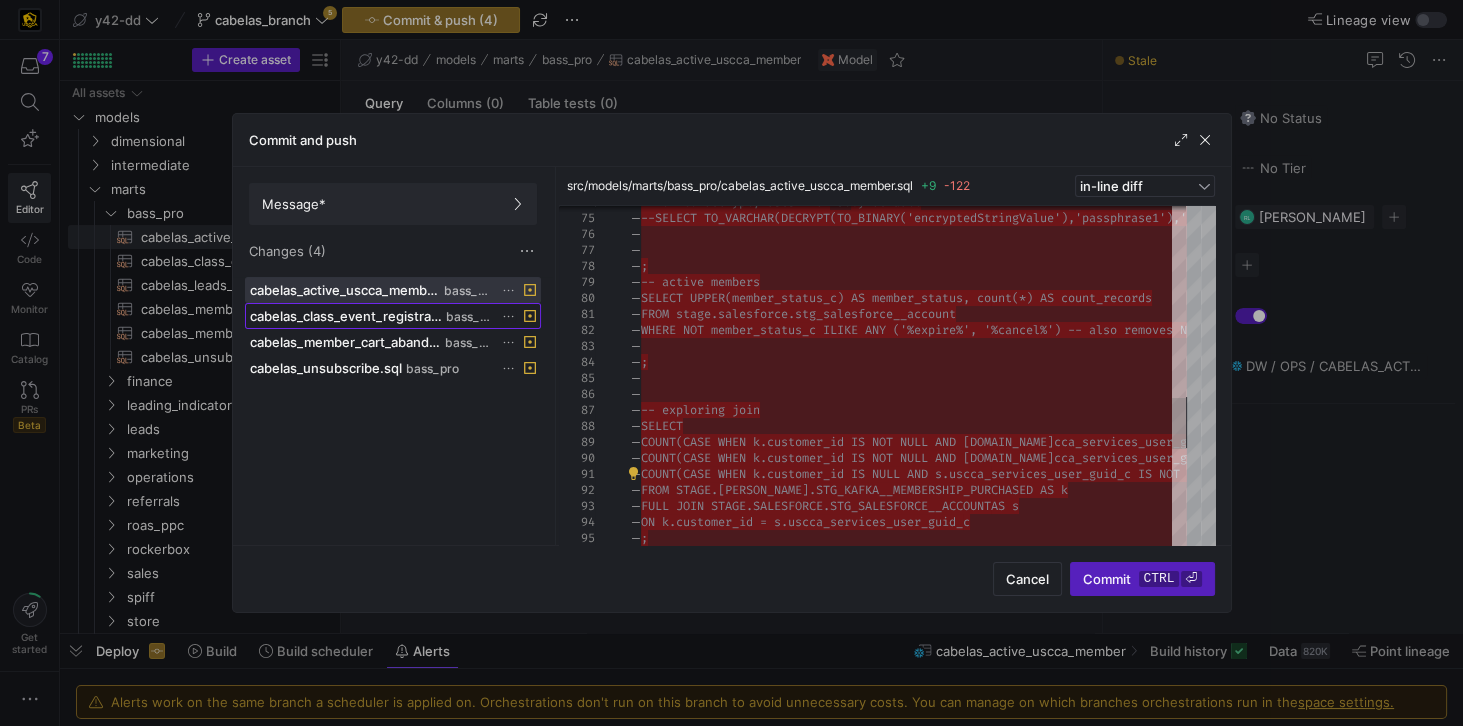 click on "cabelas_class_event_registrants.sql" at bounding box center (346, 316) 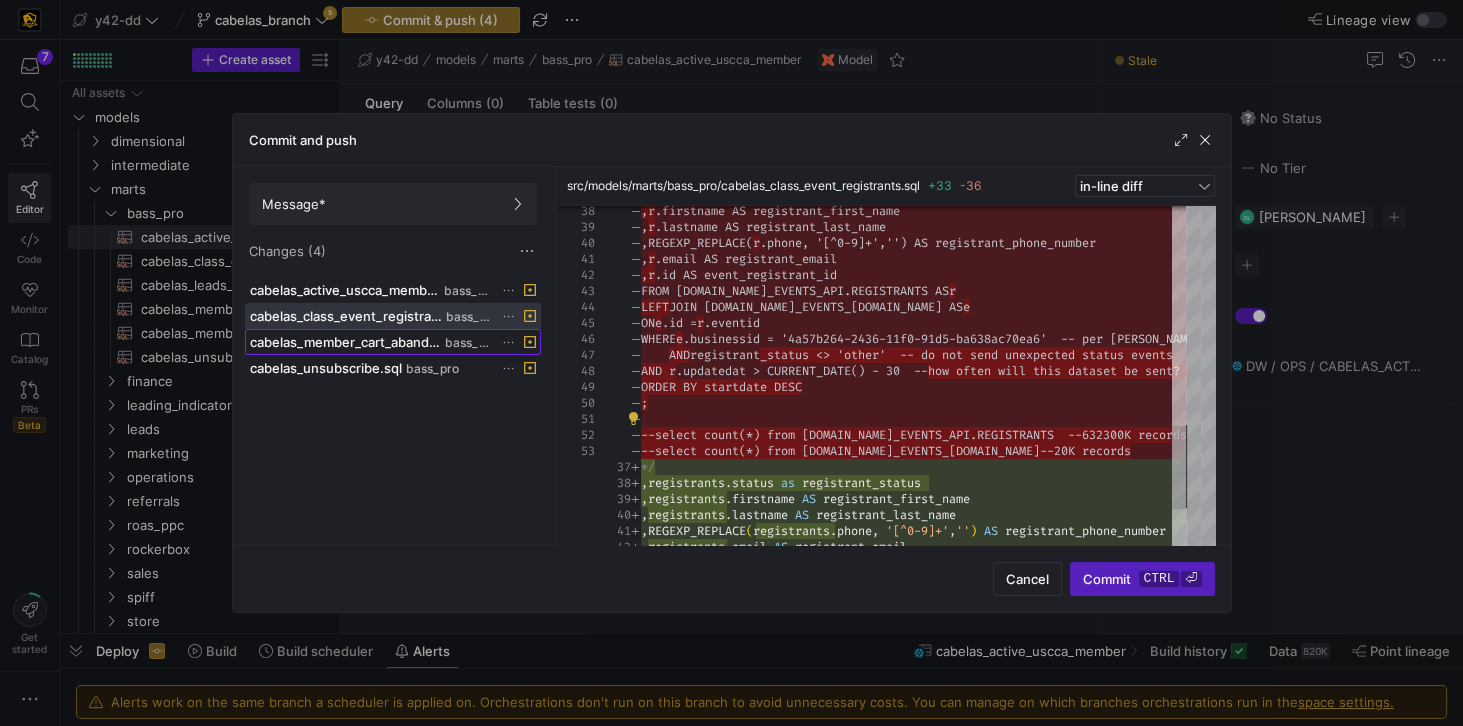 click on "bass_pro" at bounding box center [468, 343] 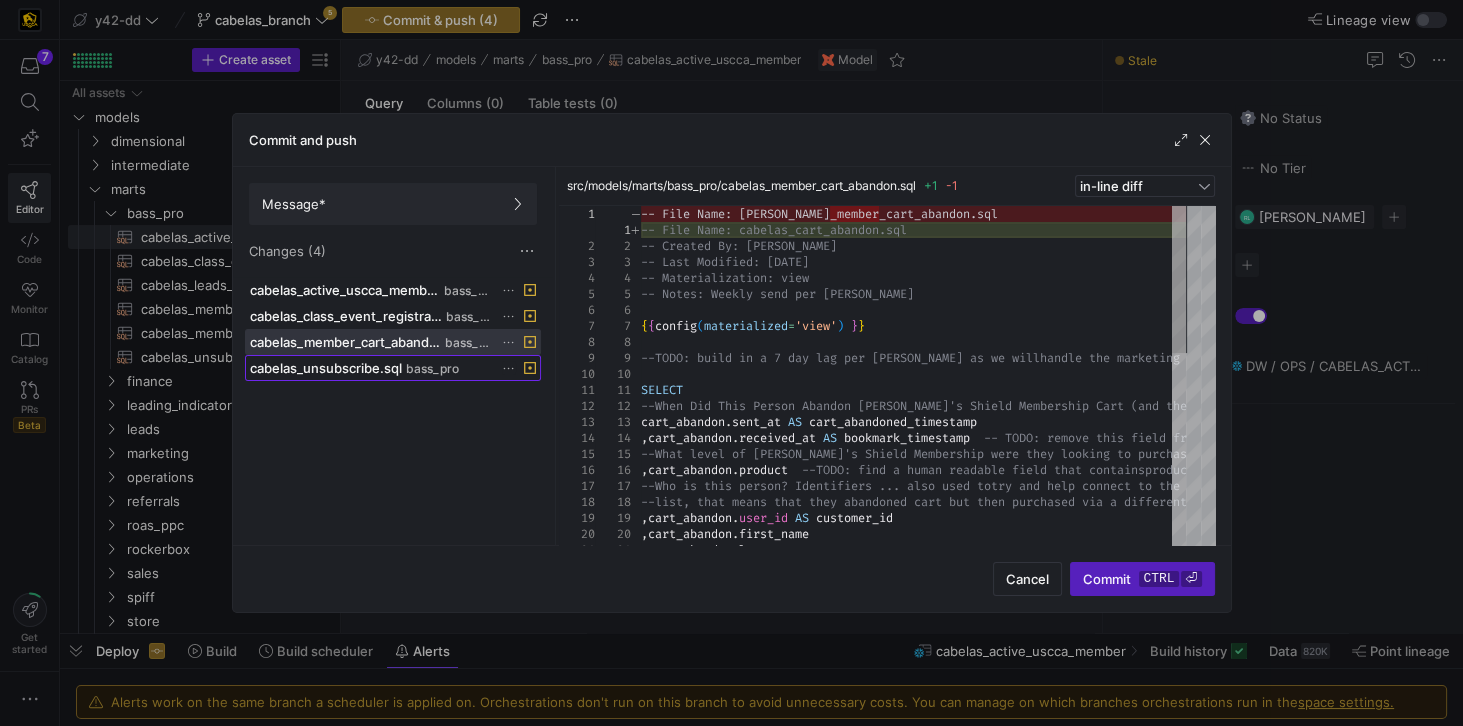 click on "bass_pro" at bounding box center (432, 369) 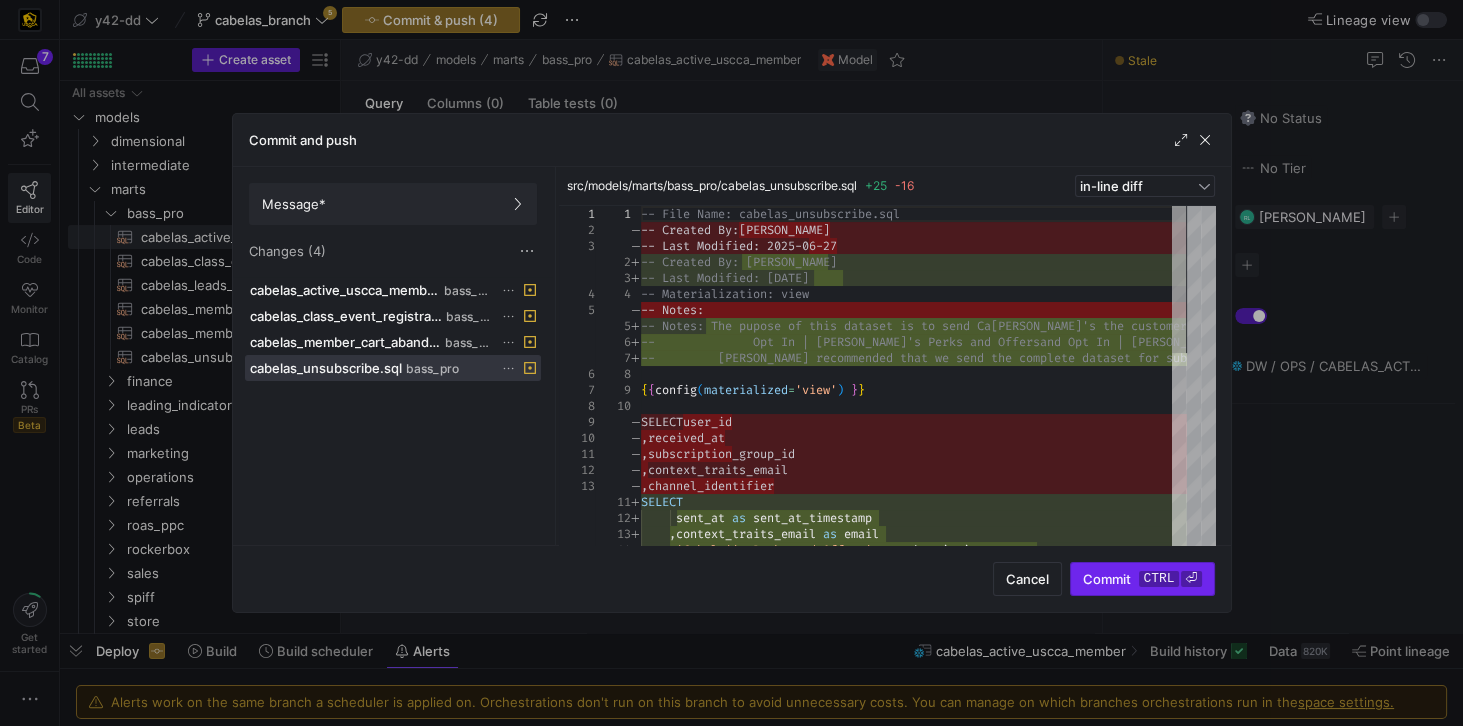 click on "Commit  ctrl ⏎" at bounding box center (1142, 579) 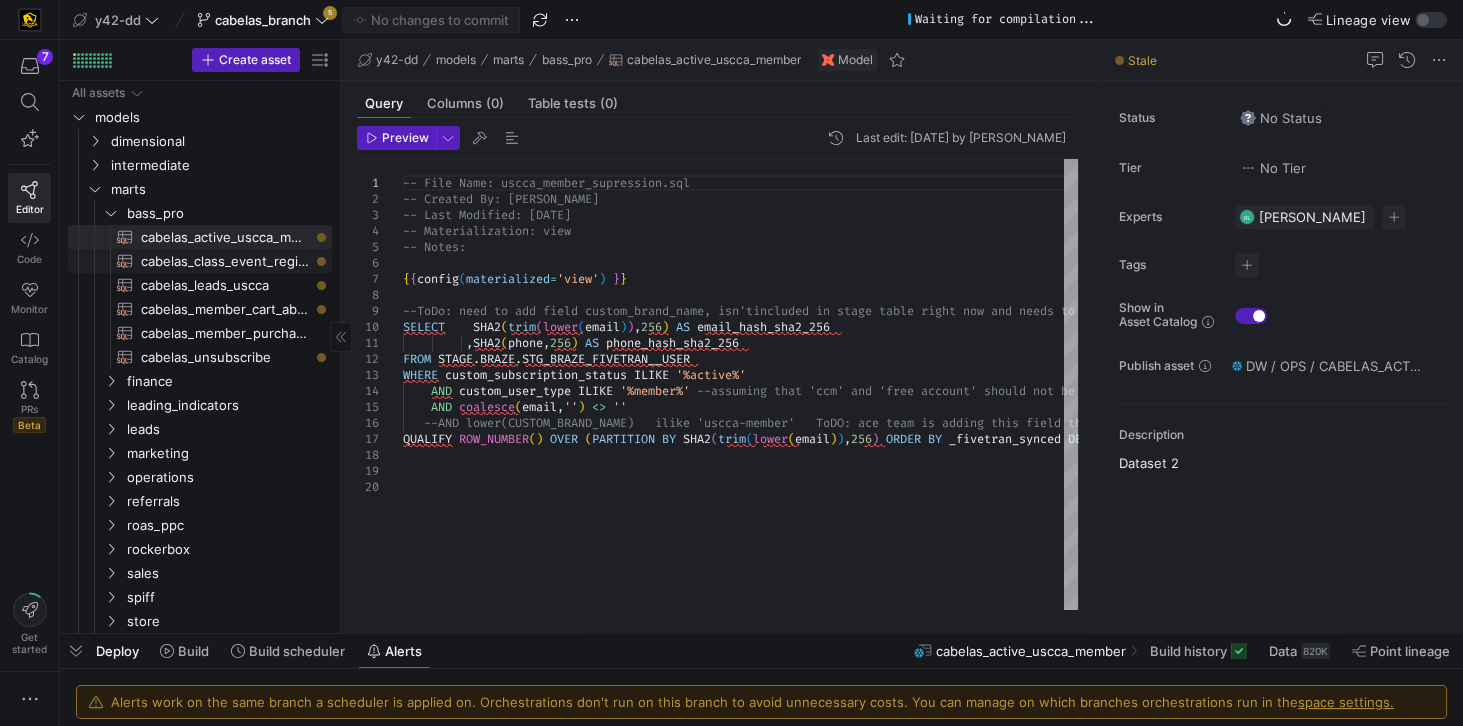 click on "cabelas_class_event_registrants​​​​​​​​​​" 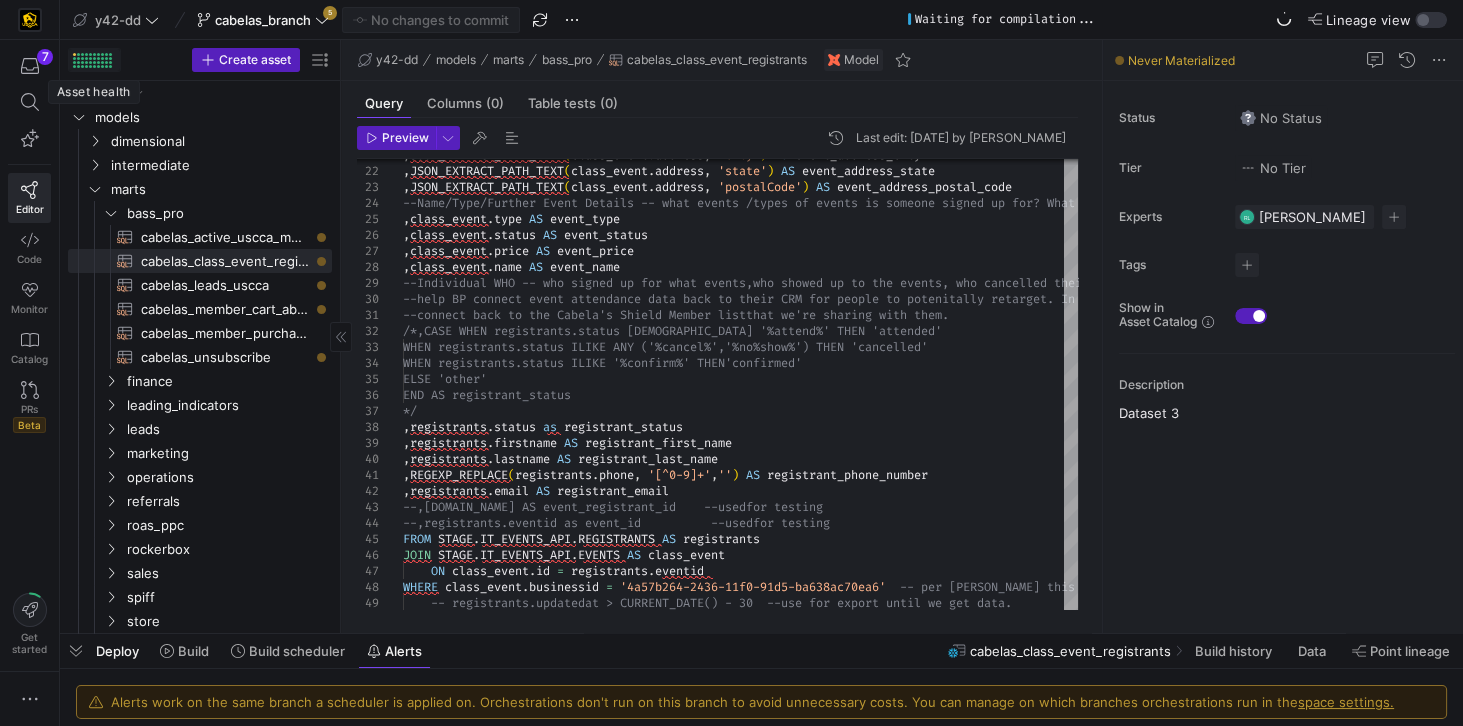 click 